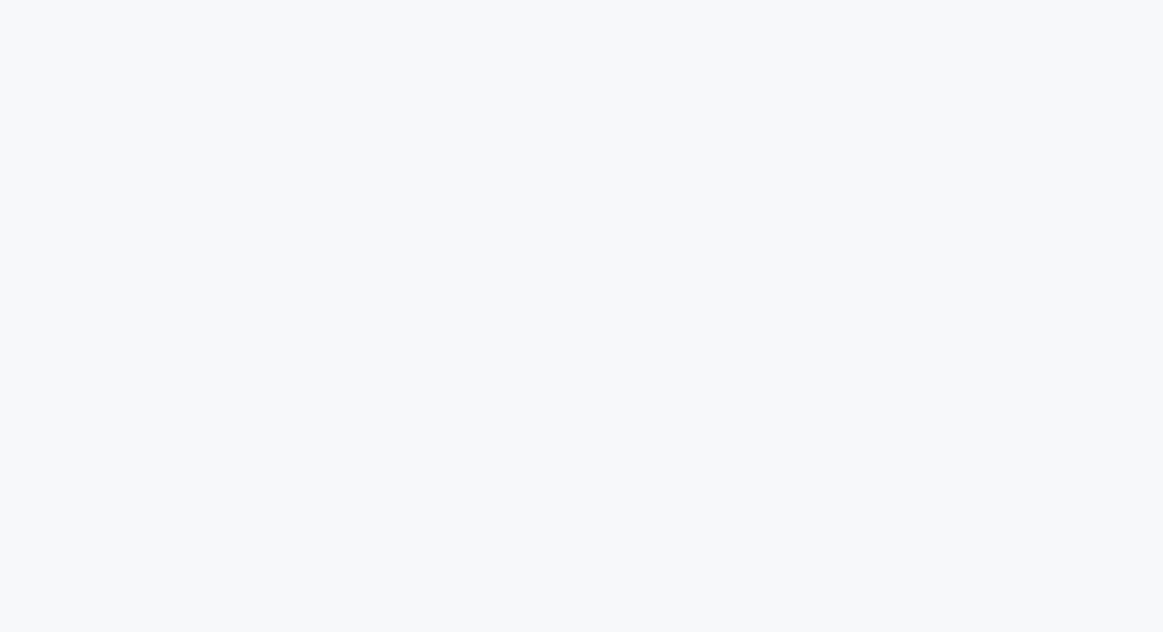 scroll, scrollTop: 0, scrollLeft: 0, axis: both 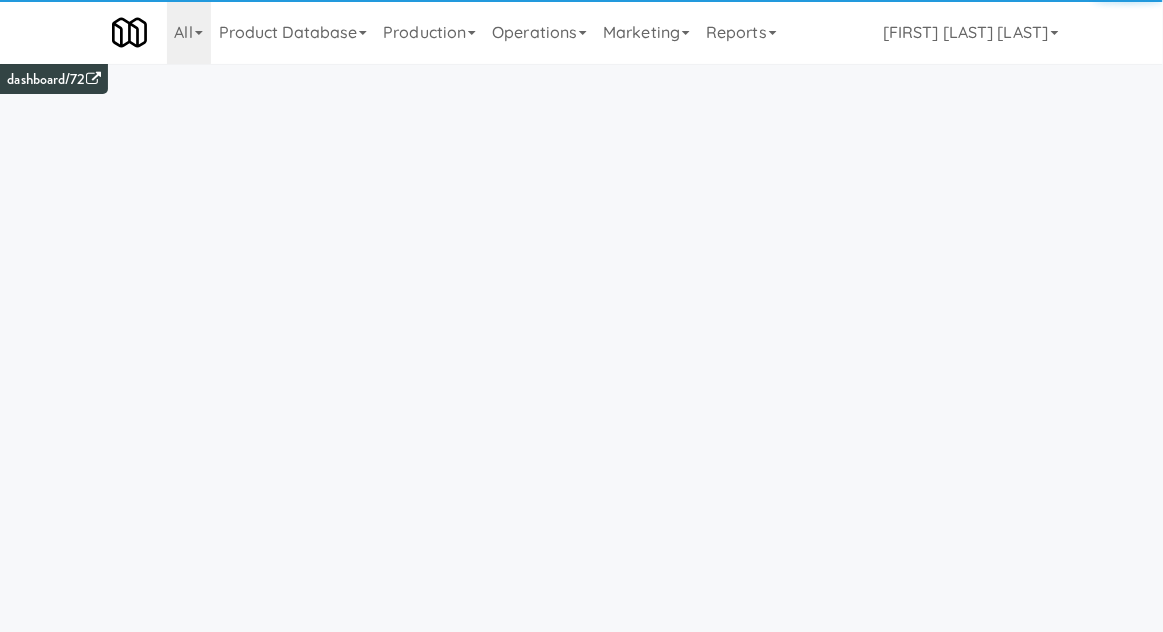 click on "Operations" at bounding box center [539, 32] 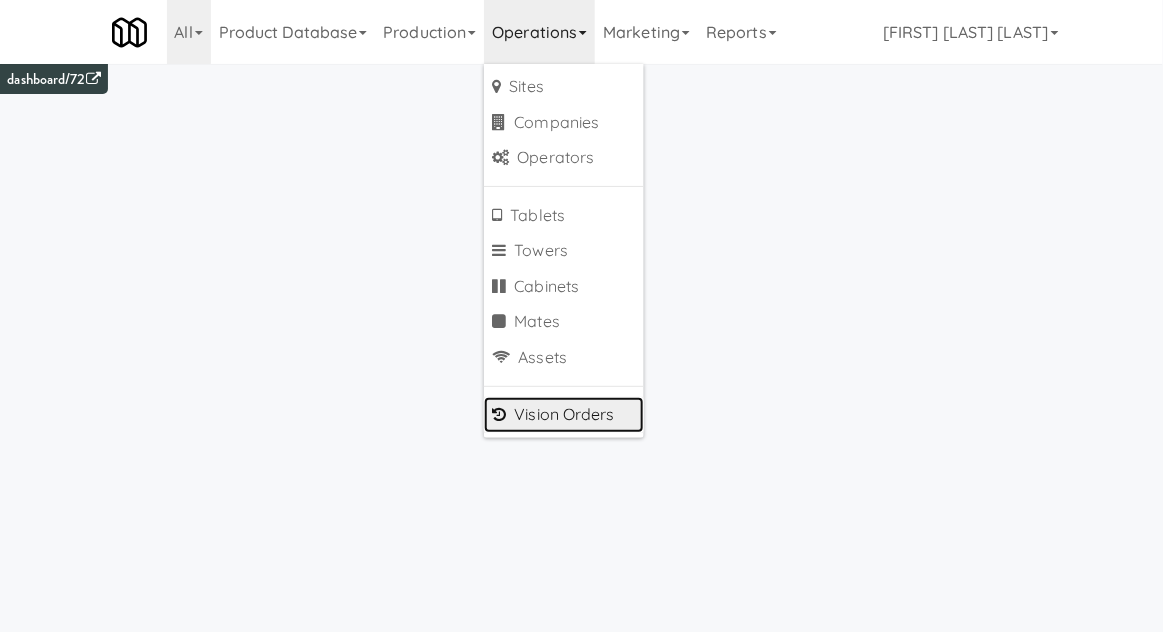 click on "Vision Orders" at bounding box center [564, 415] 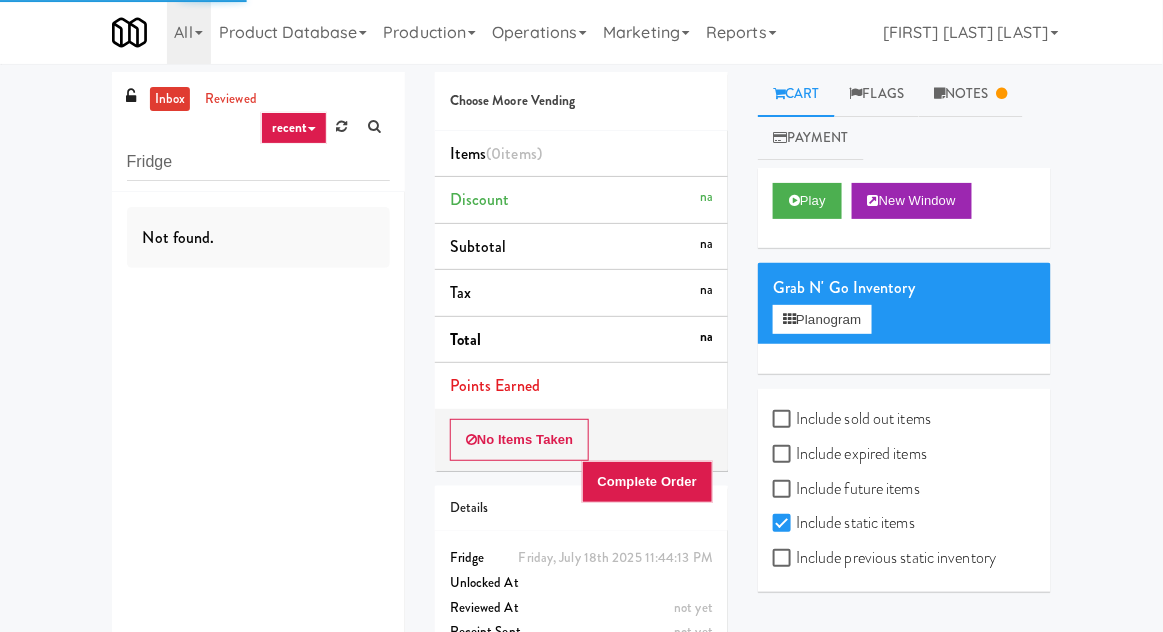 type on "Fridge" 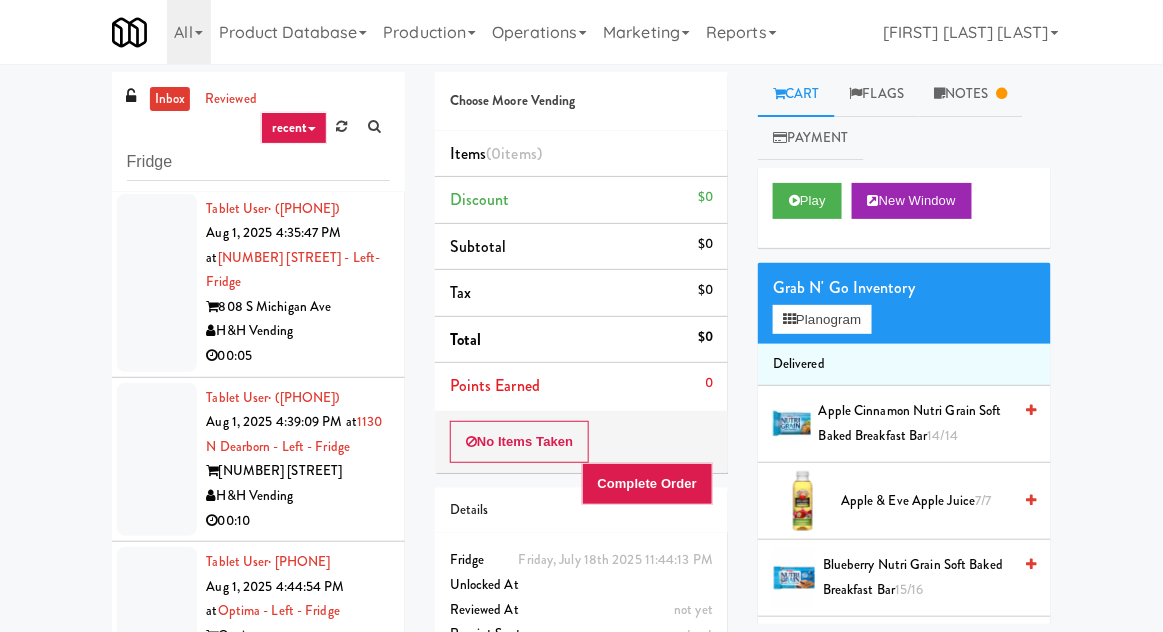 scroll, scrollTop: 1361, scrollLeft: 0, axis: vertical 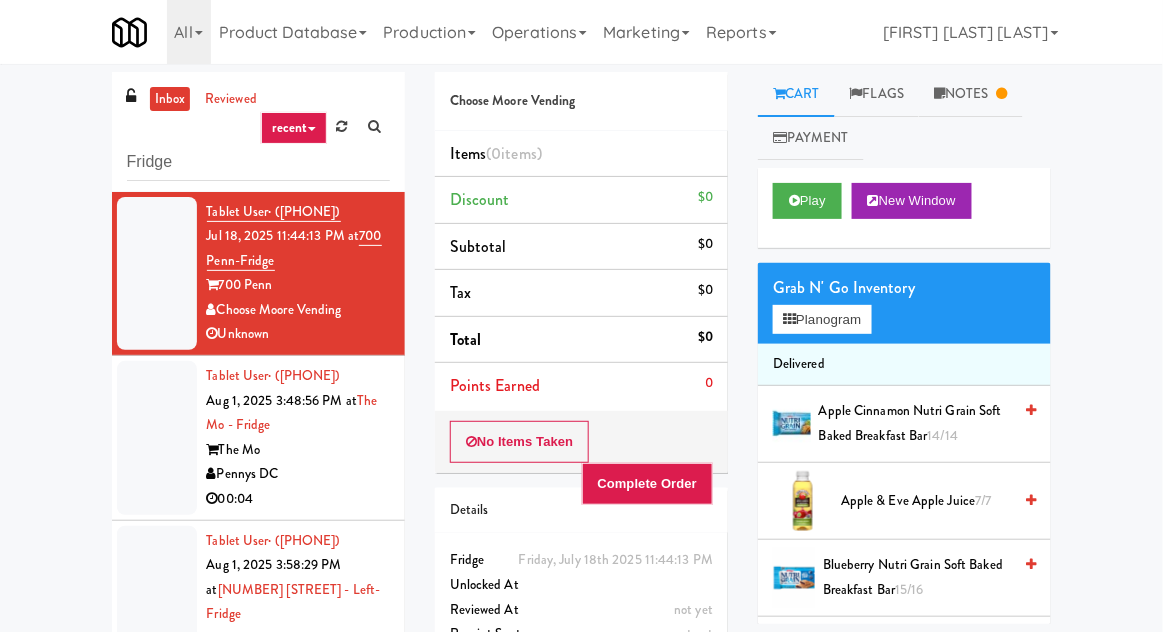 click at bounding box center [157, 438] 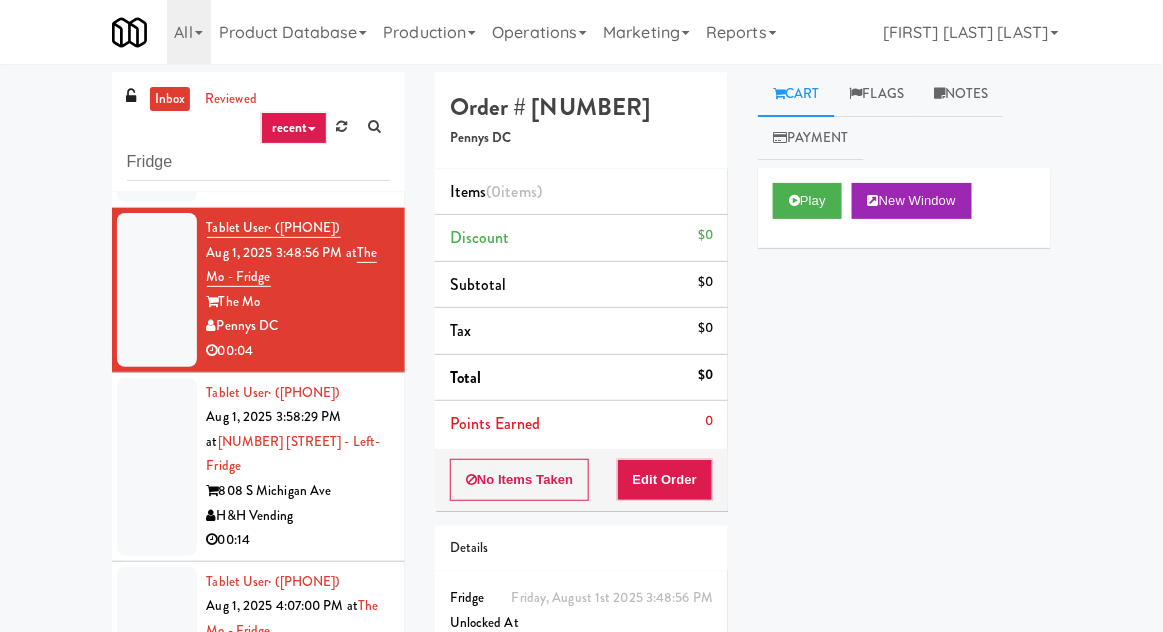 scroll, scrollTop: 152, scrollLeft: 0, axis: vertical 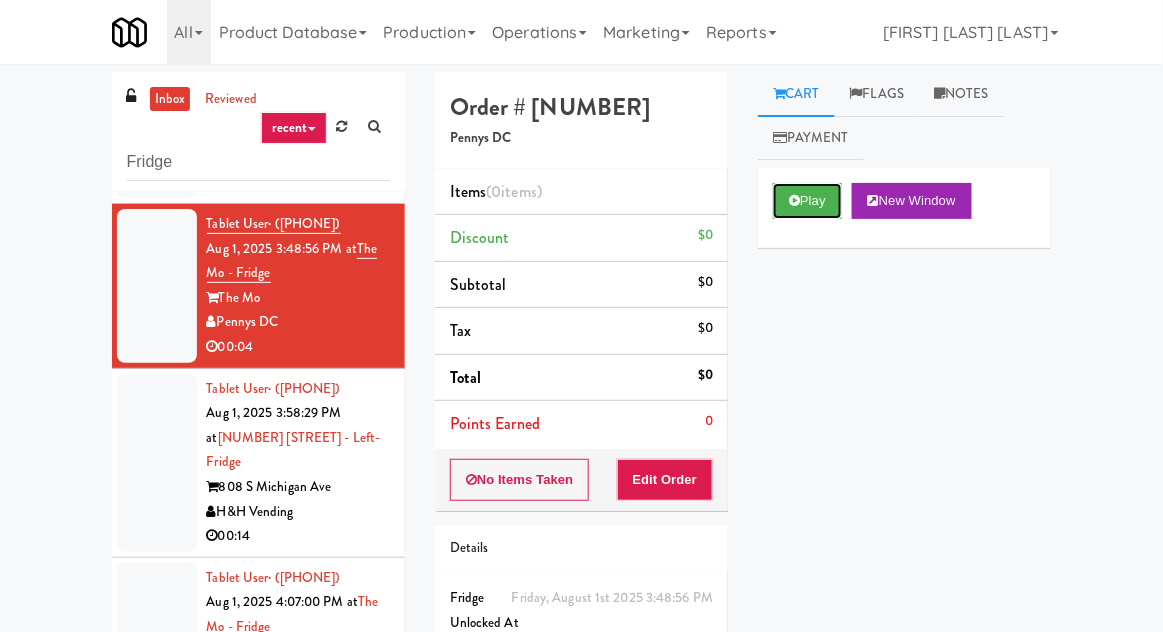 click at bounding box center [794, 200] 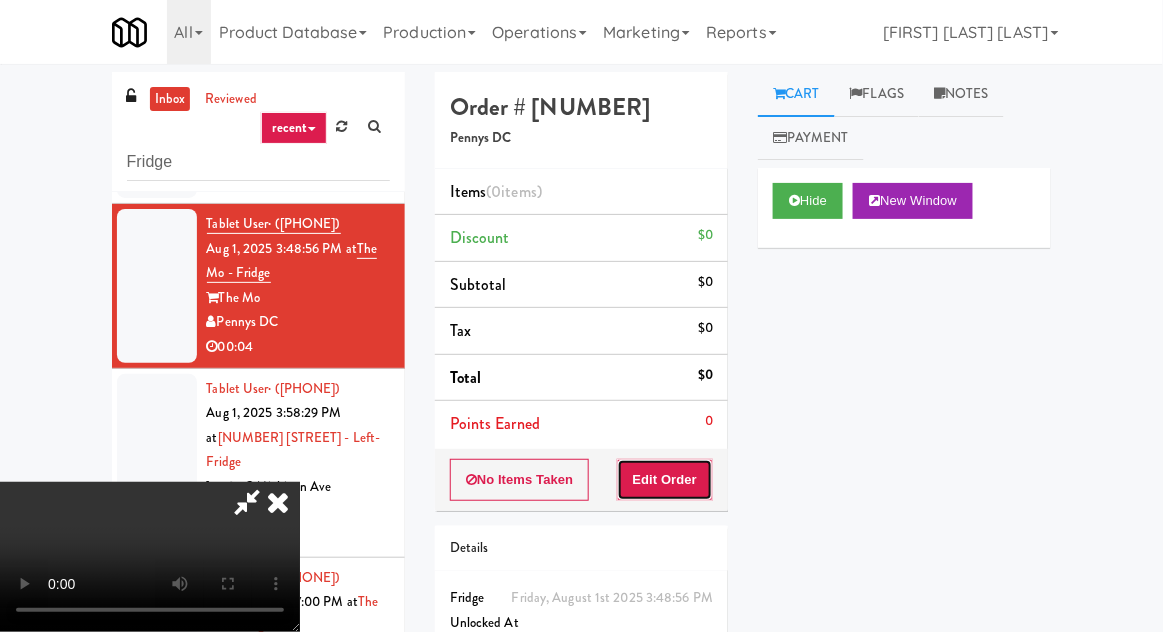 click on "Edit Order" at bounding box center [665, 480] 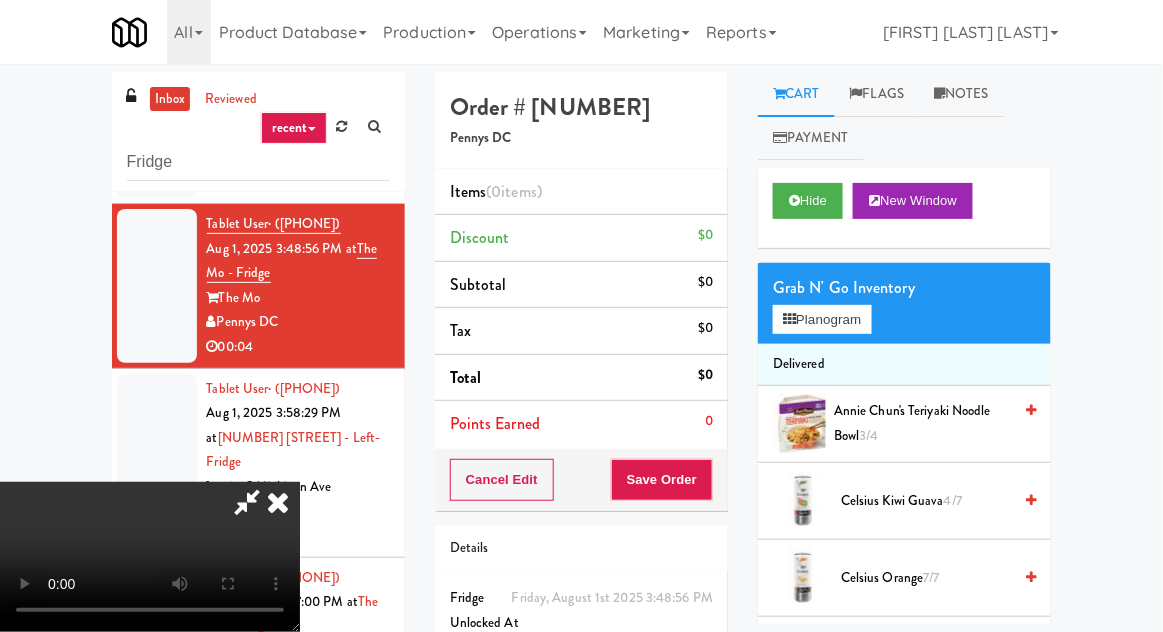 scroll, scrollTop: 73, scrollLeft: 0, axis: vertical 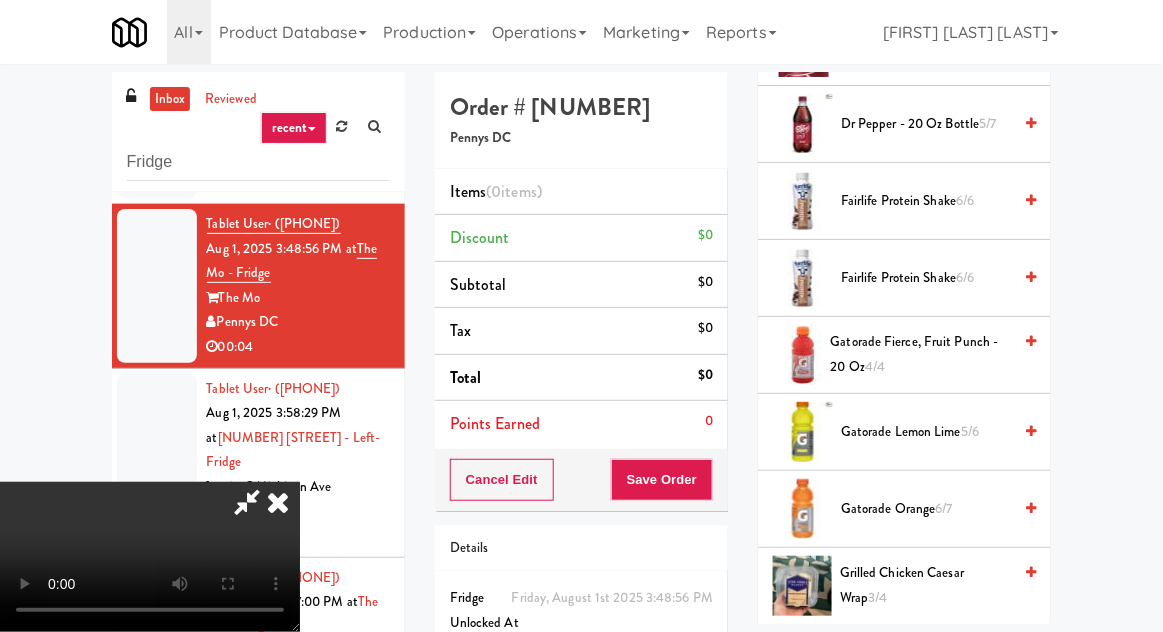 click on "Gatorade Fierce, Fruit Punch - 20 oz   4/4" at bounding box center (921, 354) 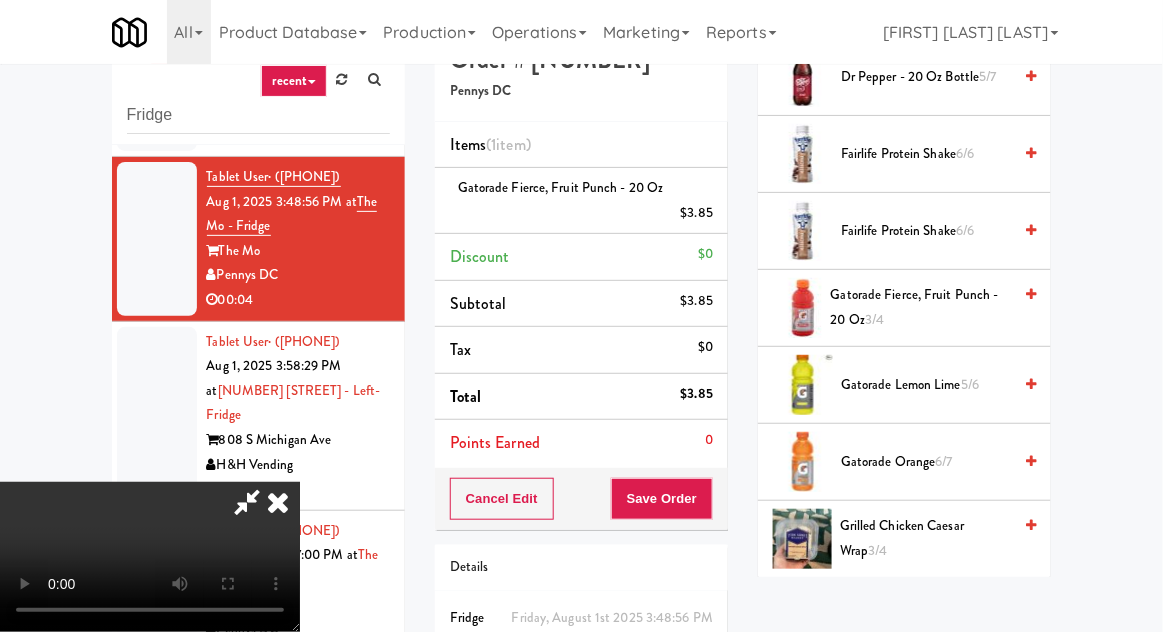 scroll, scrollTop: 77, scrollLeft: 0, axis: vertical 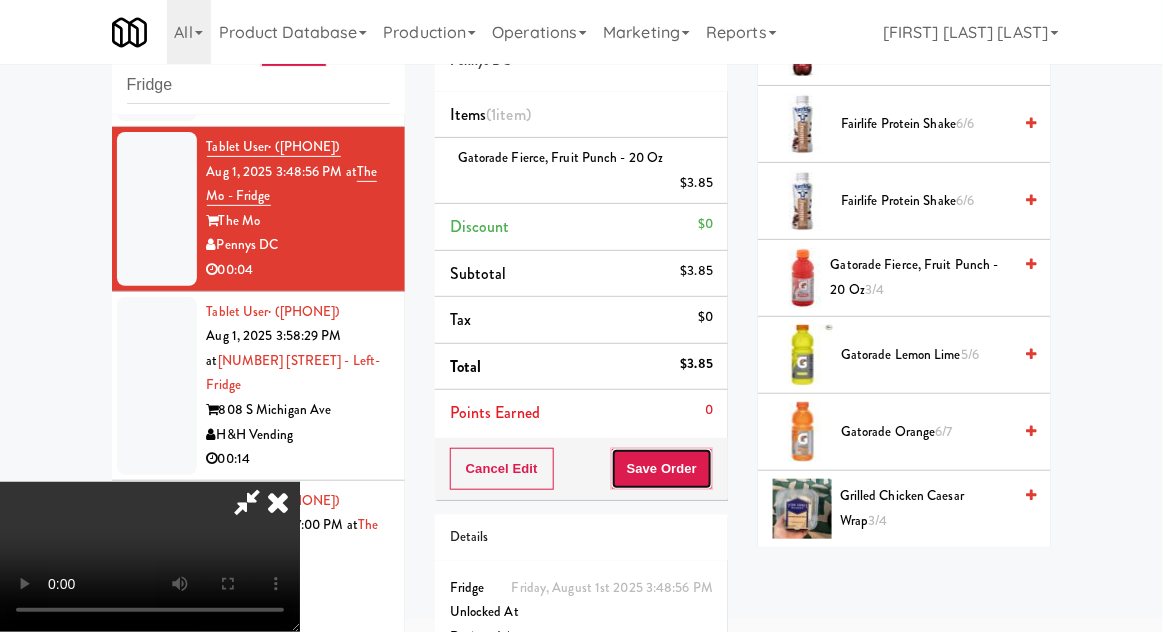 click on "Save Order" at bounding box center [662, 469] 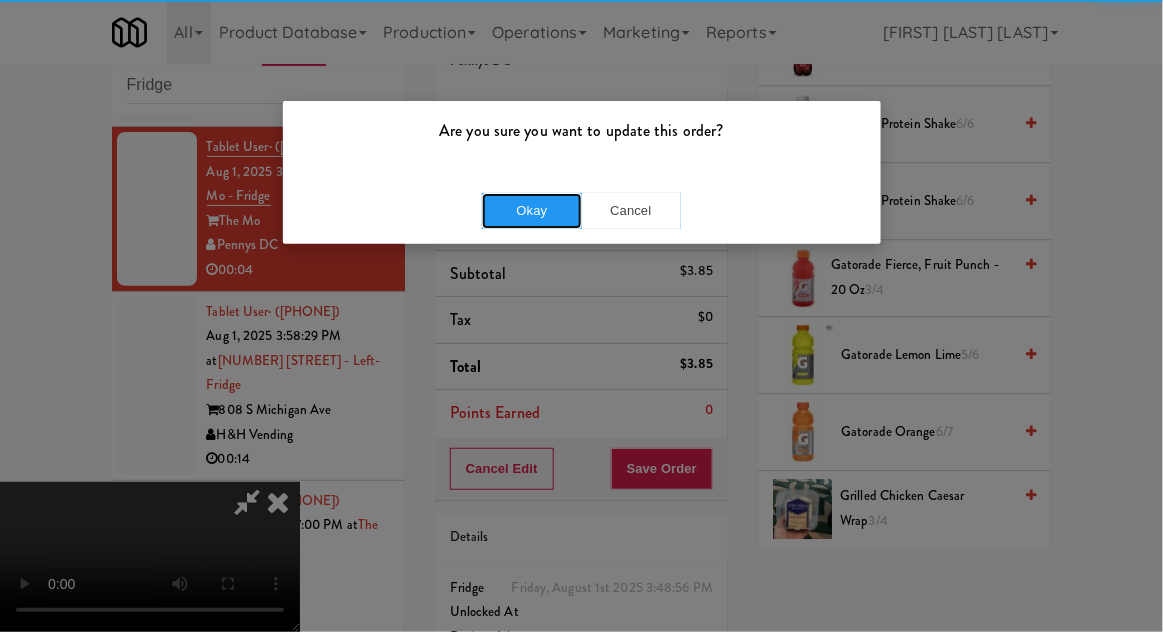 click on "Okay" at bounding box center [532, 211] 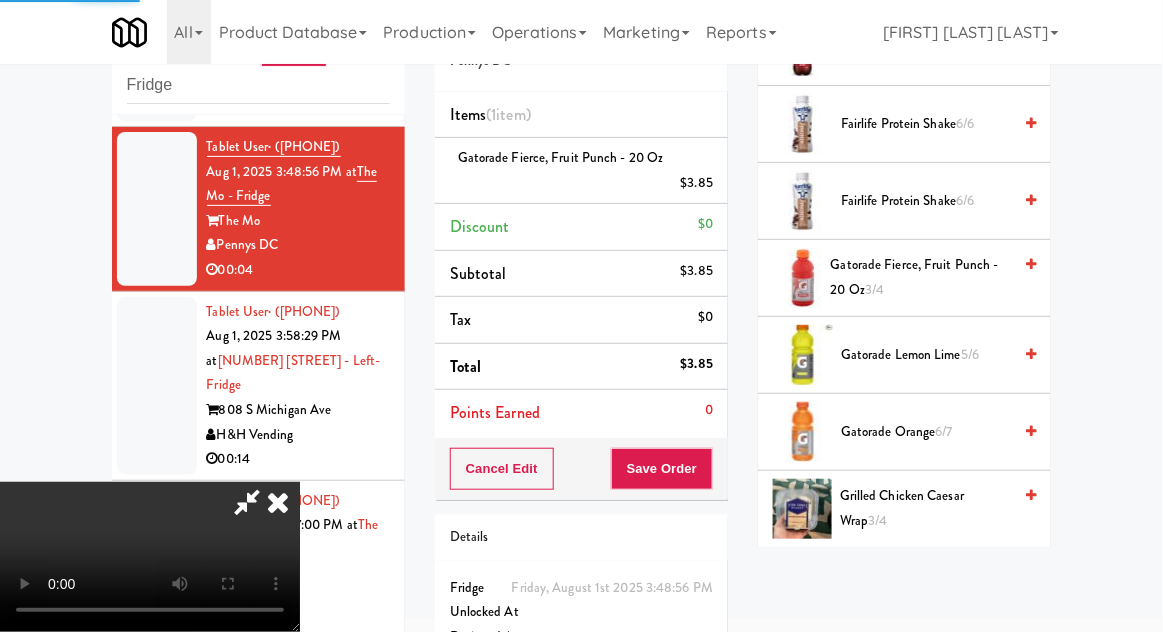 scroll, scrollTop: 197, scrollLeft: 0, axis: vertical 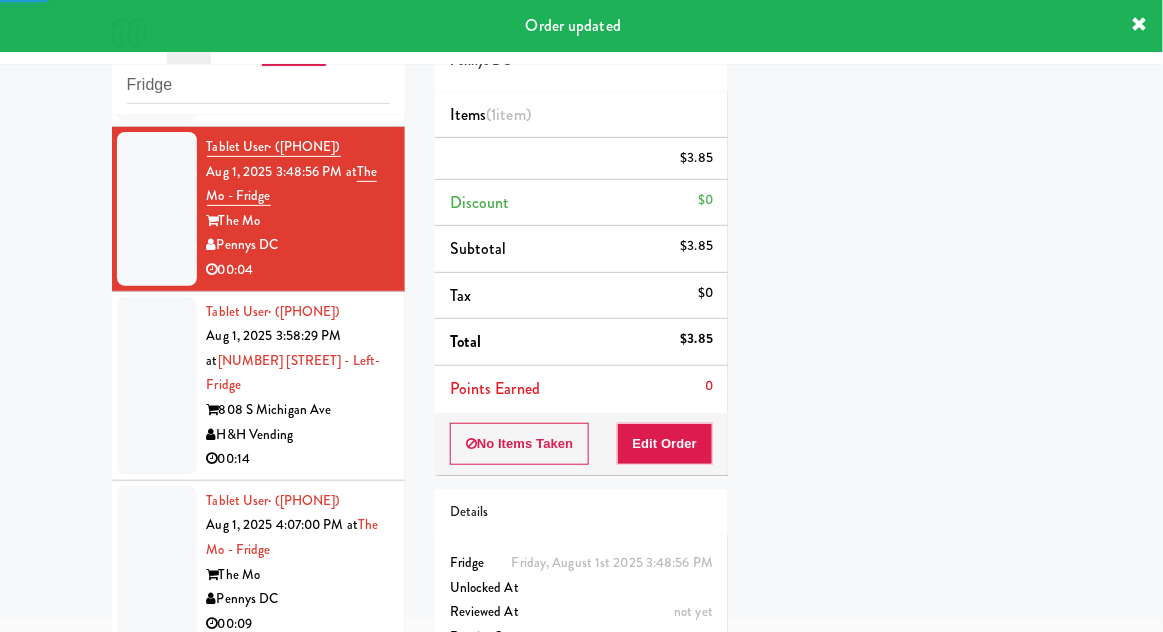 click at bounding box center (157, 386) 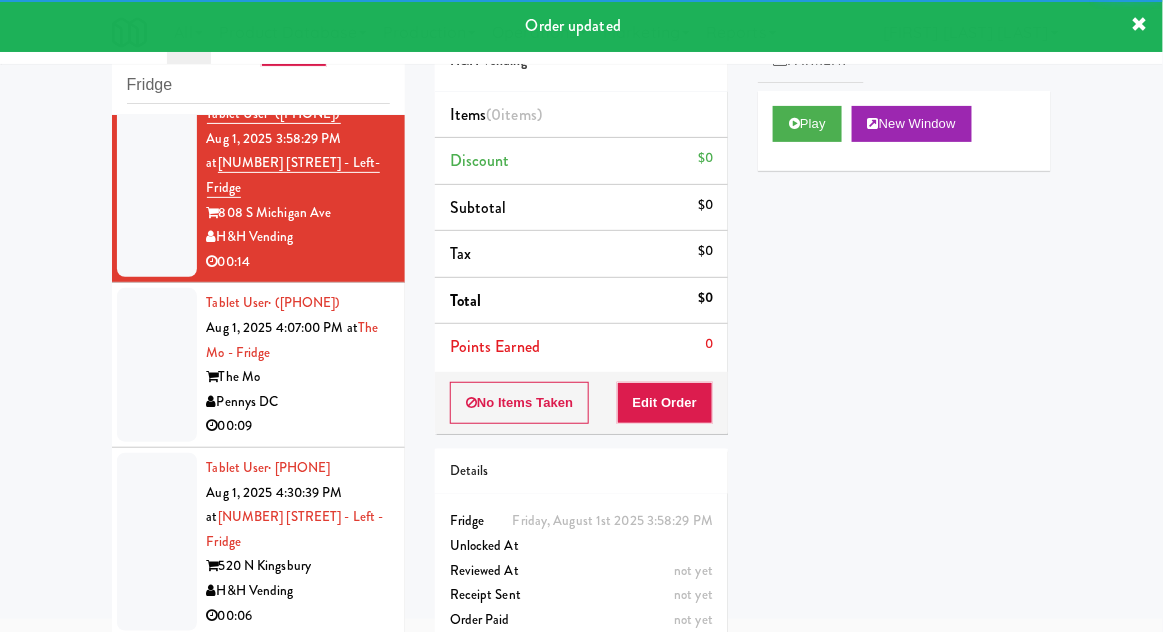scroll, scrollTop: 373, scrollLeft: 0, axis: vertical 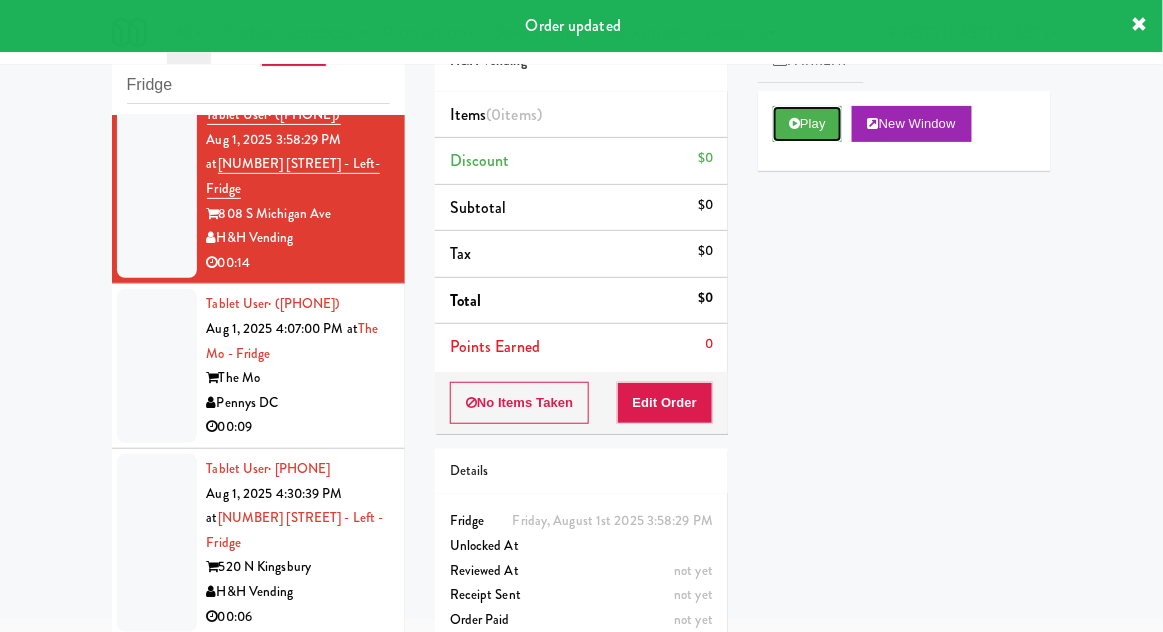 click at bounding box center [794, 123] 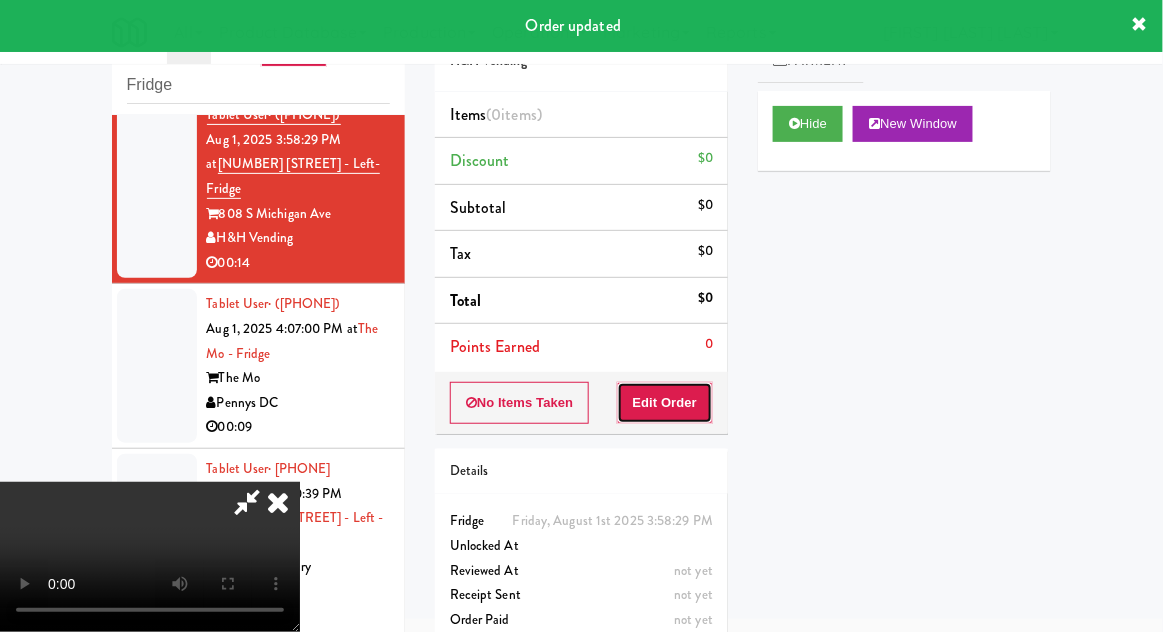 click on "Edit Order" at bounding box center (665, 403) 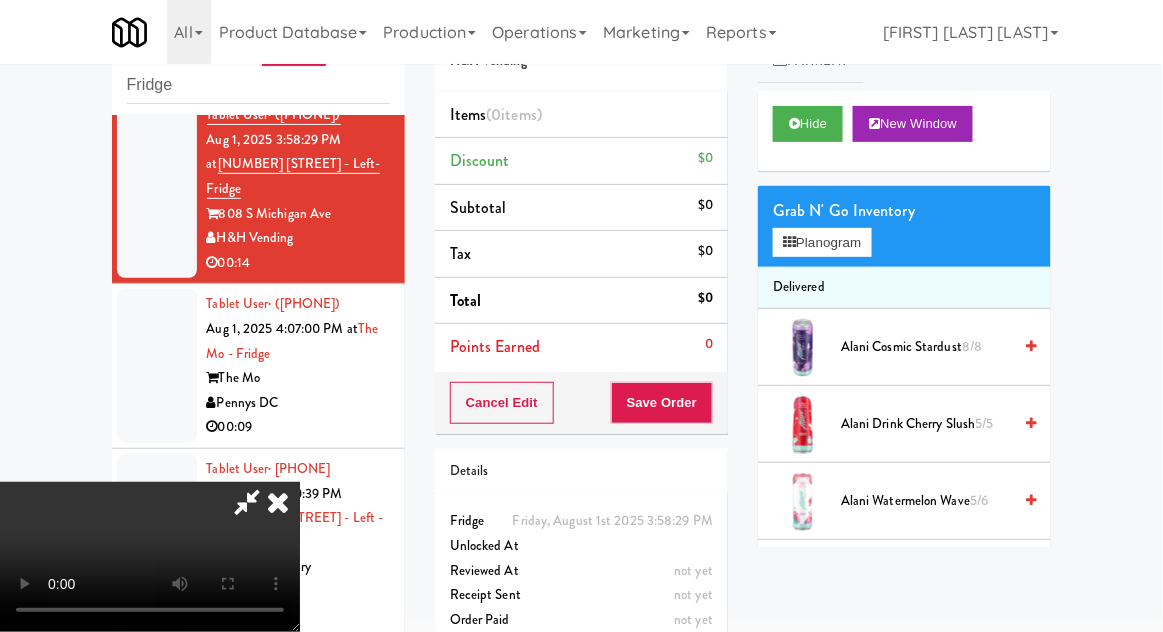 scroll, scrollTop: 73, scrollLeft: 0, axis: vertical 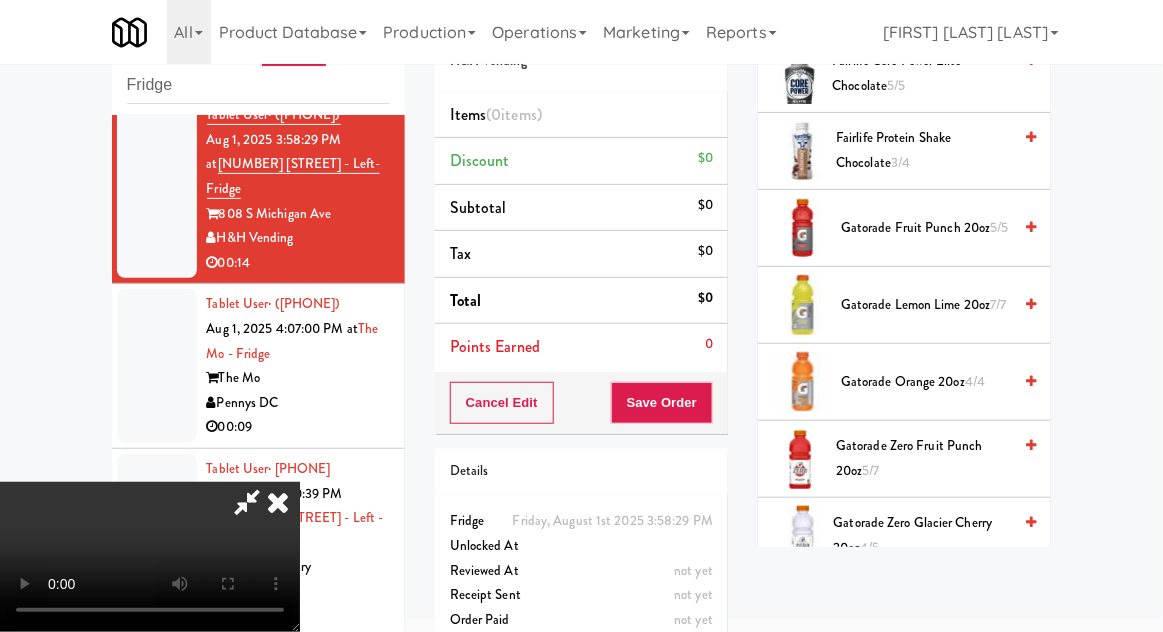 click on "Gatorade Fruit Punch 20oz  5/5" at bounding box center (904, 228) 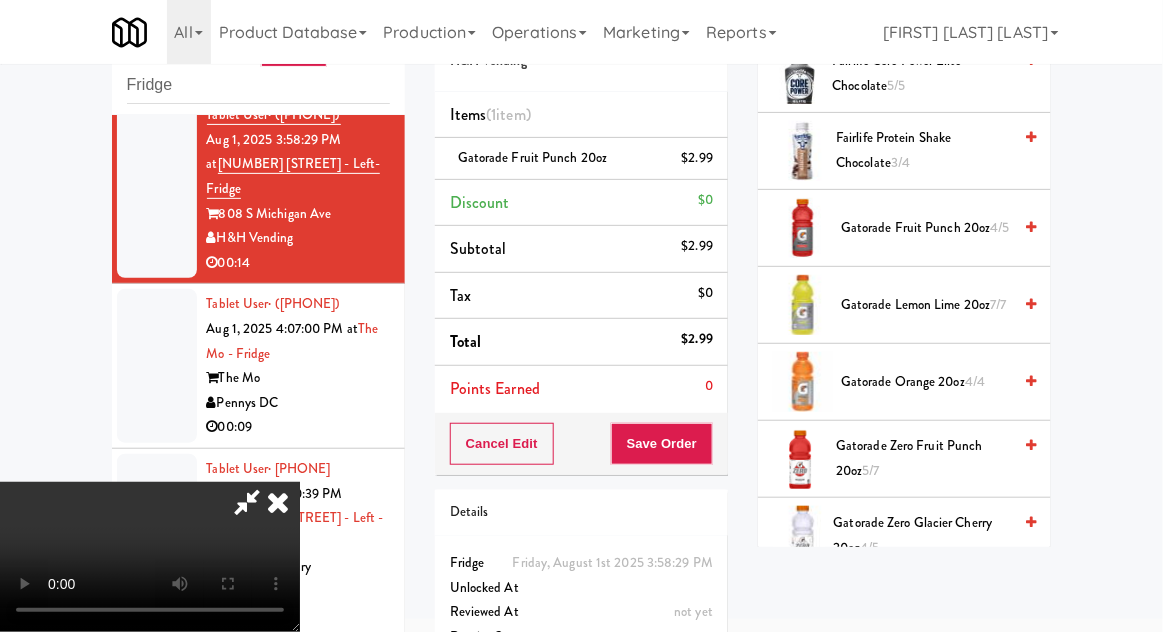 scroll, scrollTop: 0, scrollLeft: 0, axis: both 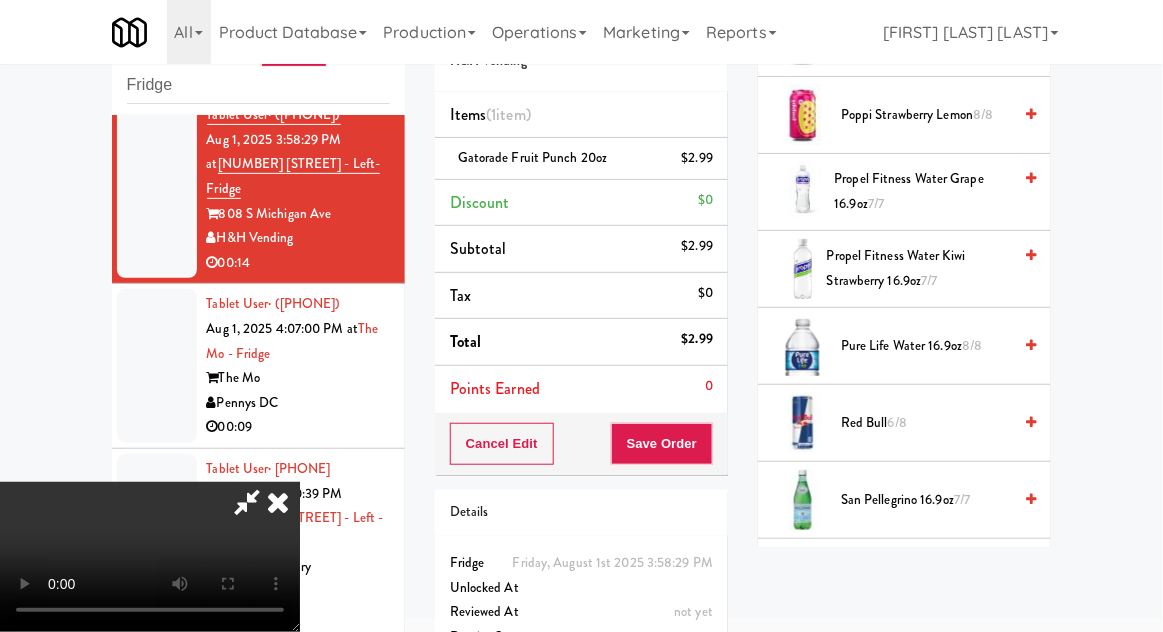 click on "Red Bull  6/8" at bounding box center [926, 423] 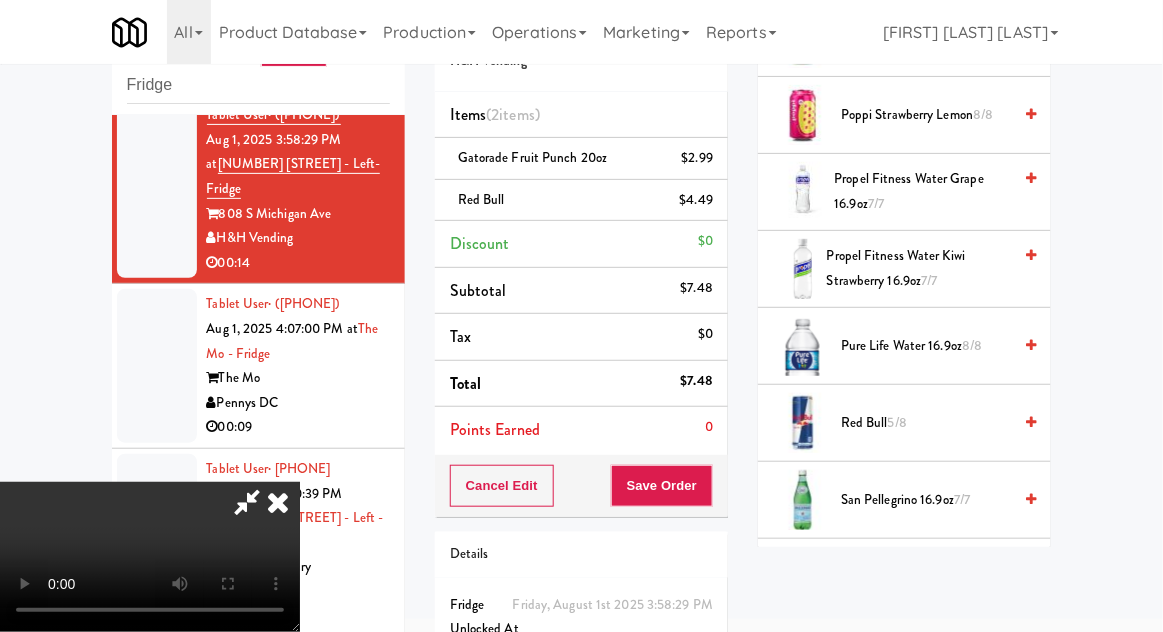 scroll, scrollTop: 73, scrollLeft: 0, axis: vertical 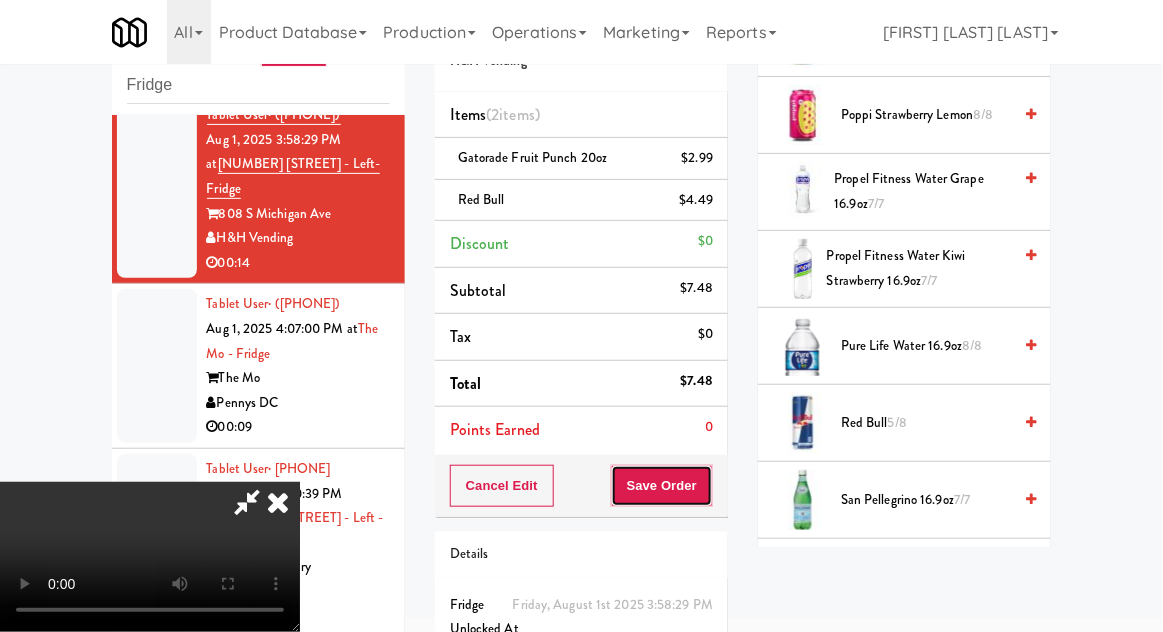click on "Save Order" at bounding box center [662, 486] 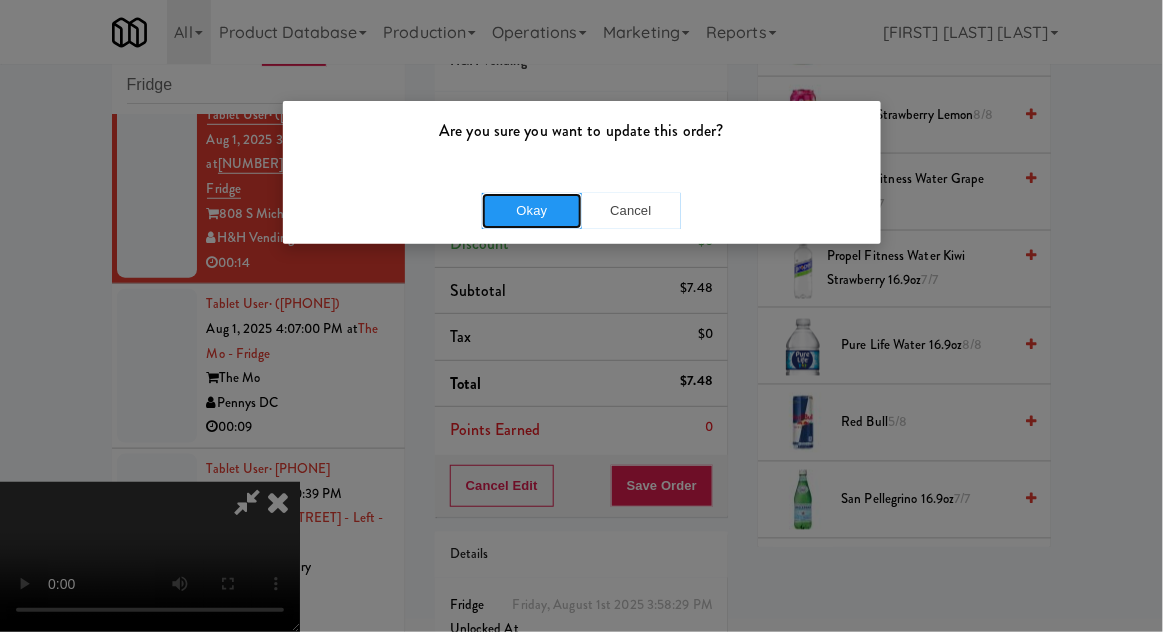 click on "Okay" at bounding box center [532, 211] 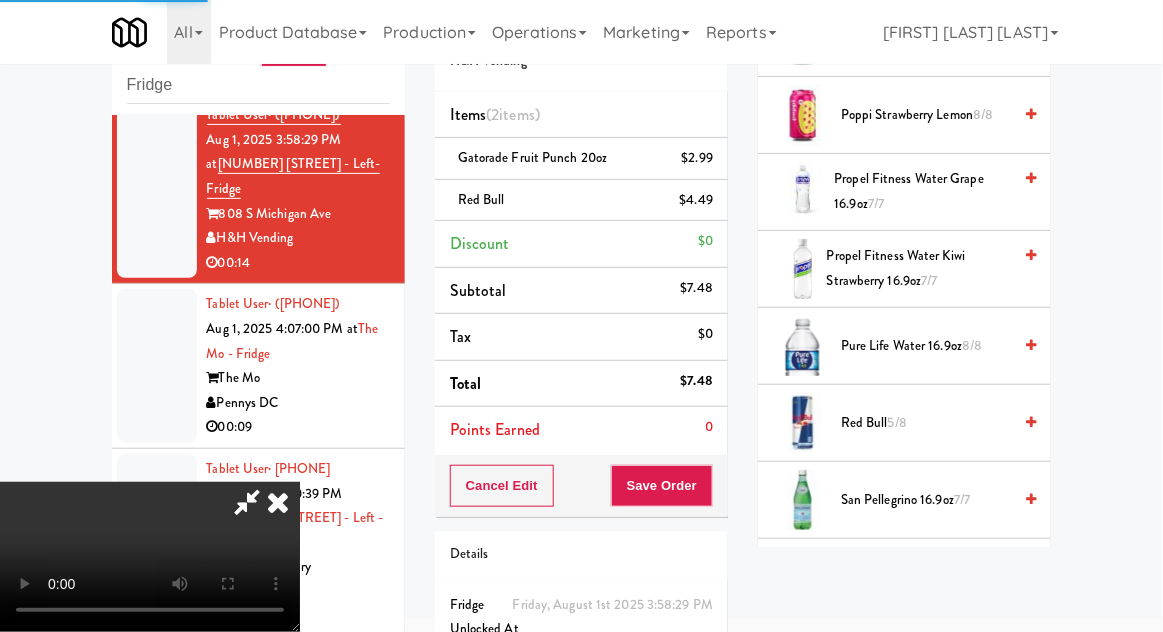 scroll, scrollTop: 197, scrollLeft: 0, axis: vertical 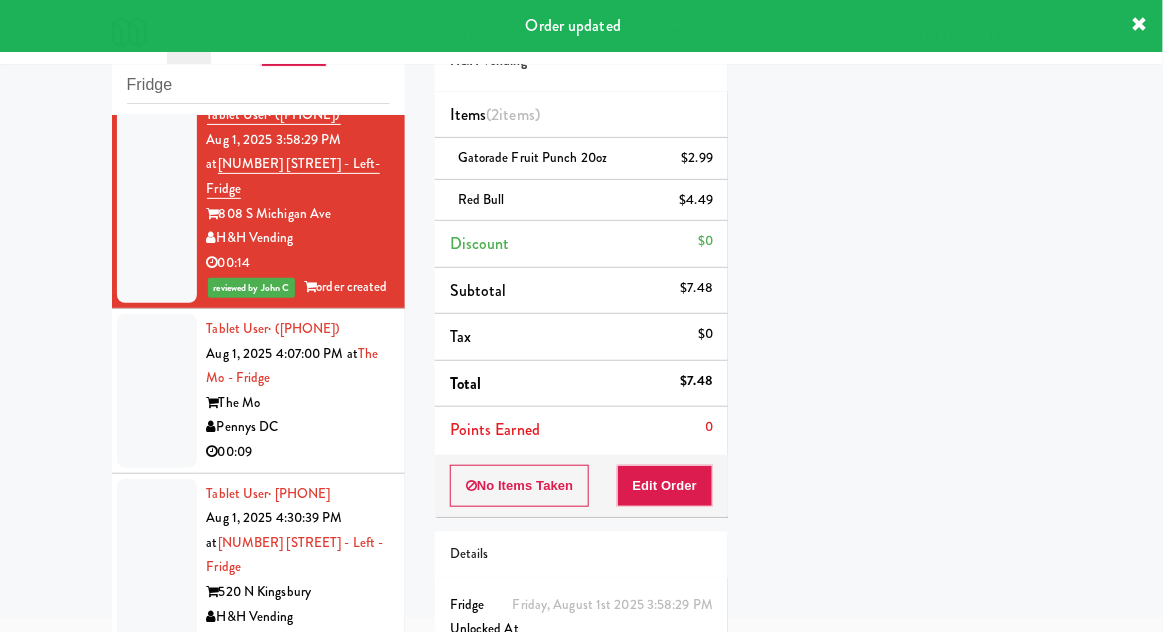 click at bounding box center [157, 391] 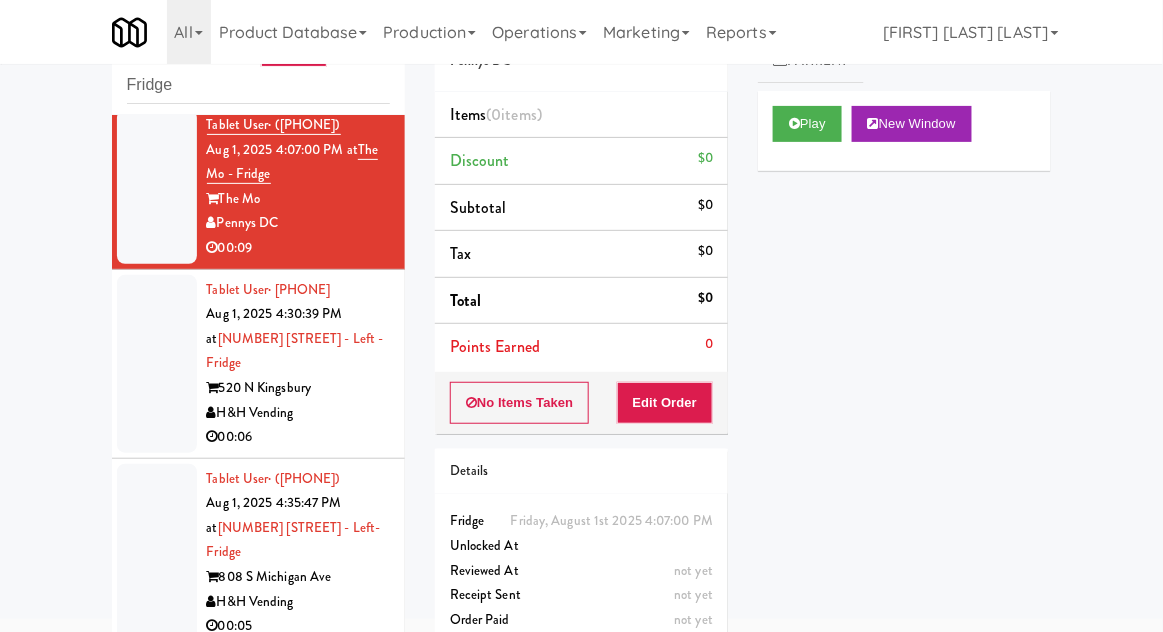 scroll, scrollTop: 578, scrollLeft: 0, axis: vertical 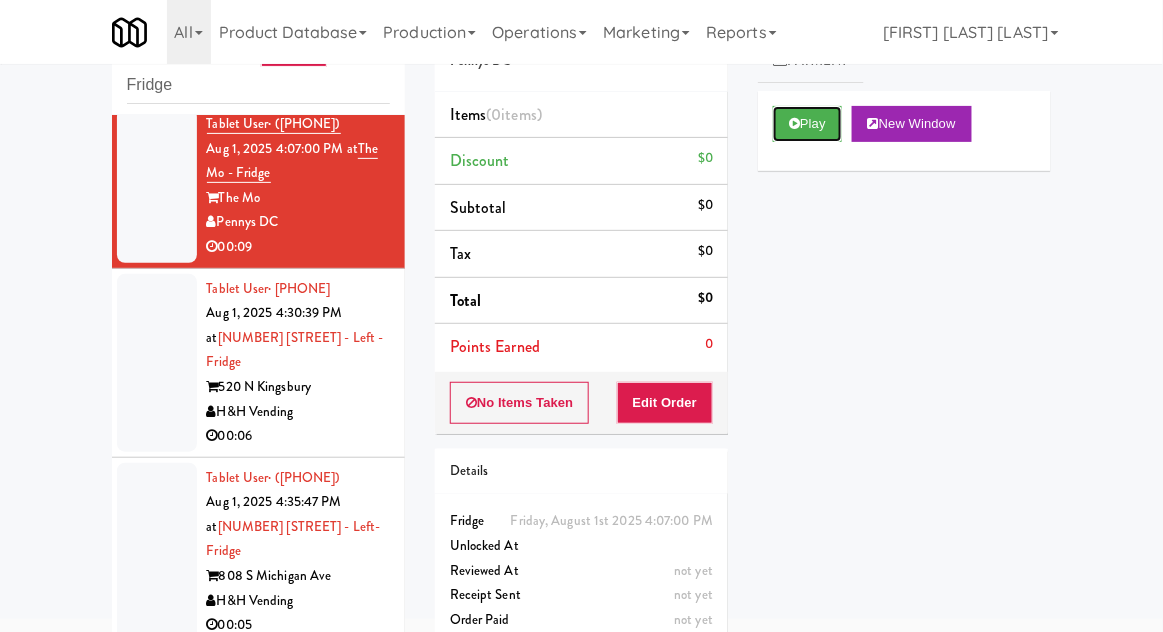 click at bounding box center [794, 123] 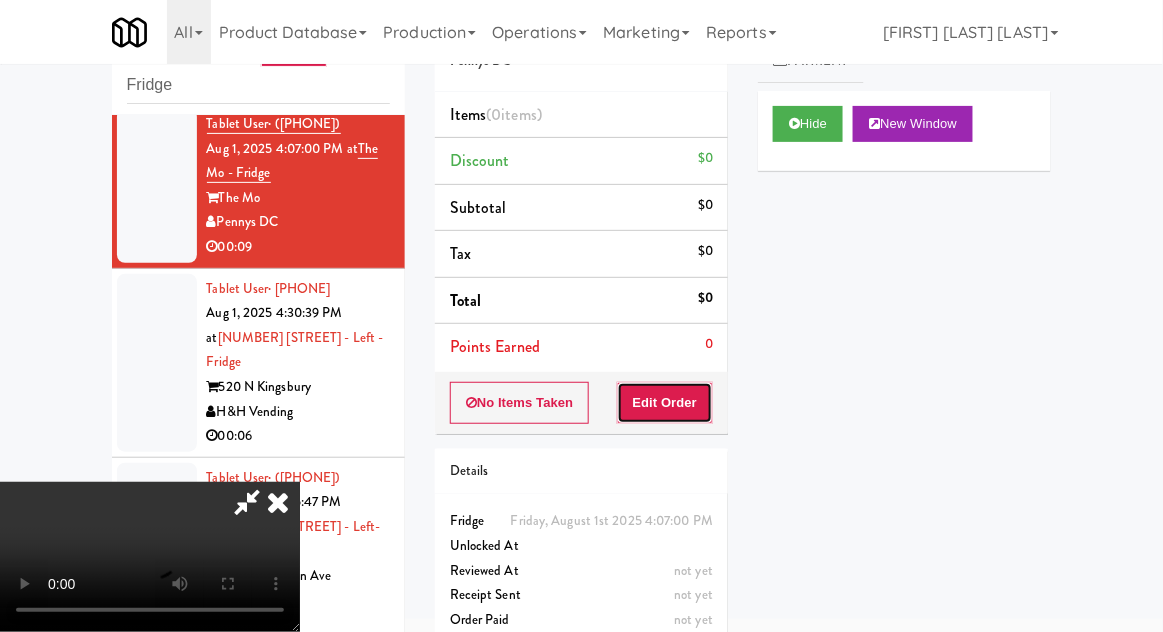 click on "Edit Order" at bounding box center [665, 403] 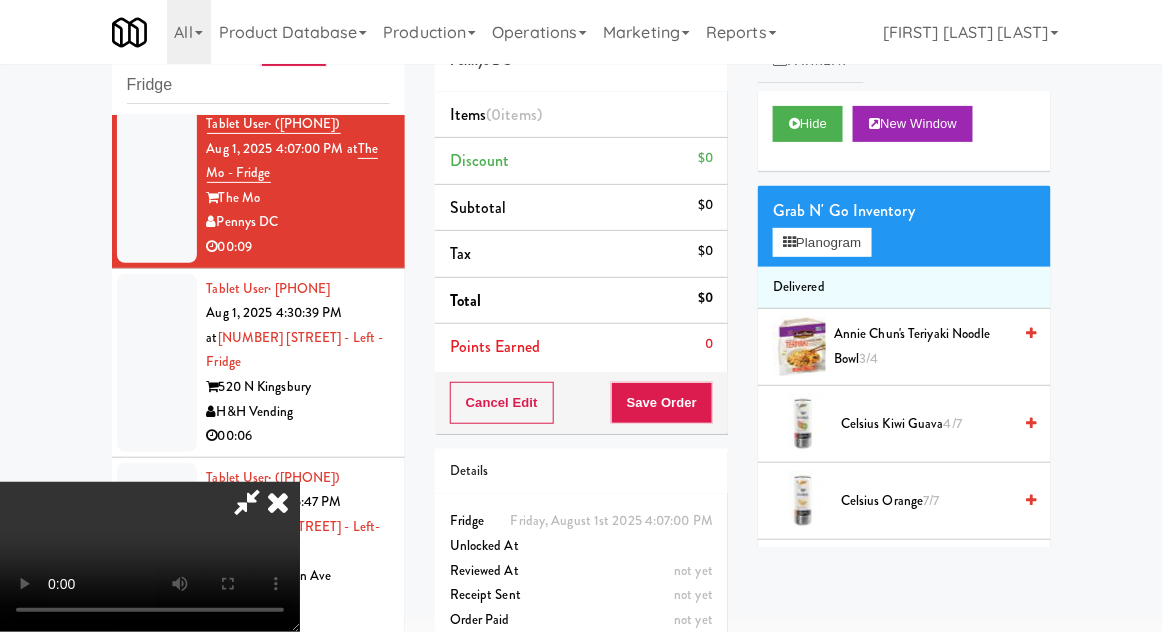 scroll, scrollTop: 73, scrollLeft: 0, axis: vertical 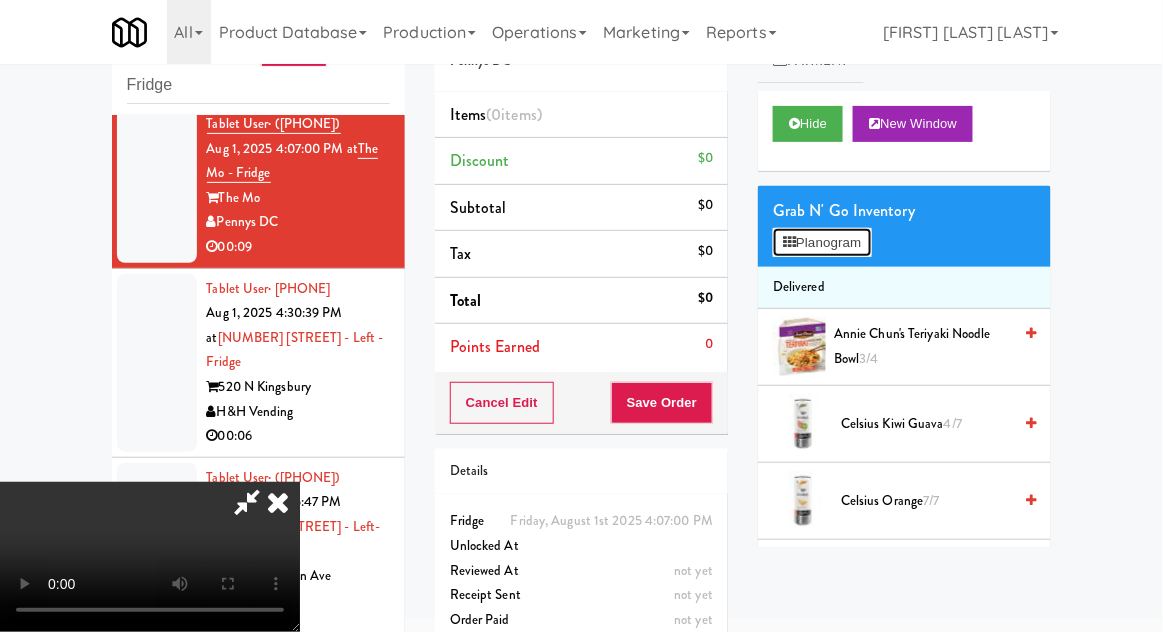 click on "Planogram" at bounding box center [822, 243] 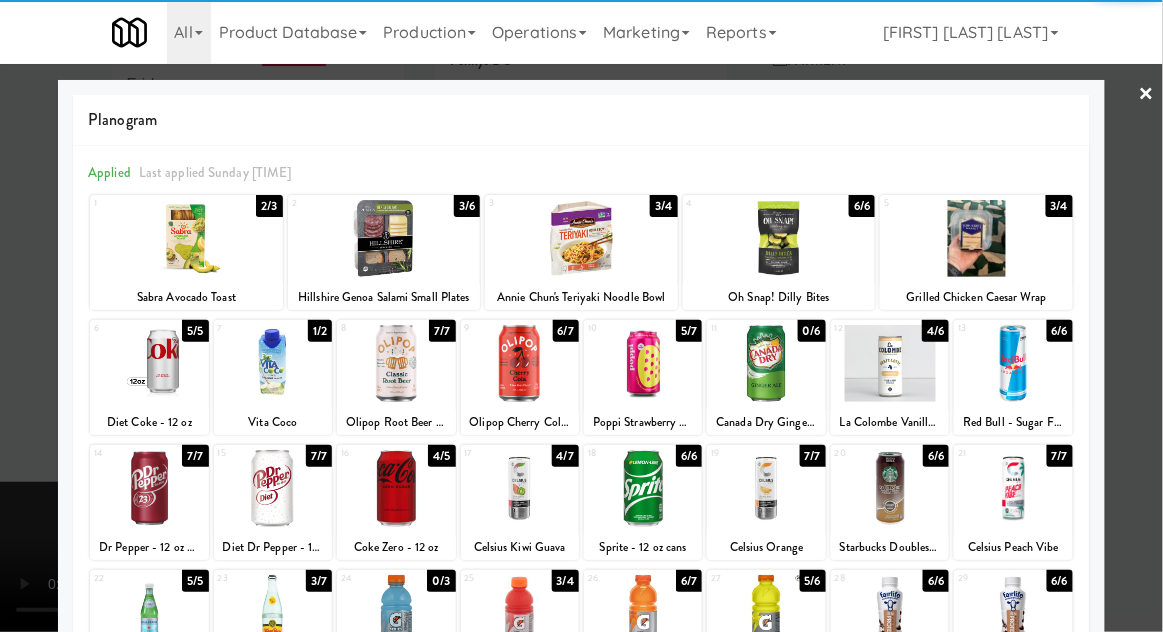 click at bounding box center (890, 363) 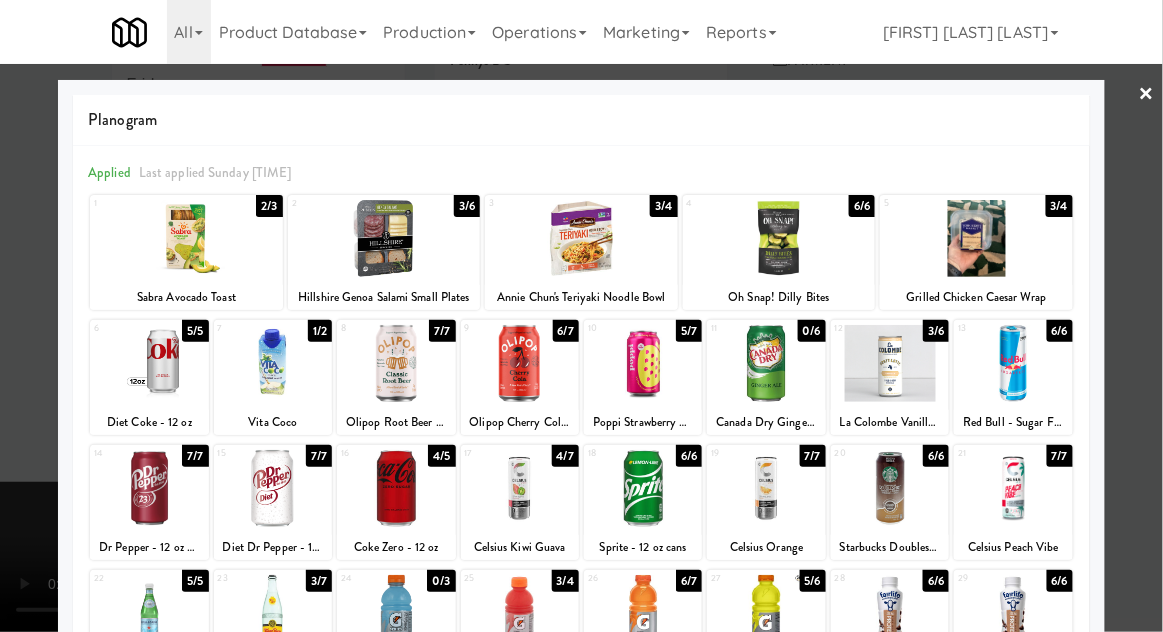 click at bounding box center [581, 316] 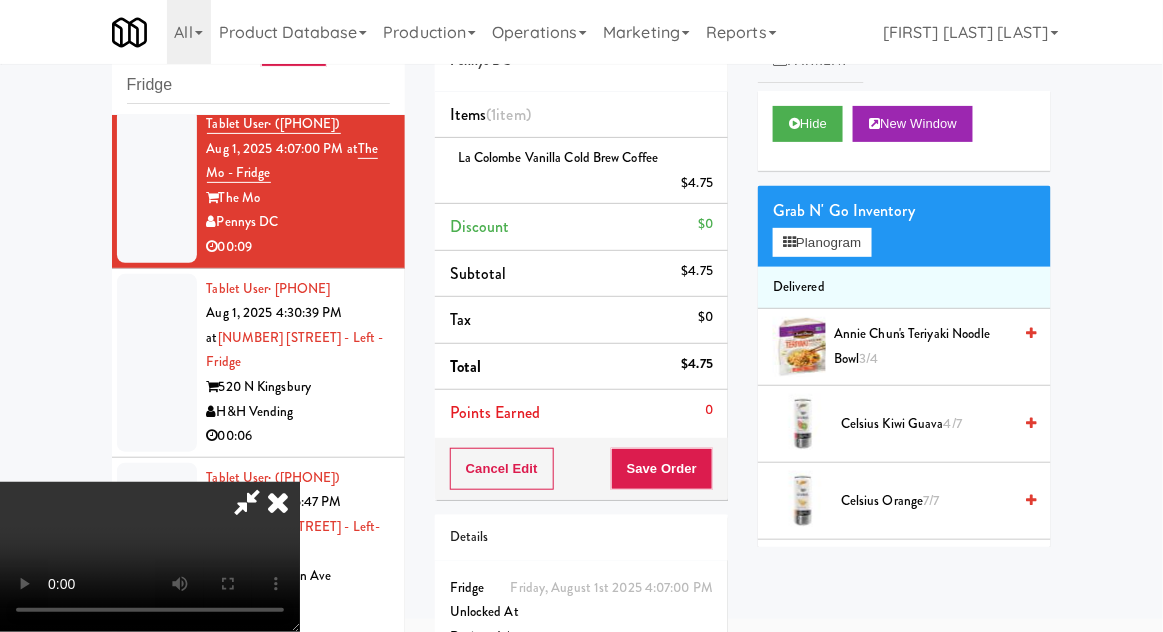 scroll, scrollTop: 73, scrollLeft: 0, axis: vertical 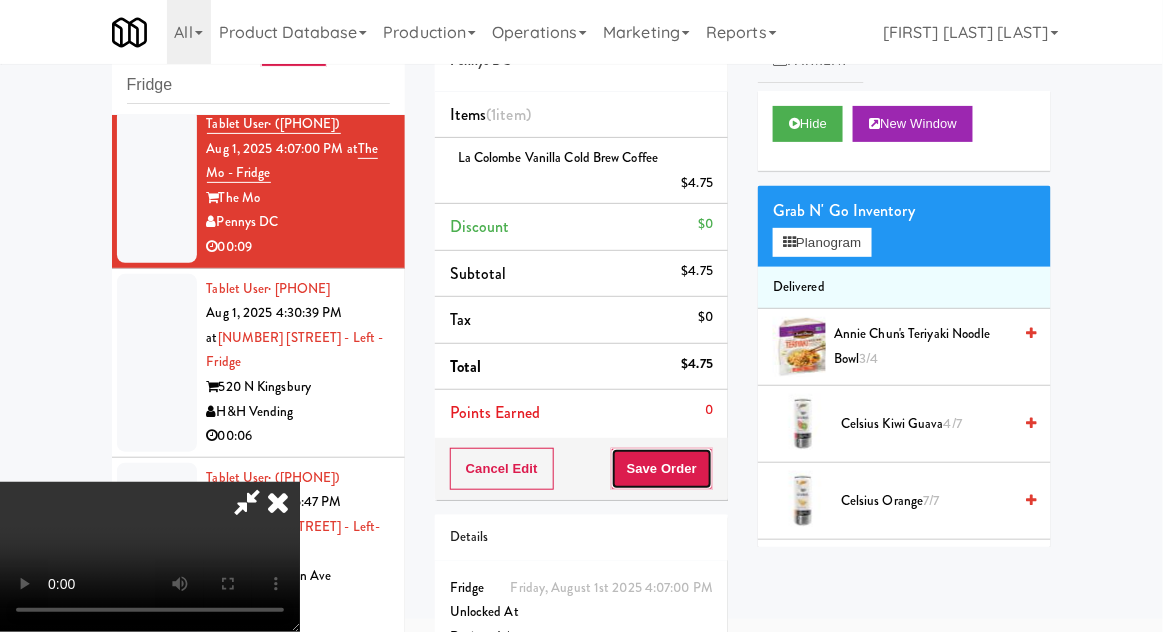 click on "Save Order" at bounding box center [662, 469] 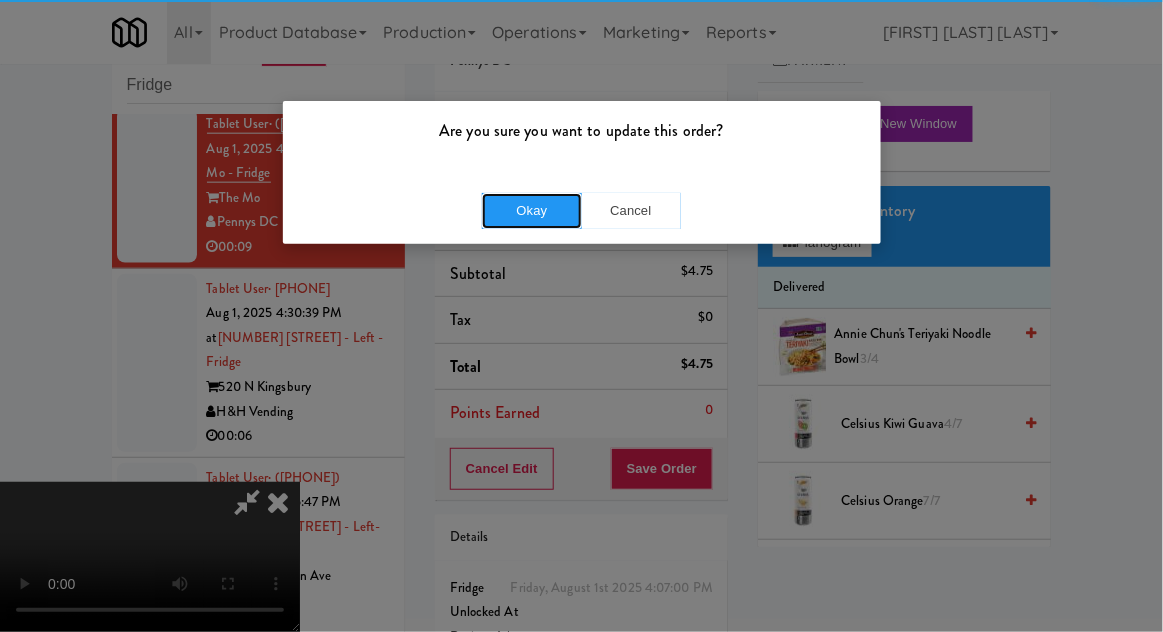 click on "Okay" at bounding box center (532, 211) 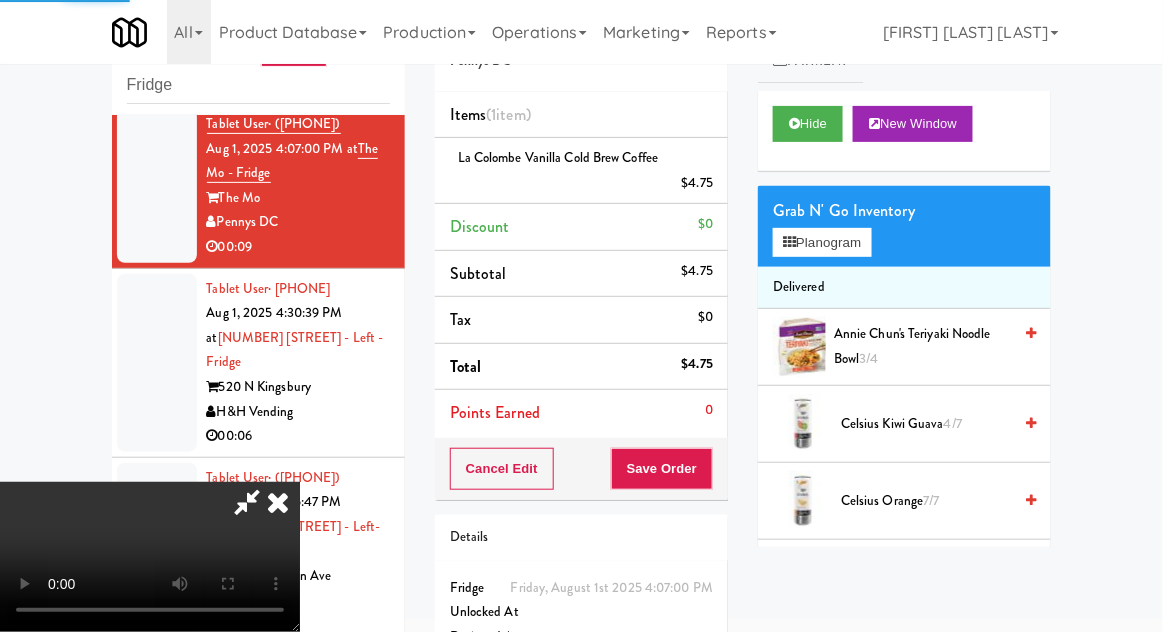 scroll, scrollTop: 0, scrollLeft: 0, axis: both 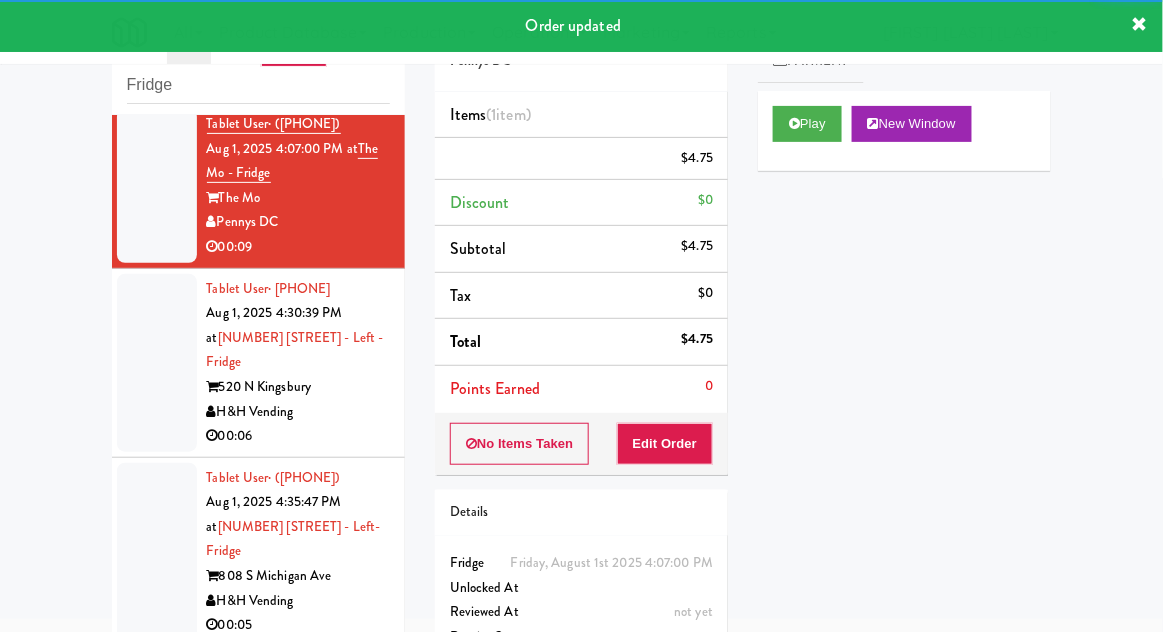 click at bounding box center (157, 363) 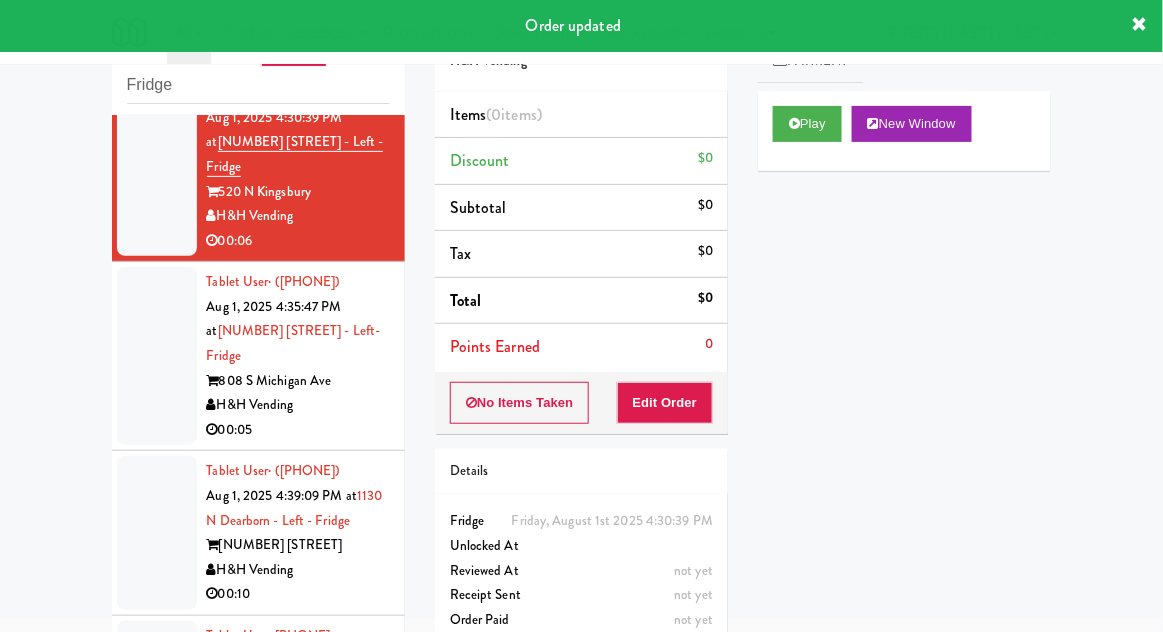 scroll, scrollTop: 799, scrollLeft: 0, axis: vertical 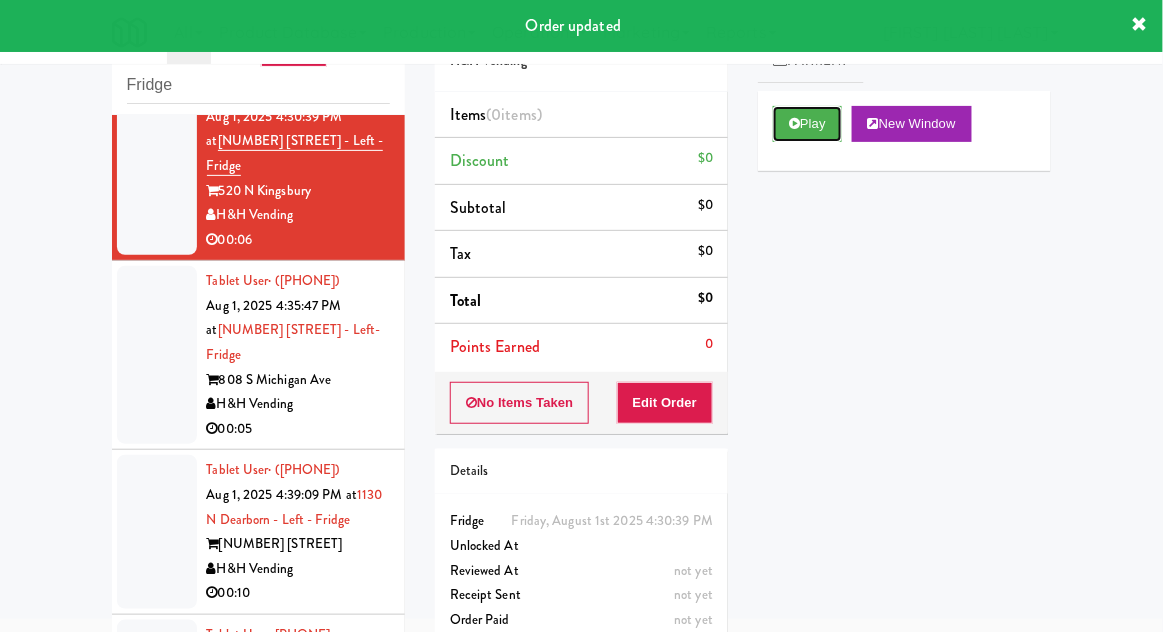 click at bounding box center [794, 123] 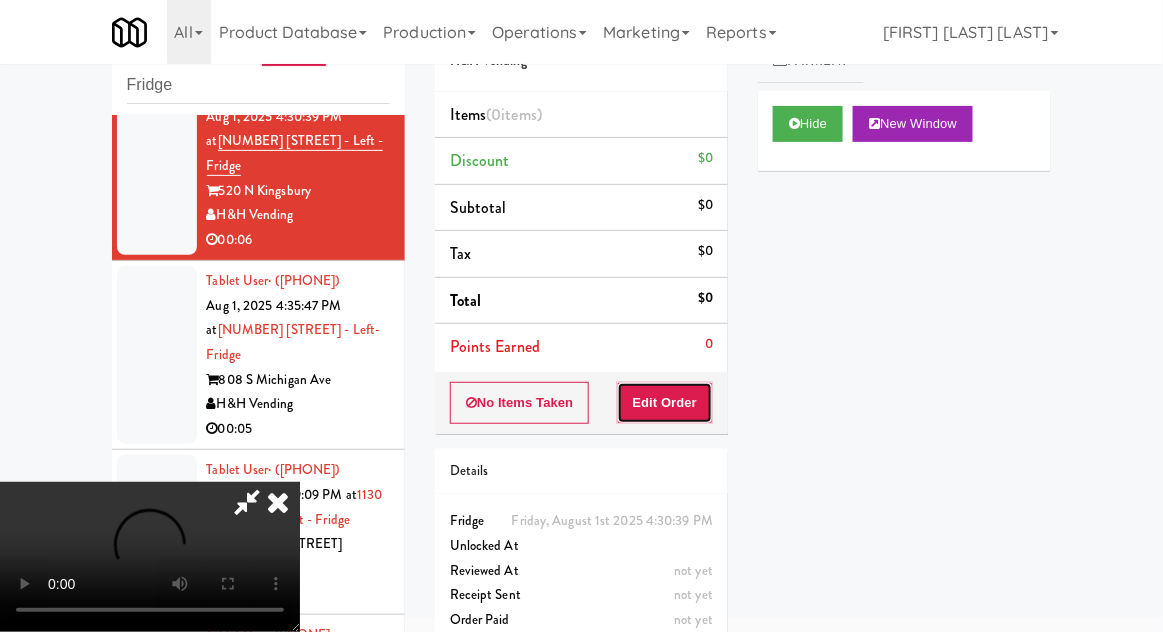 click on "Edit Order" at bounding box center [665, 403] 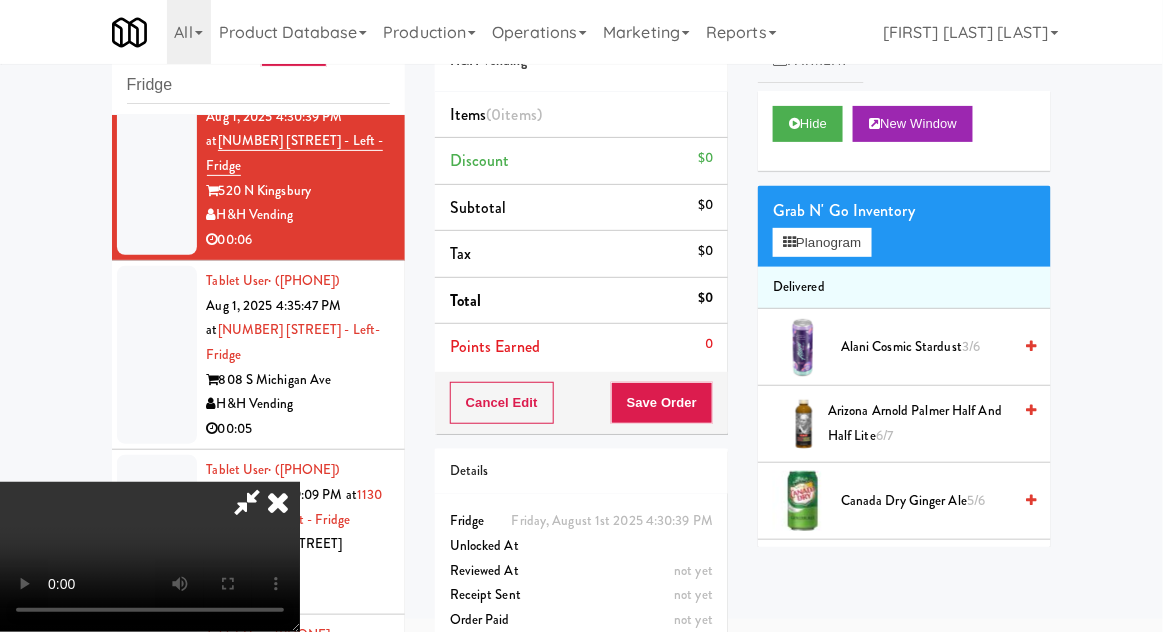 scroll, scrollTop: 73, scrollLeft: 0, axis: vertical 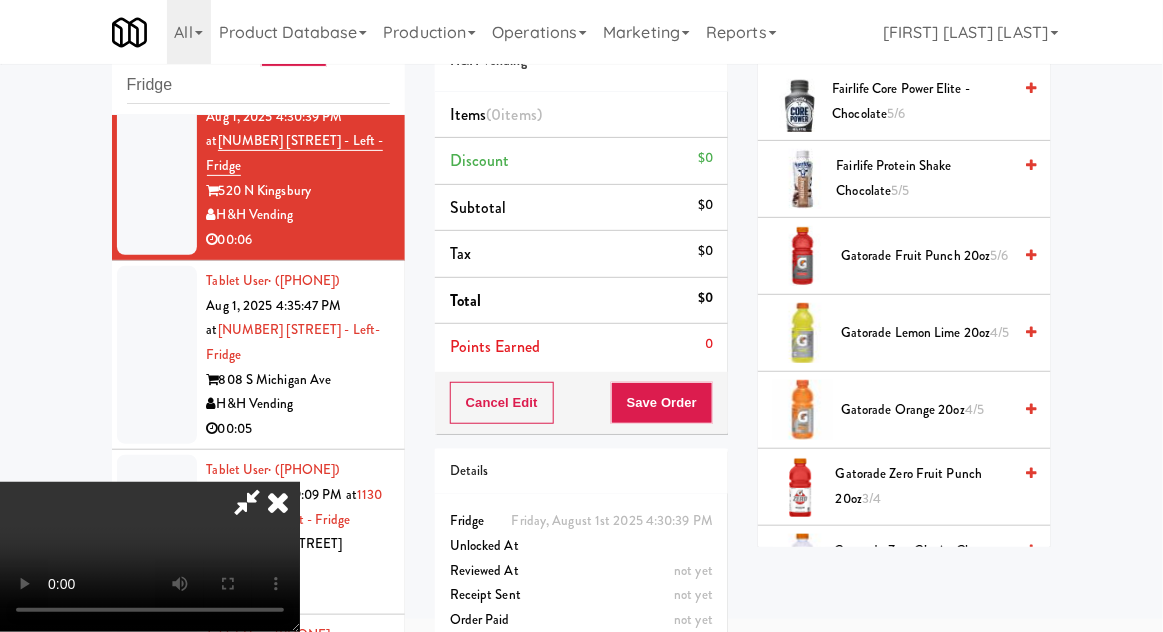 click on "Gatorade Orange 20oz  4/5" at bounding box center (926, 410) 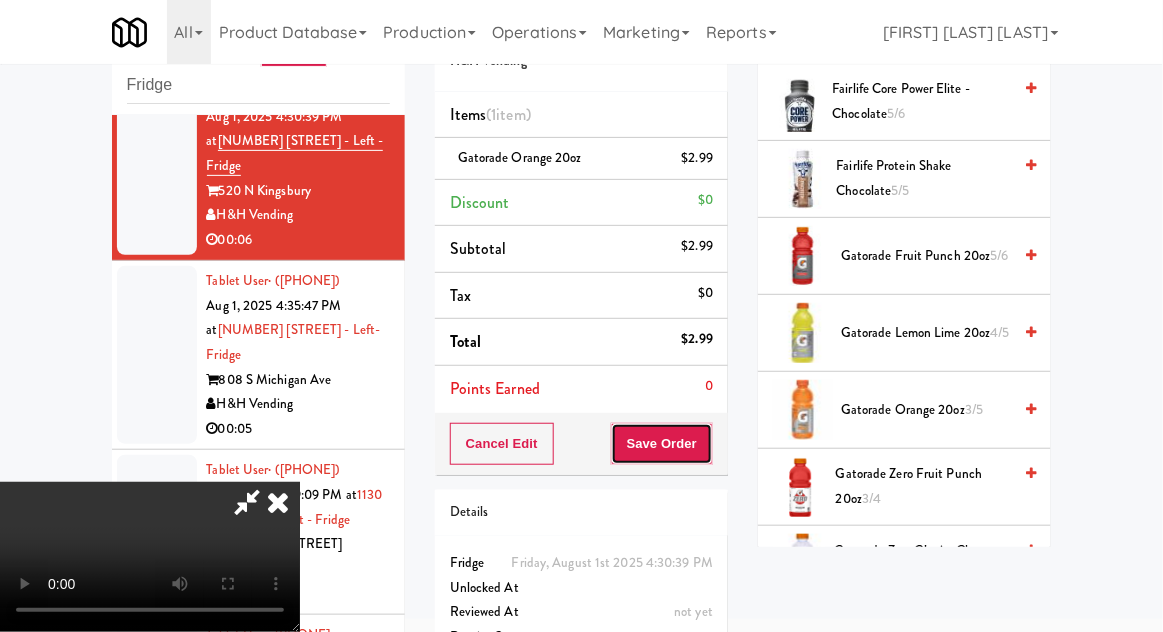 click on "Save Order" at bounding box center [662, 444] 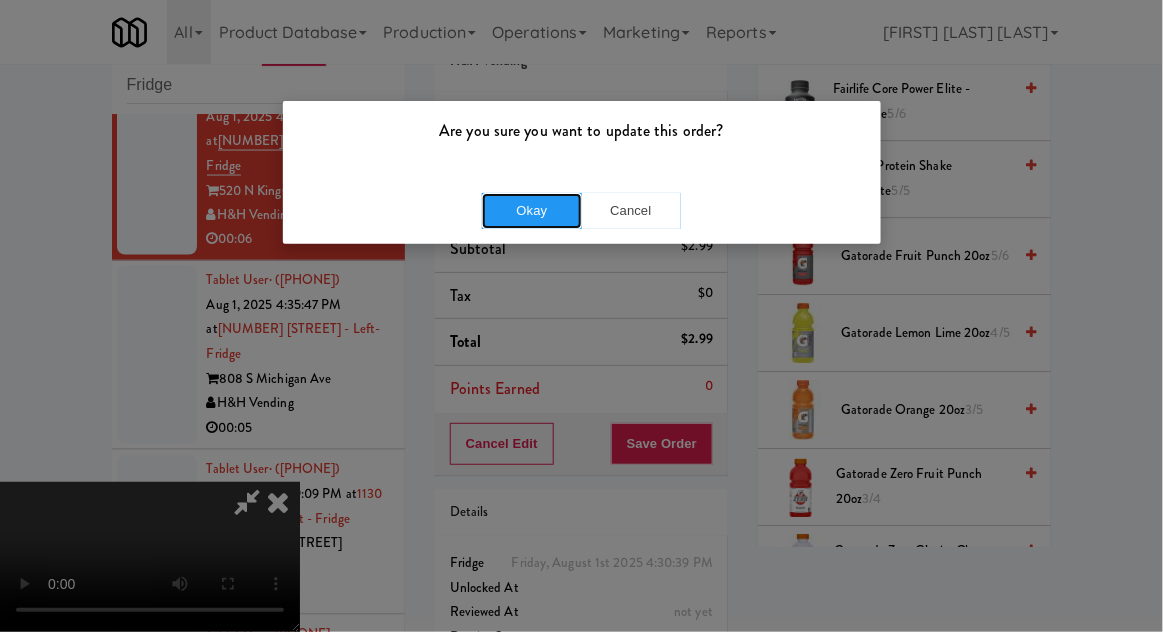 click on "Okay" at bounding box center [532, 211] 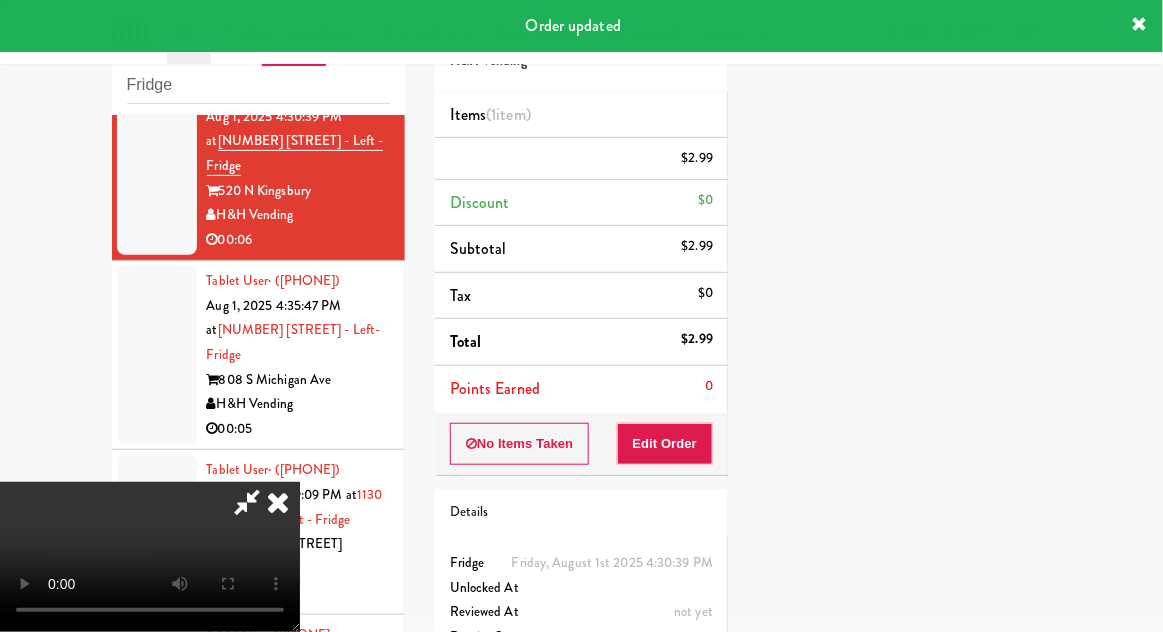 scroll, scrollTop: 197, scrollLeft: 0, axis: vertical 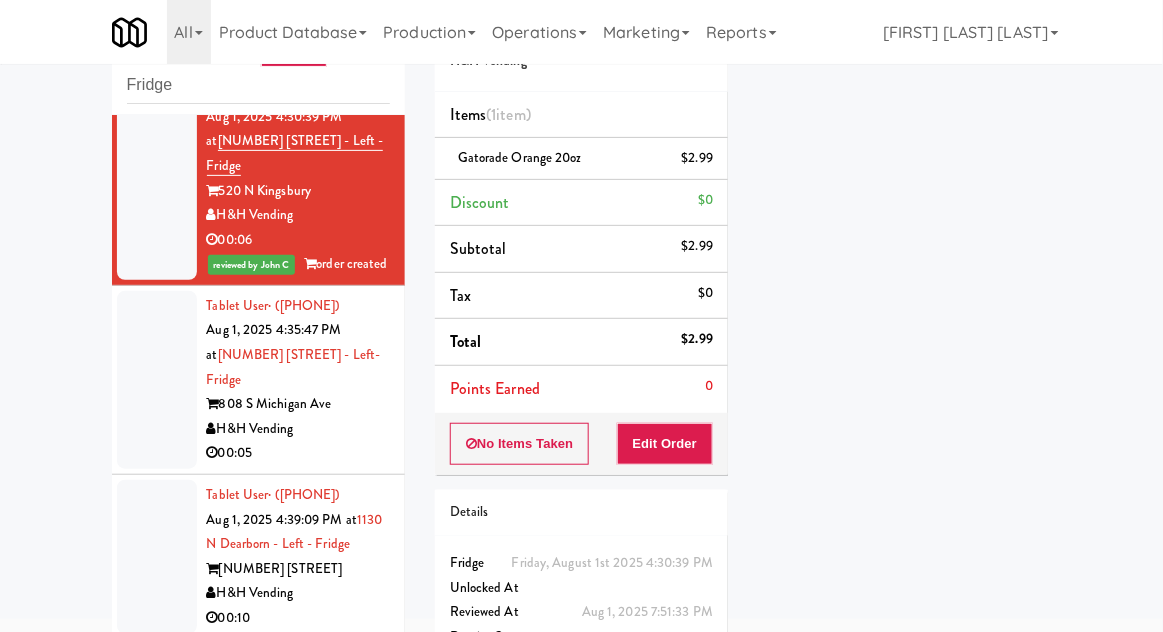 click at bounding box center [157, 380] 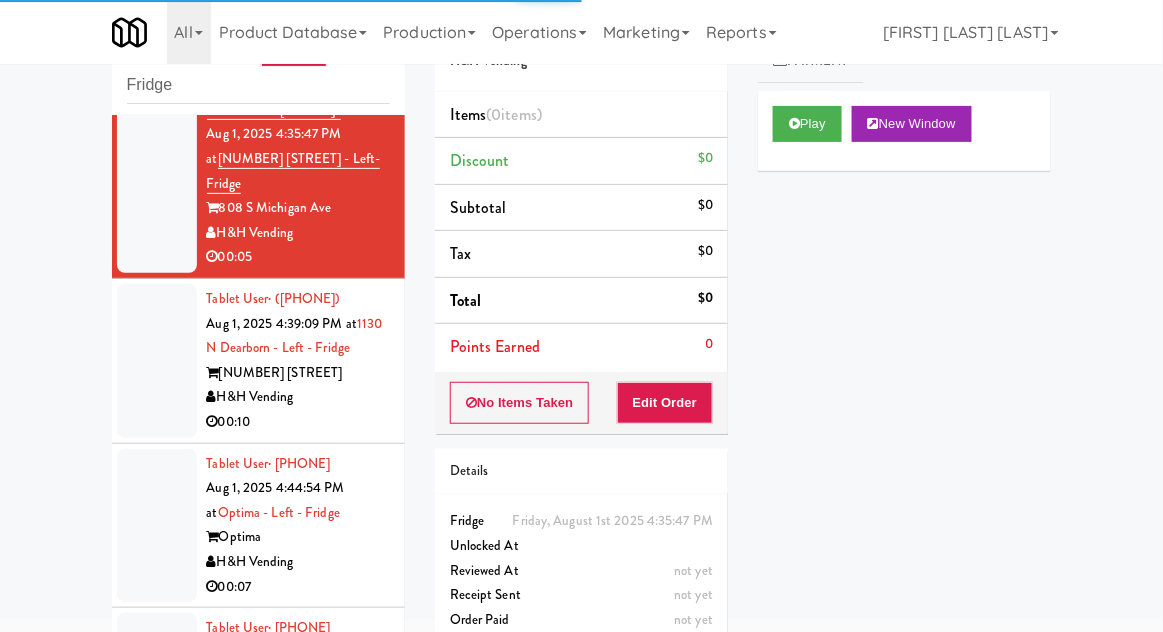scroll, scrollTop: 1015, scrollLeft: 0, axis: vertical 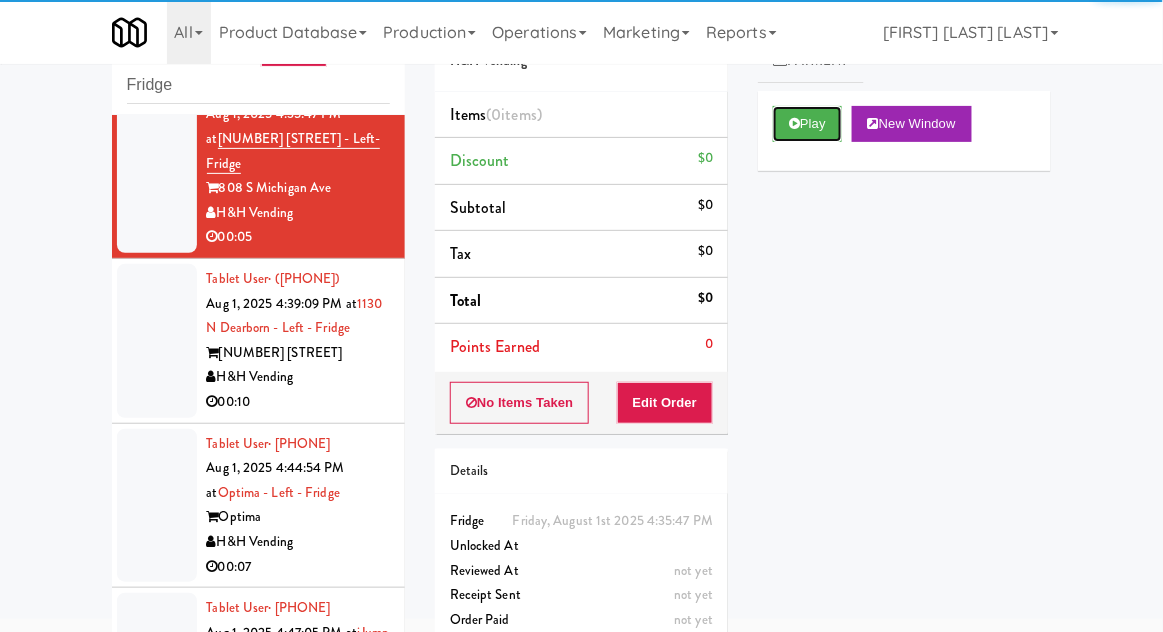 click at bounding box center (794, 123) 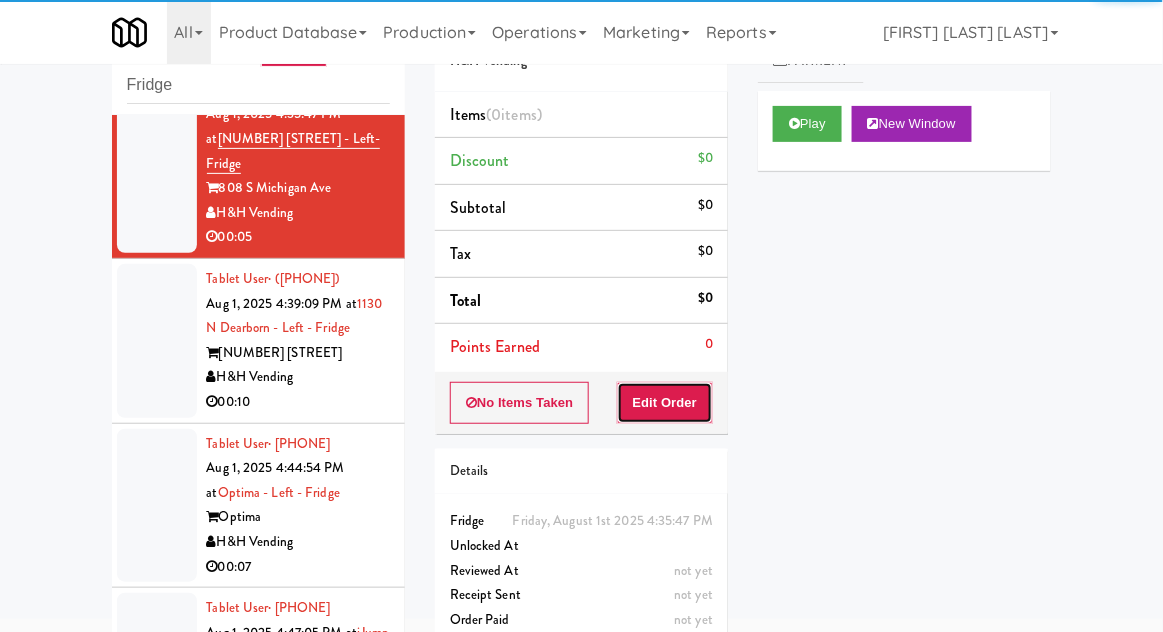 click on "Edit Order" at bounding box center [665, 403] 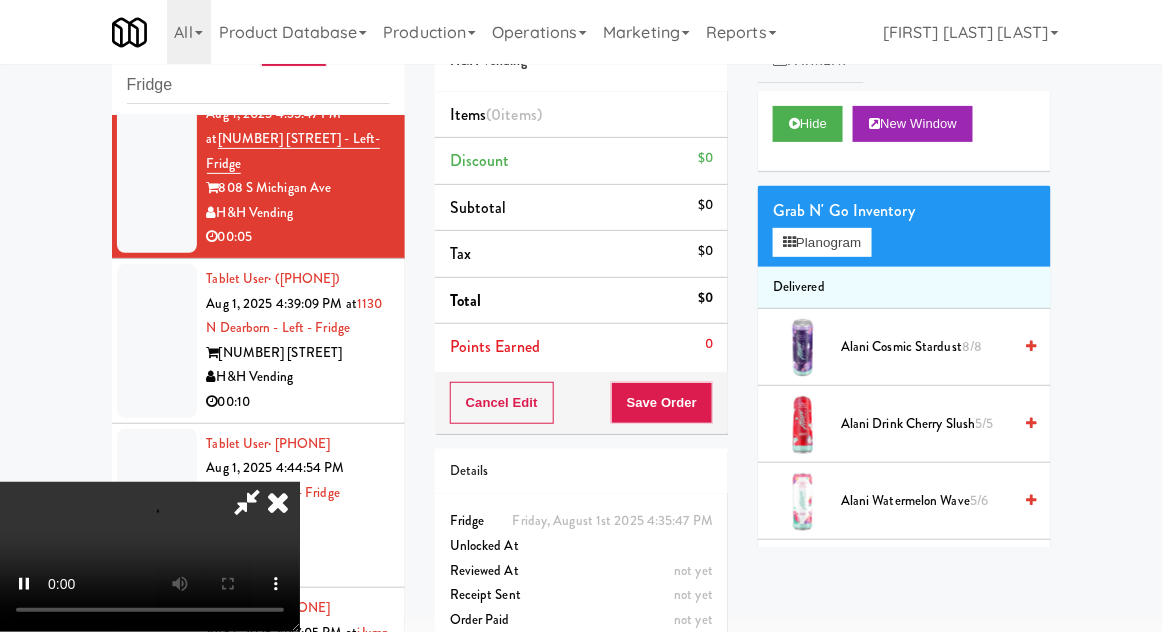 scroll, scrollTop: 73, scrollLeft: 0, axis: vertical 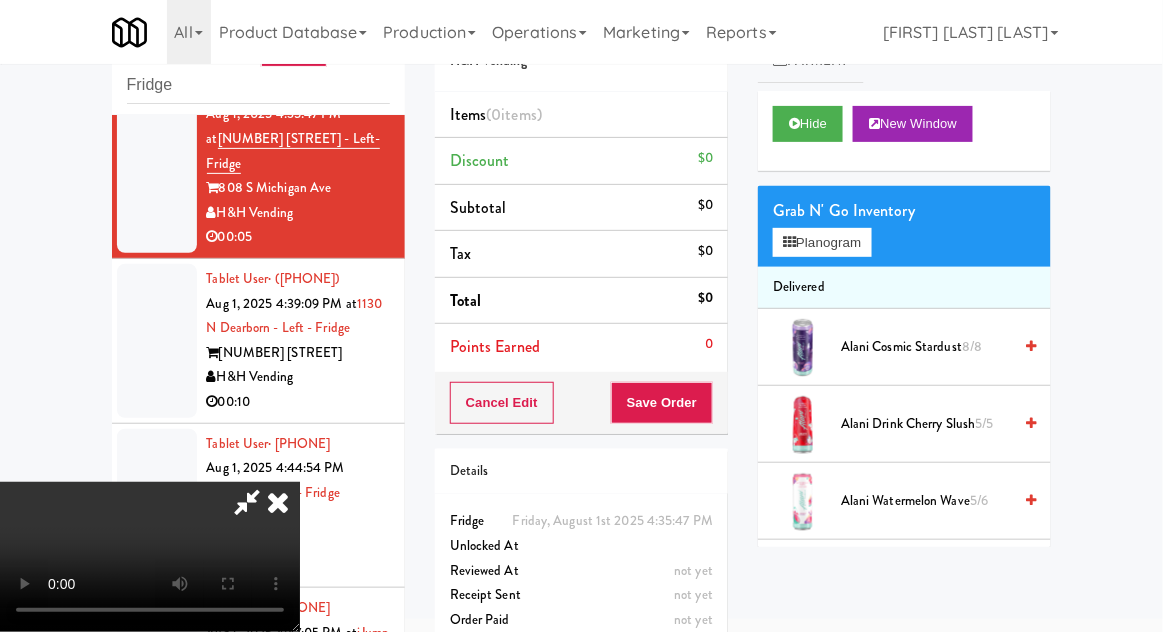 type 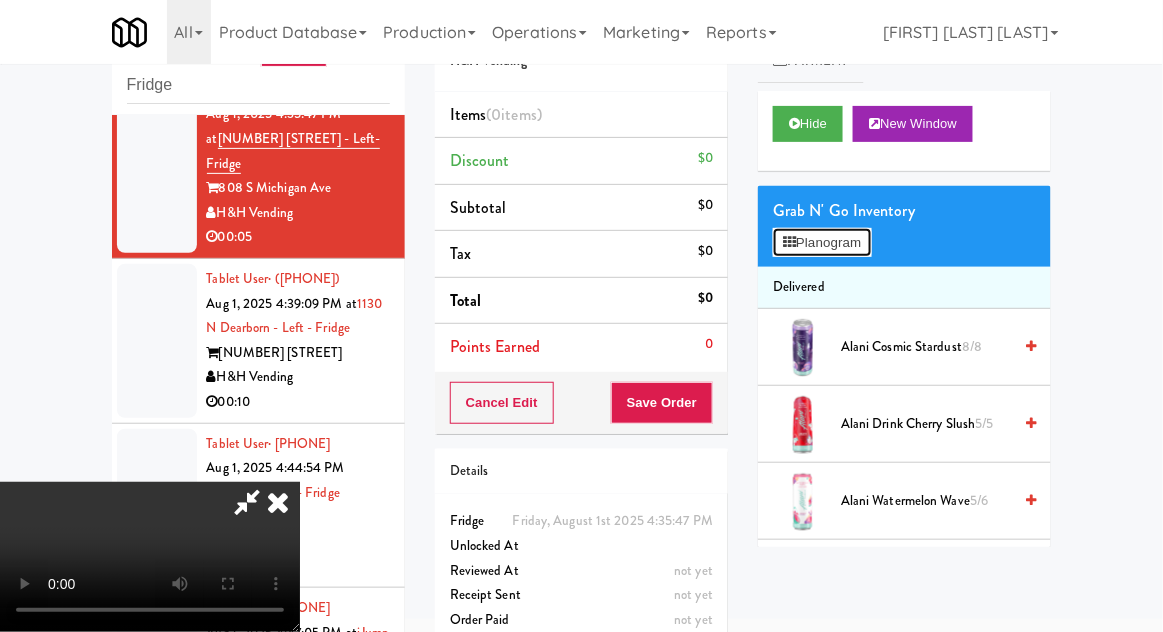 click on "Planogram" at bounding box center [822, 243] 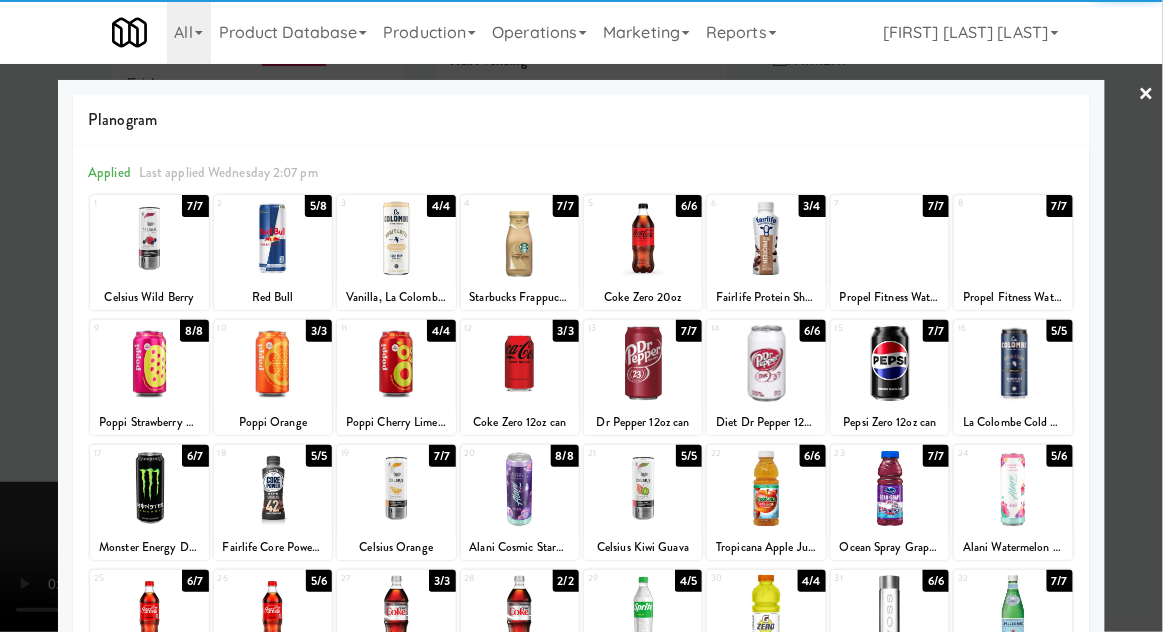 click at bounding box center (149, 238) 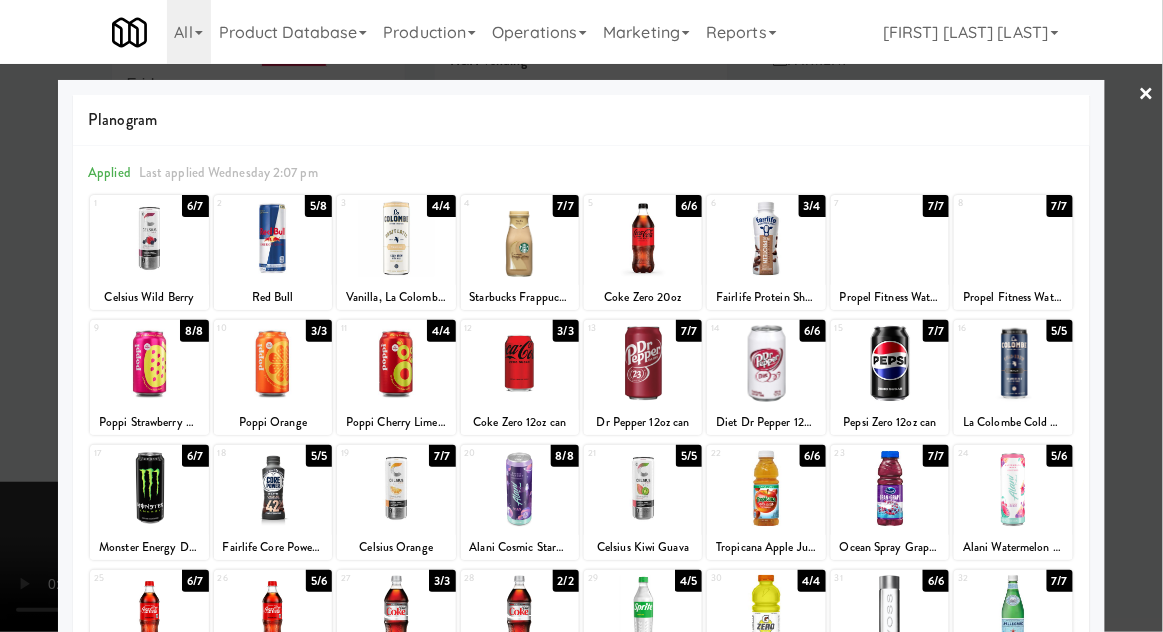 click at bounding box center [581, 316] 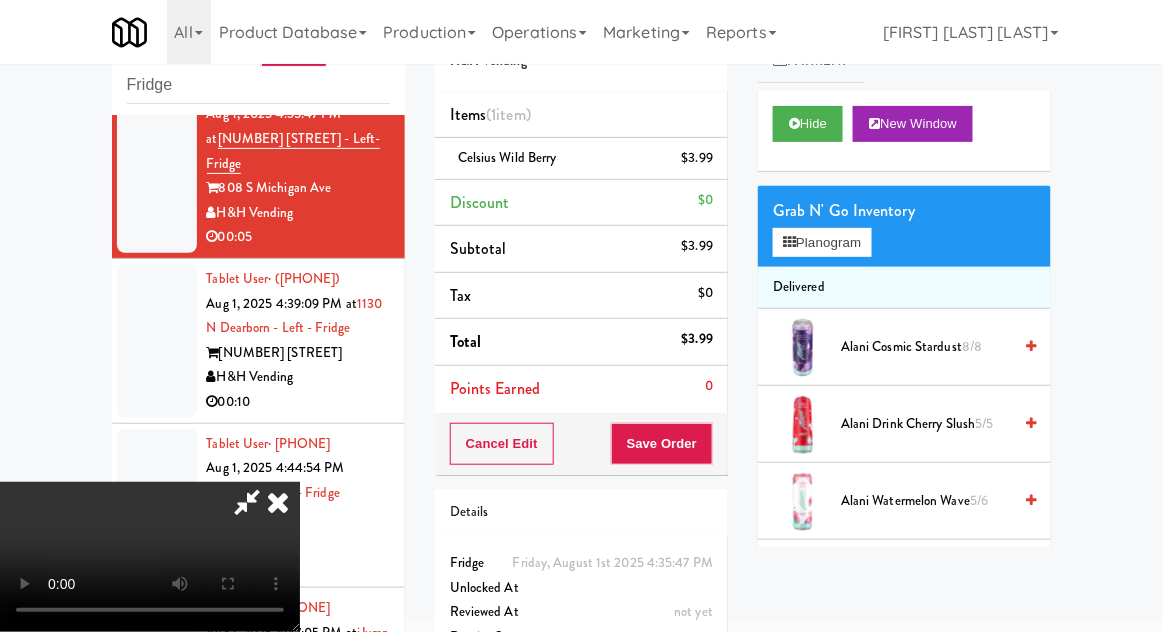 scroll, scrollTop: 73, scrollLeft: 0, axis: vertical 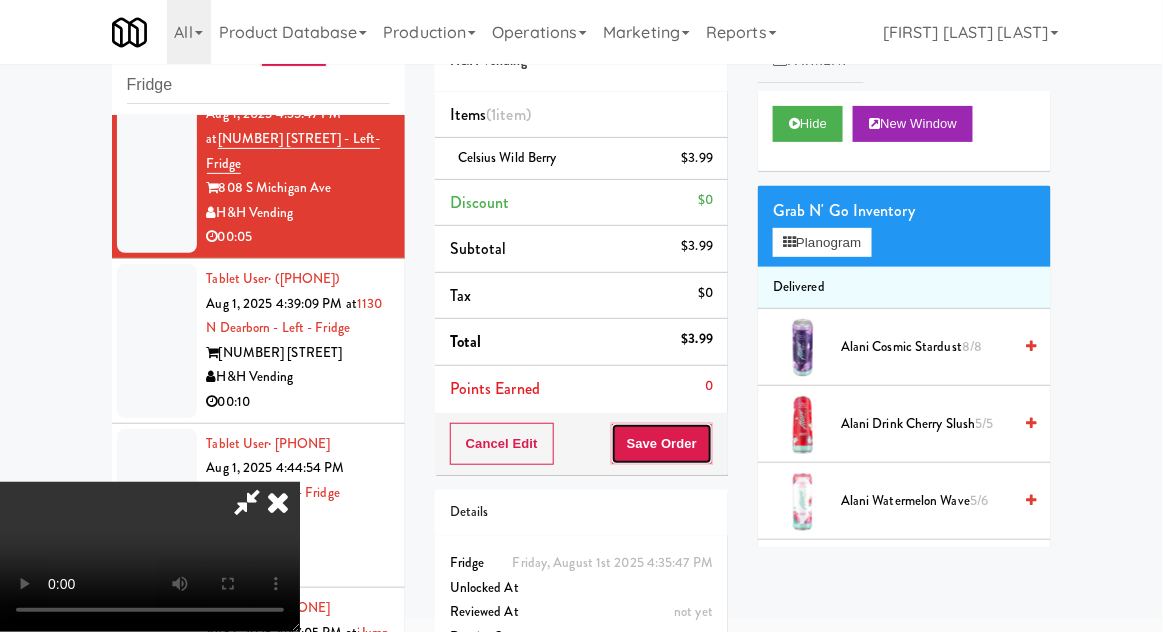 click on "Save Order" at bounding box center (662, 444) 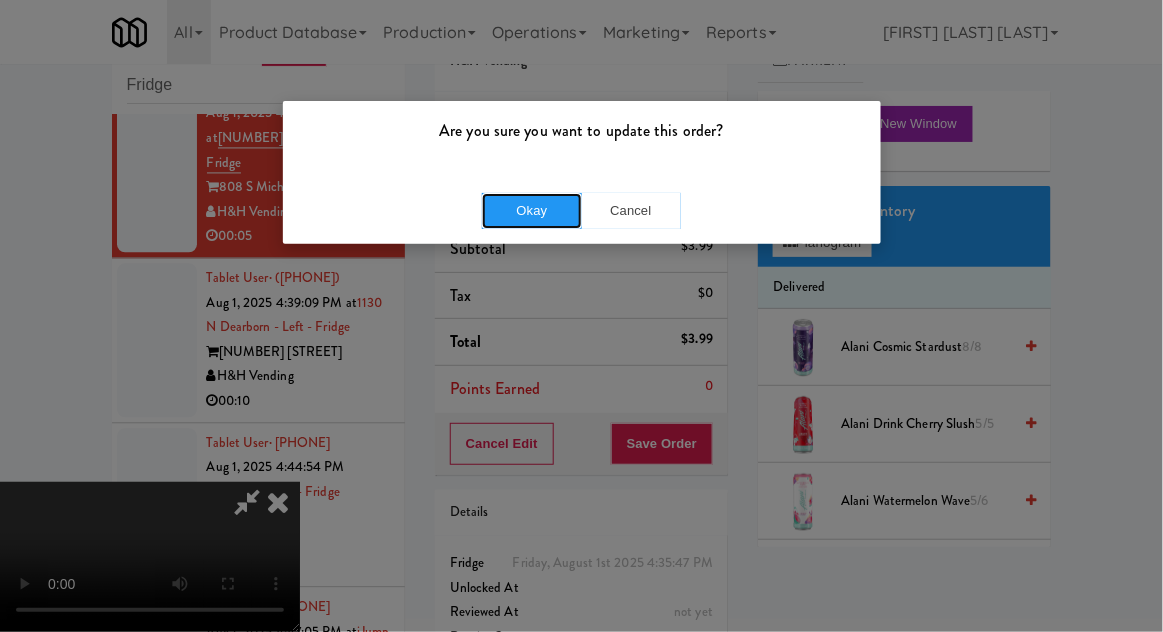 click on "Okay" at bounding box center [532, 211] 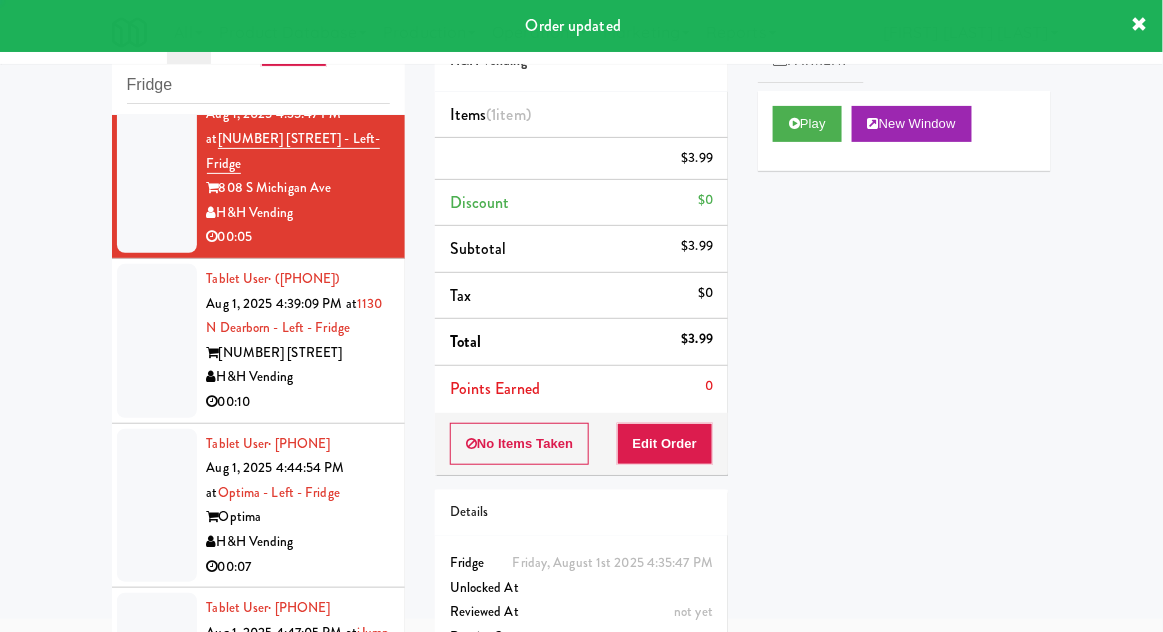 scroll, scrollTop: 0, scrollLeft: 0, axis: both 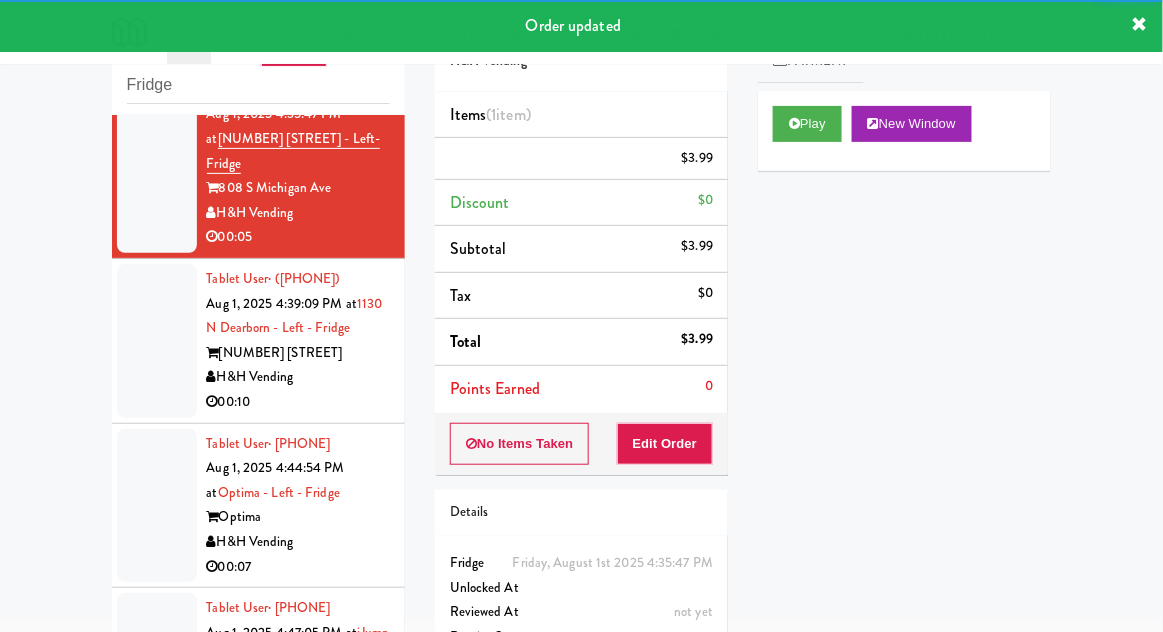 click at bounding box center (157, 341) 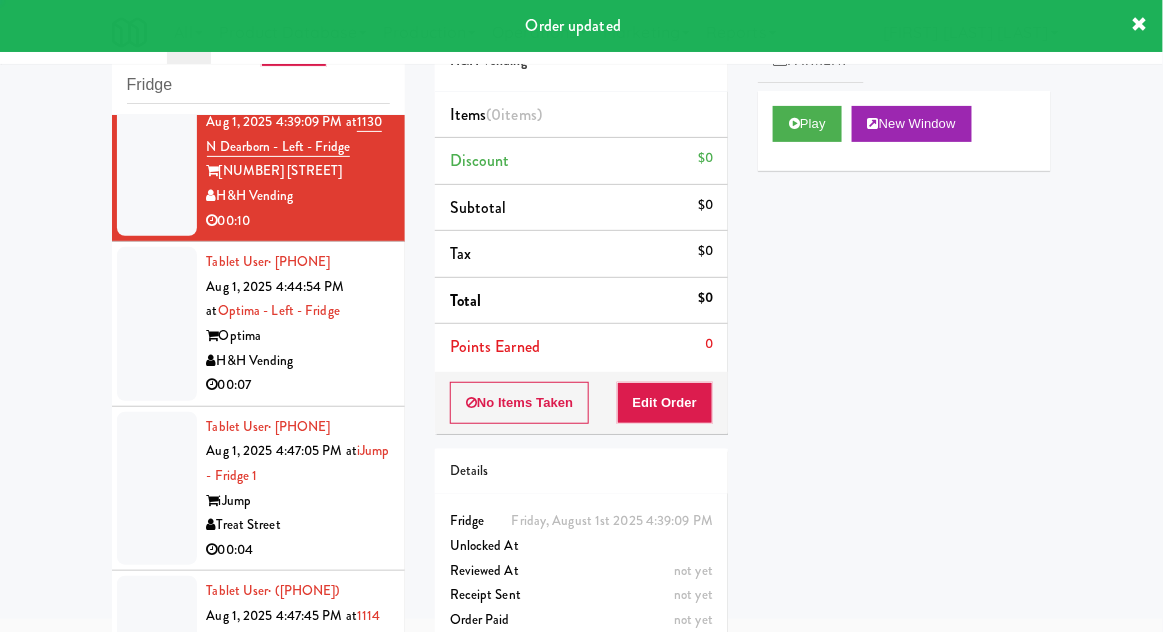 scroll, scrollTop: 1229, scrollLeft: 0, axis: vertical 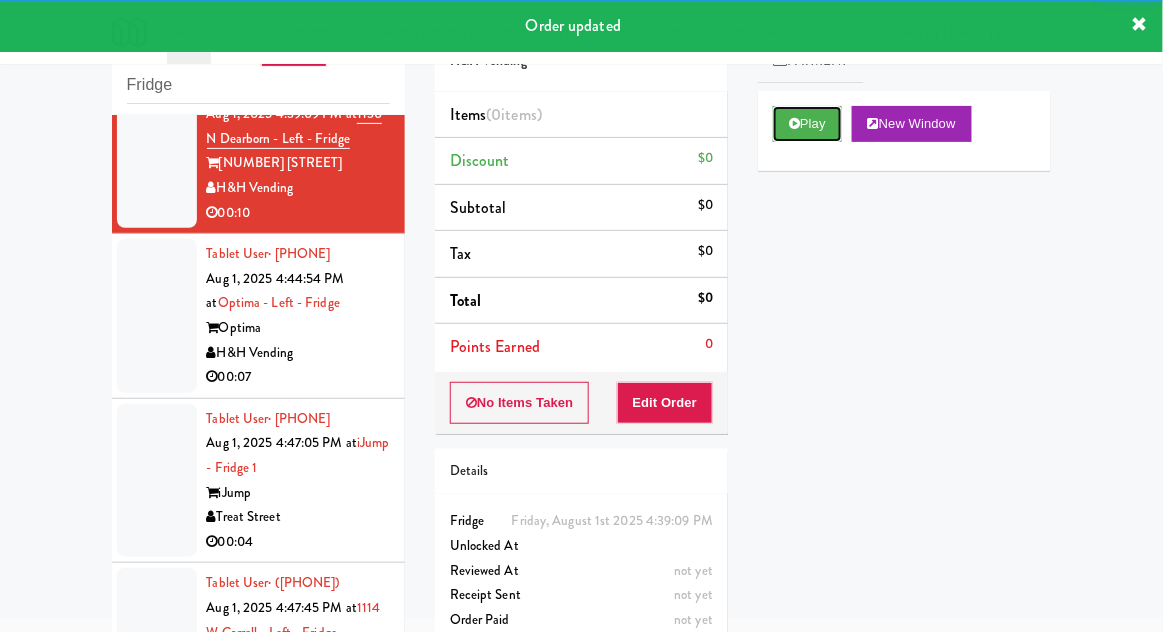 click on "Play" at bounding box center (807, 124) 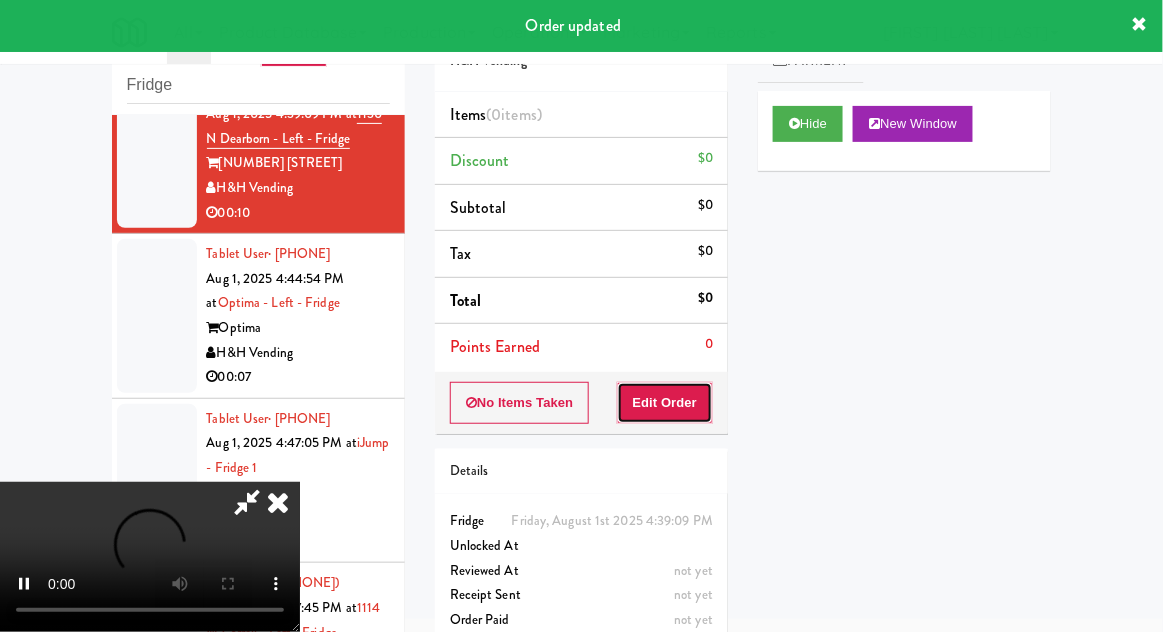 click on "Edit Order" at bounding box center (665, 403) 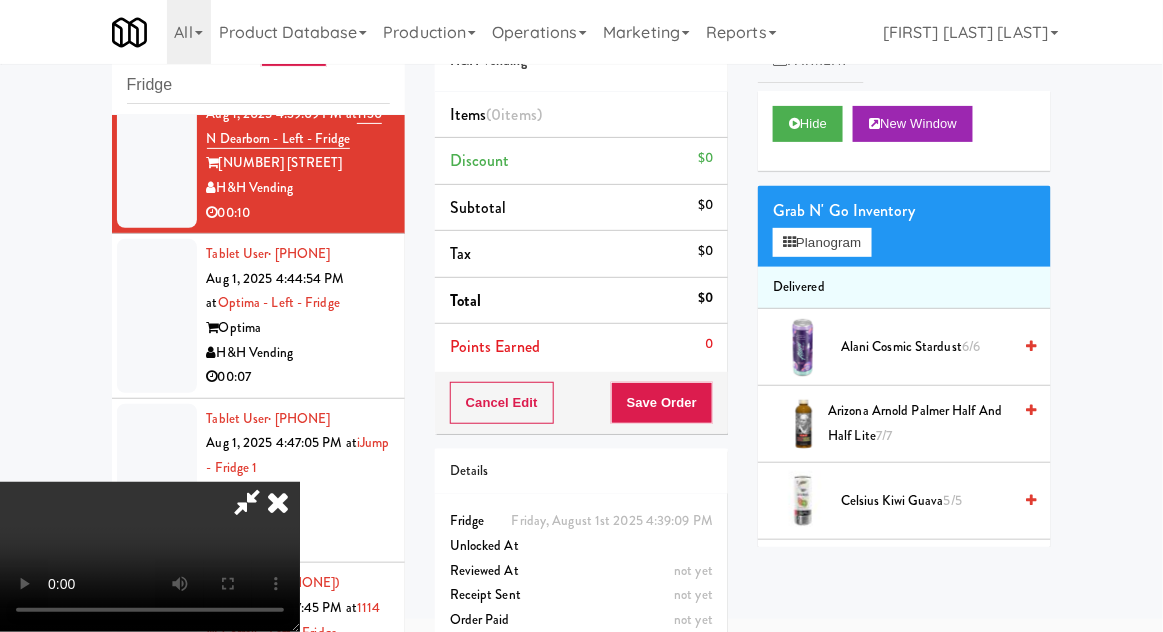 scroll, scrollTop: 73, scrollLeft: 0, axis: vertical 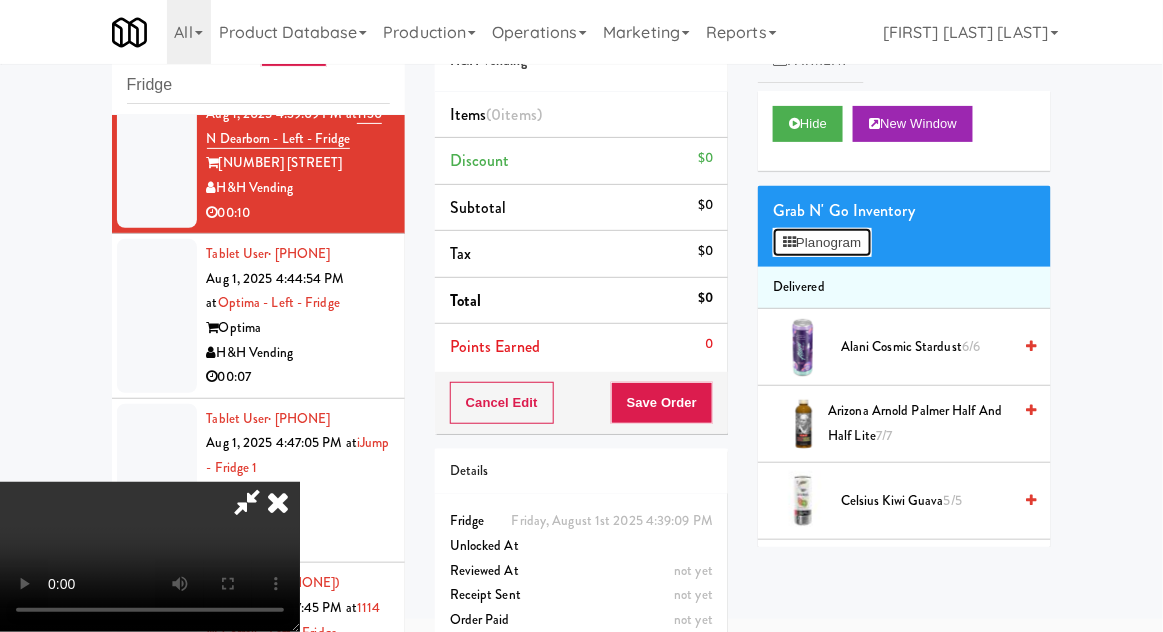 click on "Planogram" at bounding box center [822, 243] 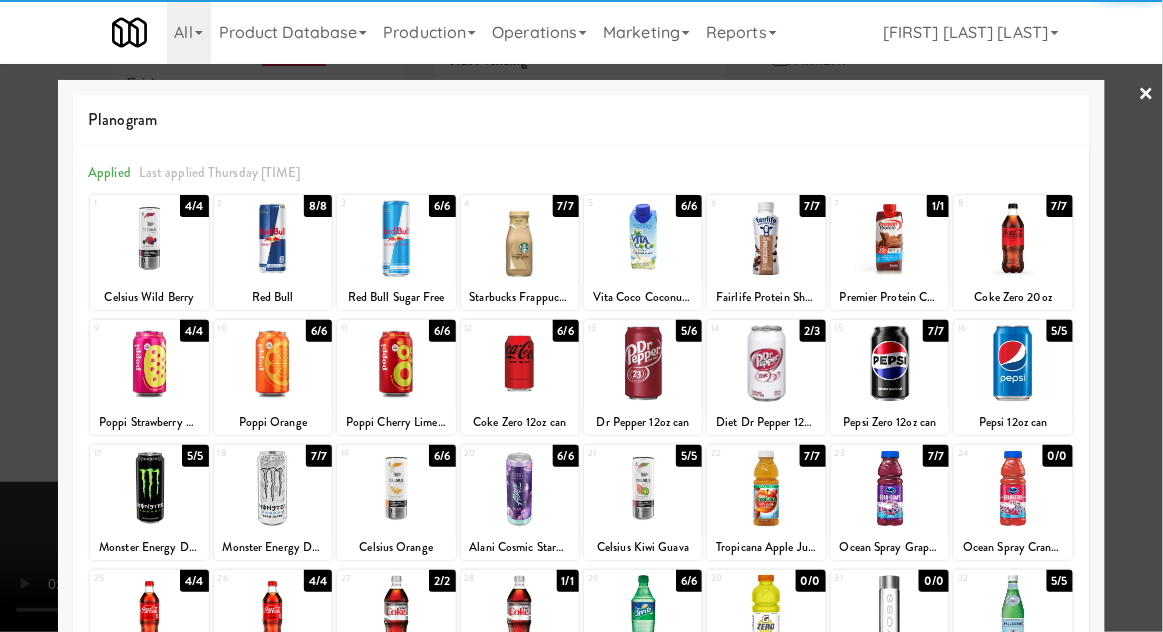 click at bounding box center [273, 488] 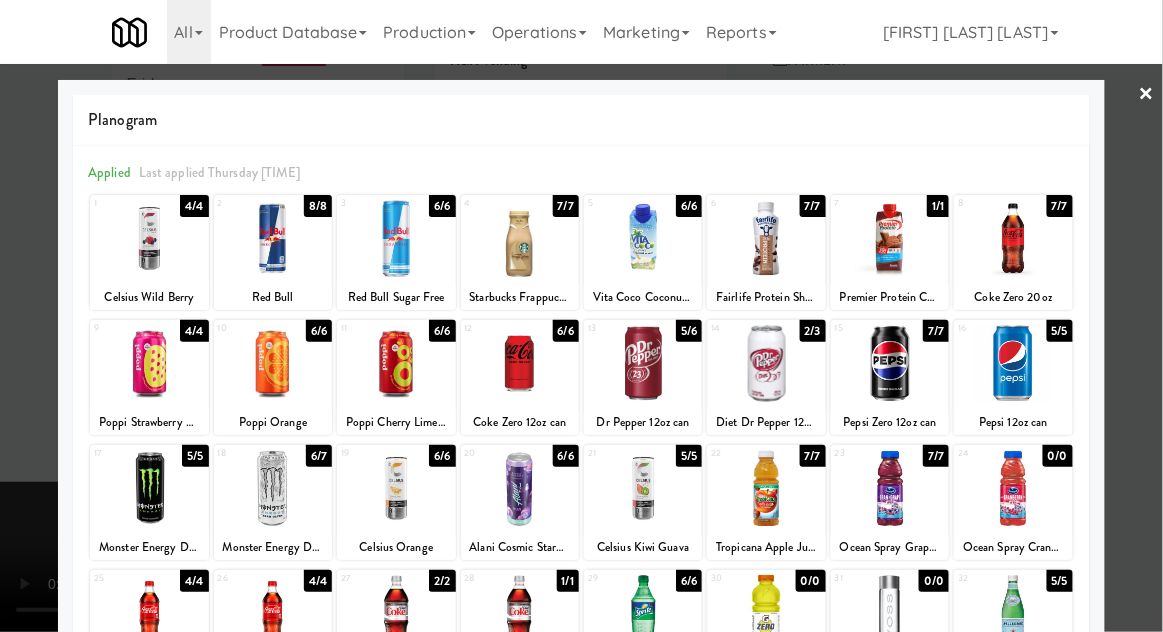 click at bounding box center (581, 316) 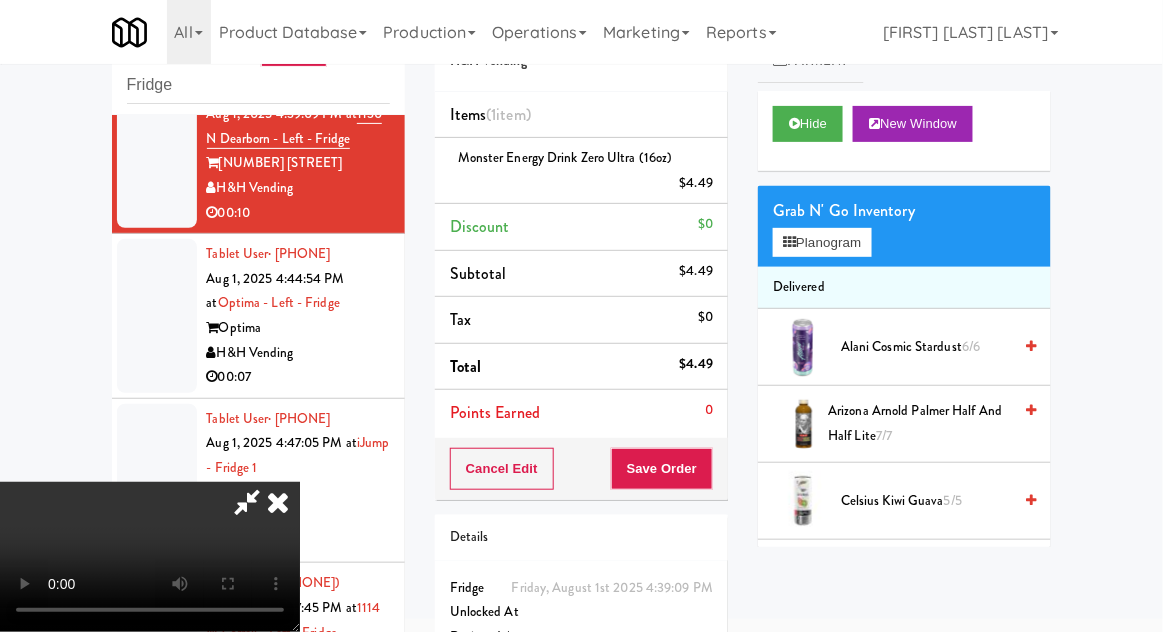 click on "Grab N' Go Inventory  Planogram" at bounding box center (904, 226) 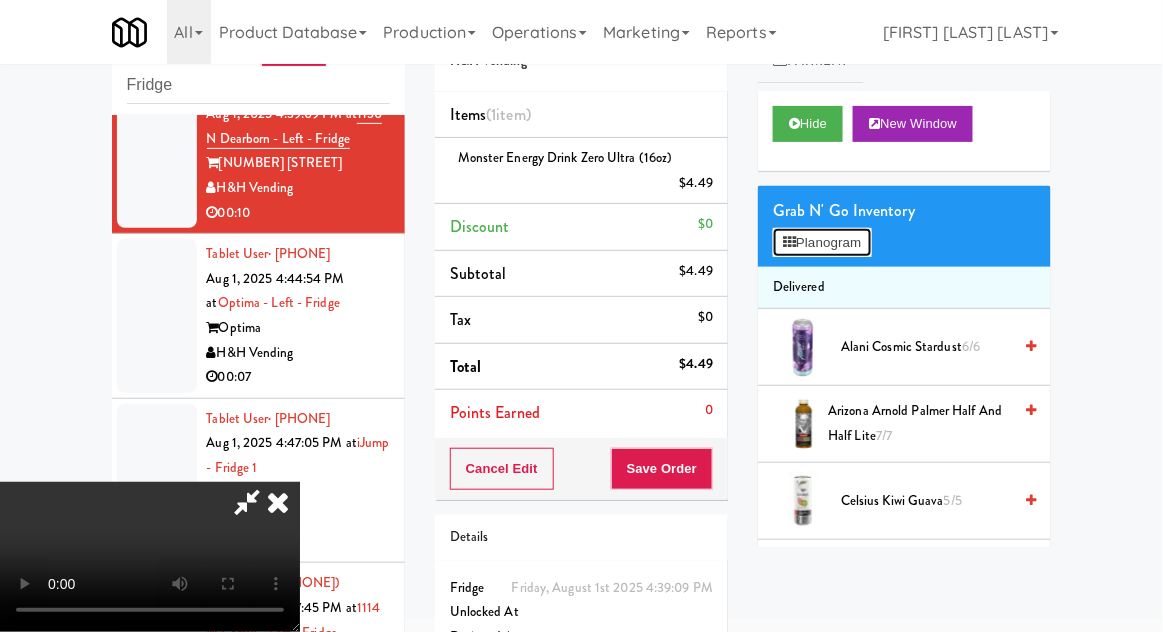 click on "Planogram" at bounding box center [822, 243] 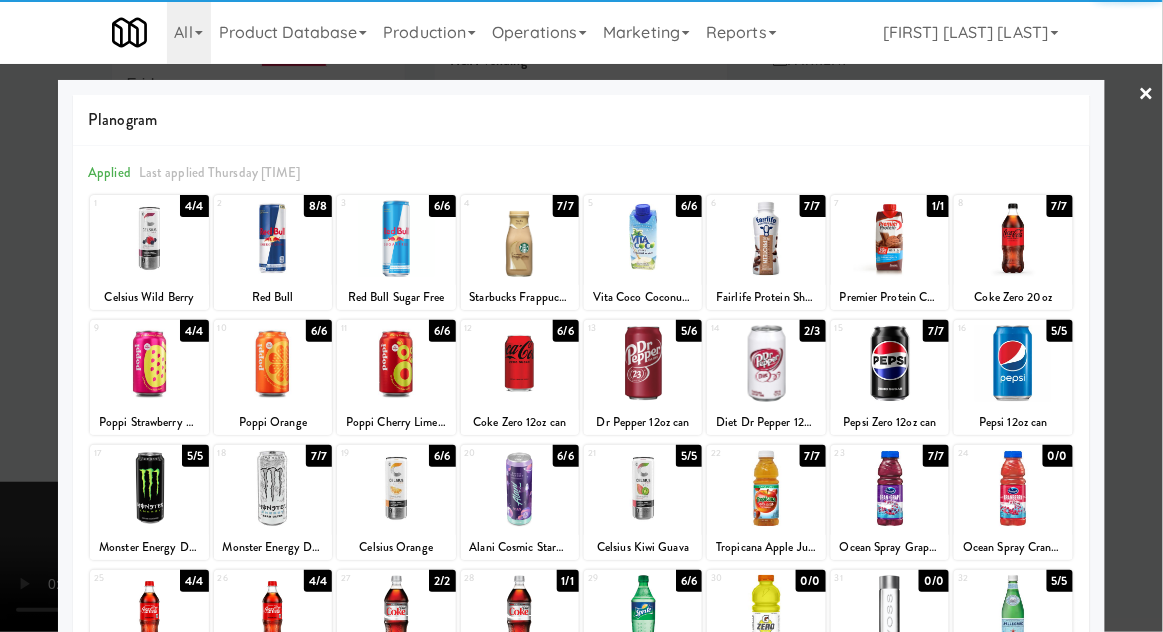 click at bounding box center (643, 363) 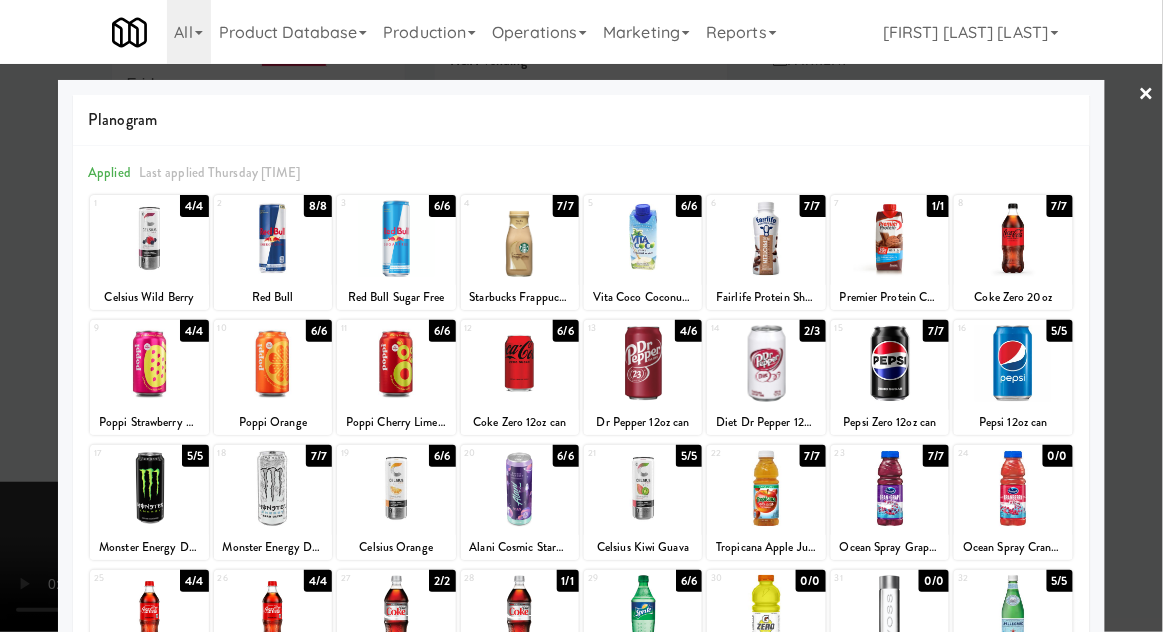 click at bounding box center [581, 316] 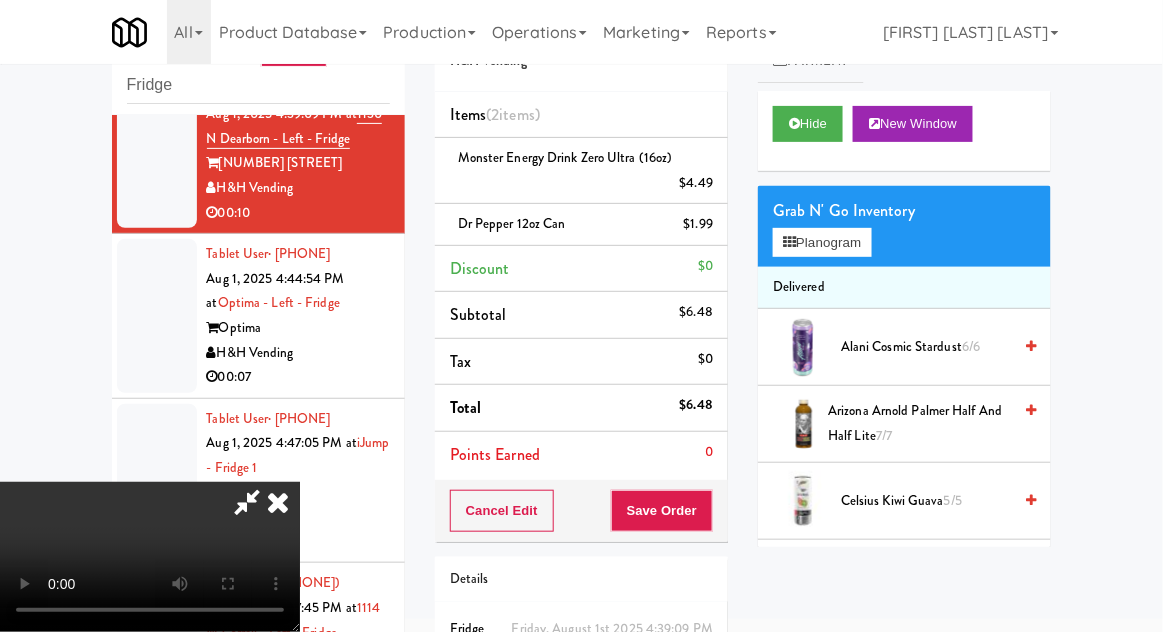 scroll, scrollTop: 73, scrollLeft: 0, axis: vertical 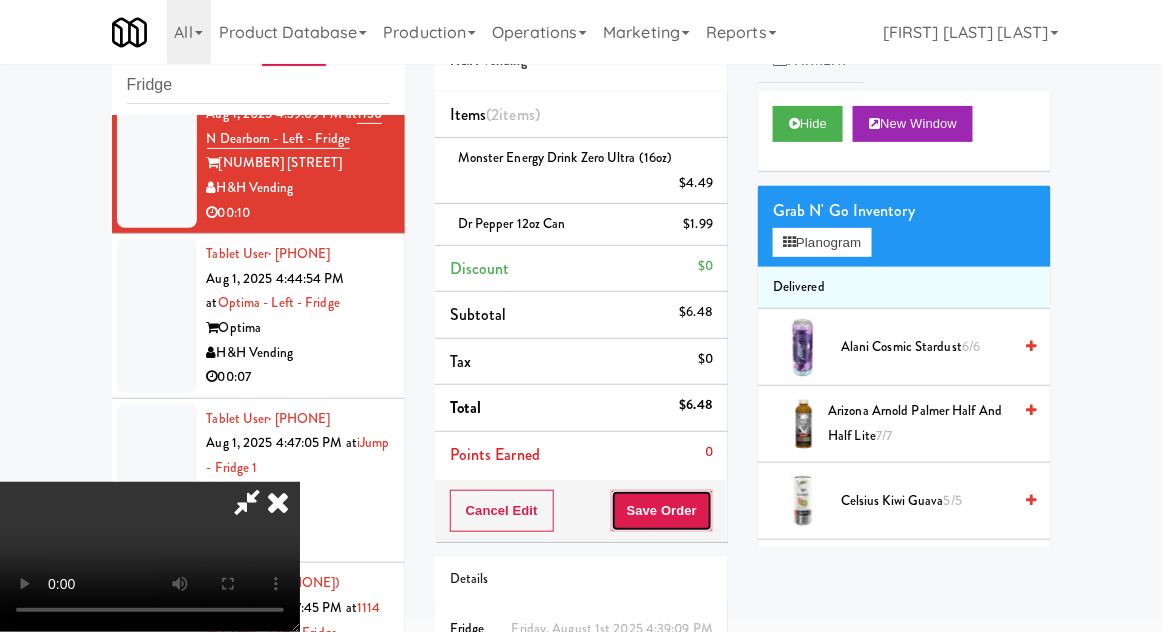 click on "Save Order" at bounding box center (662, 511) 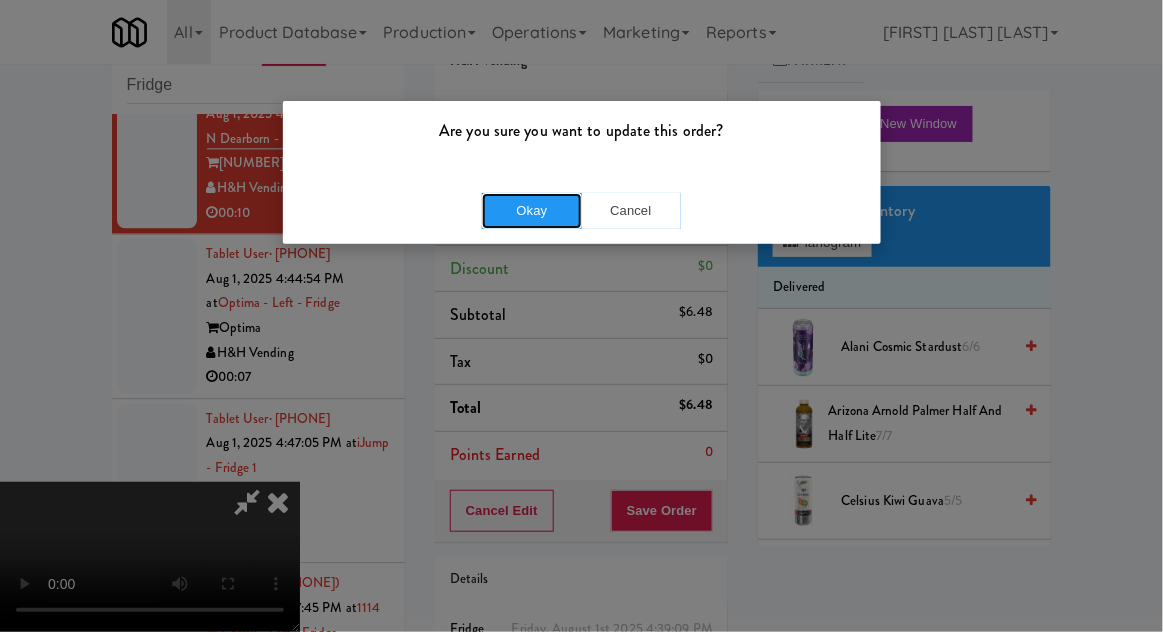 click on "Okay" at bounding box center (532, 211) 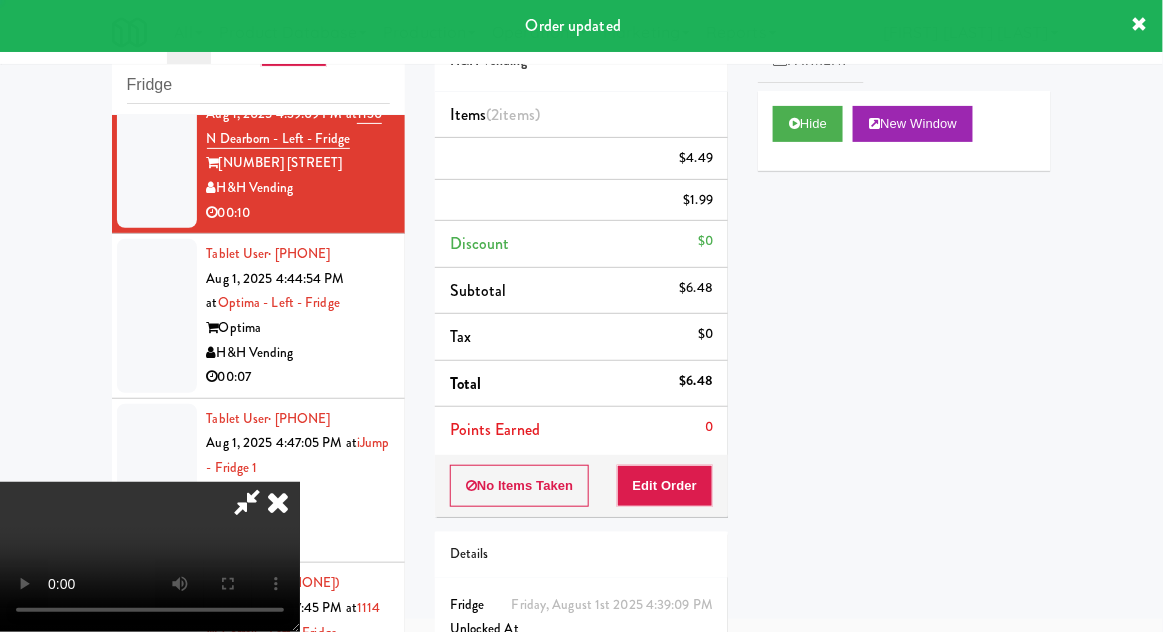 scroll, scrollTop: 0, scrollLeft: 0, axis: both 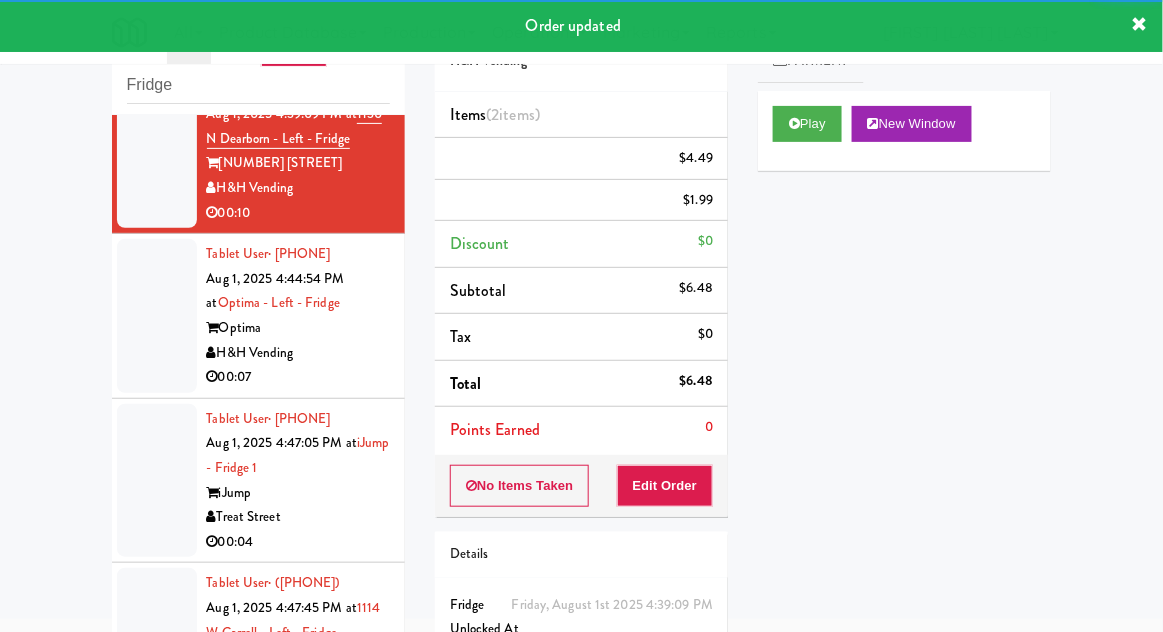 click at bounding box center [157, 316] 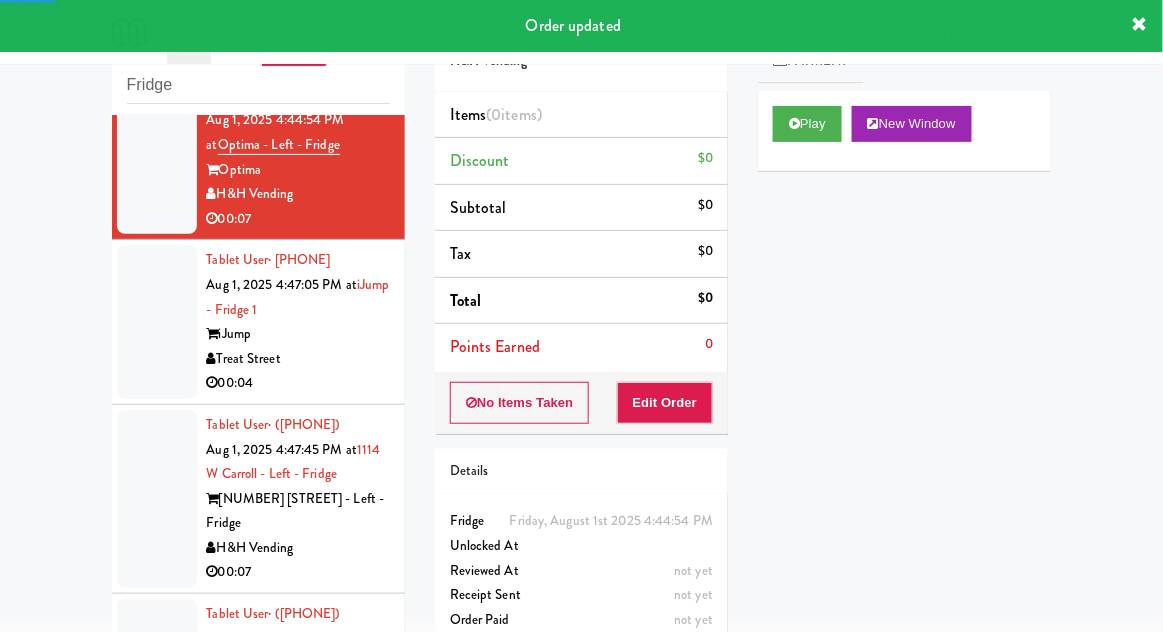 scroll, scrollTop: 1440, scrollLeft: 0, axis: vertical 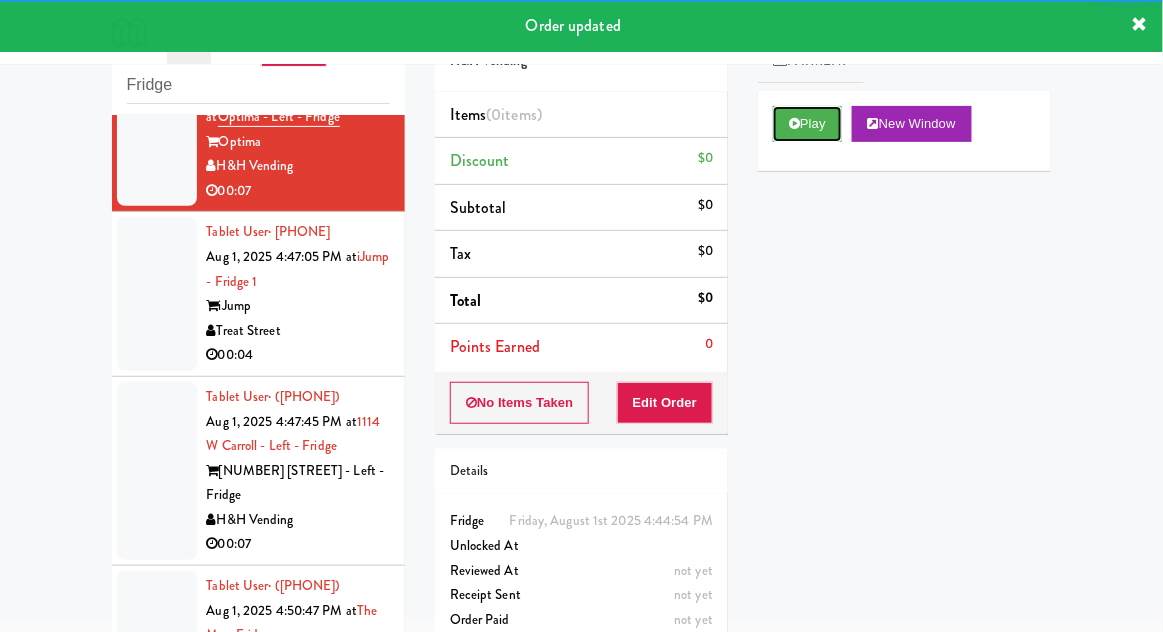 click on "Play" at bounding box center (807, 124) 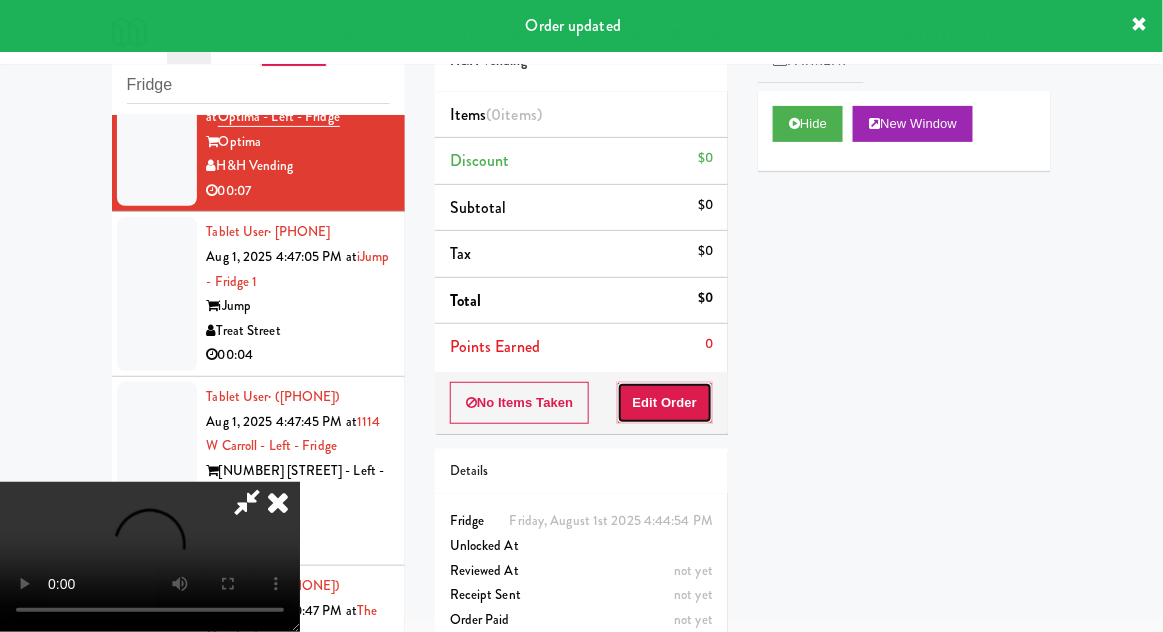 click on "Edit Order" at bounding box center [665, 403] 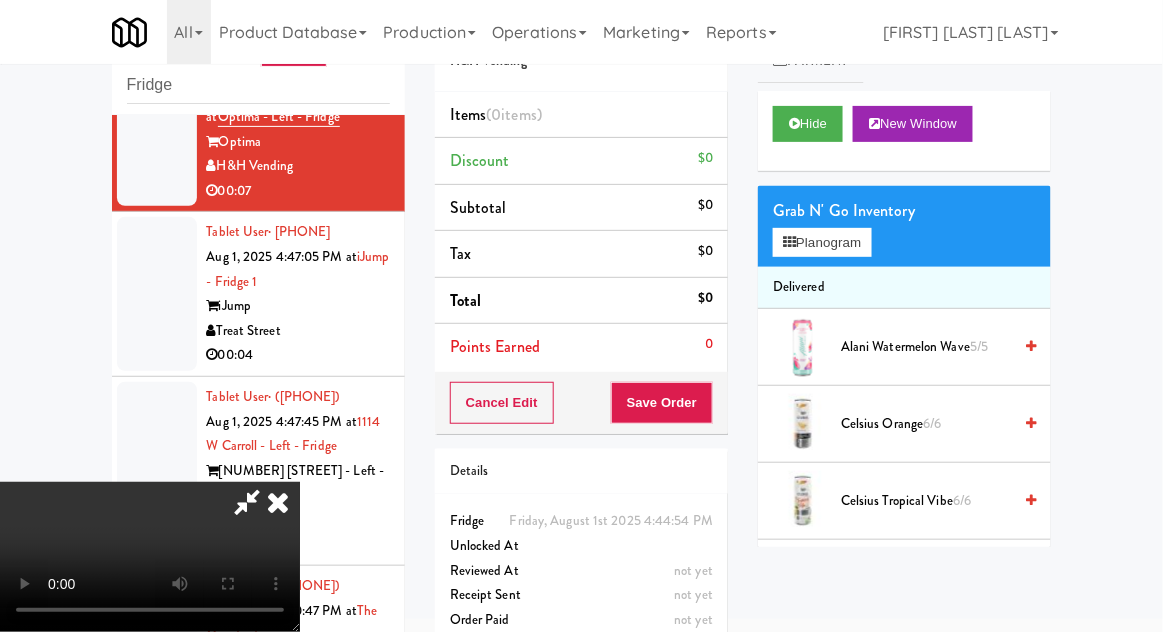 type 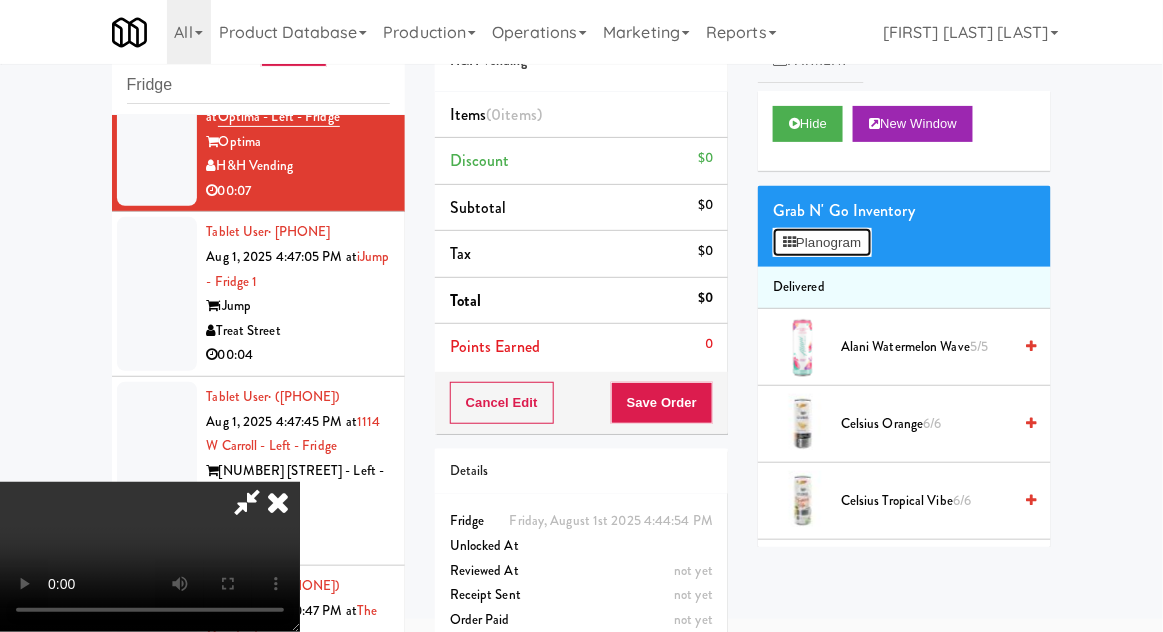 click on "Planogram" at bounding box center [822, 243] 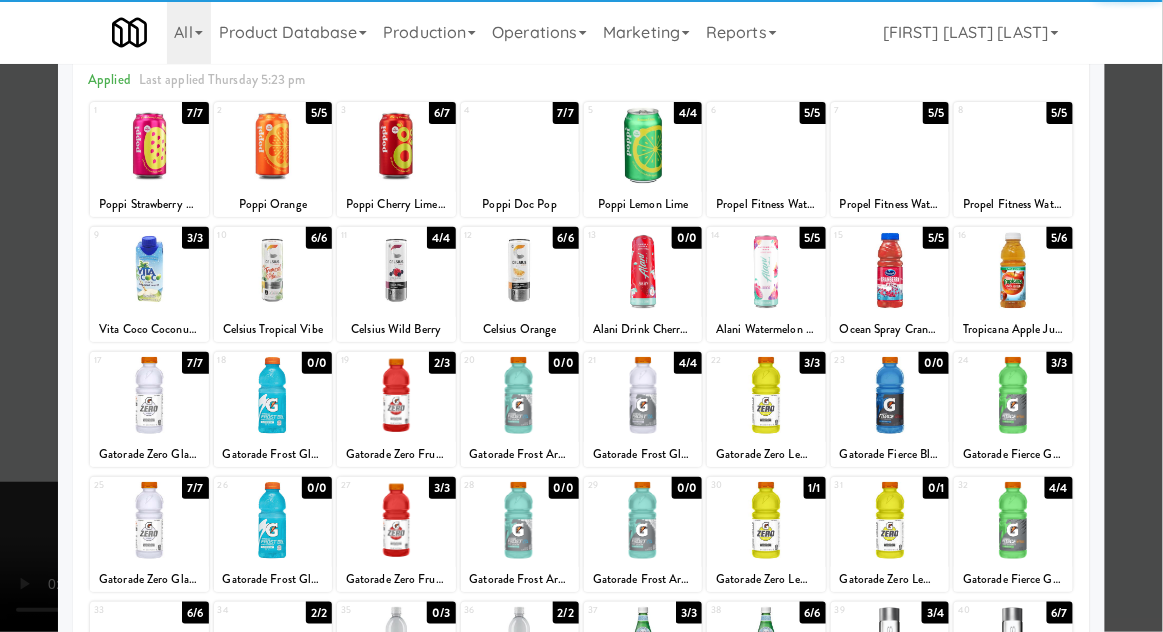 scroll, scrollTop: 124, scrollLeft: 0, axis: vertical 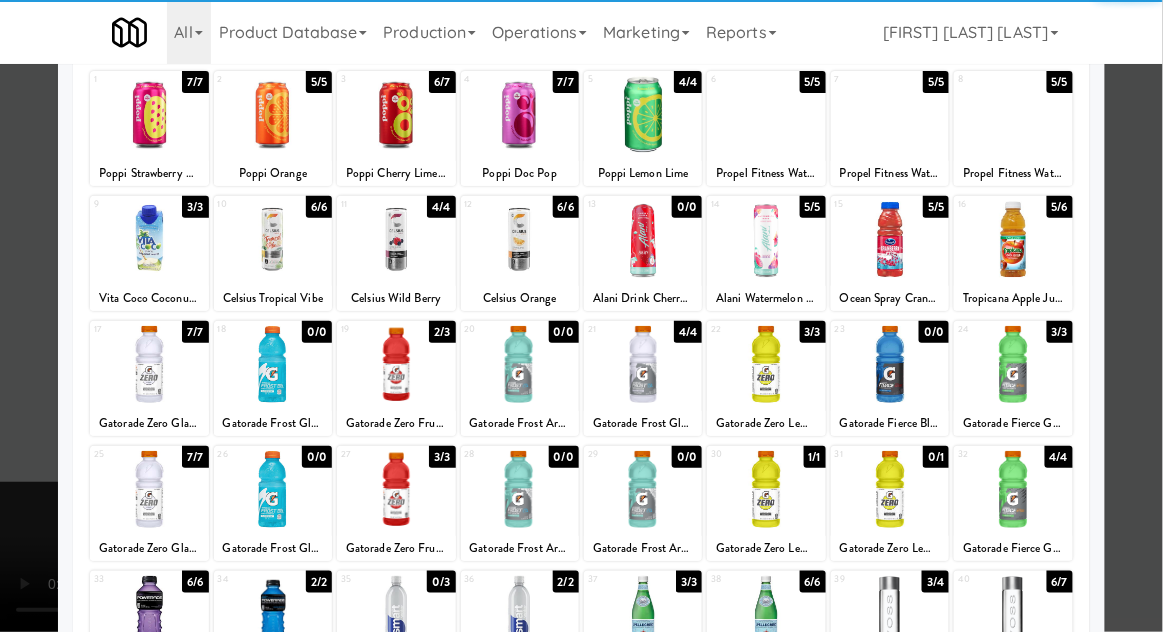 click at bounding box center [149, 489] 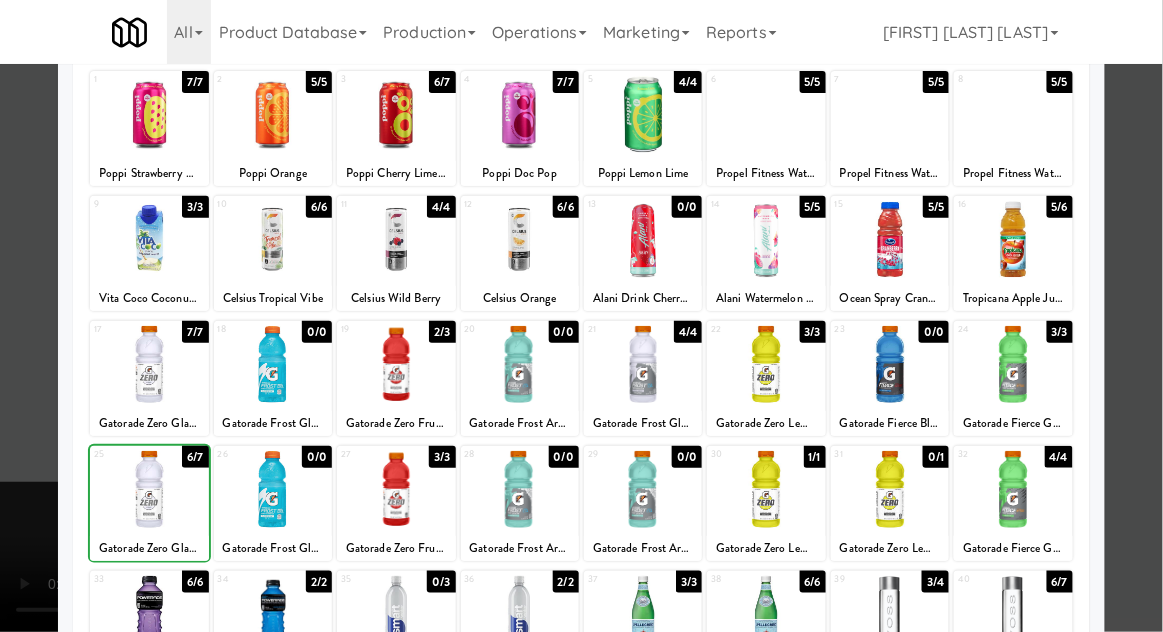 click at bounding box center [581, 316] 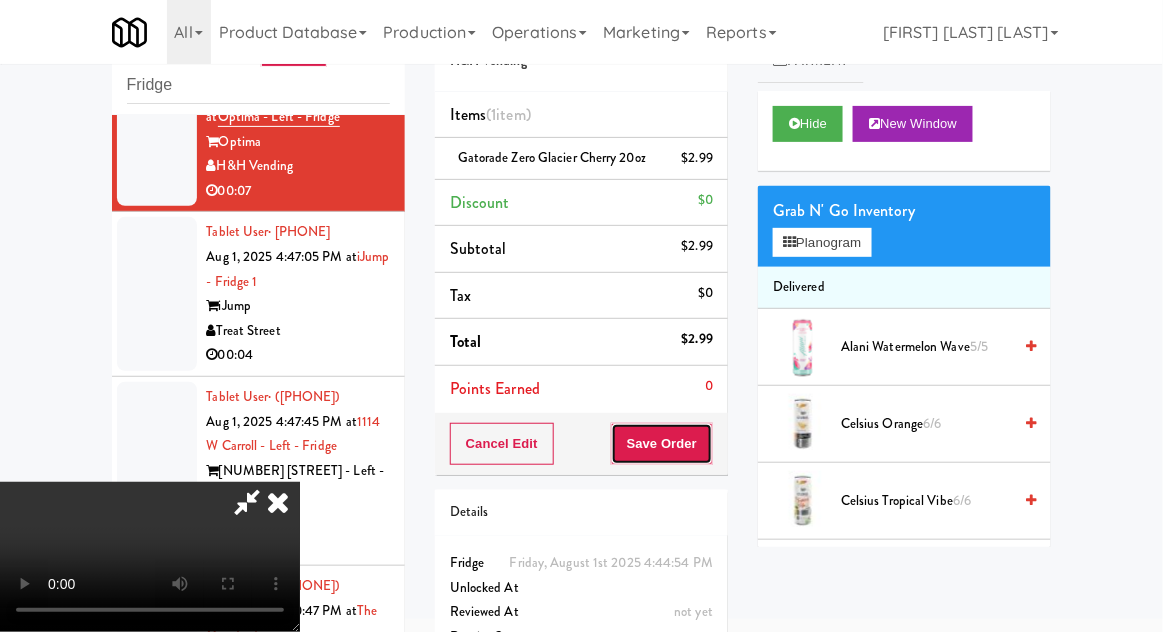 click on "Save Order" at bounding box center [662, 444] 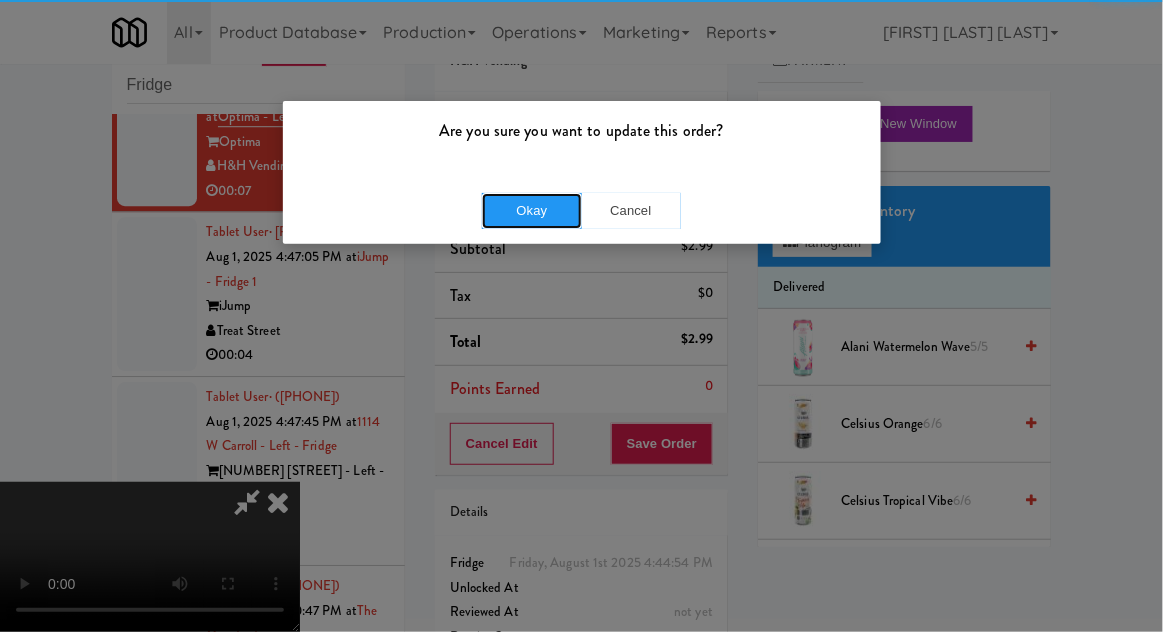 click on "Okay" at bounding box center (532, 211) 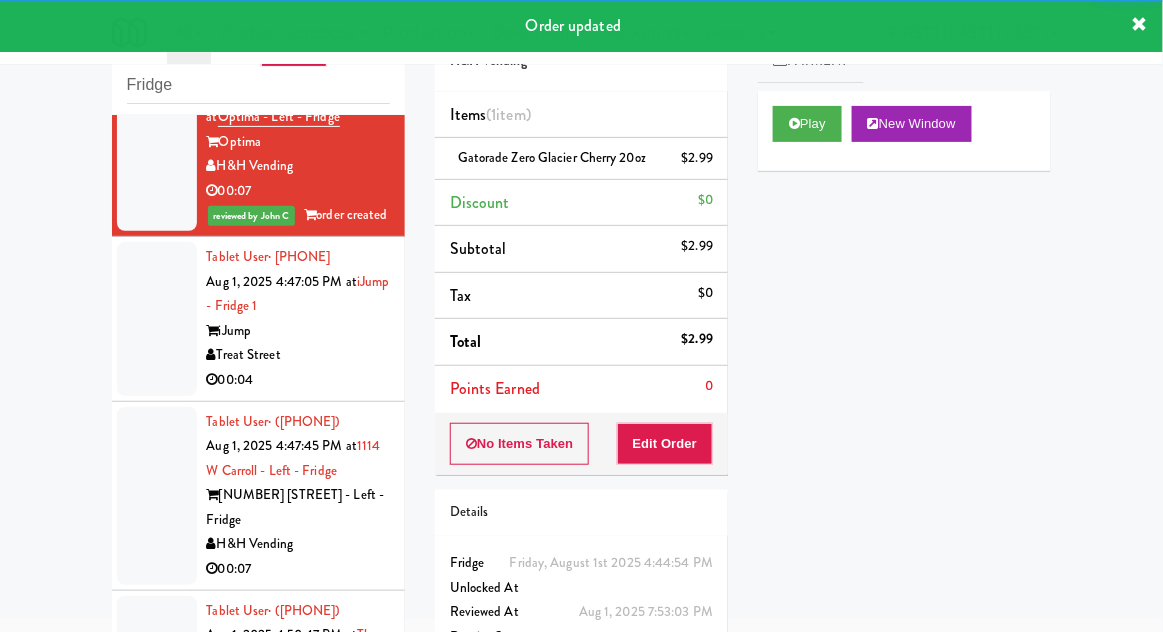 click at bounding box center [157, 319] 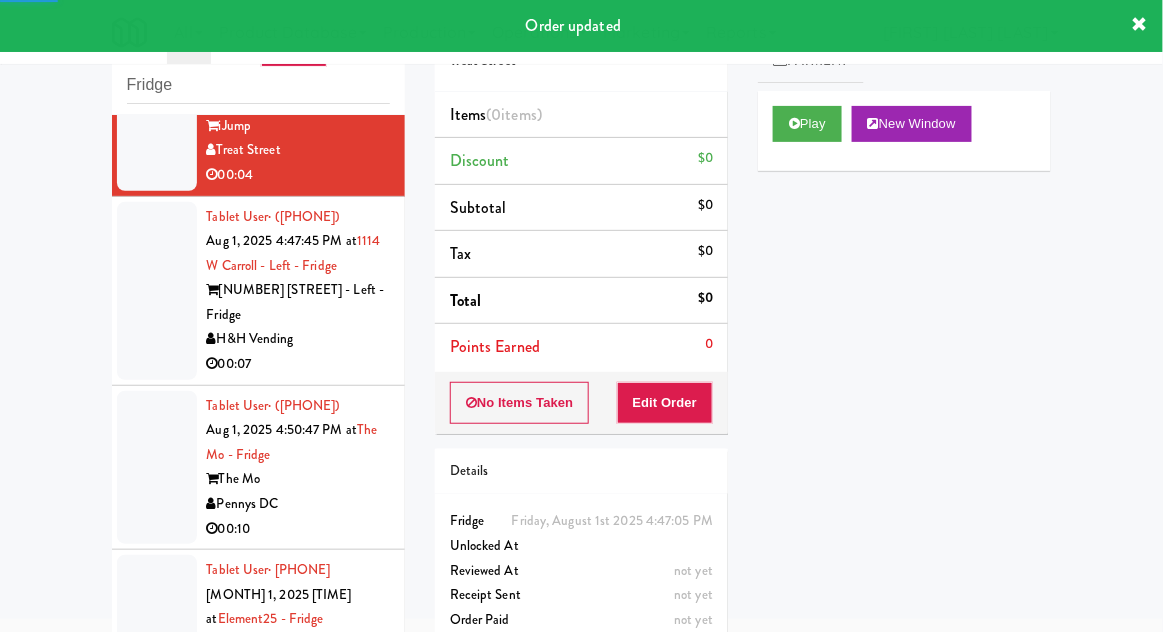 scroll, scrollTop: 1664, scrollLeft: 0, axis: vertical 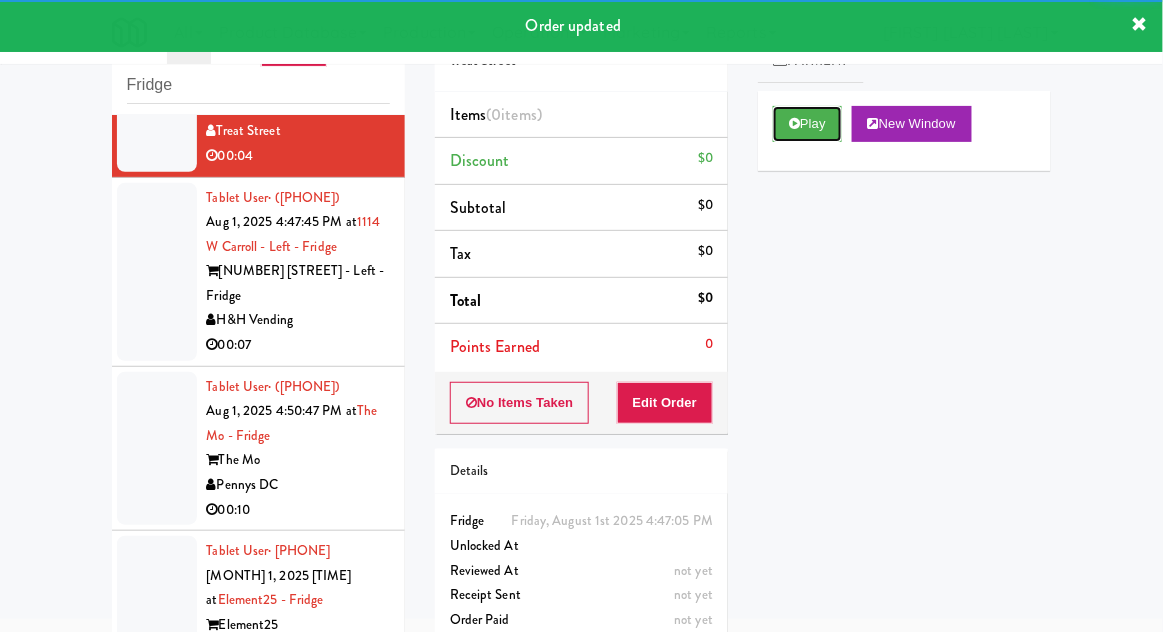 click on "Play" at bounding box center [807, 124] 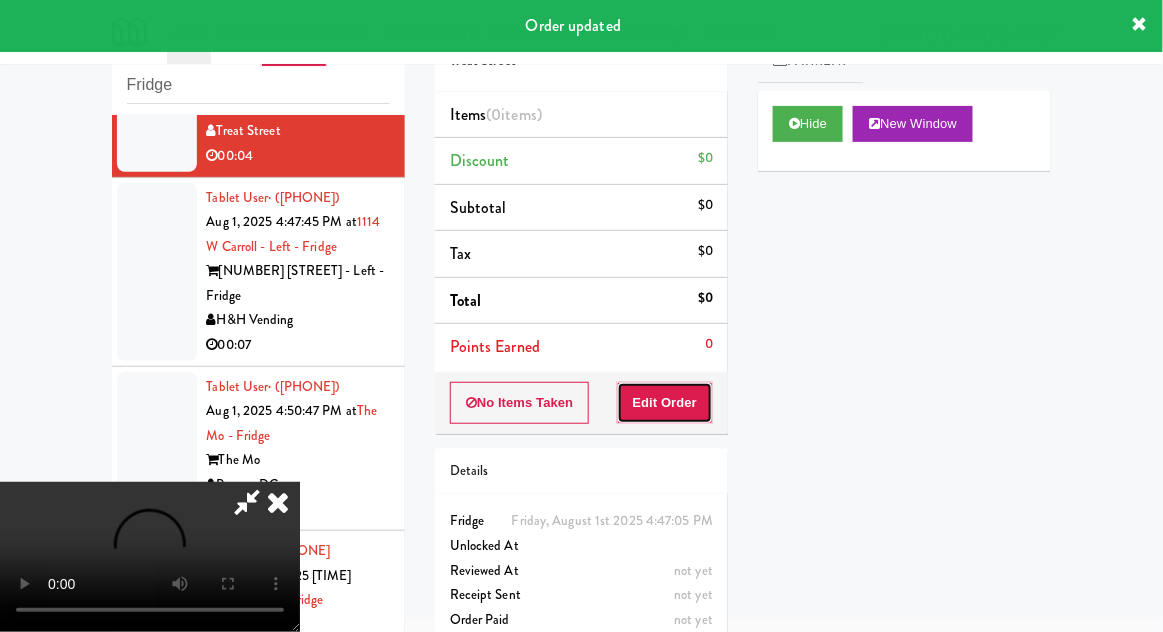 click on "Edit Order" at bounding box center [665, 403] 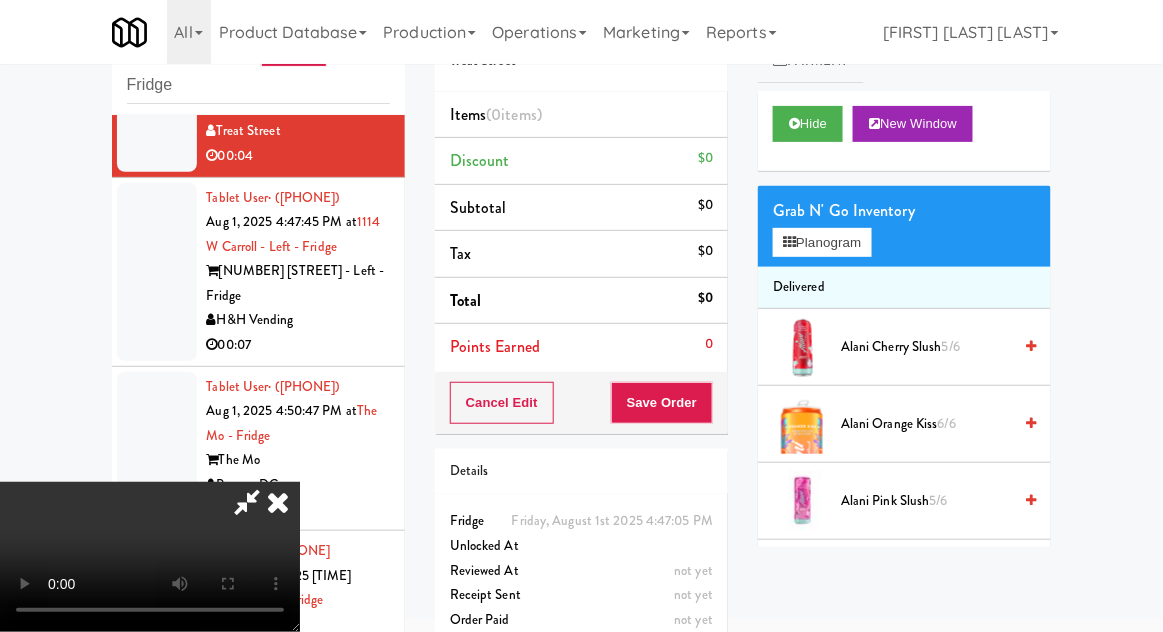 scroll, scrollTop: 73, scrollLeft: 0, axis: vertical 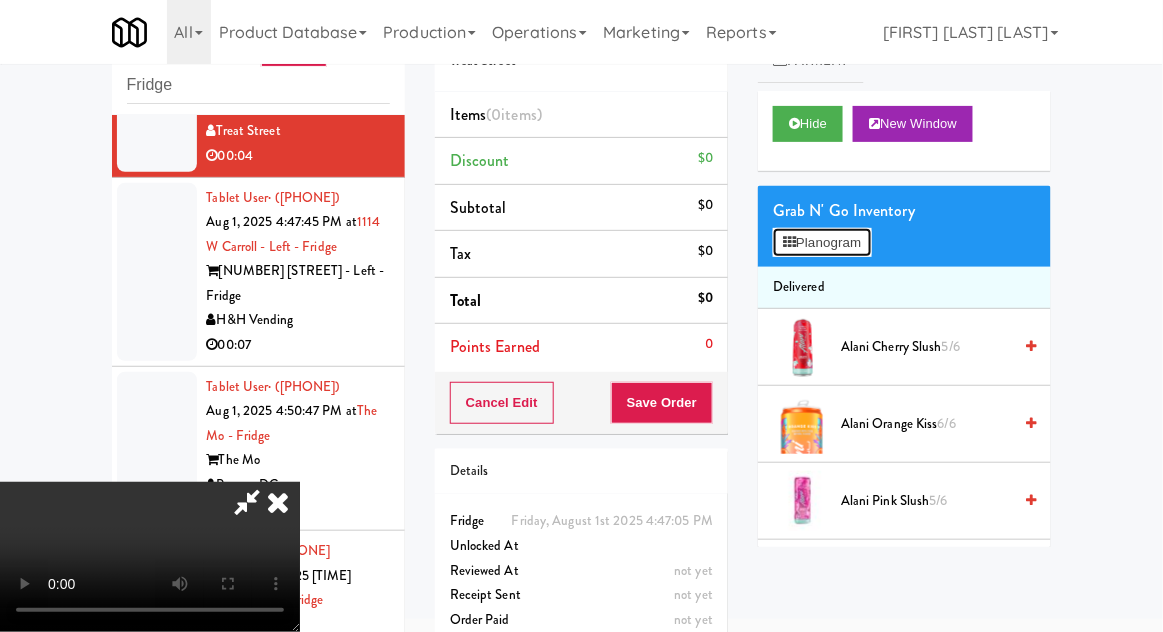 click on "Planogram" at bounding box center [822, 243] 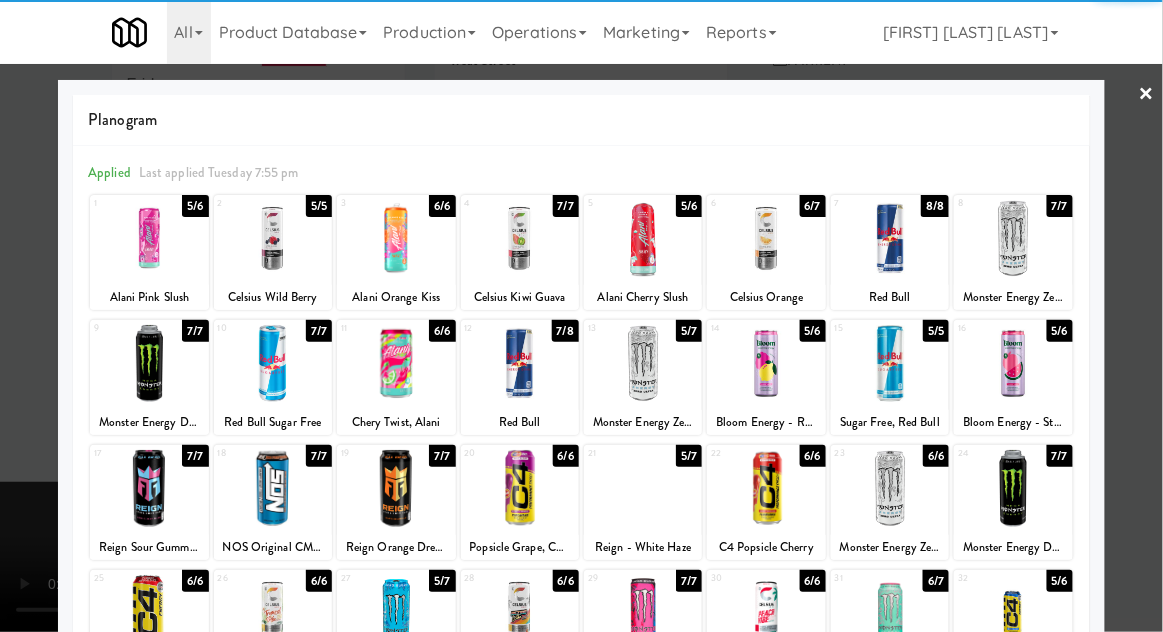click at bounding box center (149, 238) 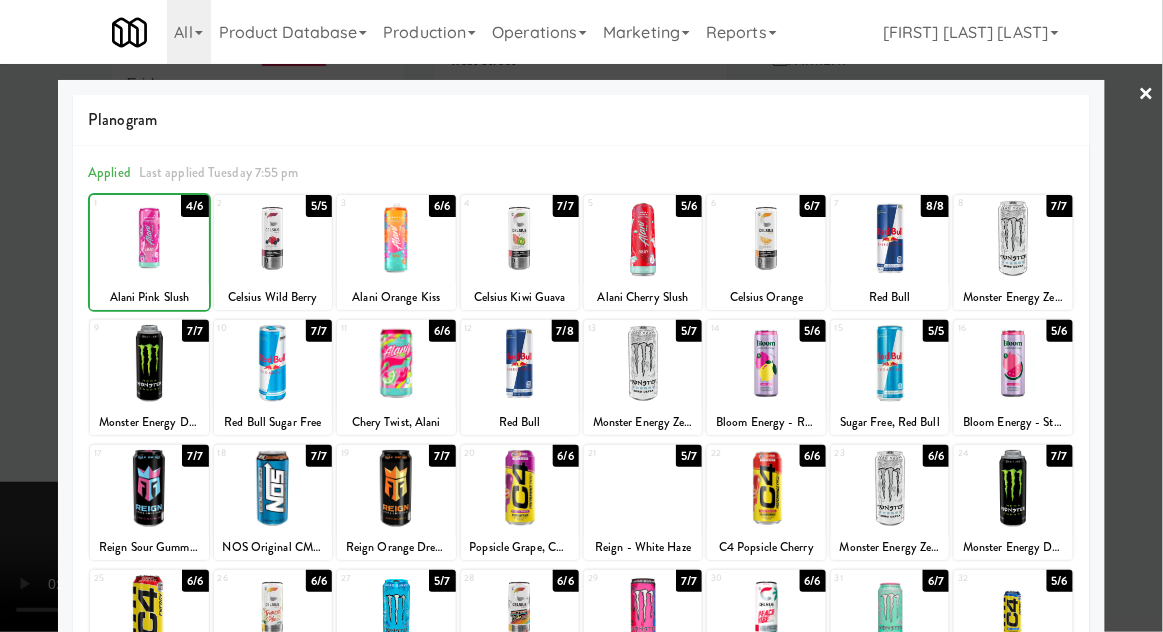 click at bounding box center [581, 316] 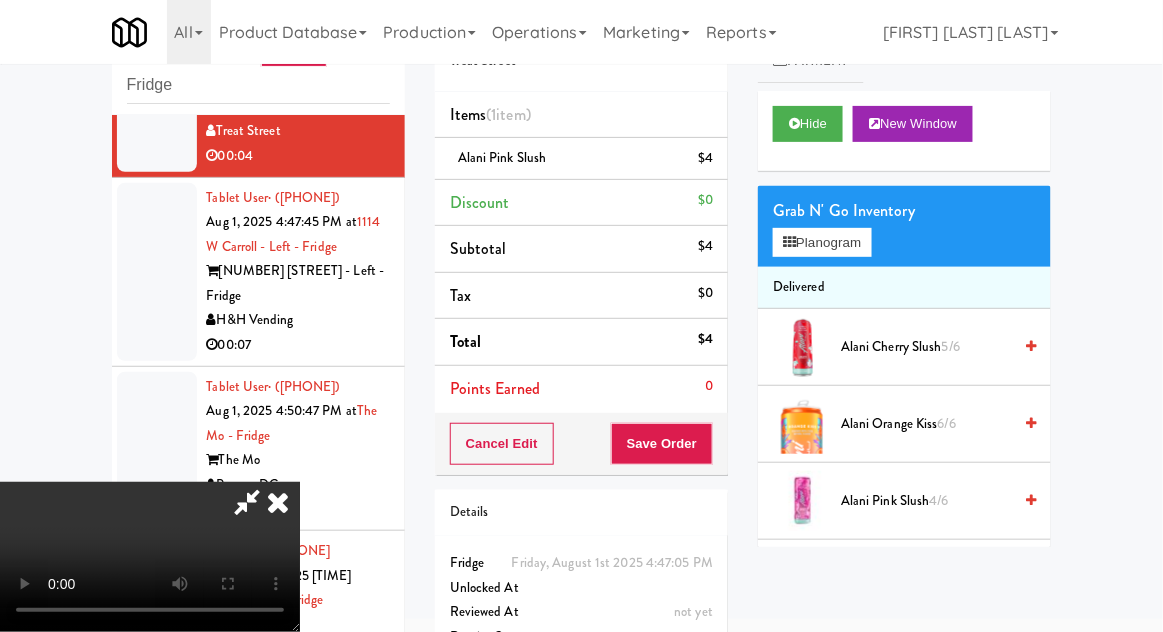 scroll, scrollTop: 73, scrollLeft: 0, axis: vertical 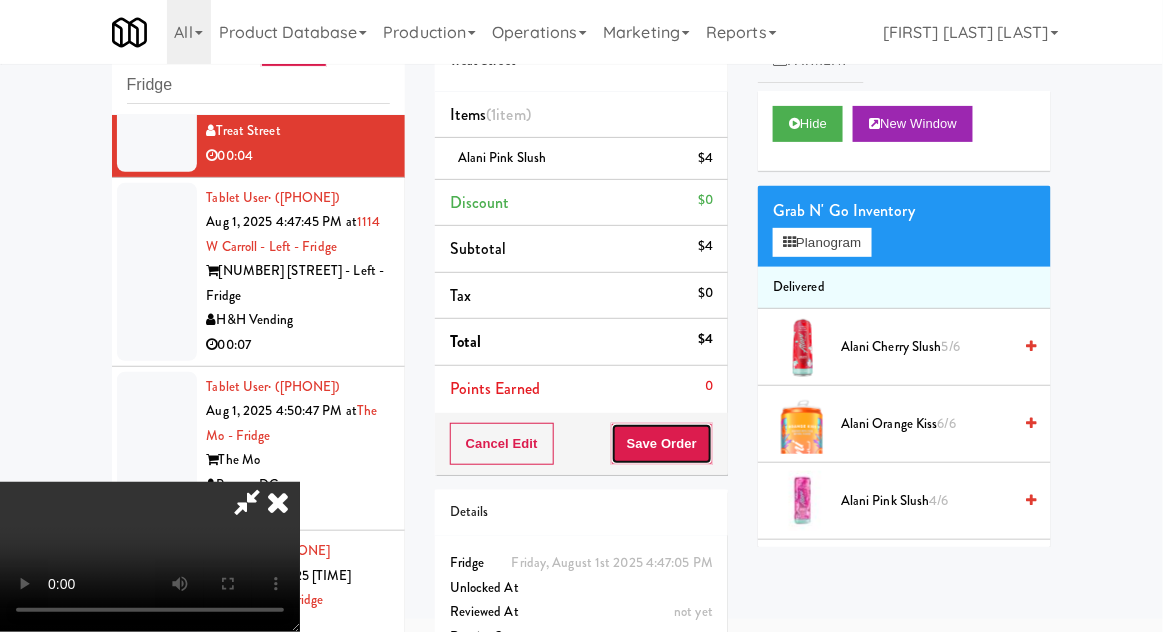 click on "Save Order" at bounding box center (662, 444) 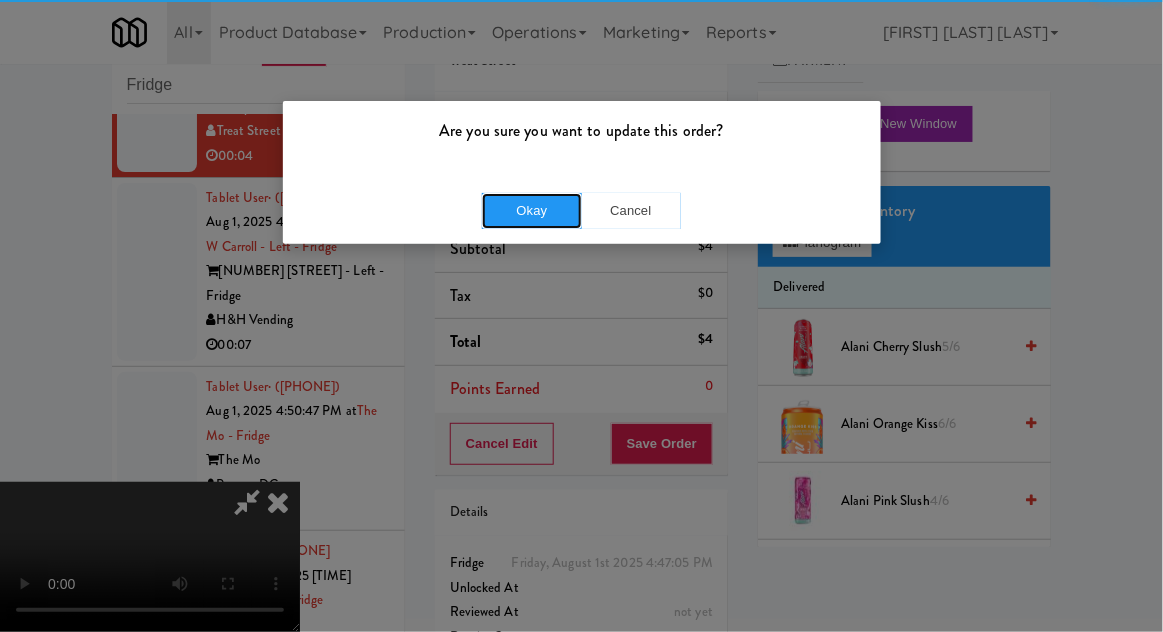 click on "Okay" at bounding box center [532, 211] 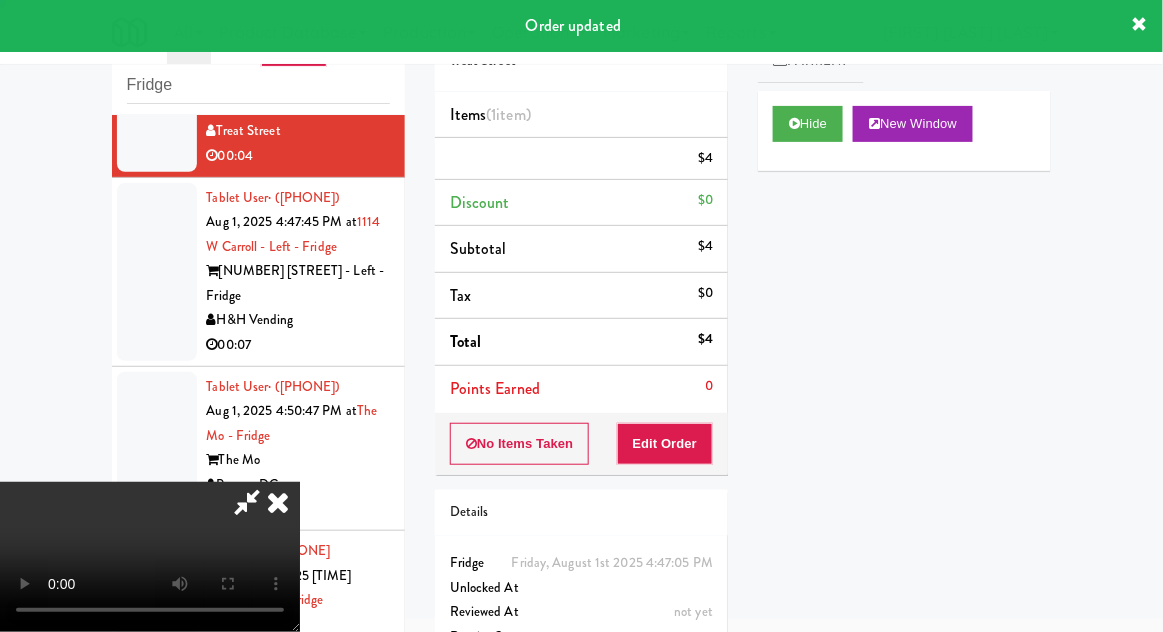 scroll, scrollTop: 0, scrollLeft: 0, axis: both 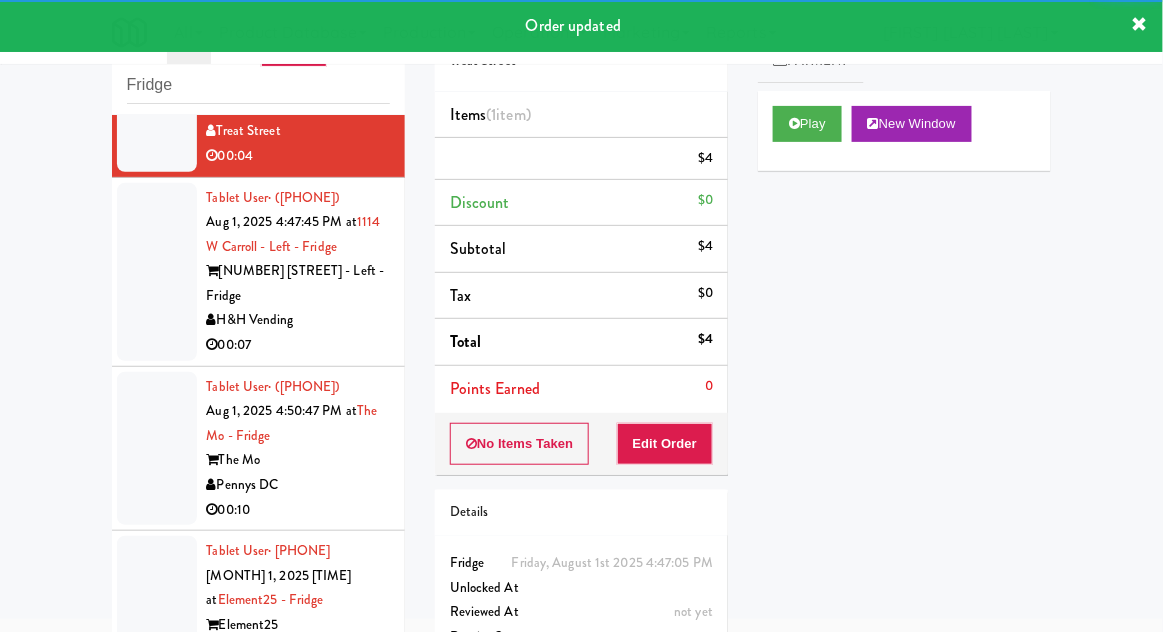 click on "Tablet User  · [PHONE] Aug 1, 2025 4:47:45 PM at  [NUMBER] [STREET]  [NUMBER] [STREET]  H&H Vending  00:07" at bounding box center (258, 272) 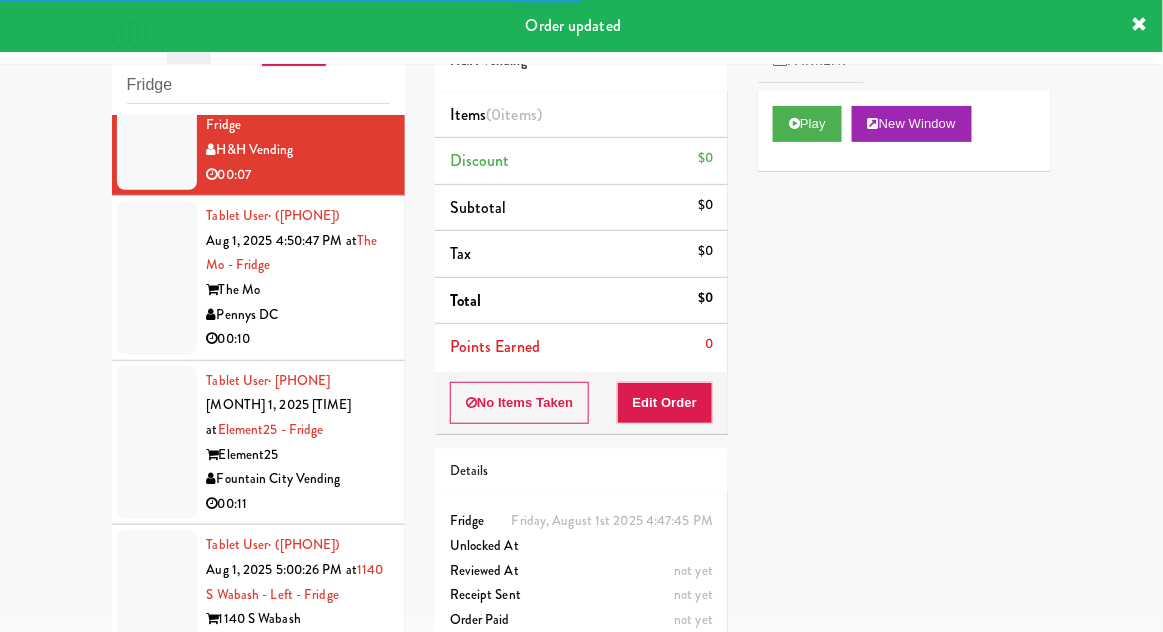 scroll, scrollTop: 1870, scrollLeft: 0, axis: vertical 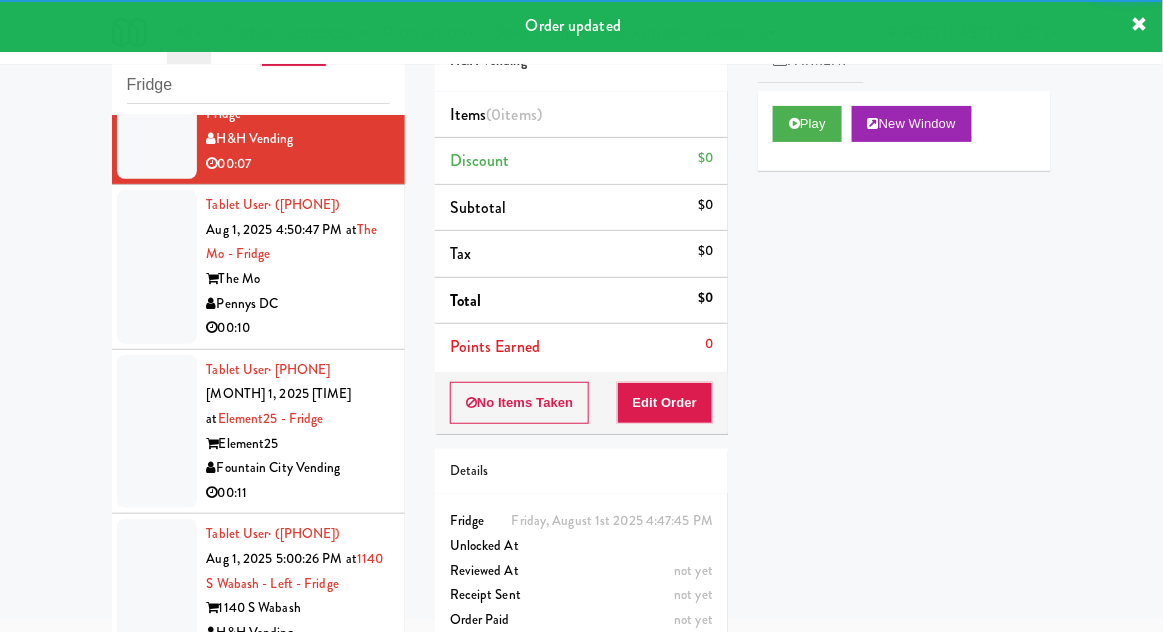 click on "Play  New Window" at bounding box center (904, 131) 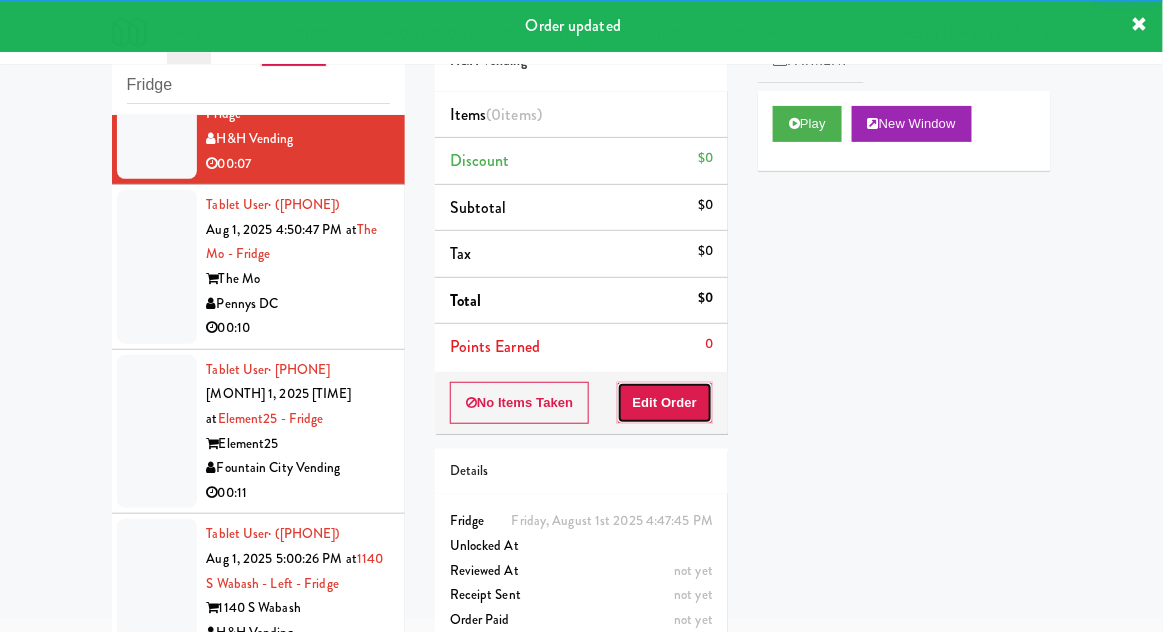 click on "Edit Order" at bounding box center (665, 403) 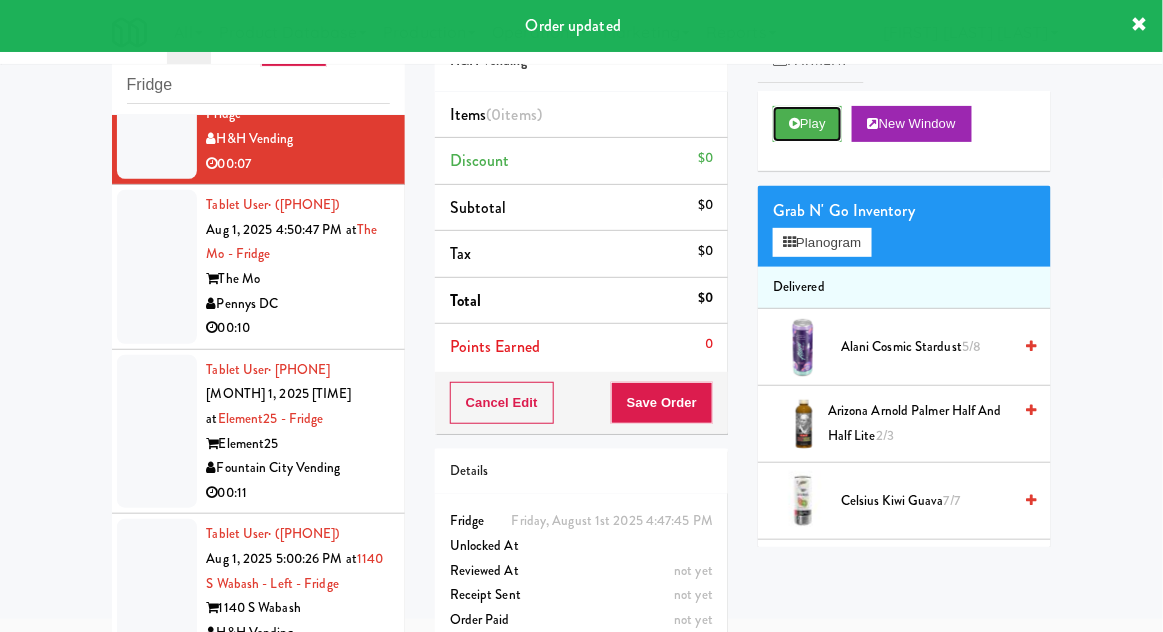 click at bounding box center (794, 123) 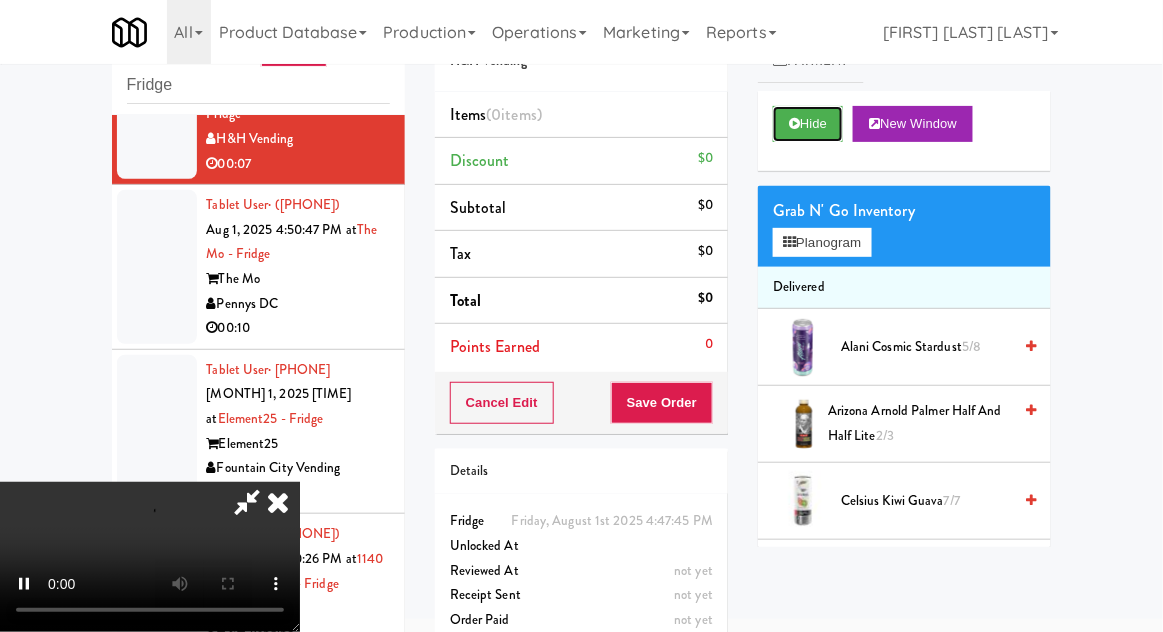 scroll, scrollTop: 73, scrollLeft: 0, axis: vertical 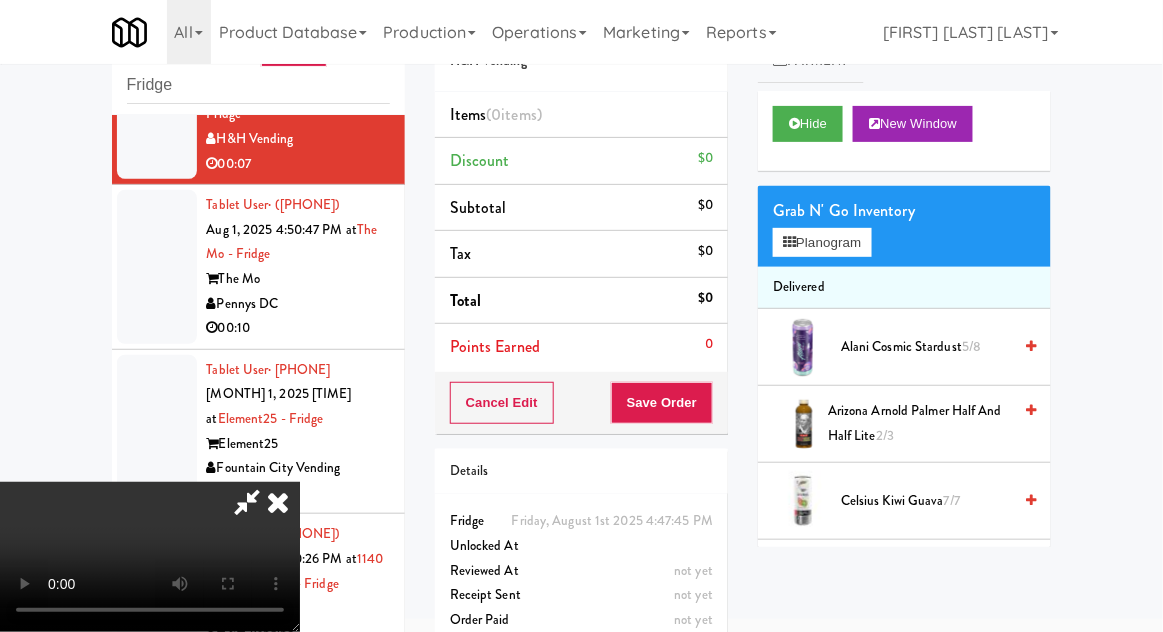 type 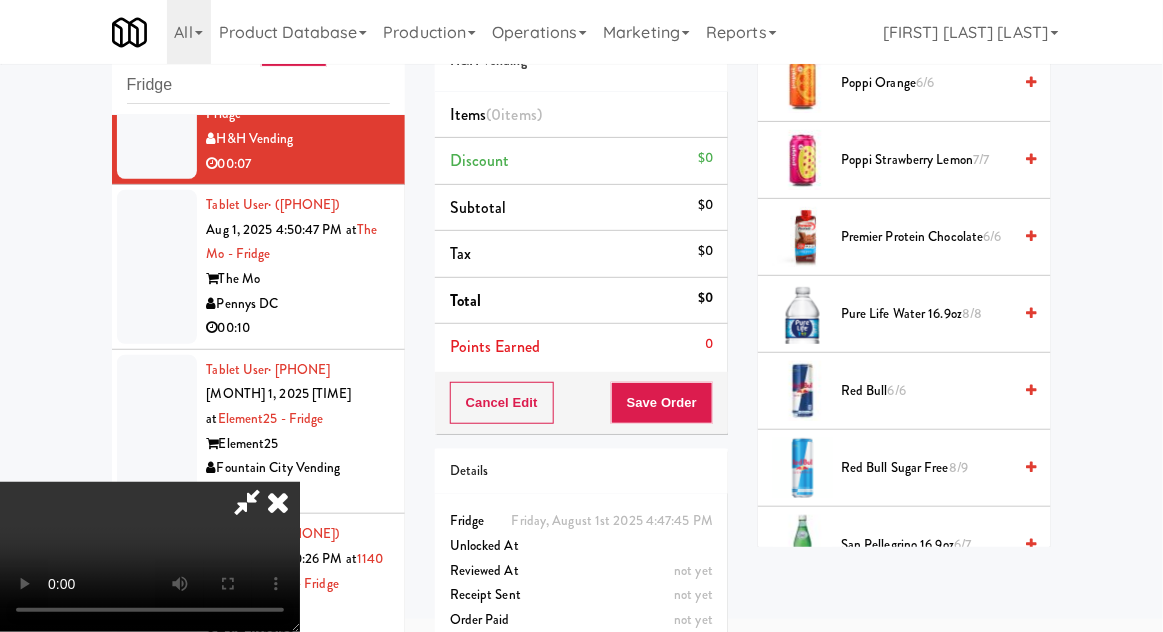 scroll, scrollTop: 2813, scrollLeft: 0, axis: vertical 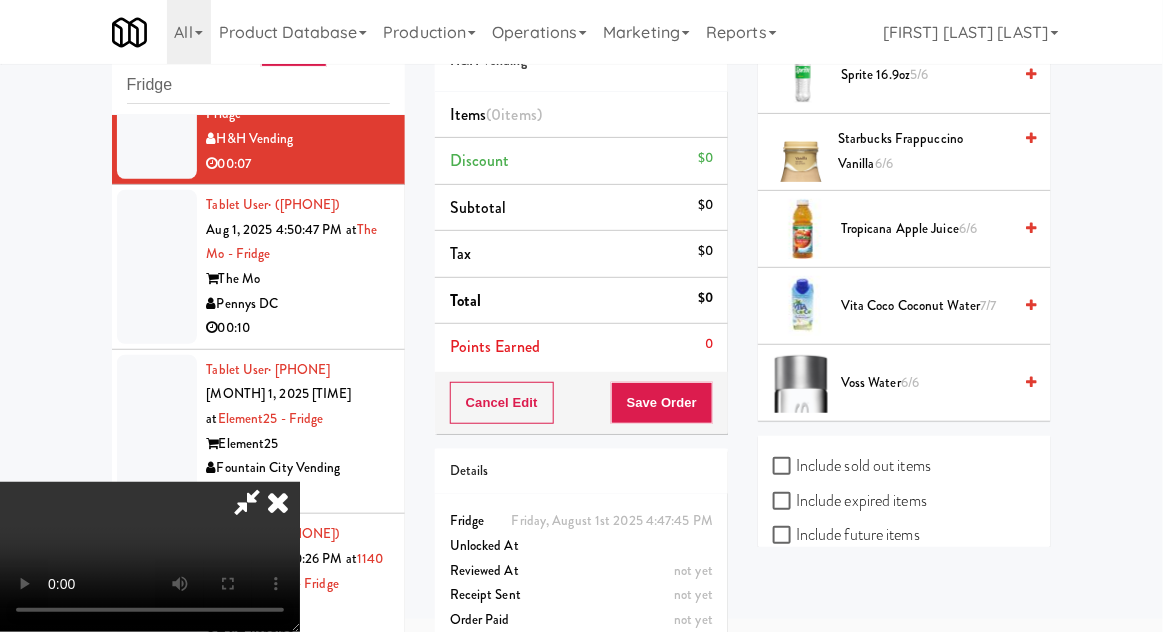 click on "Tropicana Apple Juice  6/6" at bounding box center [926, 229] 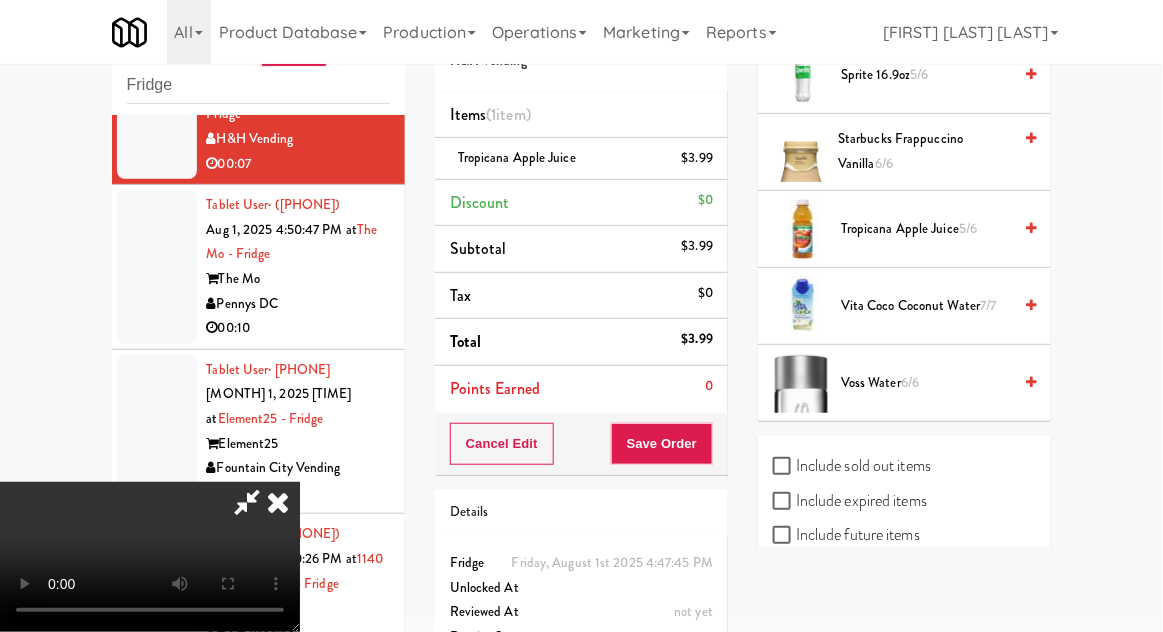 scroll, scrollTop: 73, scrollLeft: 0, axis: vertical 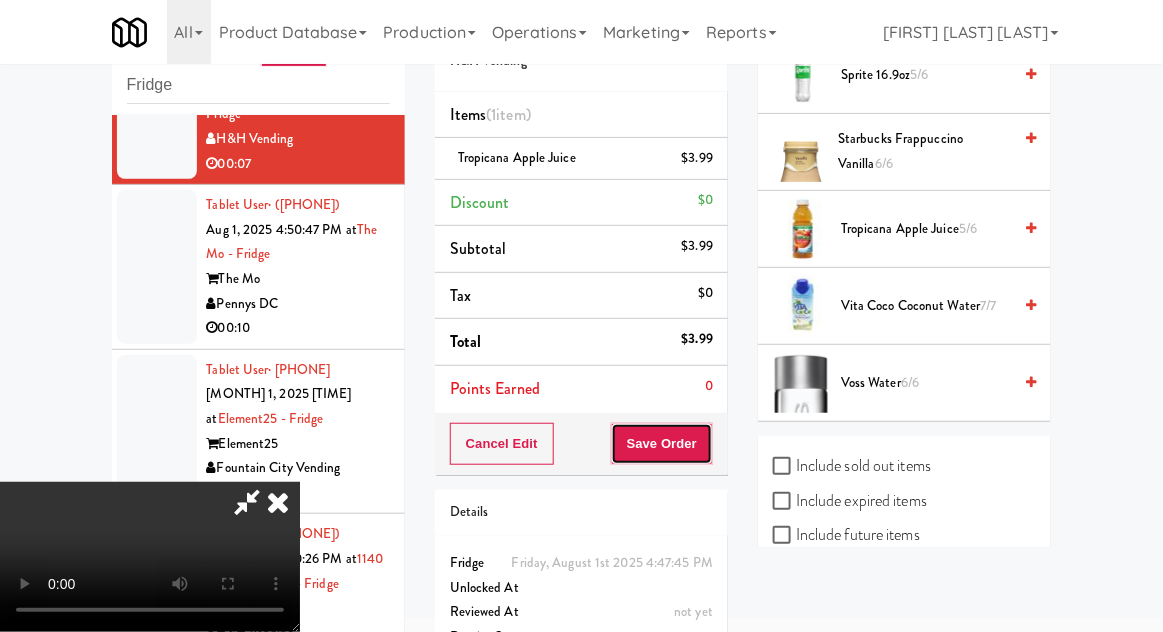 click on "Save Order" at bounding box center [662, 444] 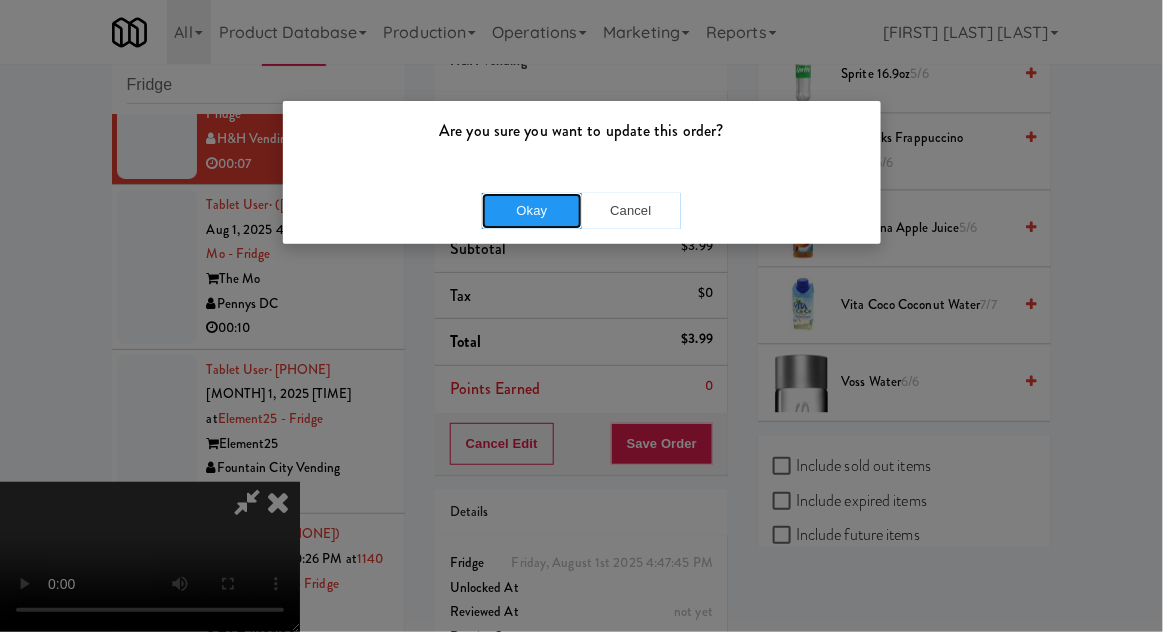 click on "Okay" at bounding box center [532, 211] 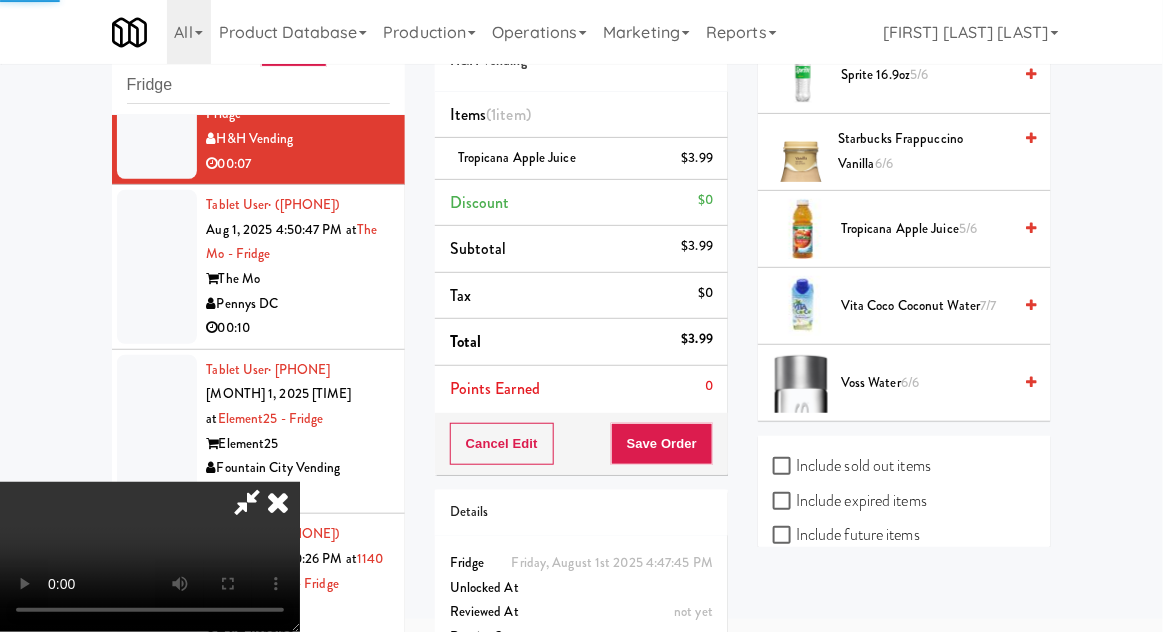 scroll, scrollTop: 197, scrollLeft: 0, axis: vertical 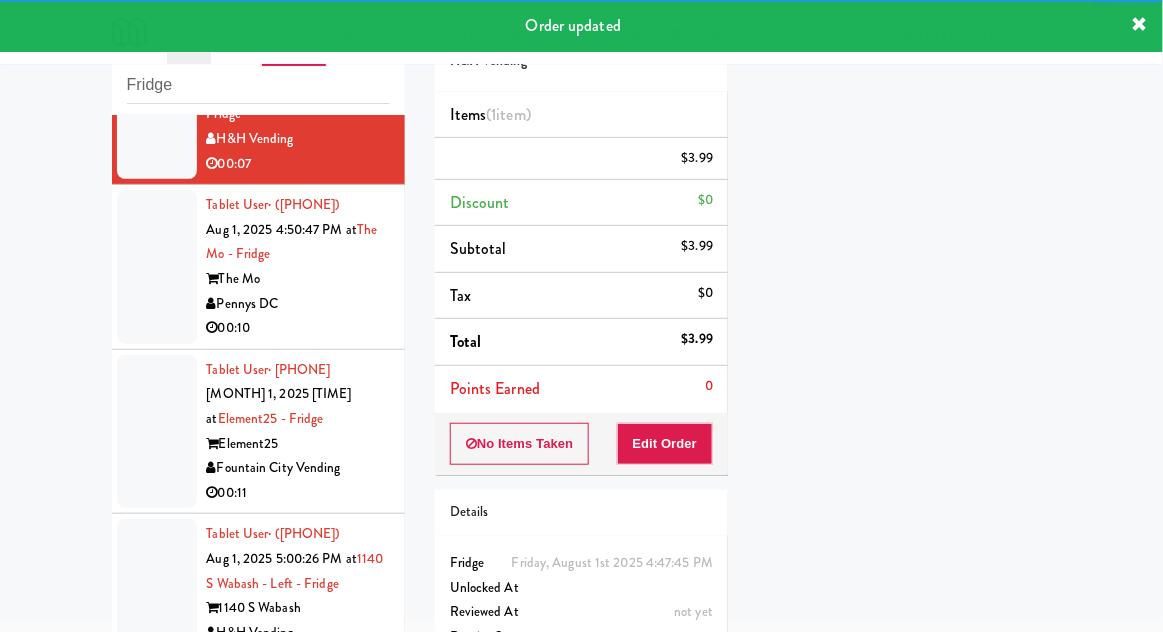click at bounding box center (157, 267) 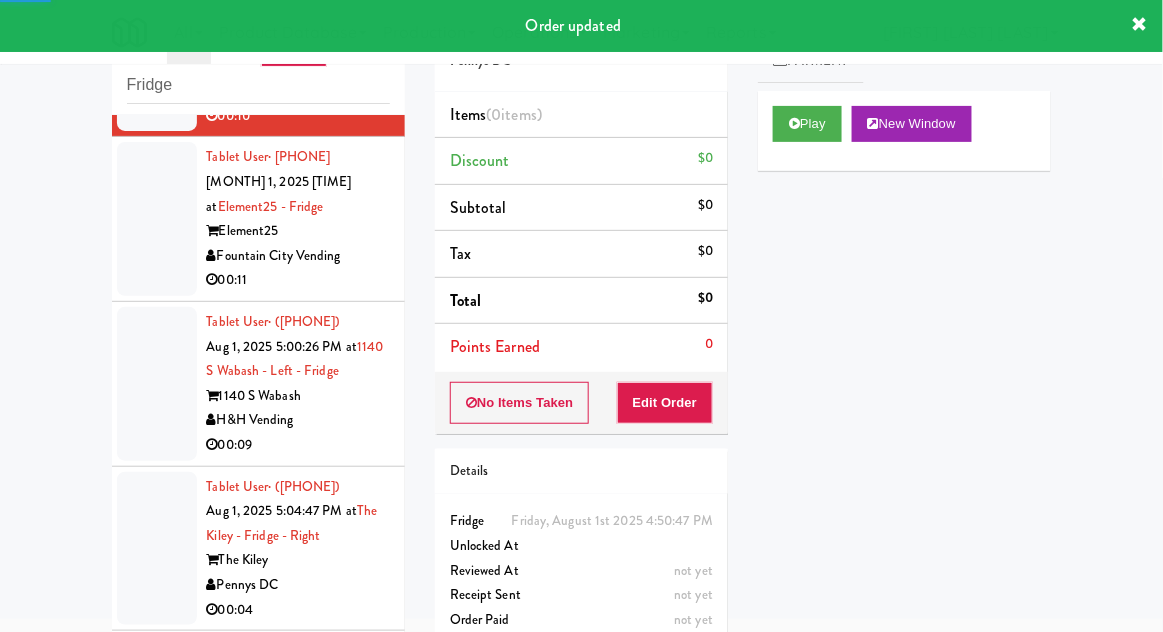 scroll, scrollTop: 2110, scrollLeft: 0, axis: vertical 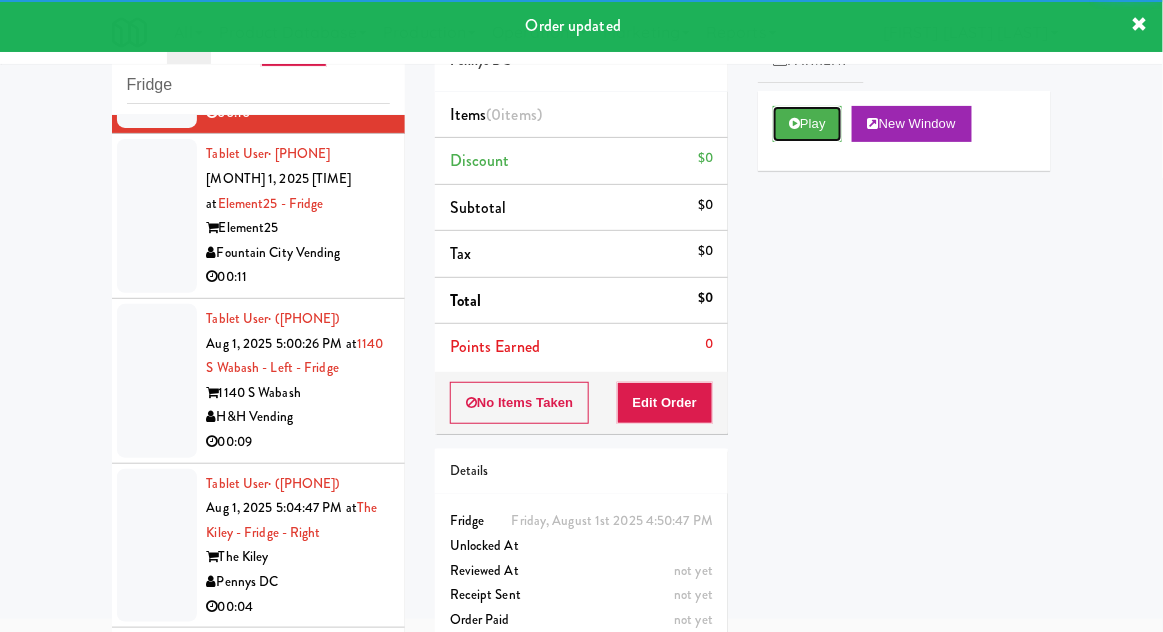 click at bounding box center [794, 123] 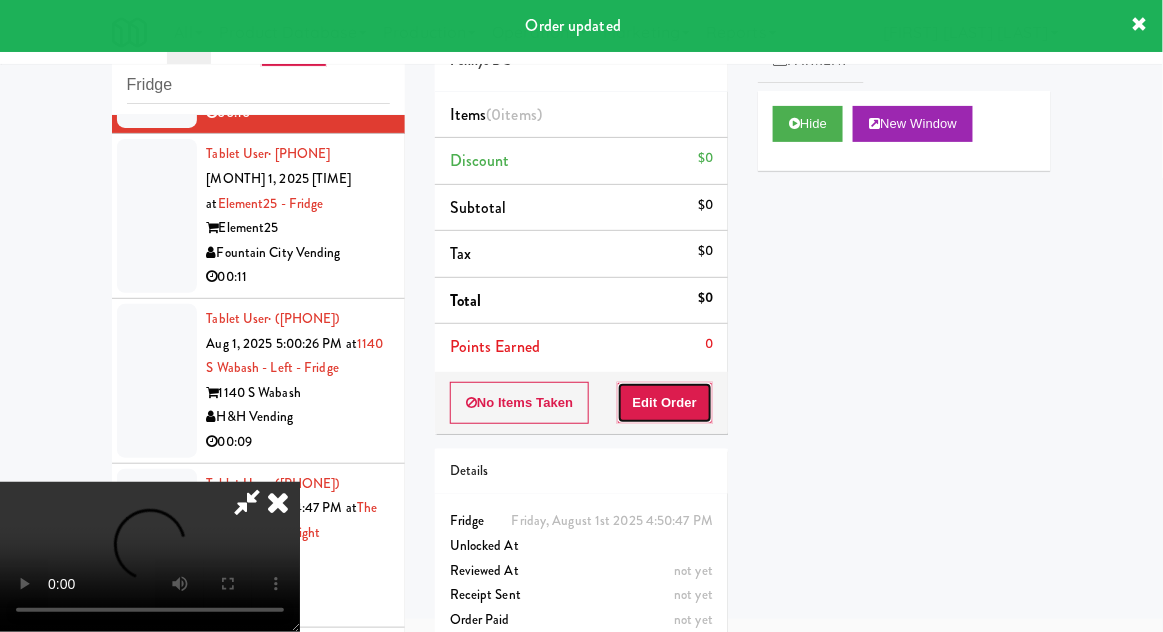 click on "Edit Order" at bounding box center (665, 403) 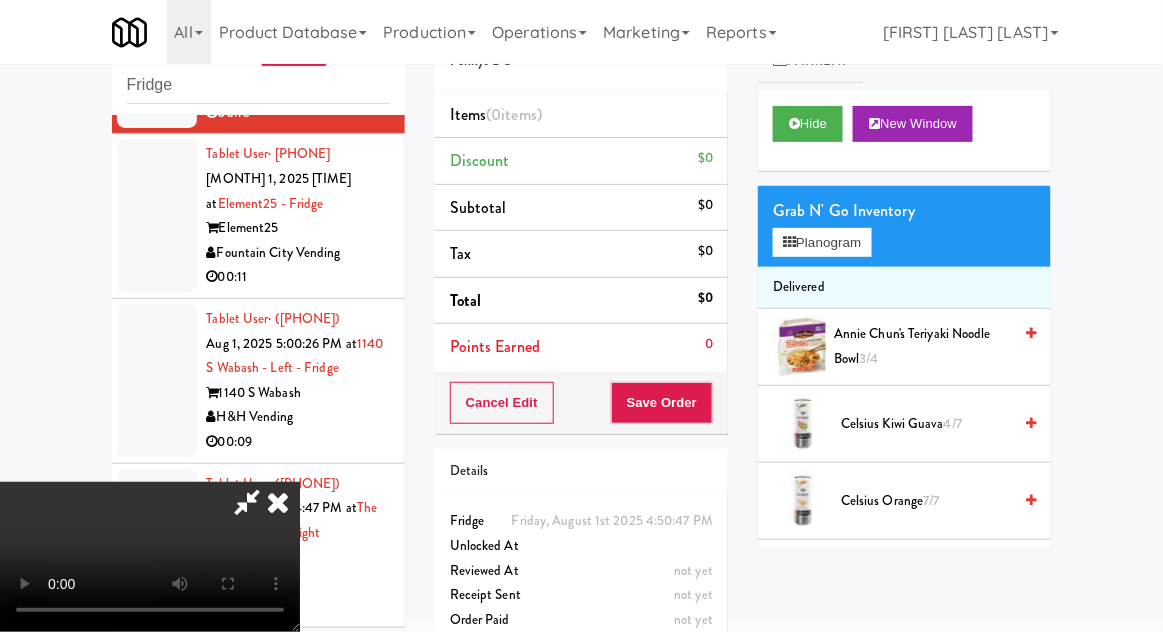 scroll, scrollTop: 73, scrollLeft: 0, axis: vertical 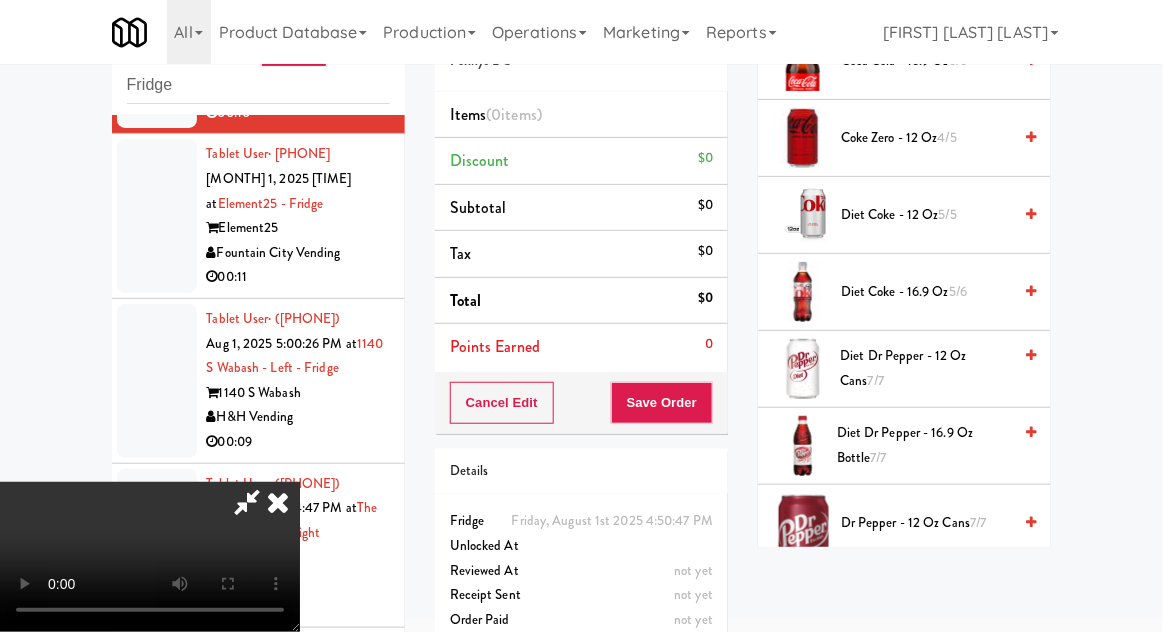 click on "5/6" at bounding box center (958, 291) 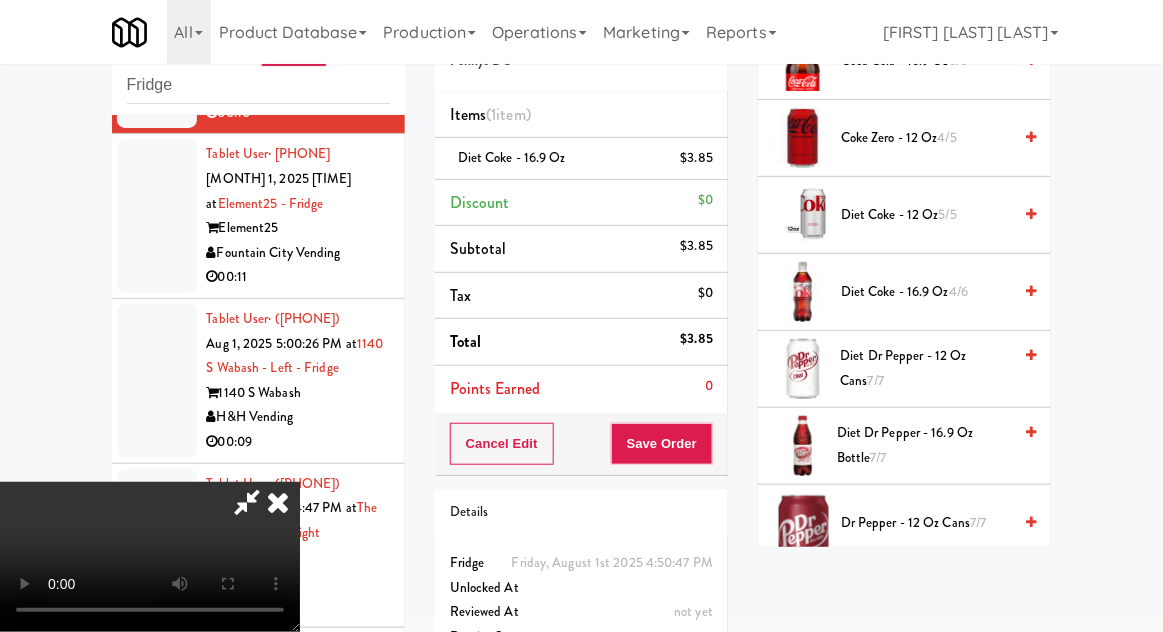 click on "Diet Coke - 16.9 oz  $3.85" at bounding box center [581, 159] 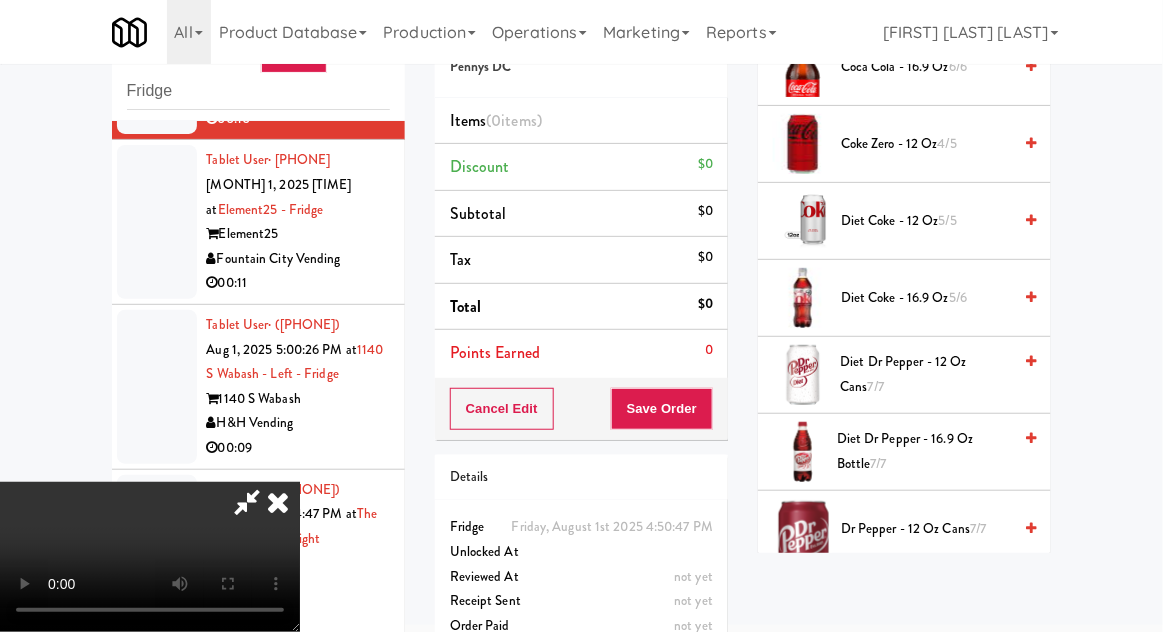 scroll, scrollTop: 77, scrollLeft: 0, axis: vertical 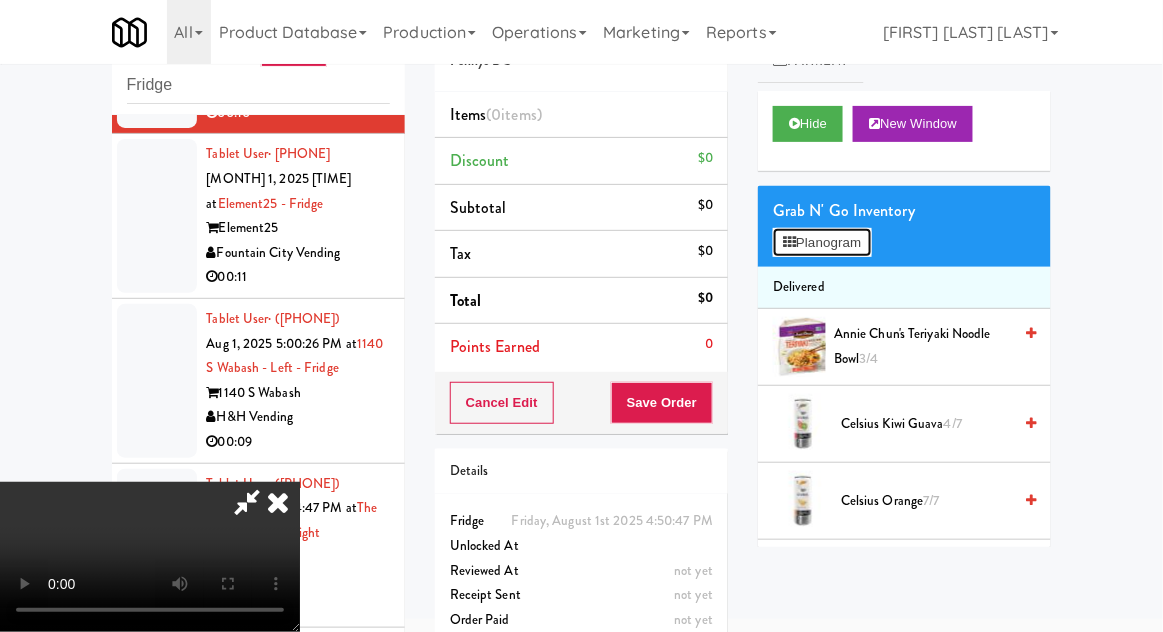 click on "Planogram" at bounding box center (822, 243) 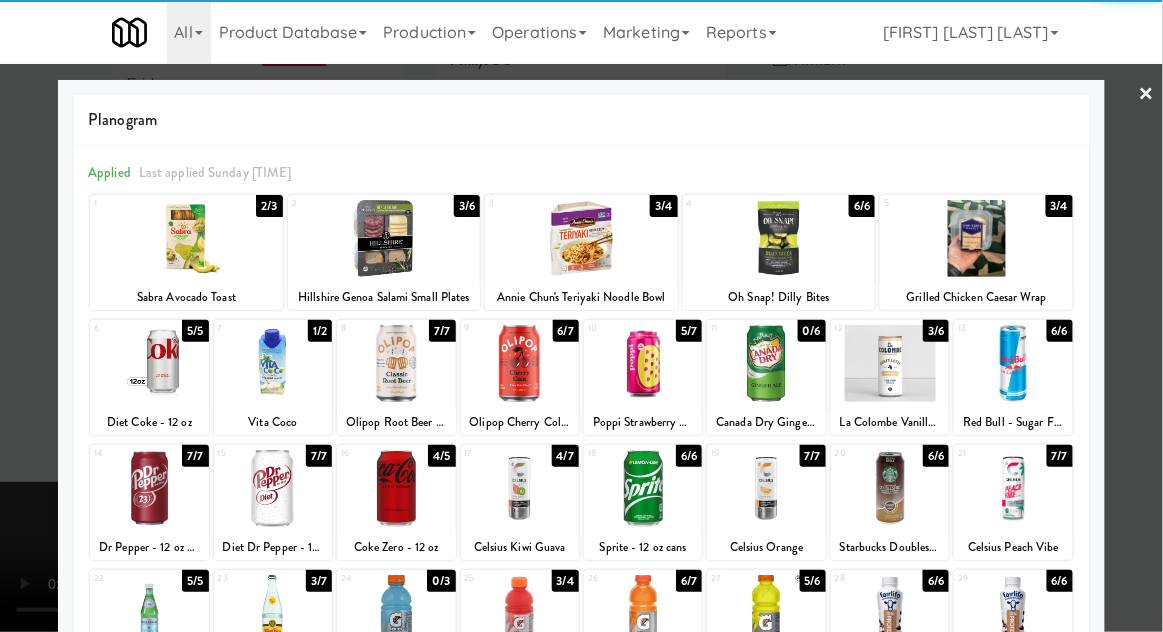 click at bounding box center [396, 488] 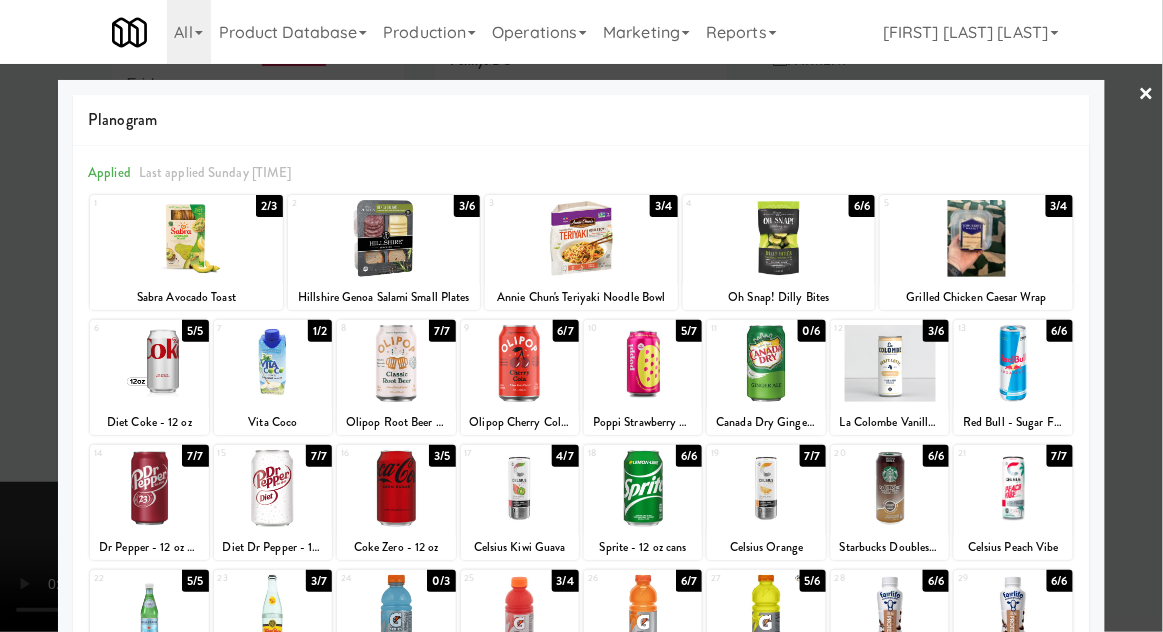 click at bounding box center [581, 316] 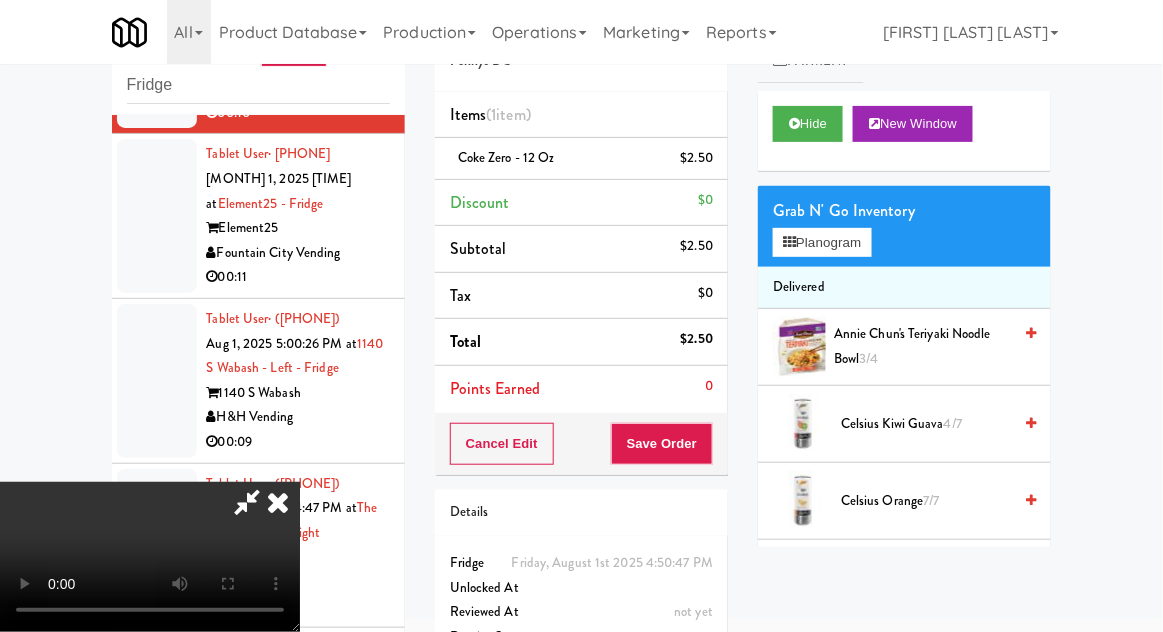 scroll, scrollTop: 73, scrollLeft: 0, axis: vertical 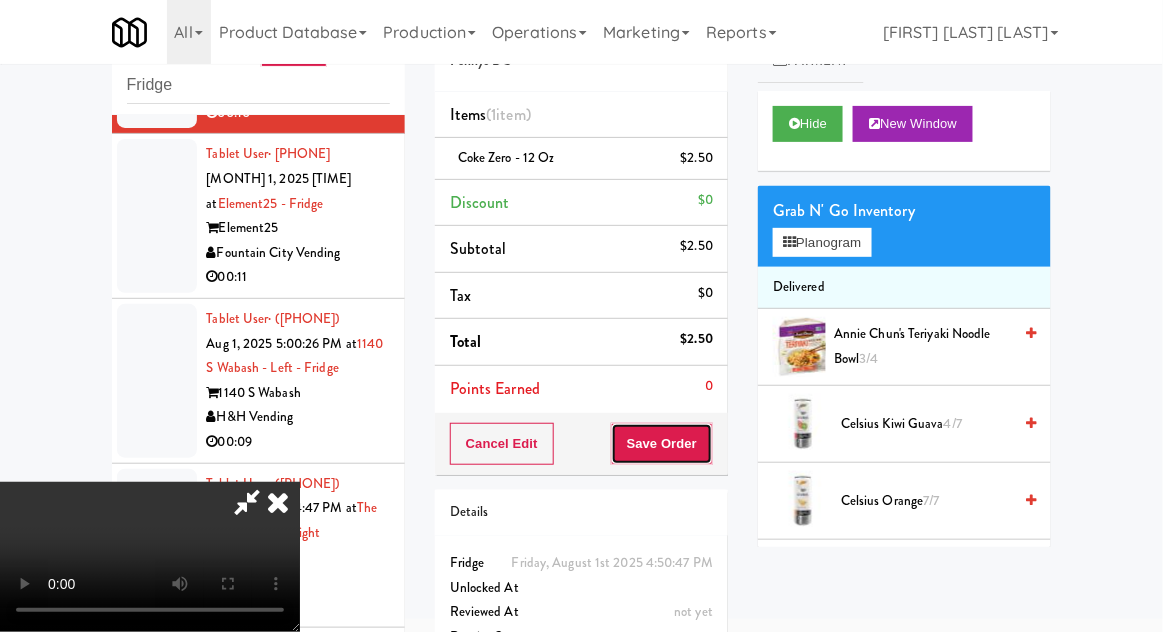 click on "Save Order" at bounding box center (662, 444) 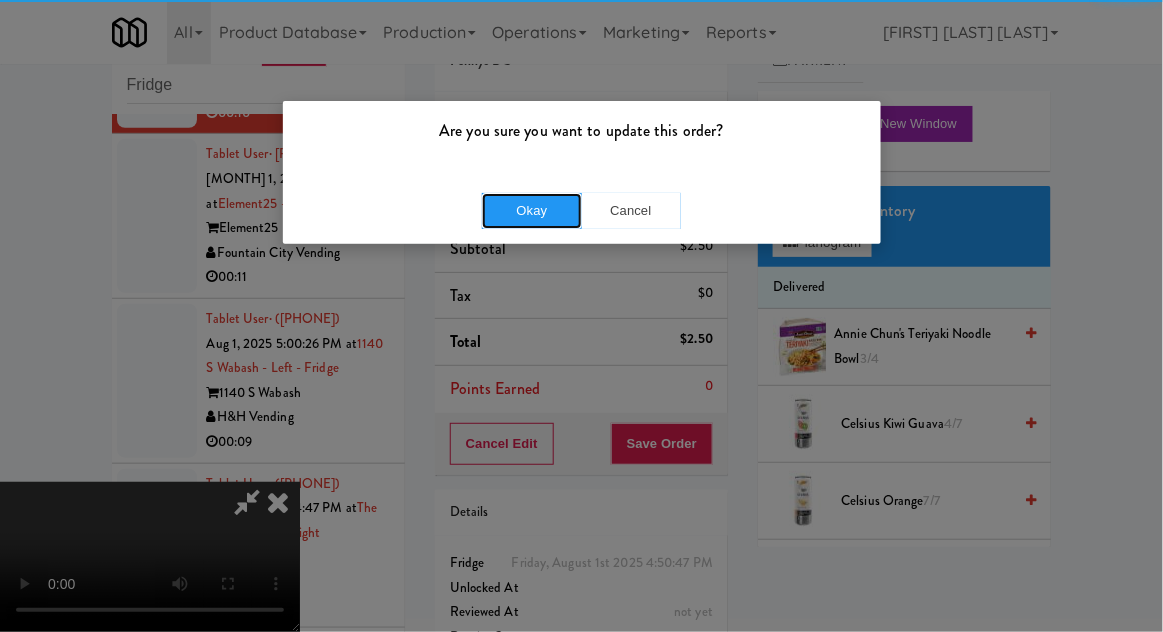 click on "Okay" at bounding box center [532, 211] 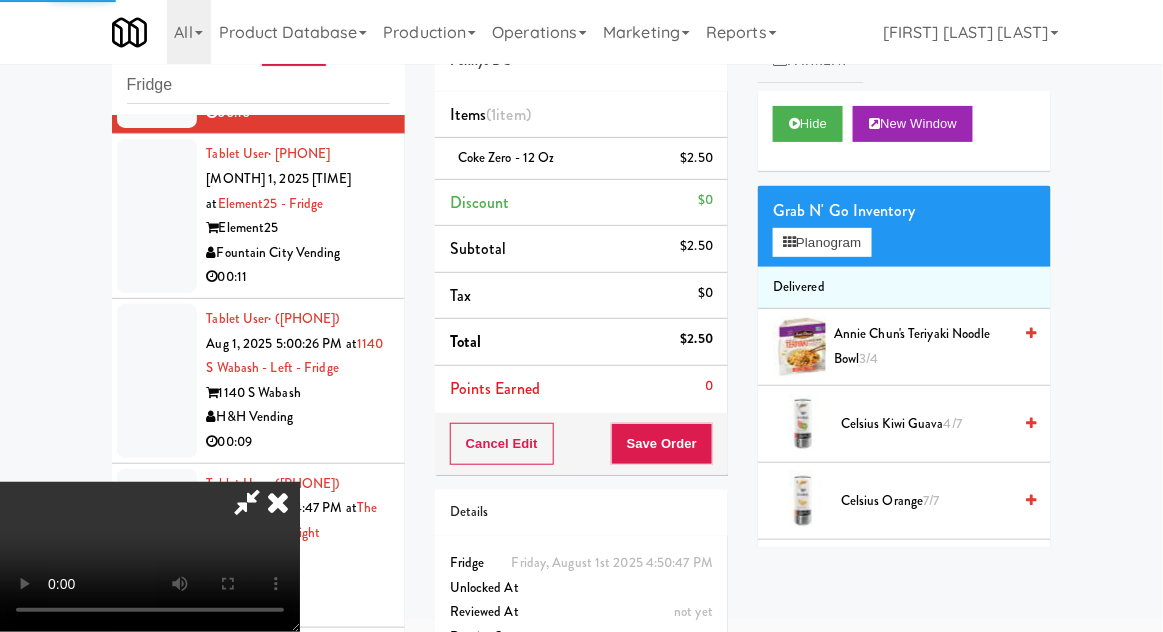 scroll, scrollTop: 0, scrollLeft: 0, axis: both 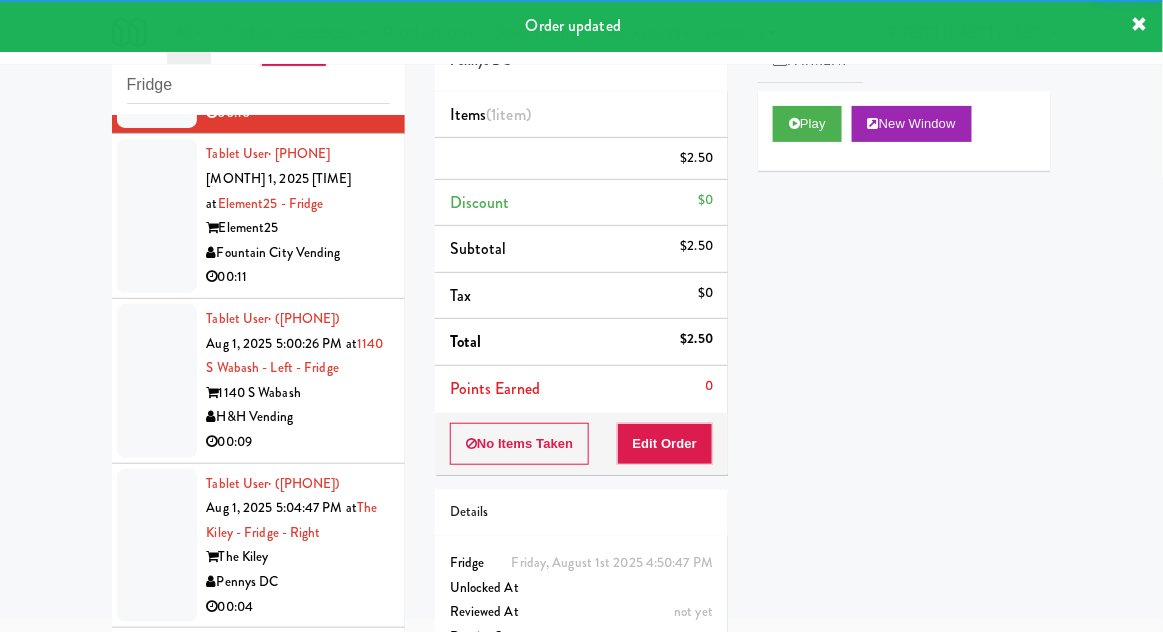 click at bounding box center [157, 216] 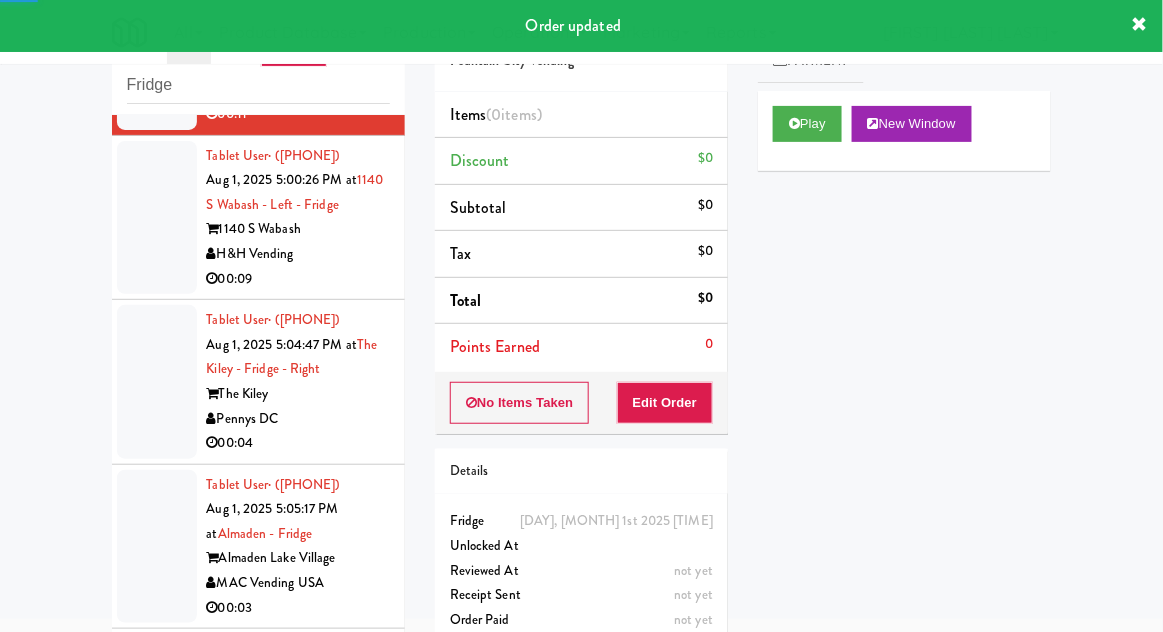 scroll, scrollTop: 2297, scrollLeft: 0, axis: vertical 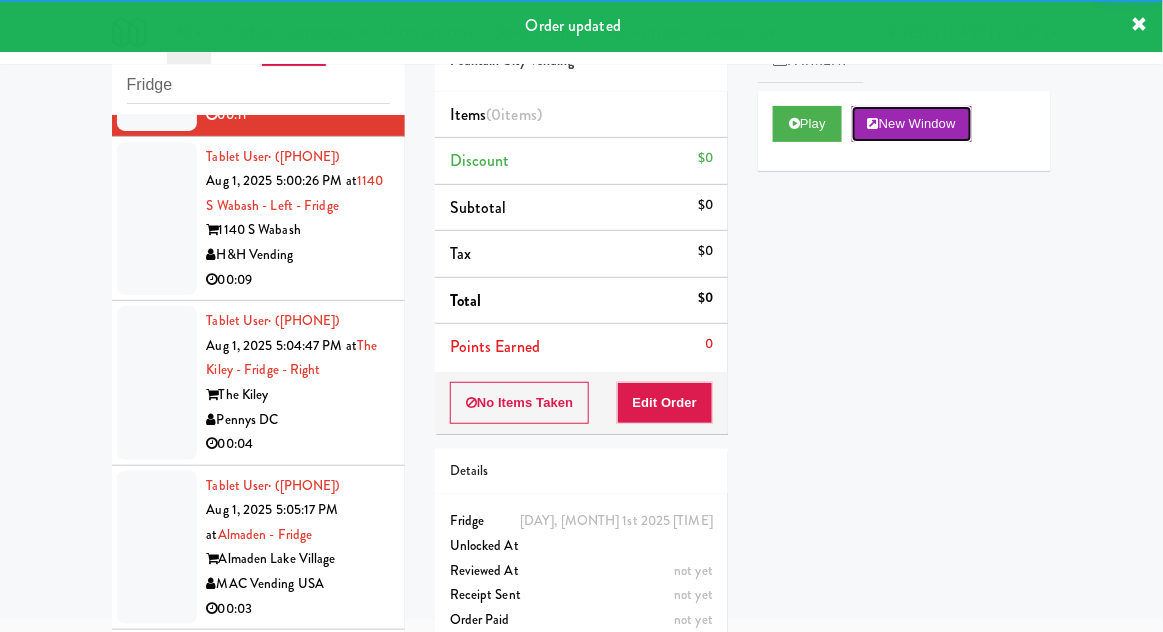 click on "New Window" at bounding box center [912, 124] 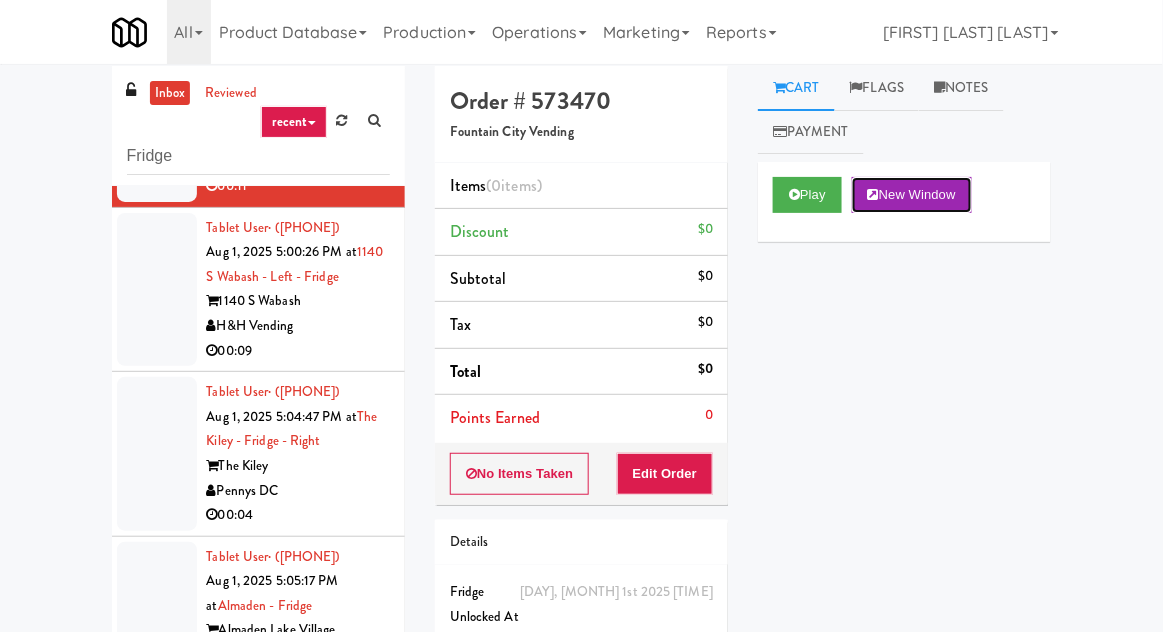 scroll, scrollTop: 0, scrollLeft: 0, axis: both 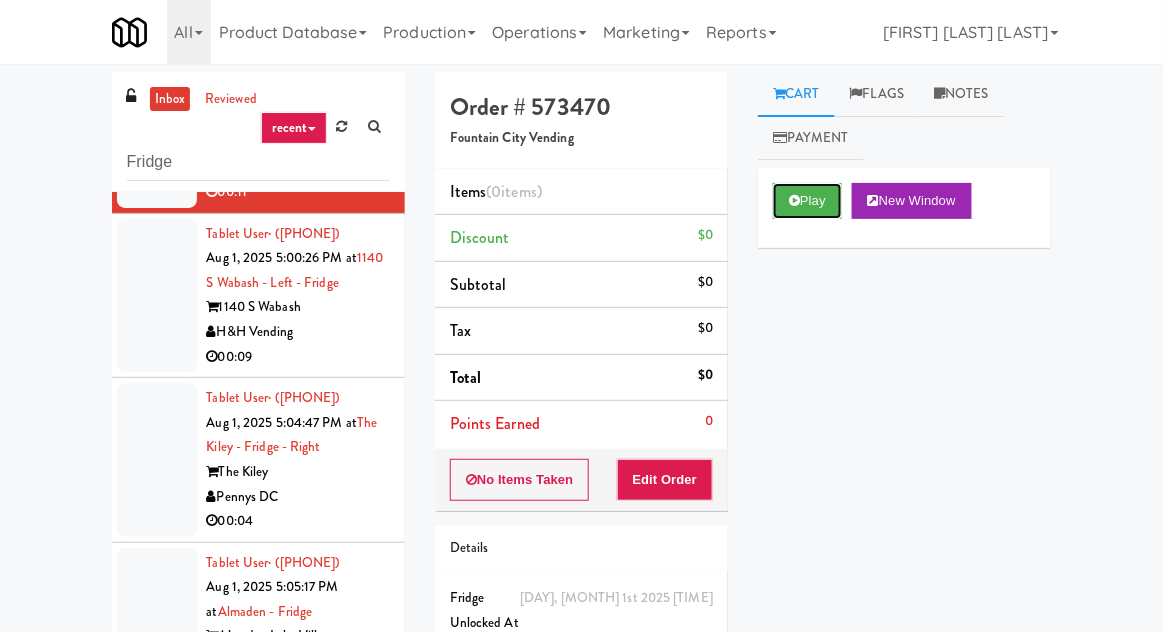 click on "Play" at bounding box center (807, 201) 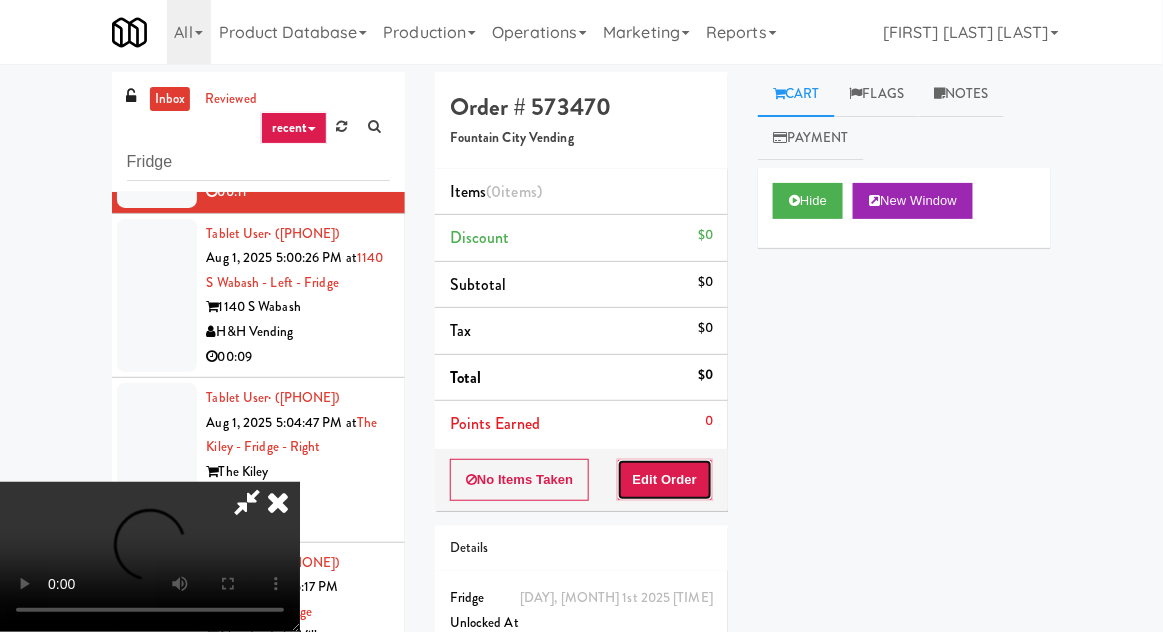 click on "Edit Order" at bounding box center (665, 480) 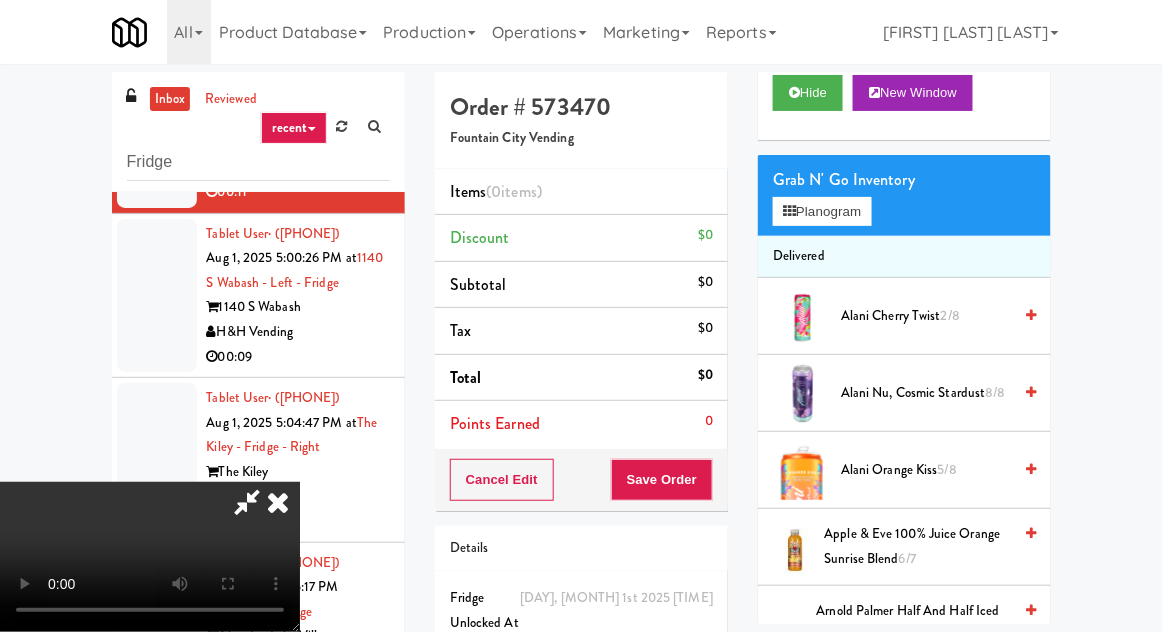scroll, scrollTop: 0, scrollLeft: 0, axis: both 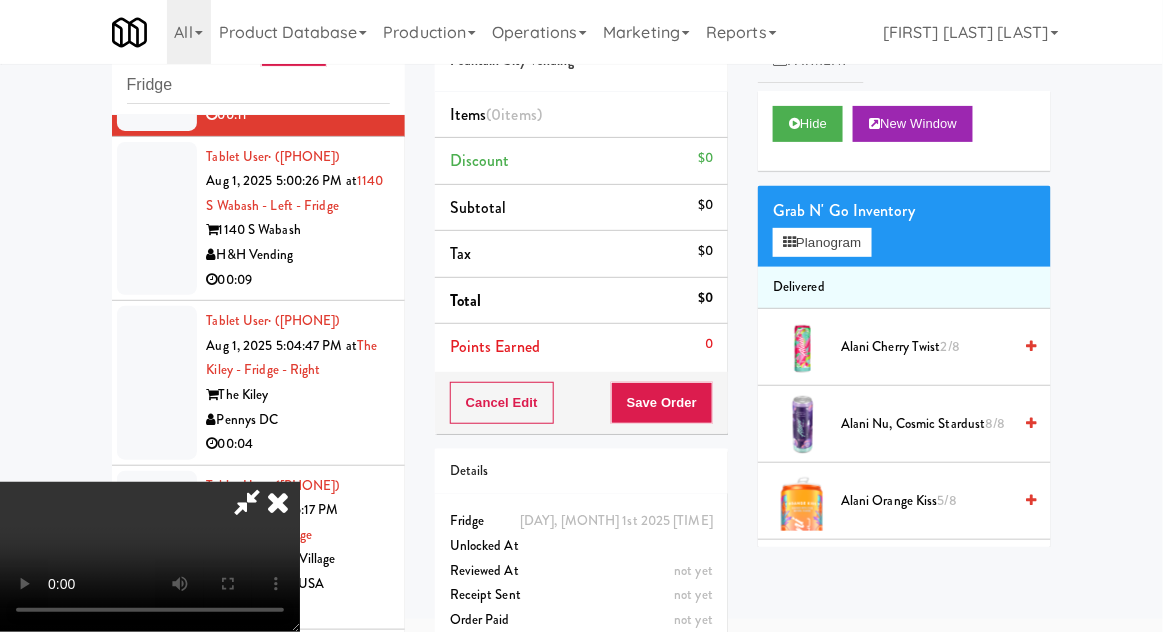 type 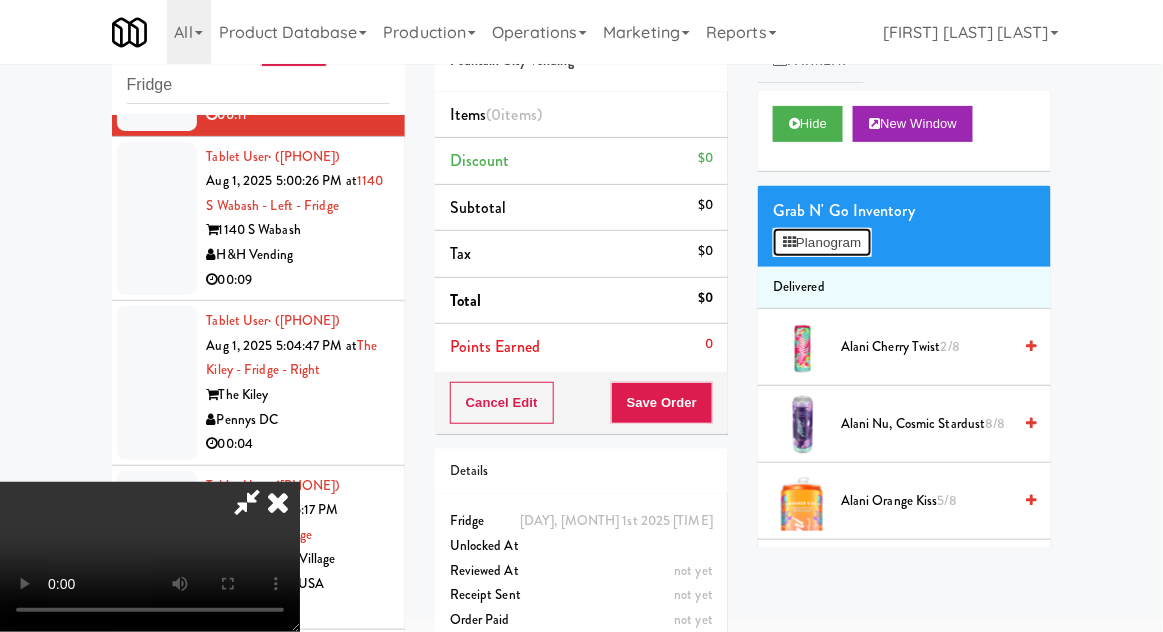click on "Planogram" at bounding box center [822, 243] 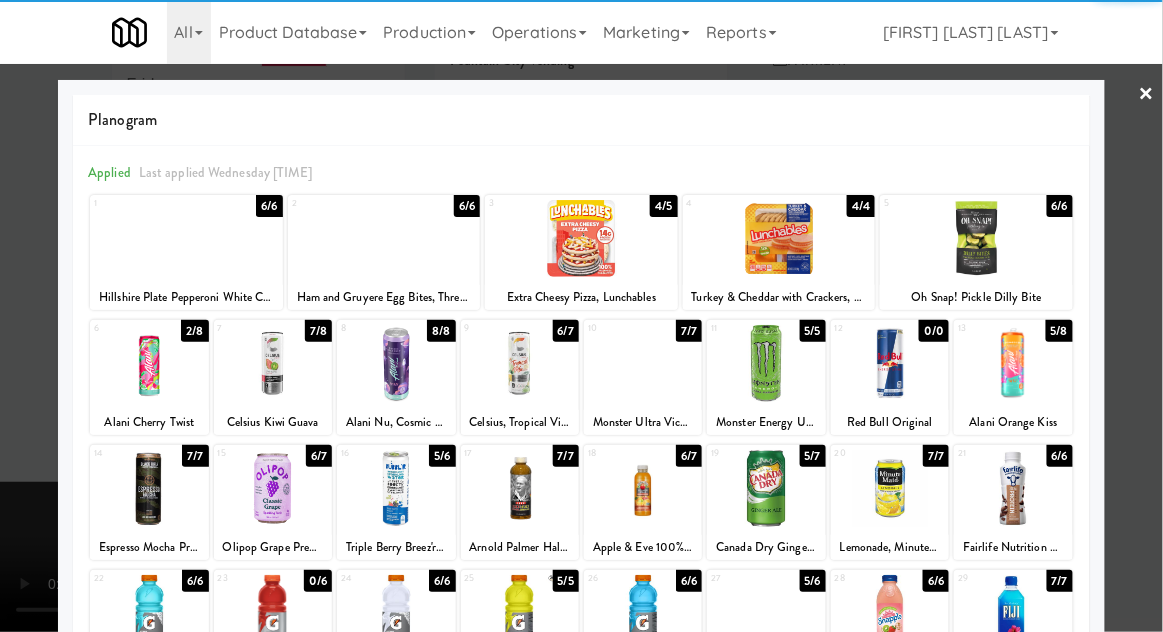 click at bounding box center (273, 488) 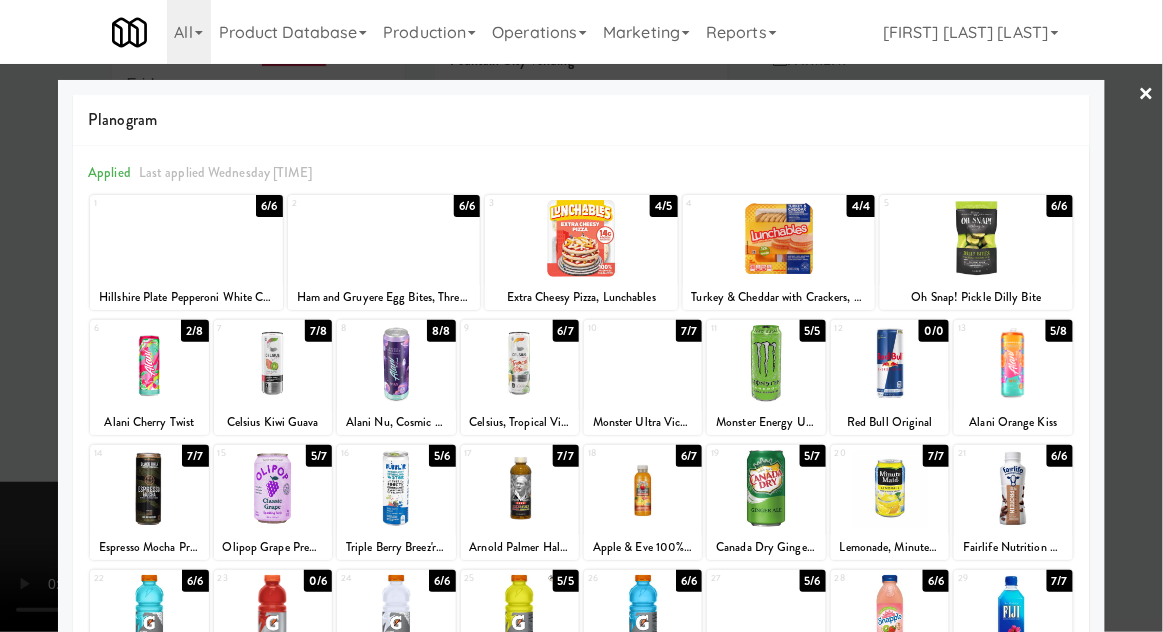 click at bounding box center (581, 316) 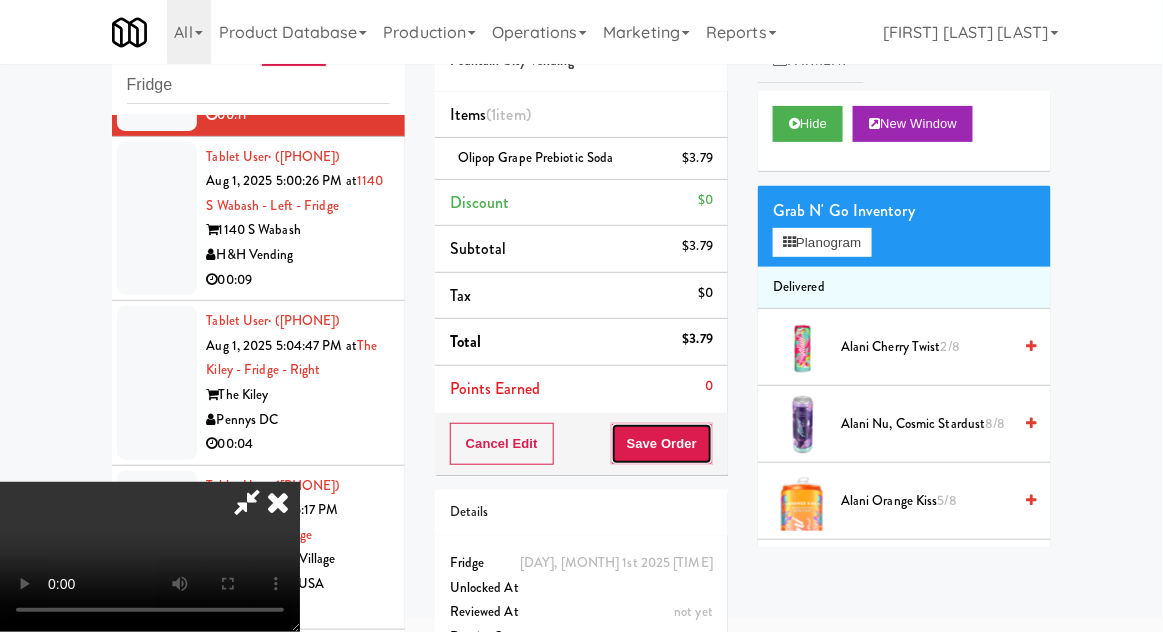 click on "Save Order" at bounding box center [662, 444] 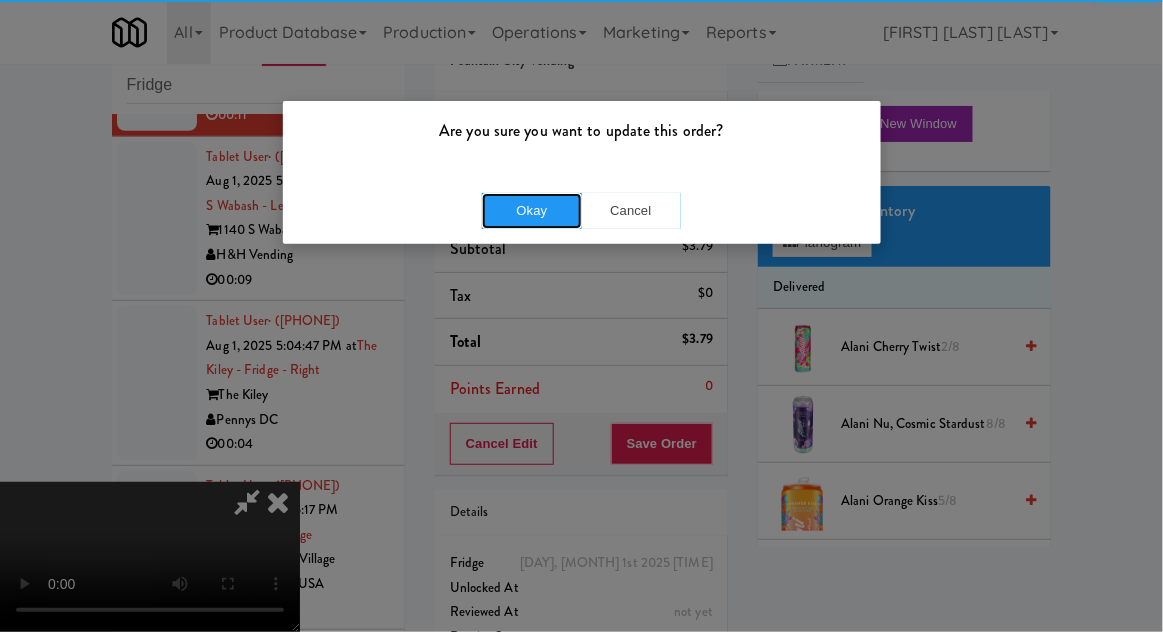 click on "Okay" at bounding box center [532, 211] 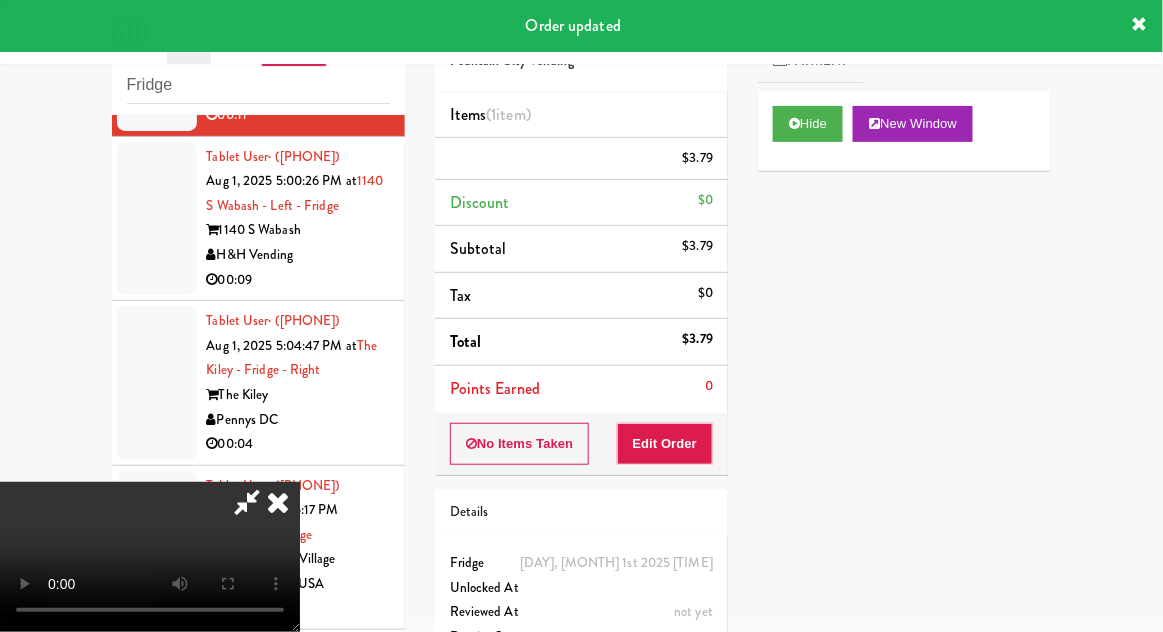 scroll, scrollTop: 0, scrollLeft: 0, axis: both 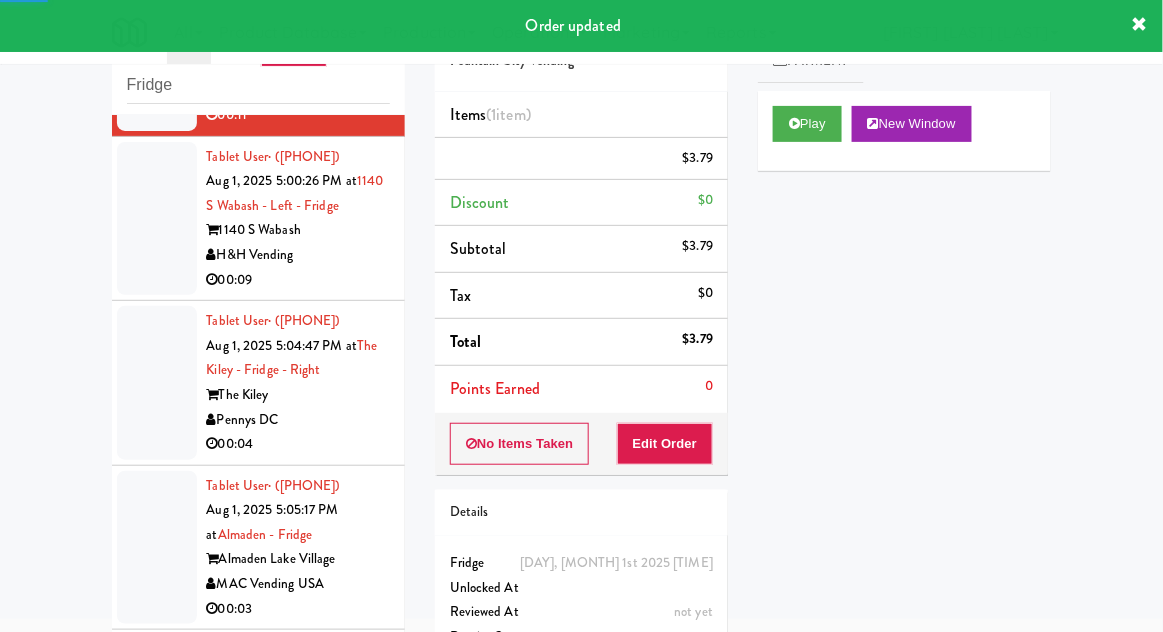 click at bounding box center [157, 219] 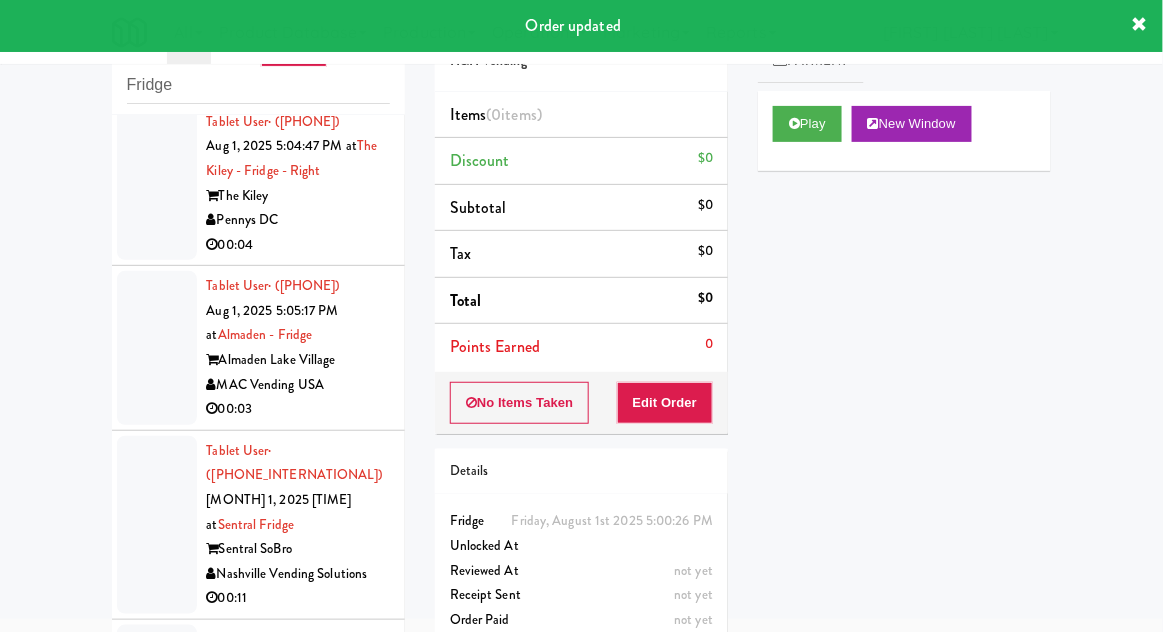 scroll, scrollTop: 2522, scrollLeft: 0, axis: vertical 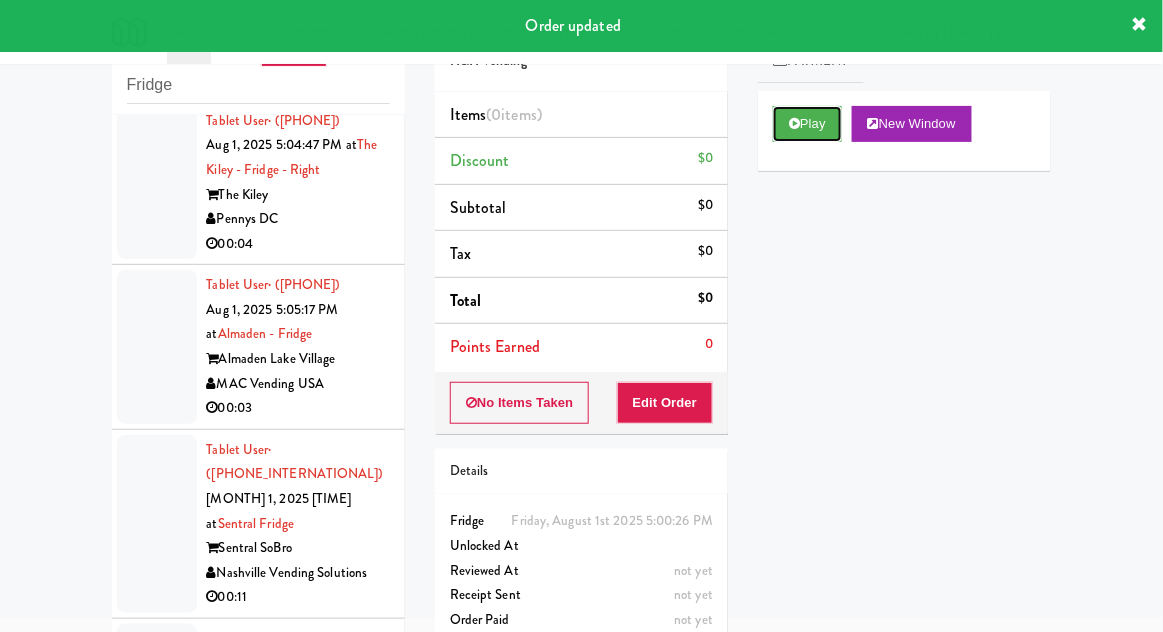 click on "Play" at bounding box center (807, 124) 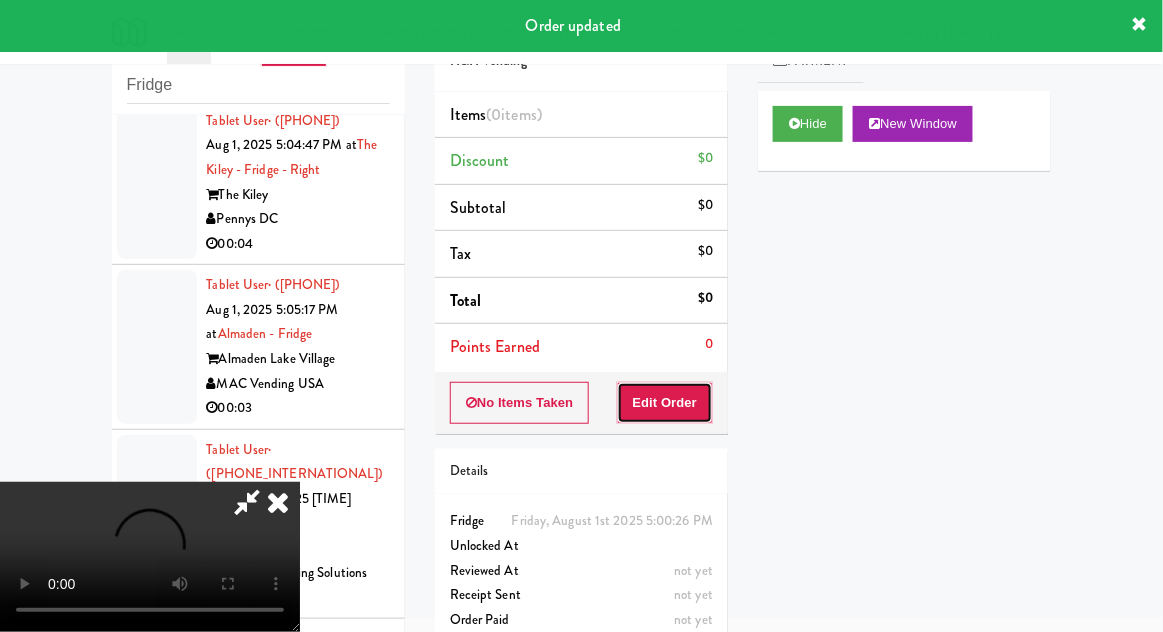 click on "Edit Order" at bounding box center (665, 403) 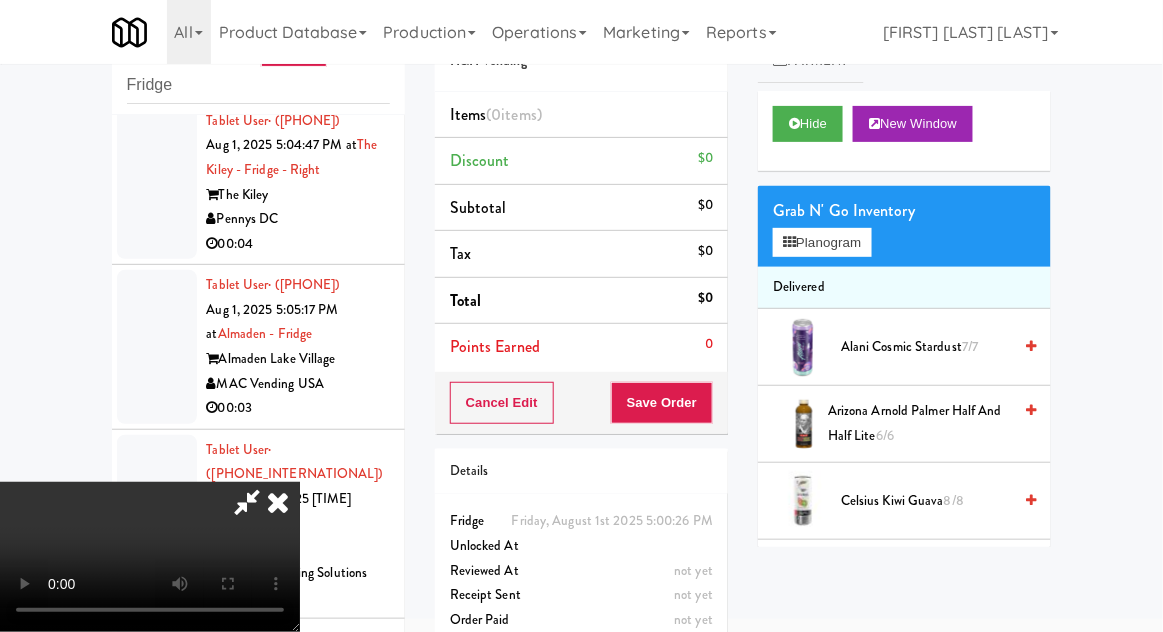 type 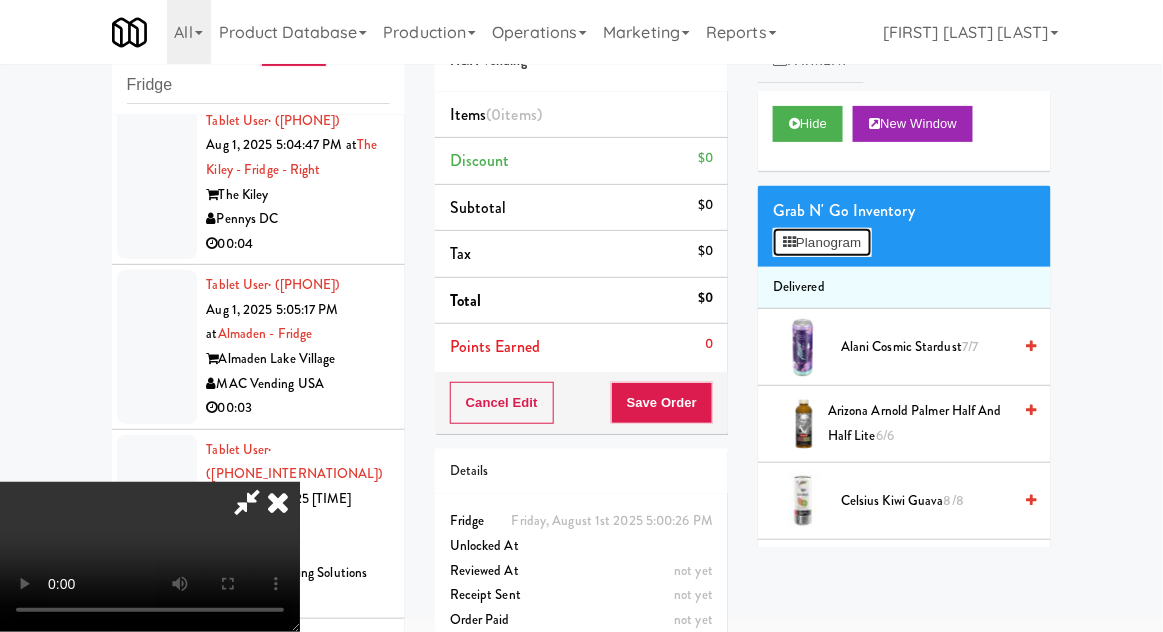 click on "Planogram" at bounding box center (822, 243) 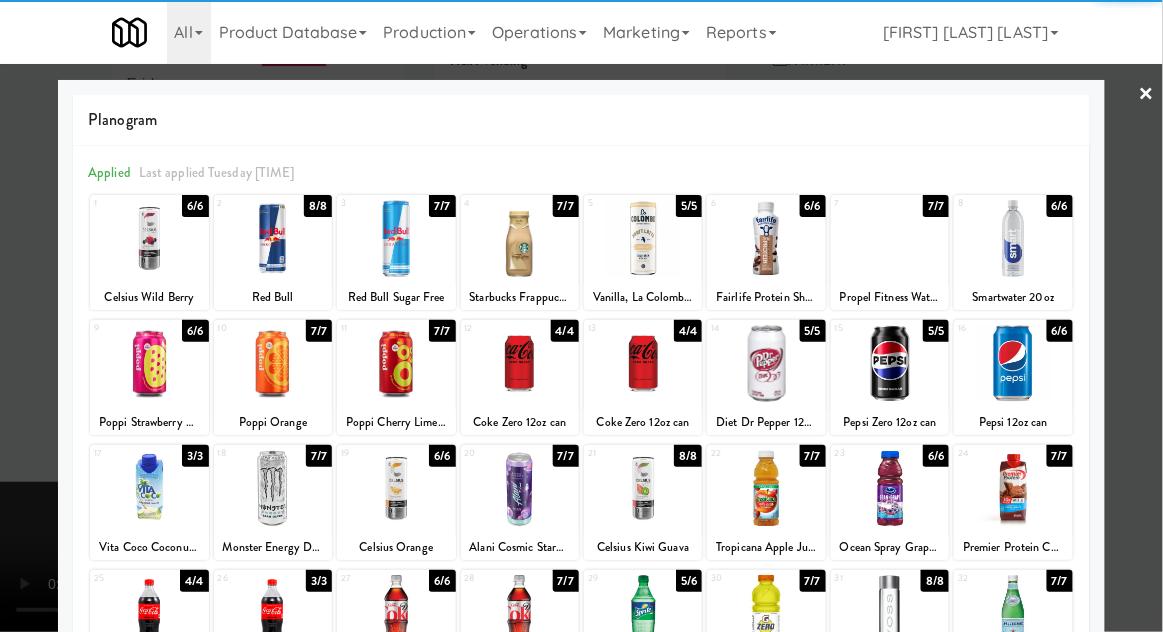 click at bounding box center (1013, 238) 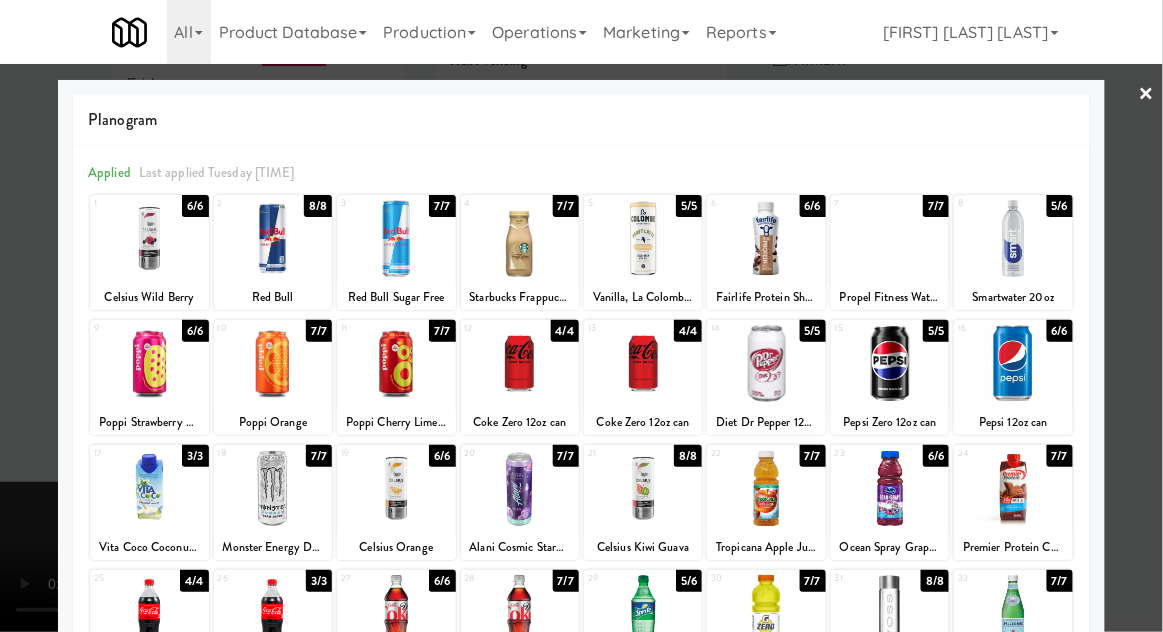click at bounding box center (581, 316) 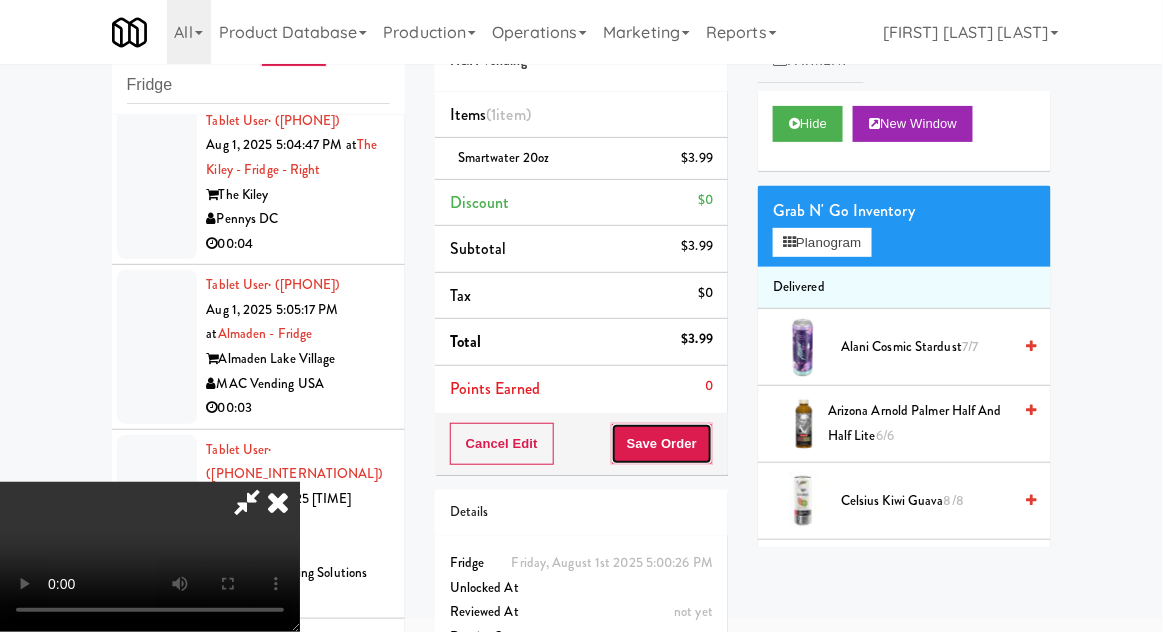 click on "Save Order" at bounding box center [662, 444] 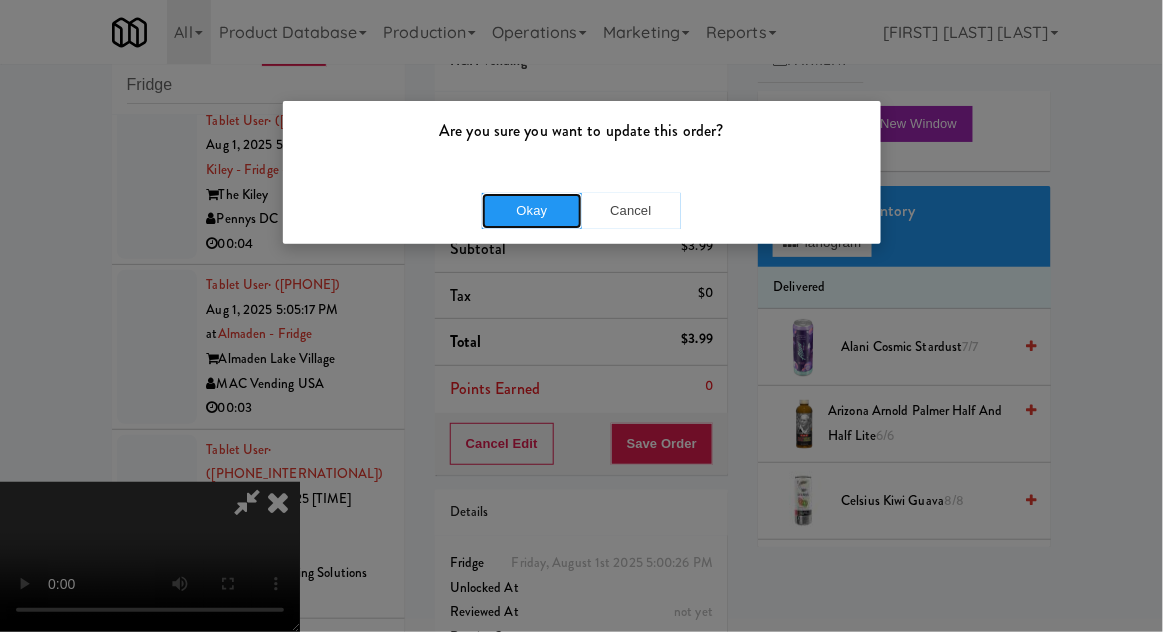 click on "Okay" at bounding box center [532, 211] 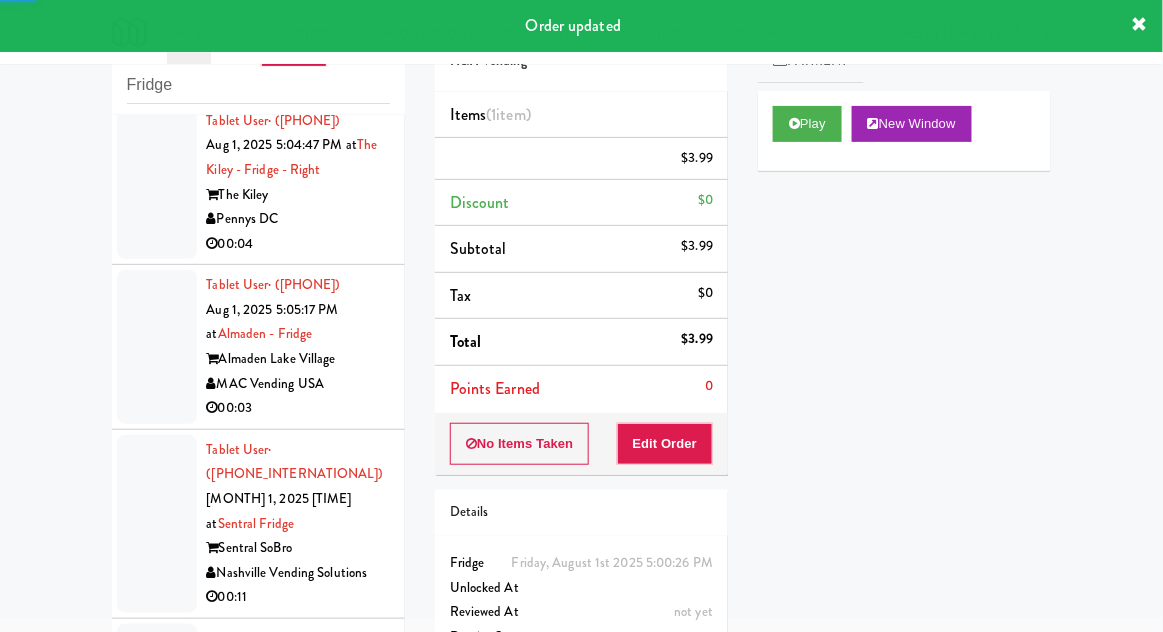 click at bounding box center [157, 183] 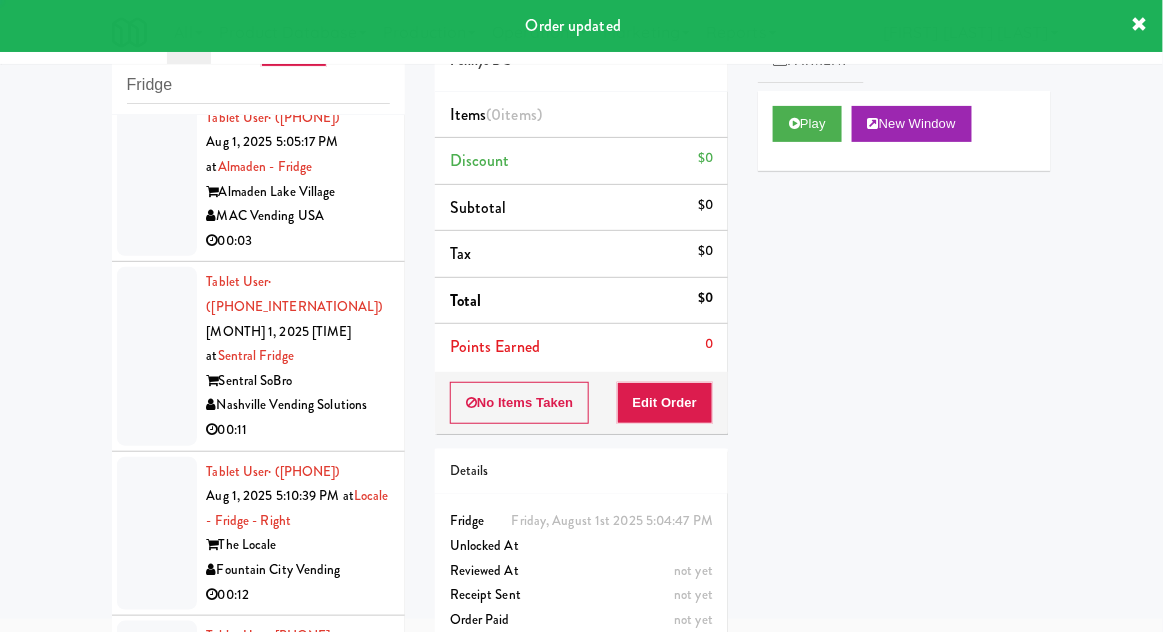 scroll, scrollTop: 2735, scrollLeft: 0, axis: vertical 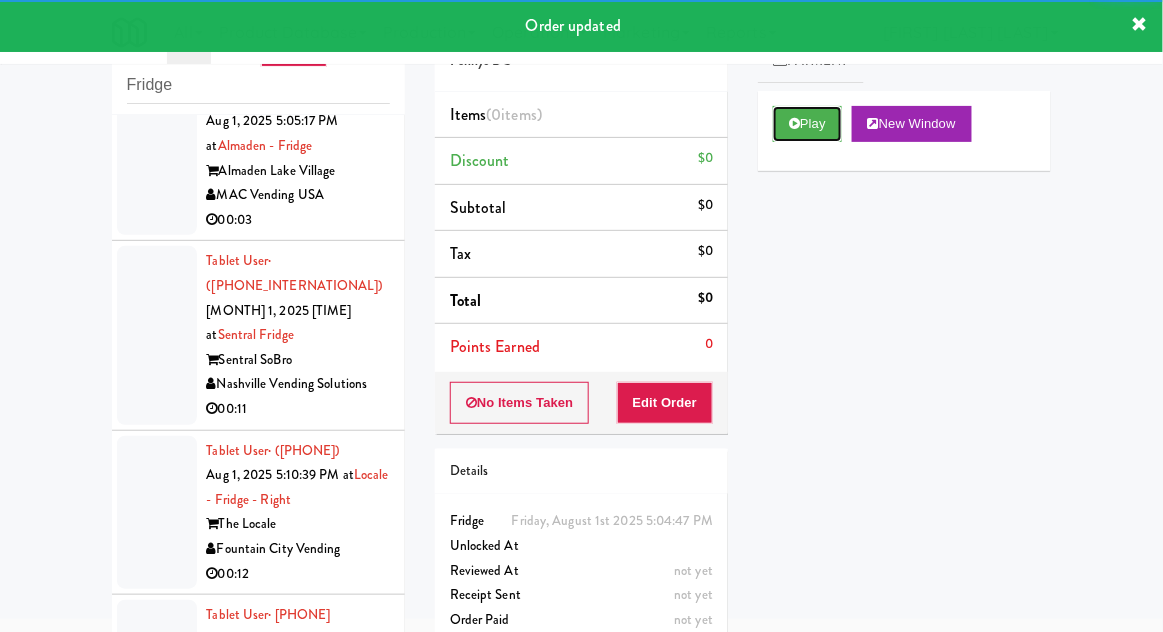 click on "Play" at bounding box center (807, 124) 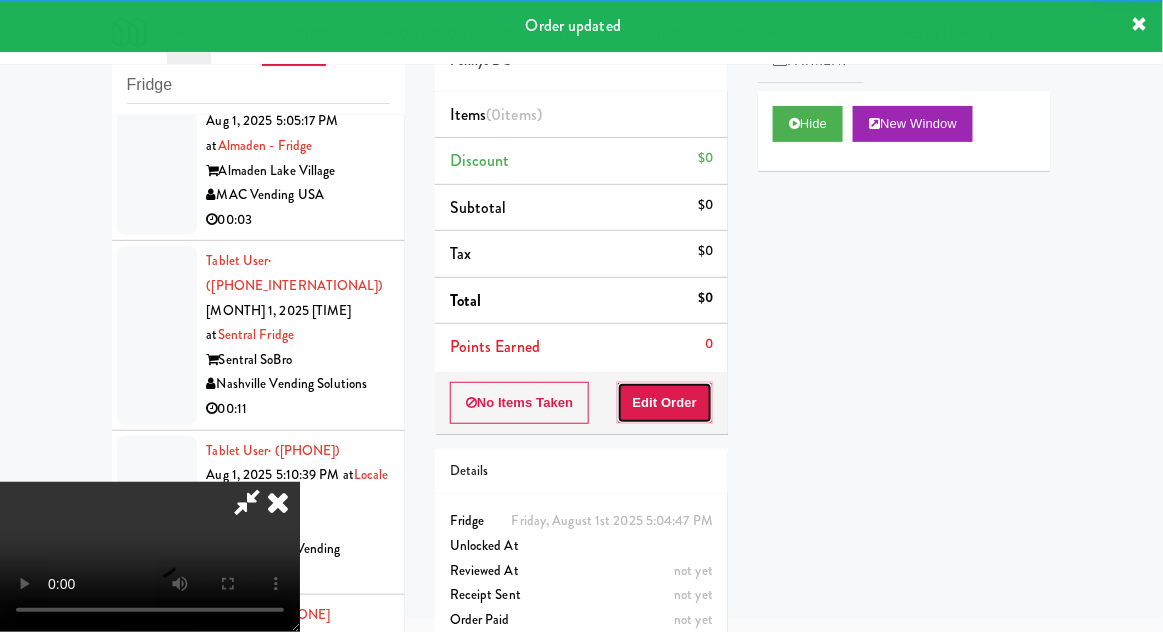 click on "Edit Order" at bounding box center (665, 403) 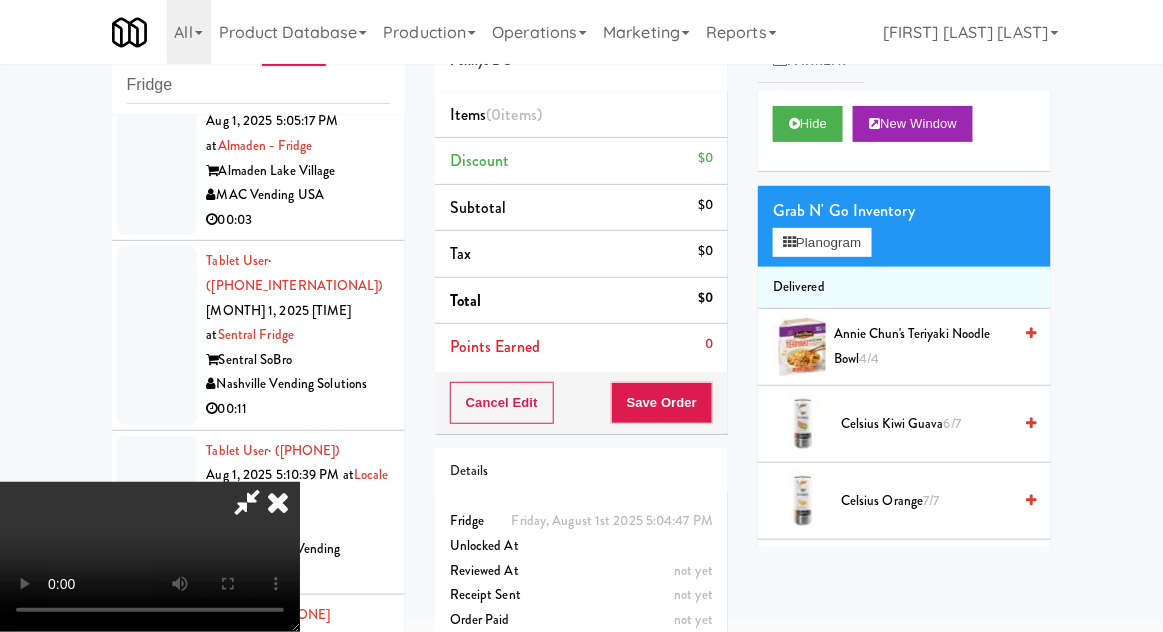 type 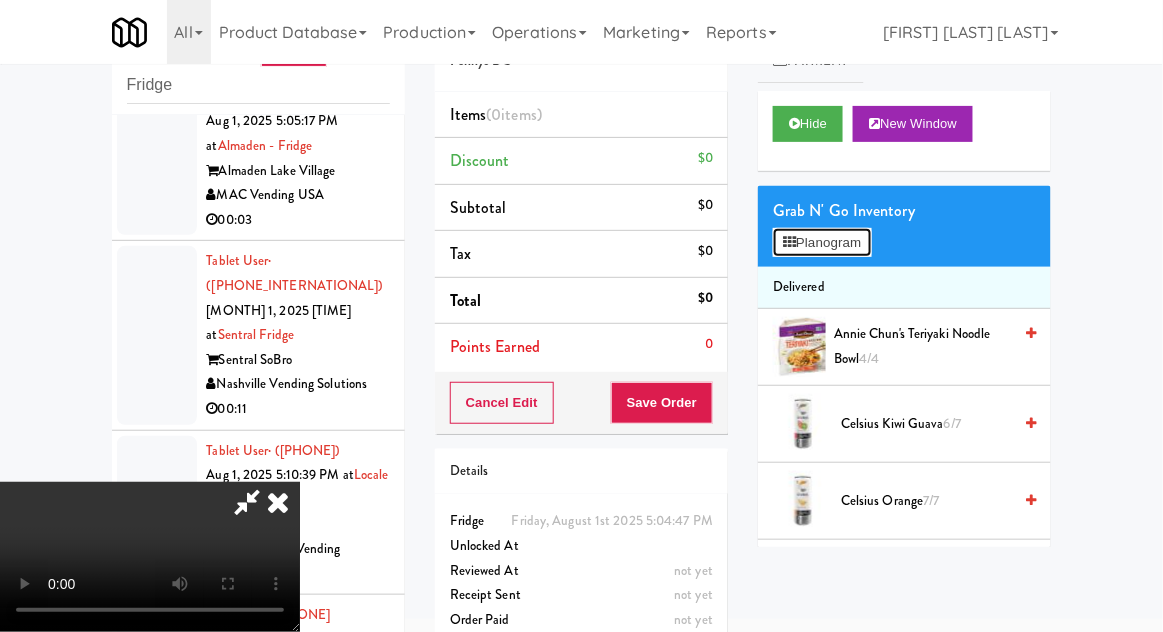 click on "Planogram" at bounding box center [822, 243] 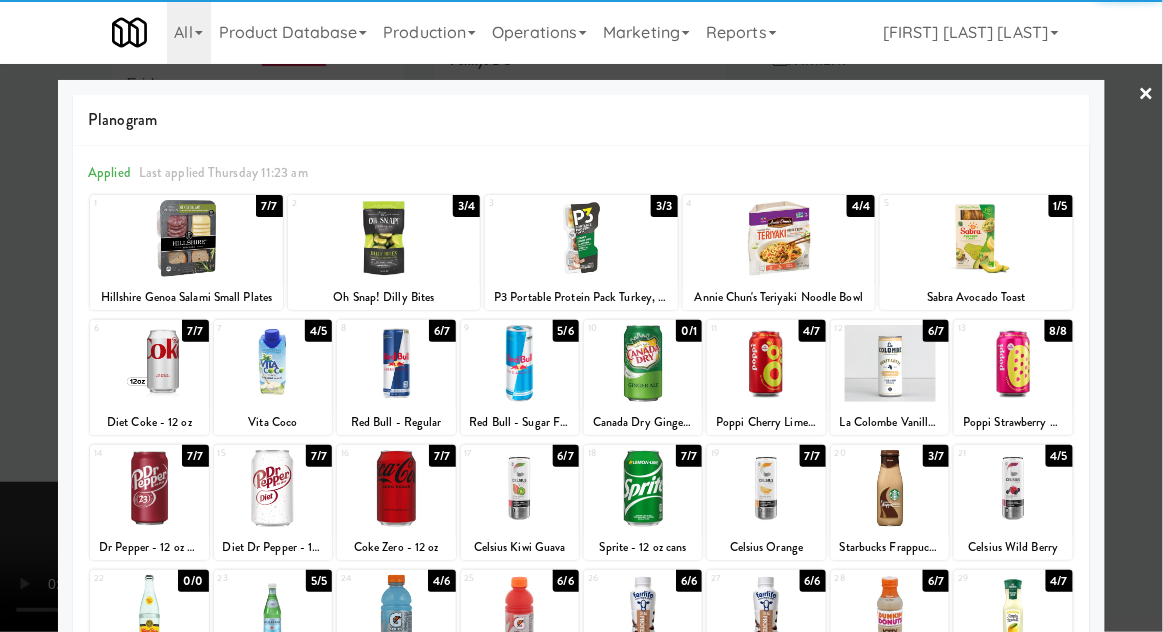 click at bounding box center [273, 488] 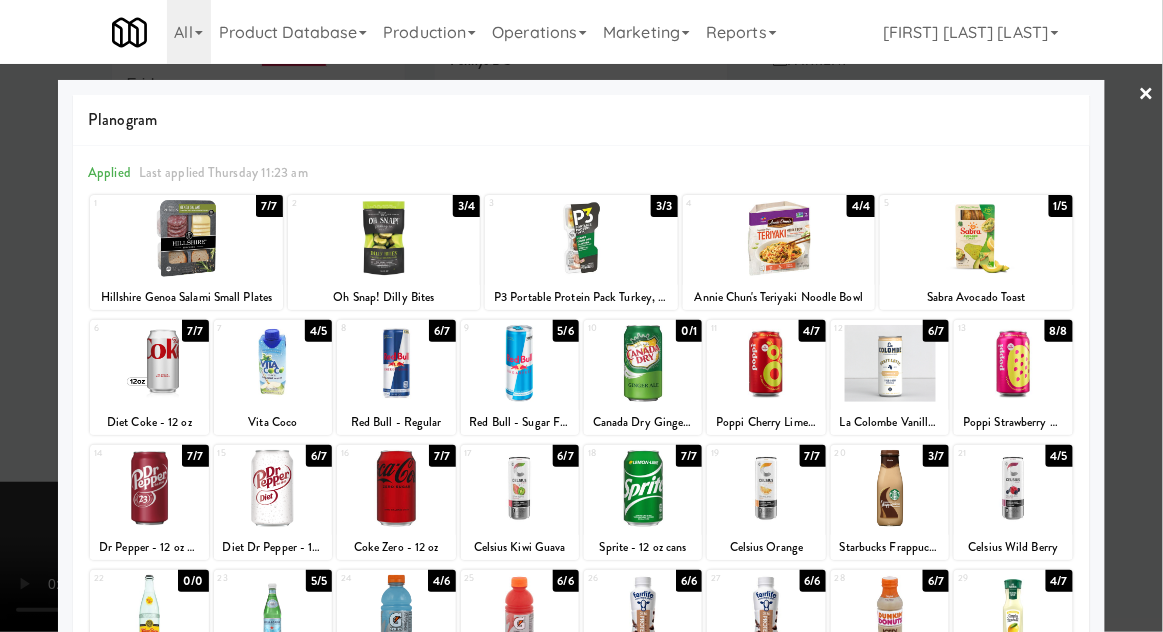 click at bounding box center (581, 316) 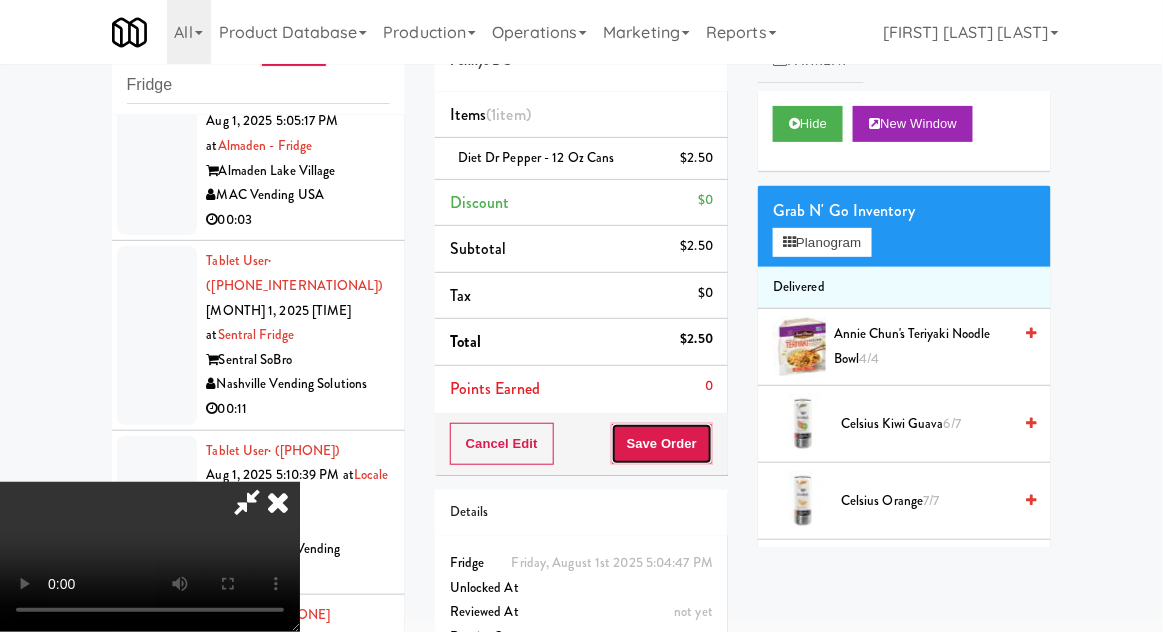 click on "Save Order" at bounding box center (662, 444) 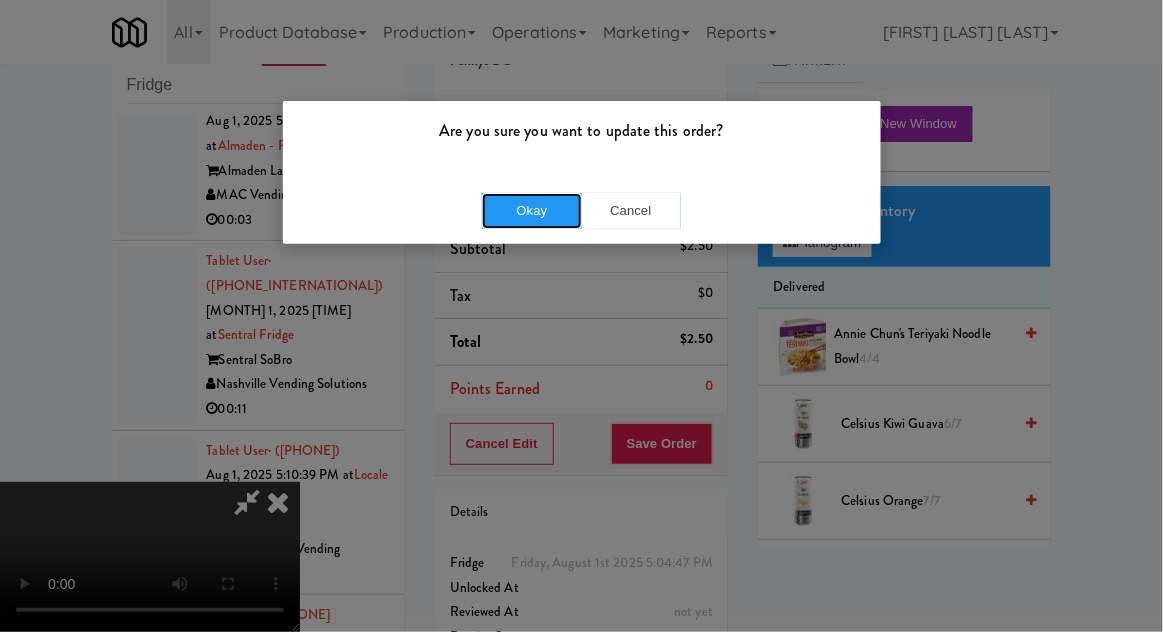 click on "Okay" at bounding box center [532, 211] 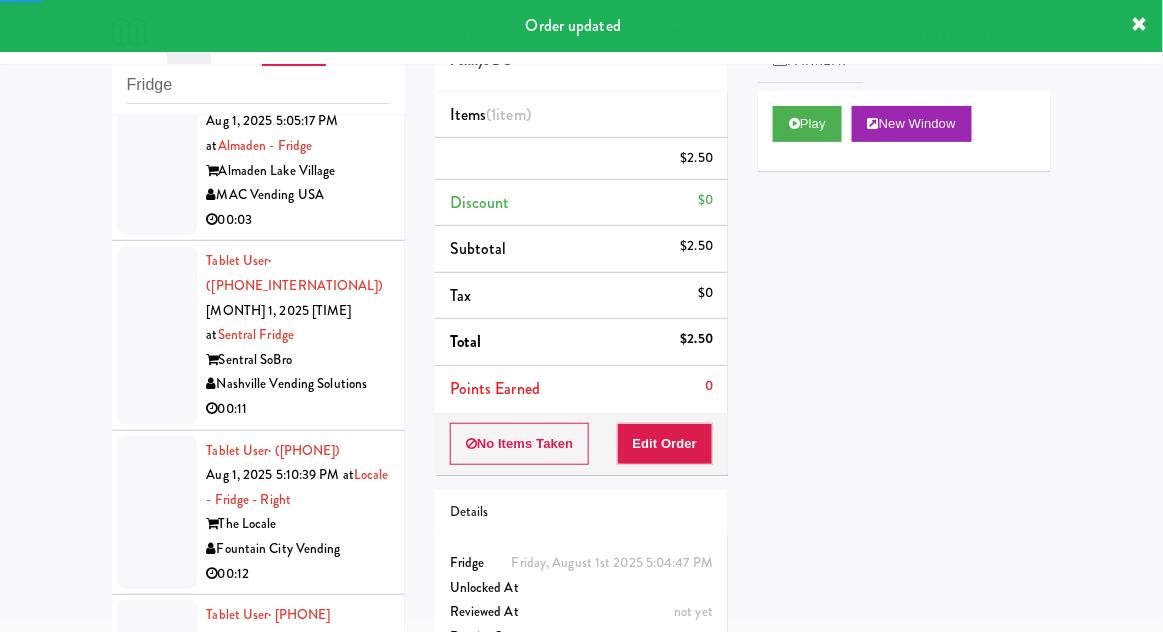 click at bounding box center (157, 159) 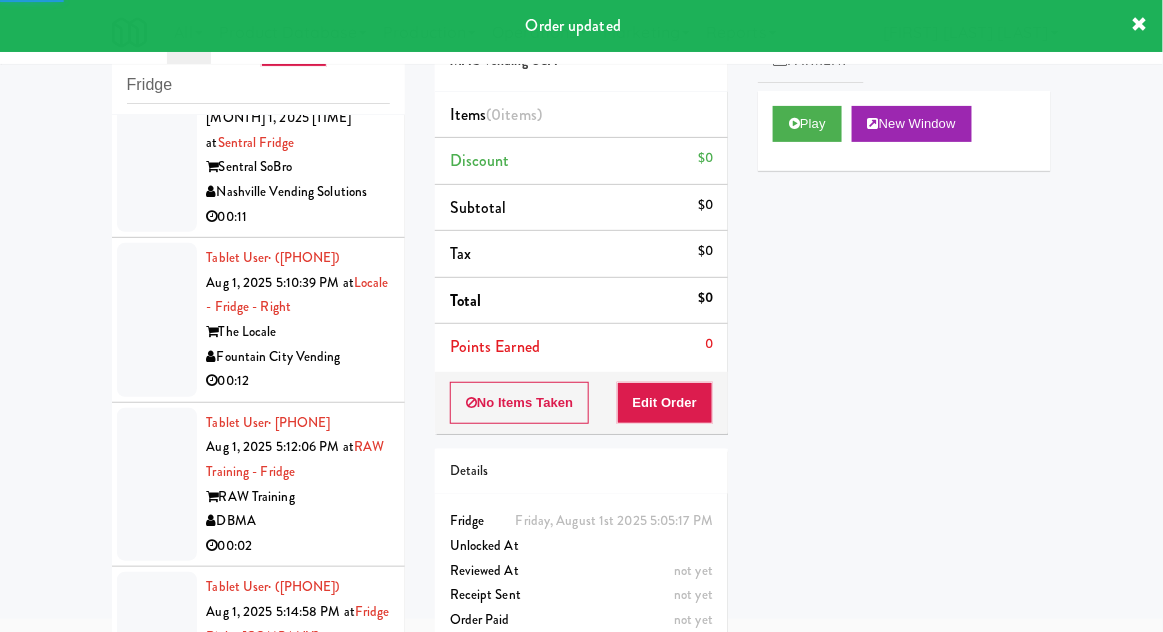 scroll, scrollTop: 2955, scrollLeft: 0, axis: vertical 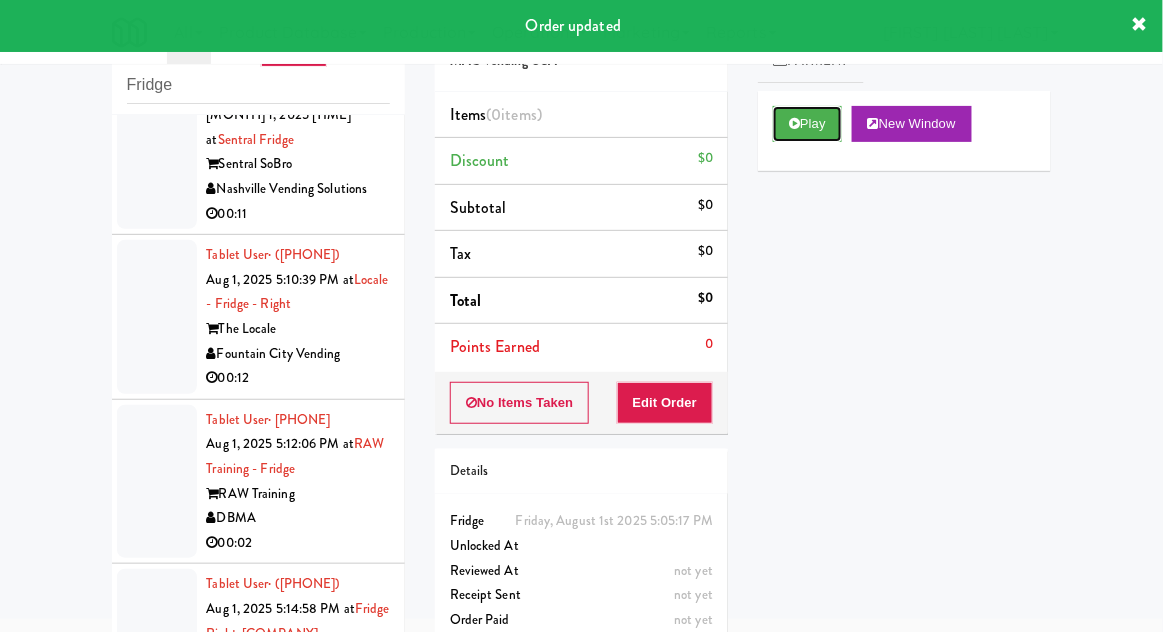 click on "Play" at bounding box center (807, 124) 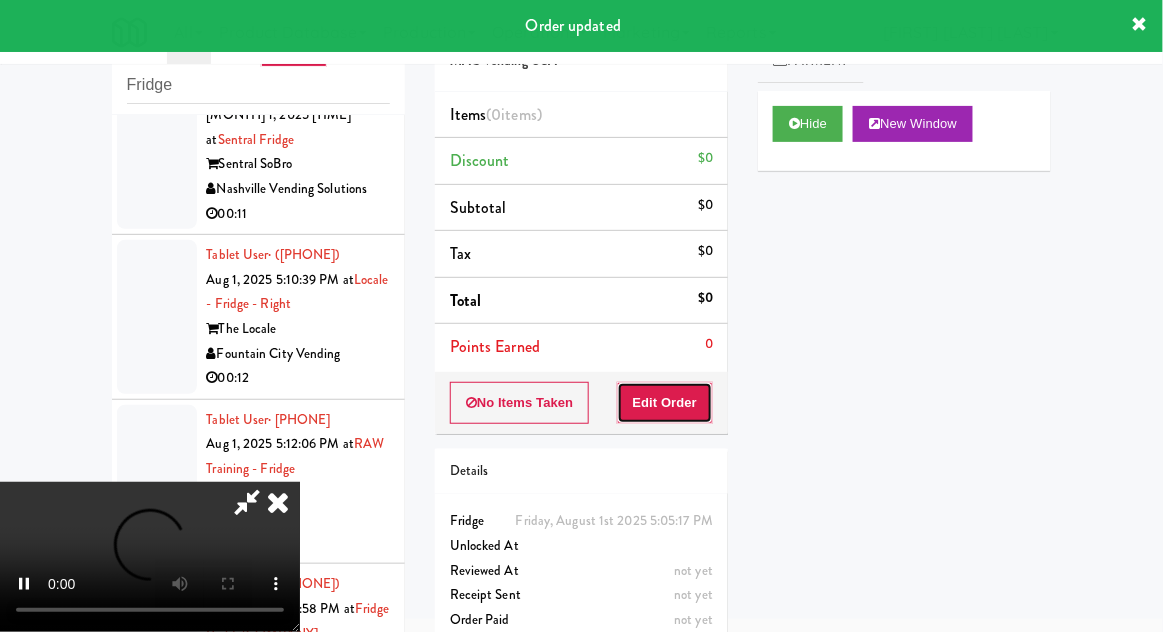 click on "Edit Order" at bounding box center [665, 403] 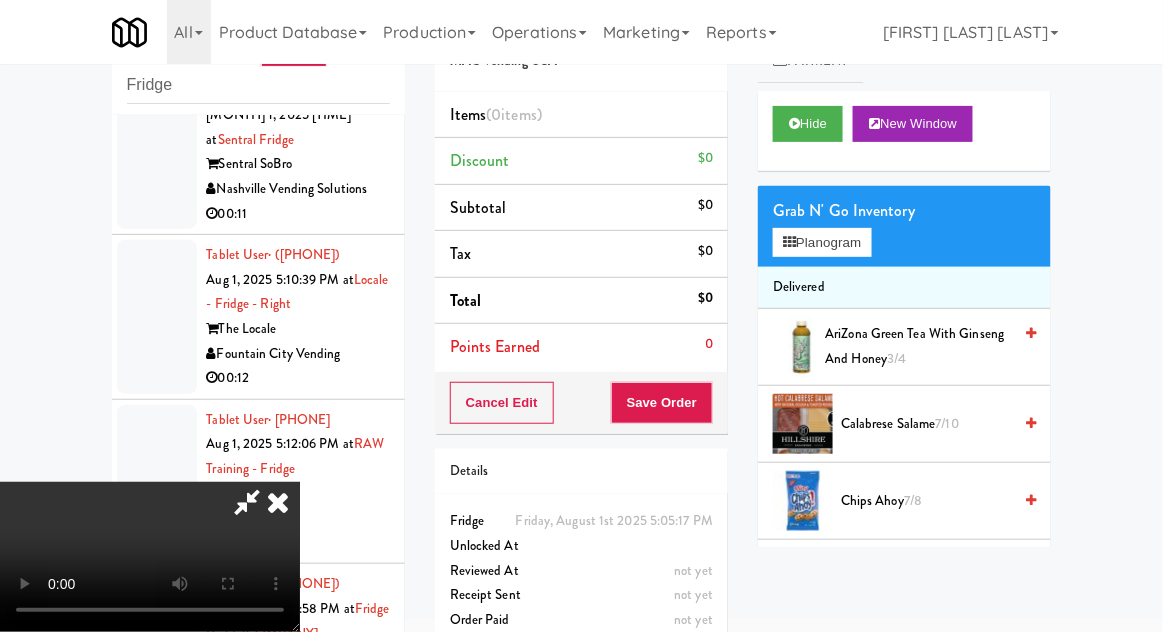 type 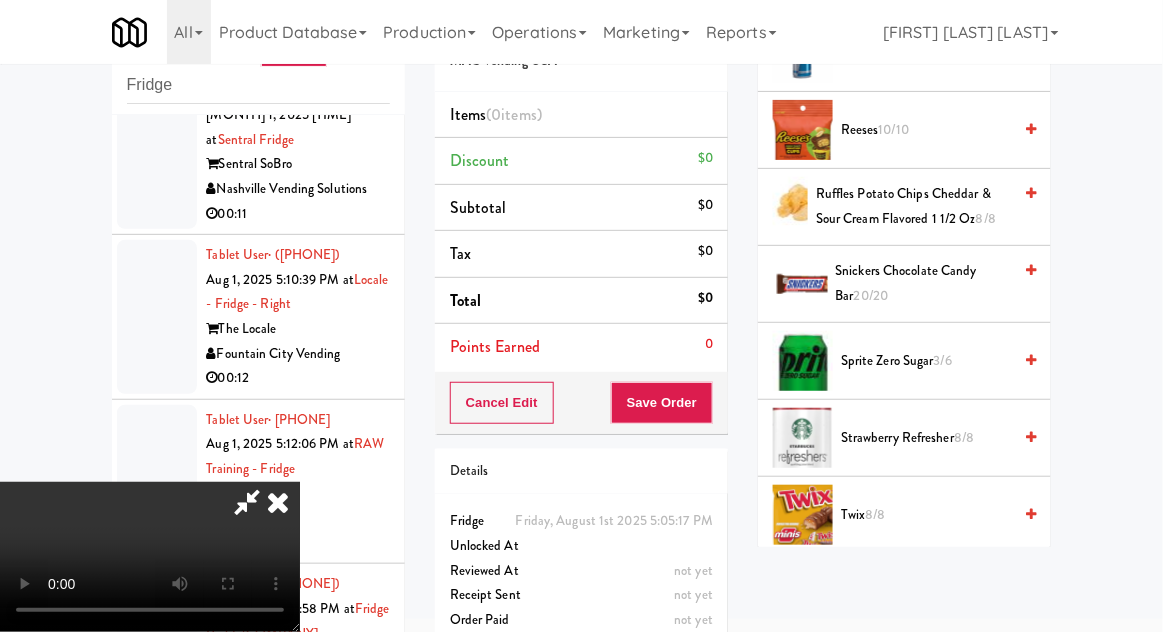 scroll, scrollTop: 1973, scrollLeft: 0, axis: vertical 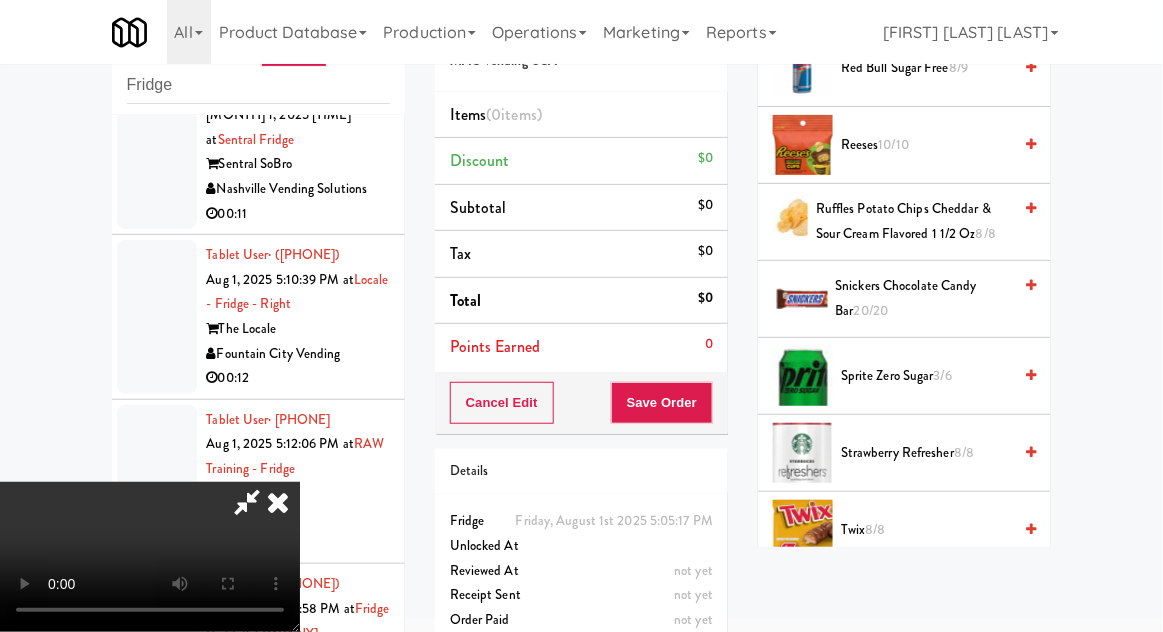 click on "3/6" at bounding box center [943, 375] 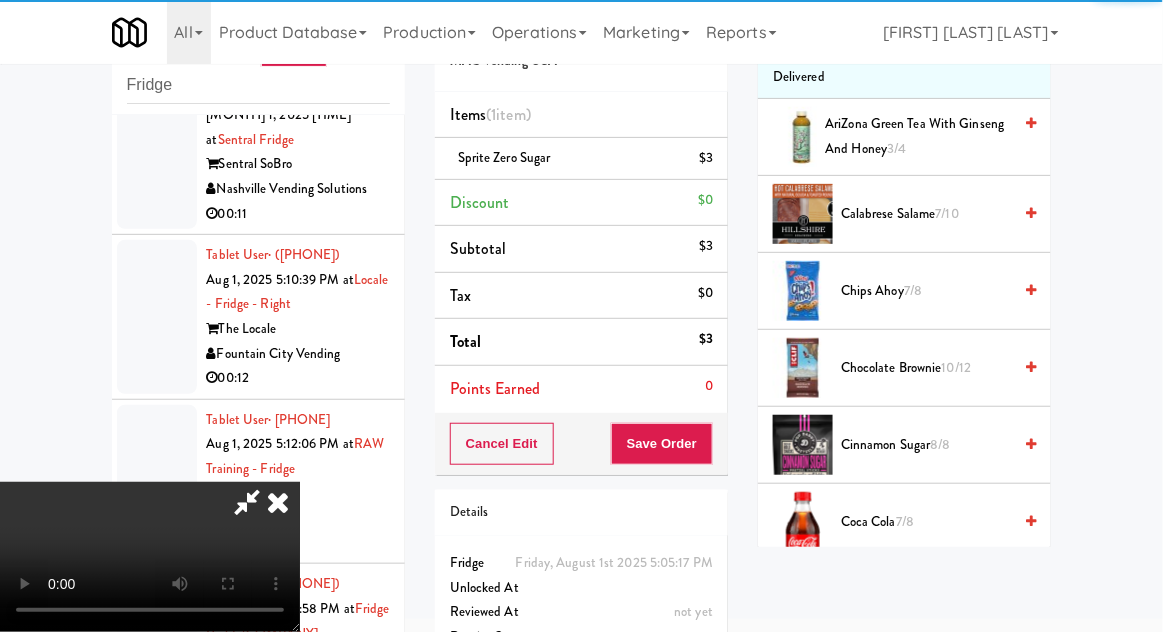 scroll, scrollTop: 0, scrollLeft: 0, axis: both 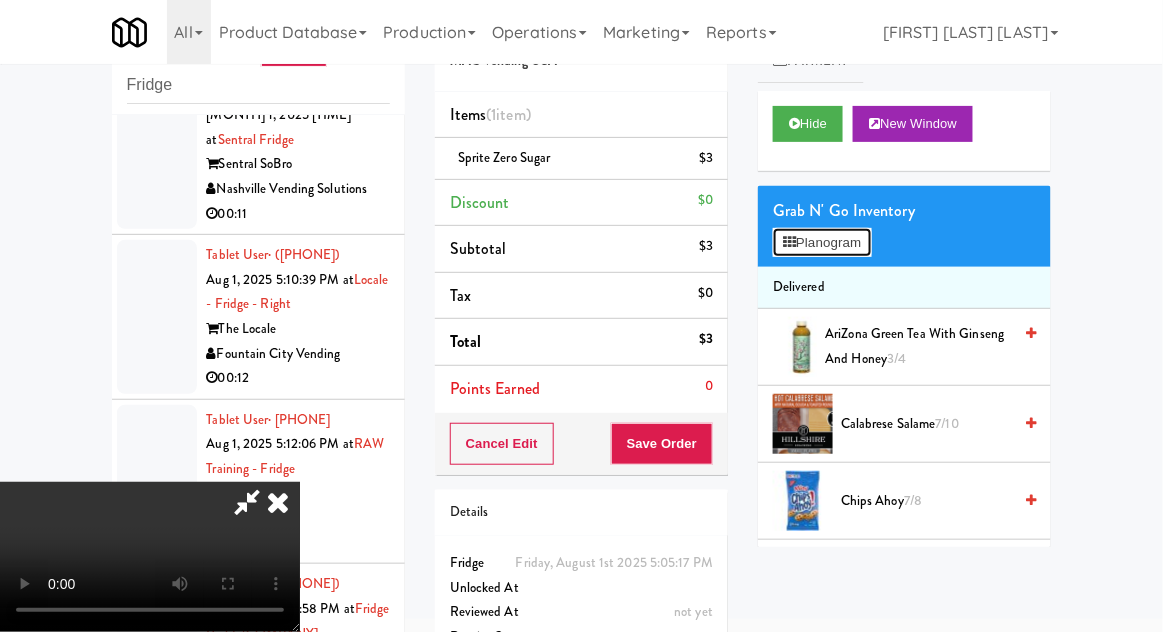 click on "Planogram" at bounding box center (822, 243) 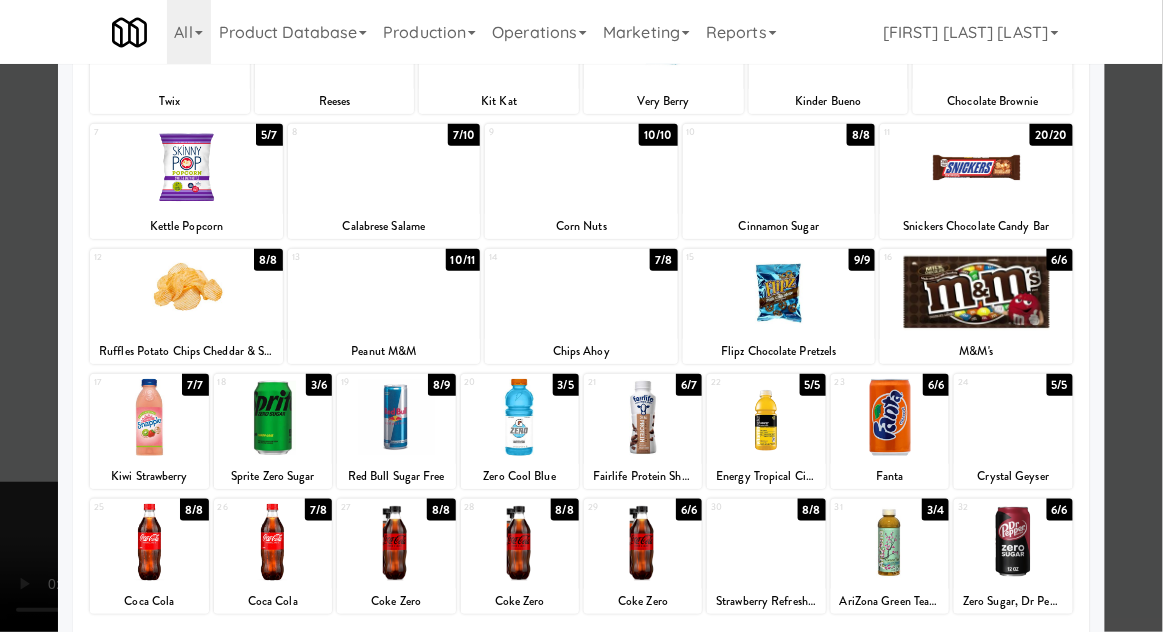 scroll, scrollTop: 195, scrollLeft: 0, axis: vertical 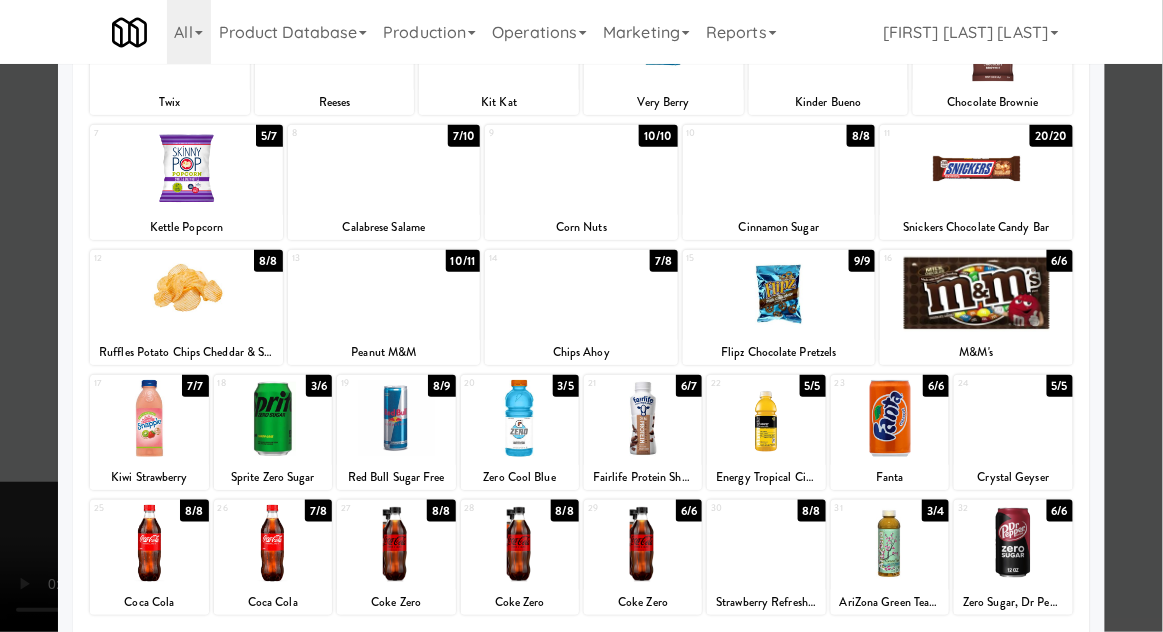 click at bounding box center (581, 316) 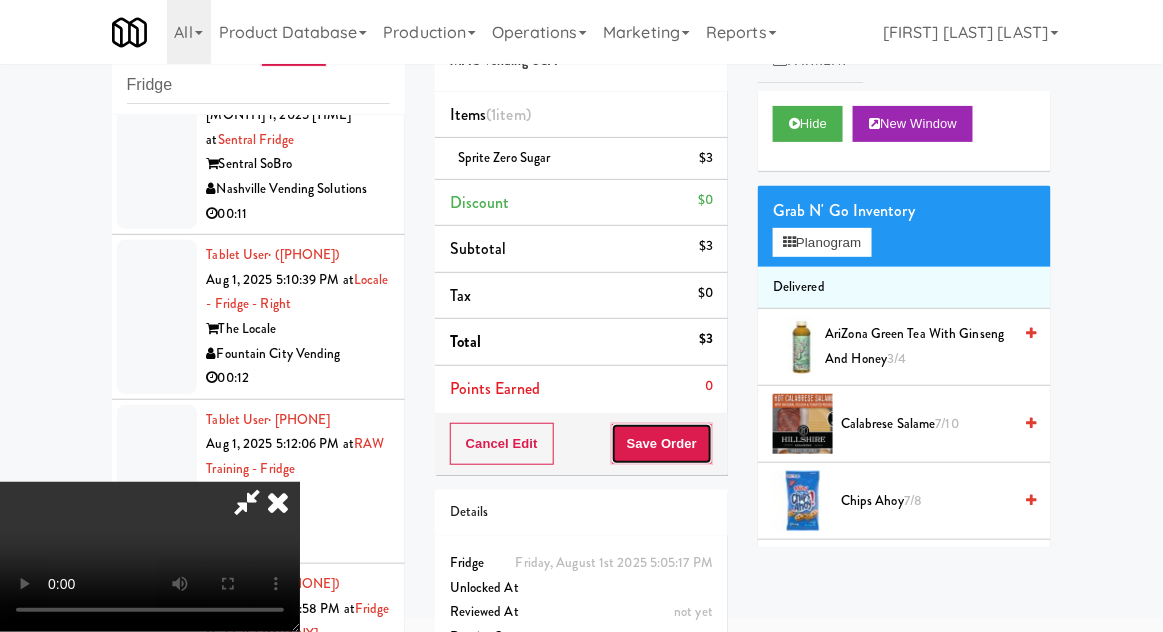 click on "Save Order" at bounding box center [662, 444] 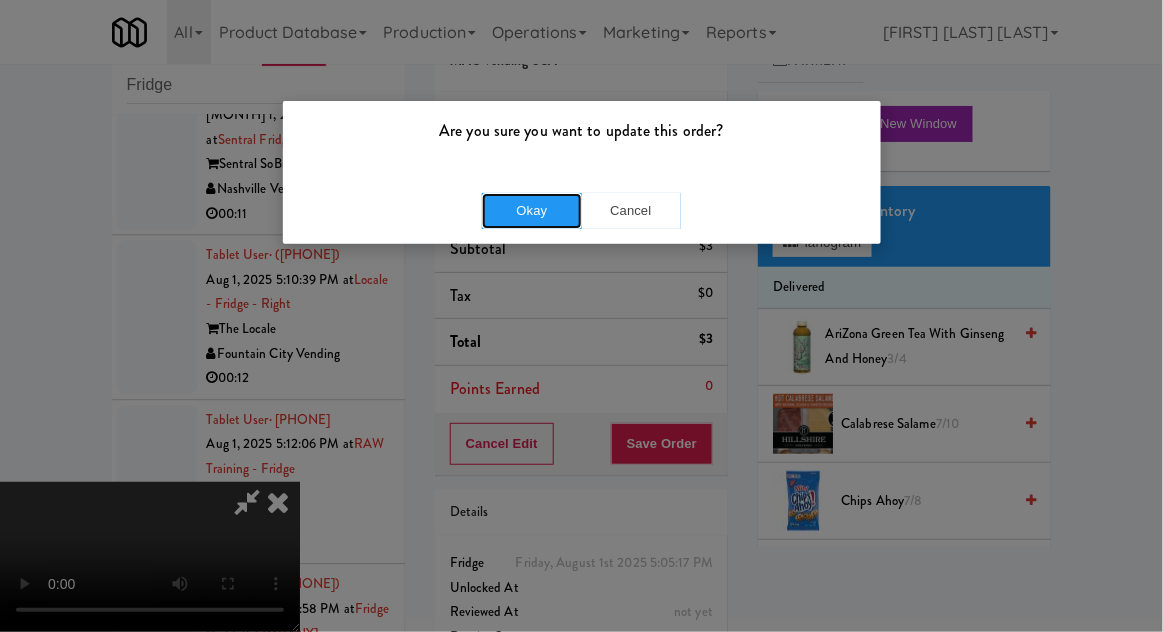 click on "Okay" at bounding box center [532, 211] 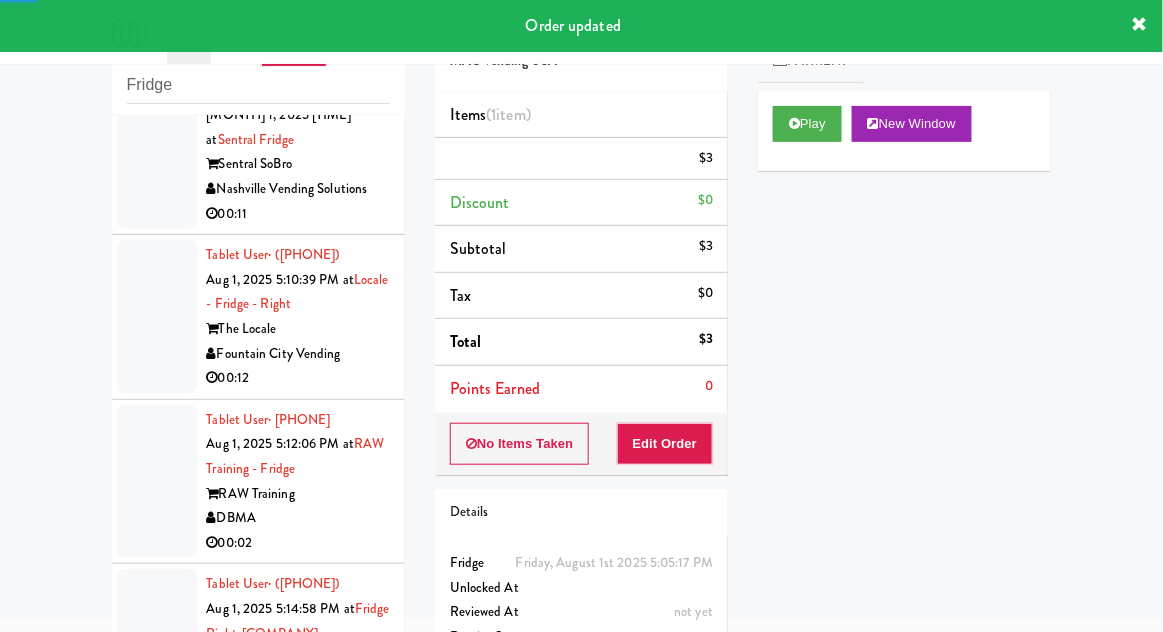 click on "Tablet User  · ([PHONE]) [DATE] [TIME] at  Sentral Fridge  Sentral SoBro  Nashville Vending Solutions  00:11" at bounding box center (258, 140) 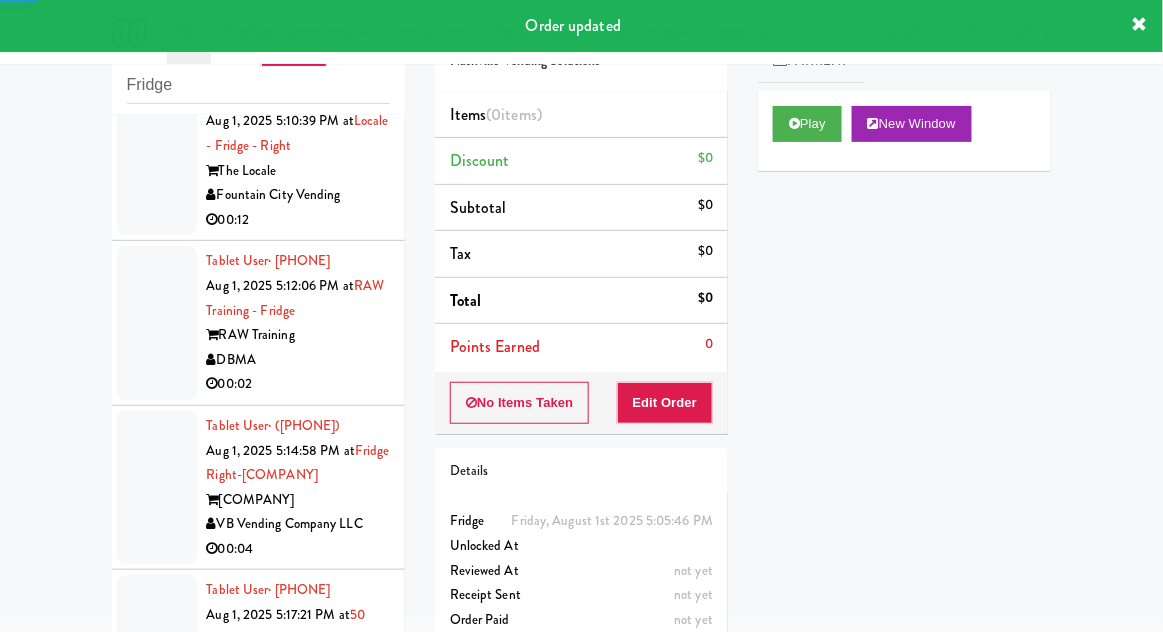 scroll, scrollTop: 3156, scrollLeft: 0, axis: vertical 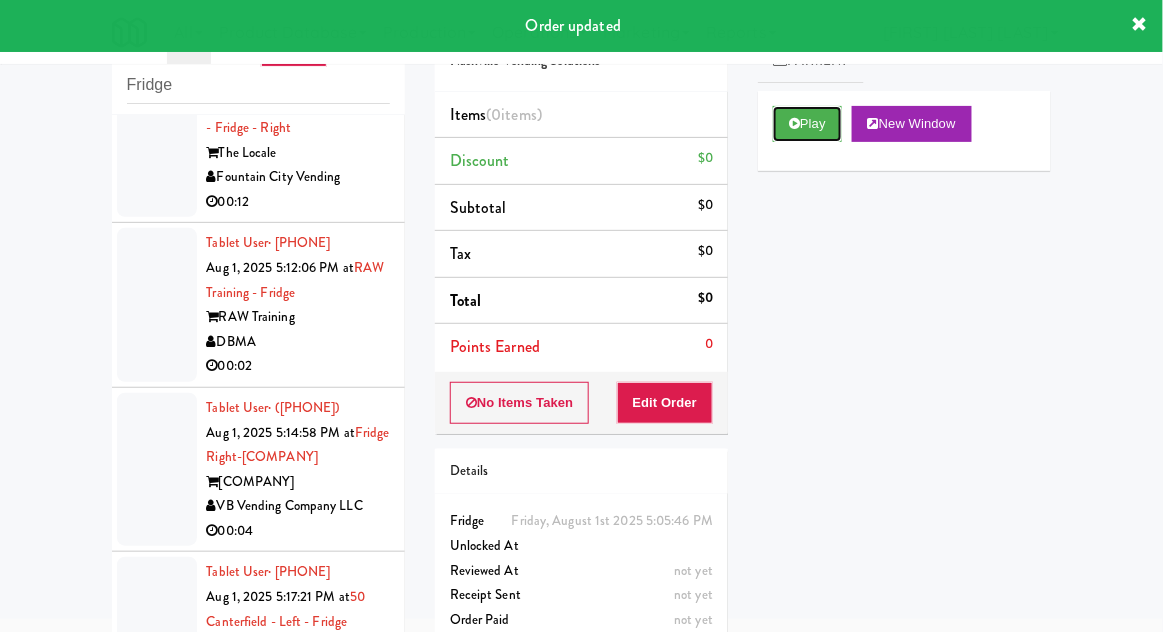 click at bounding box center [794, 123] 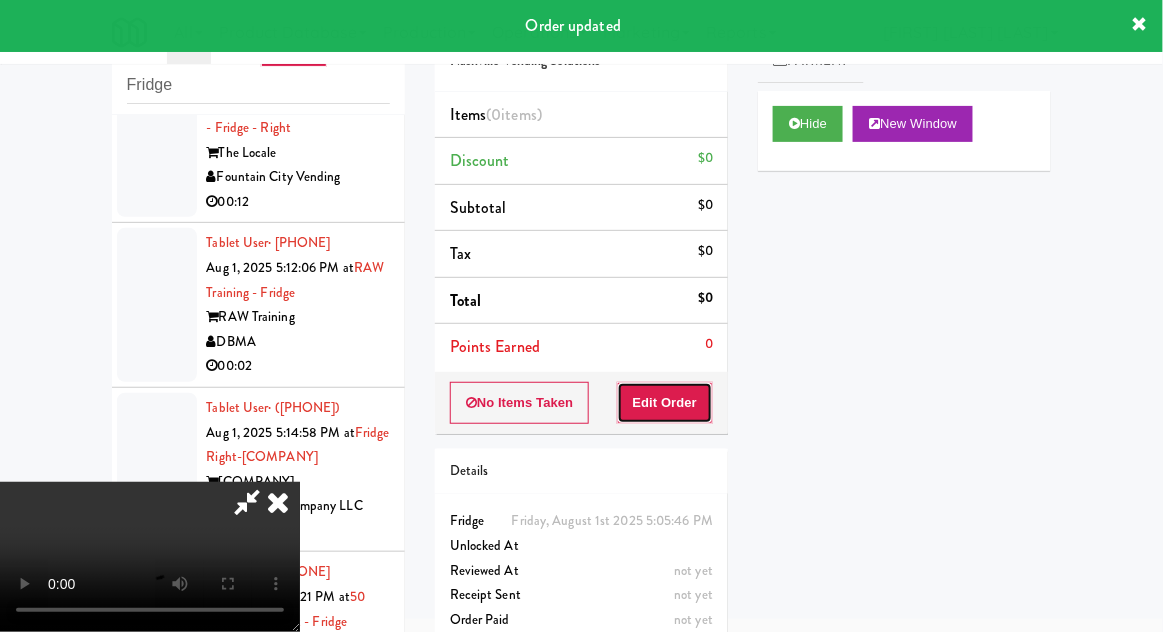 click on "Edit Order" at bounding box center [665, 403] 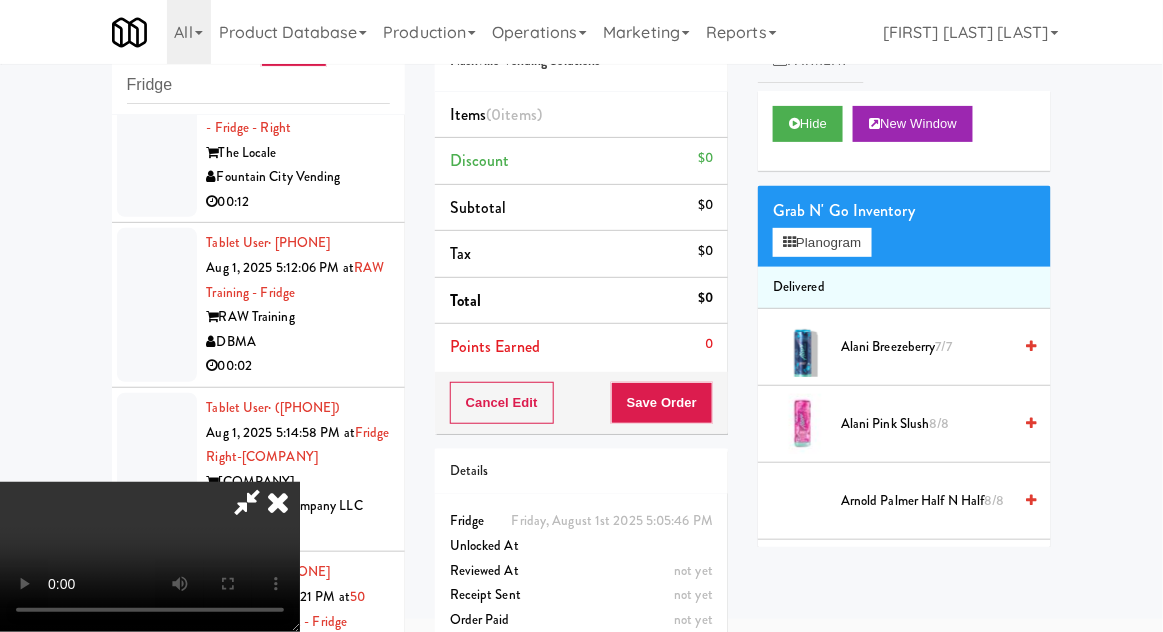 scroll, scrollTop: 73, scrollLeft: 0, axis: vertical 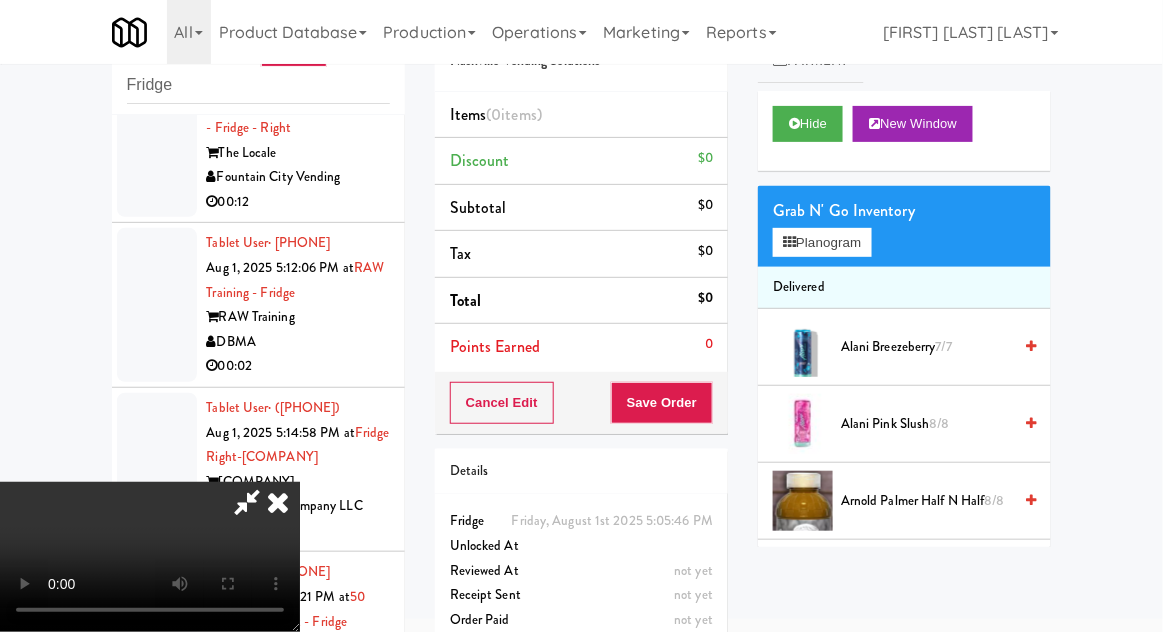 type 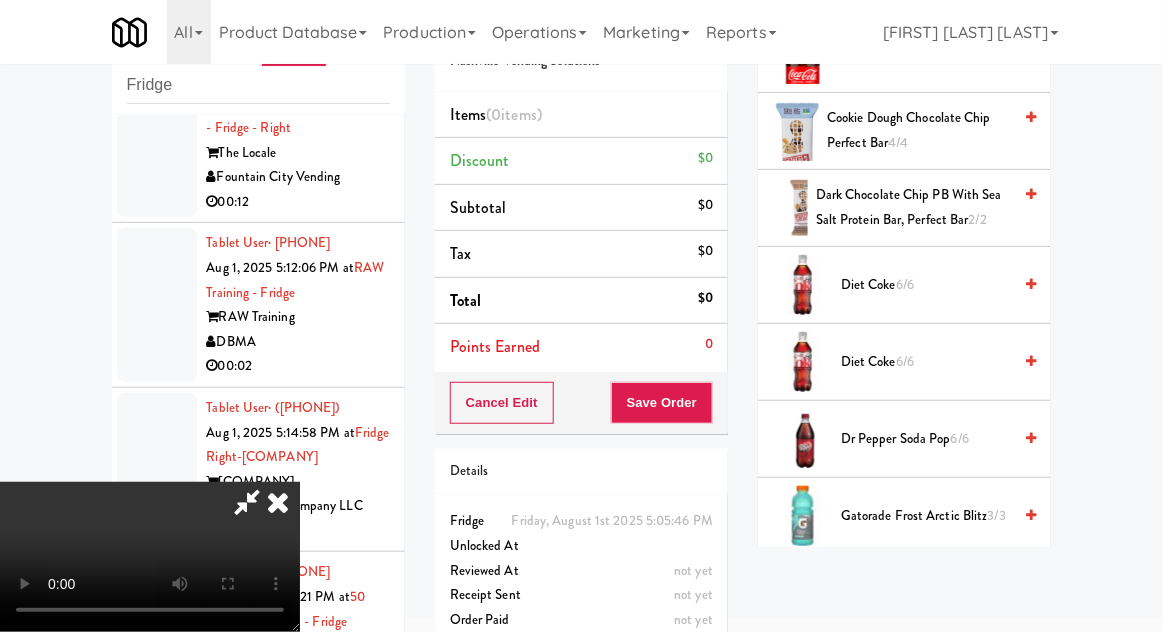 scroll, scrollTop: 1060, scrollLeft: 0, axis: vertical 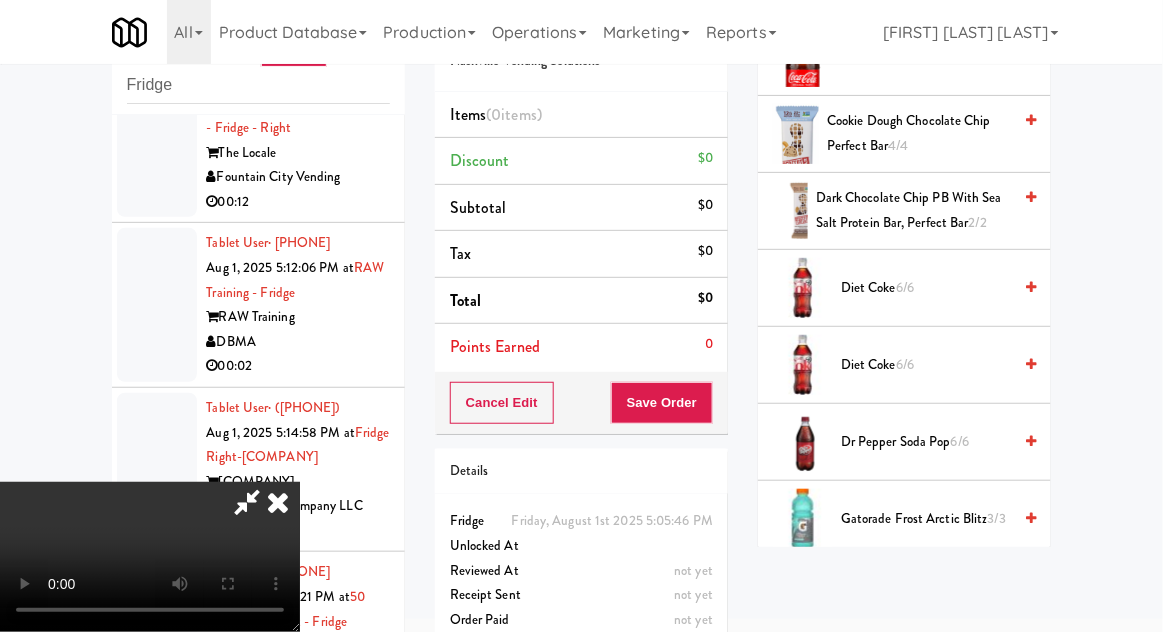 click on "Diet Coke  6/6" at bounding box center [926, 365] 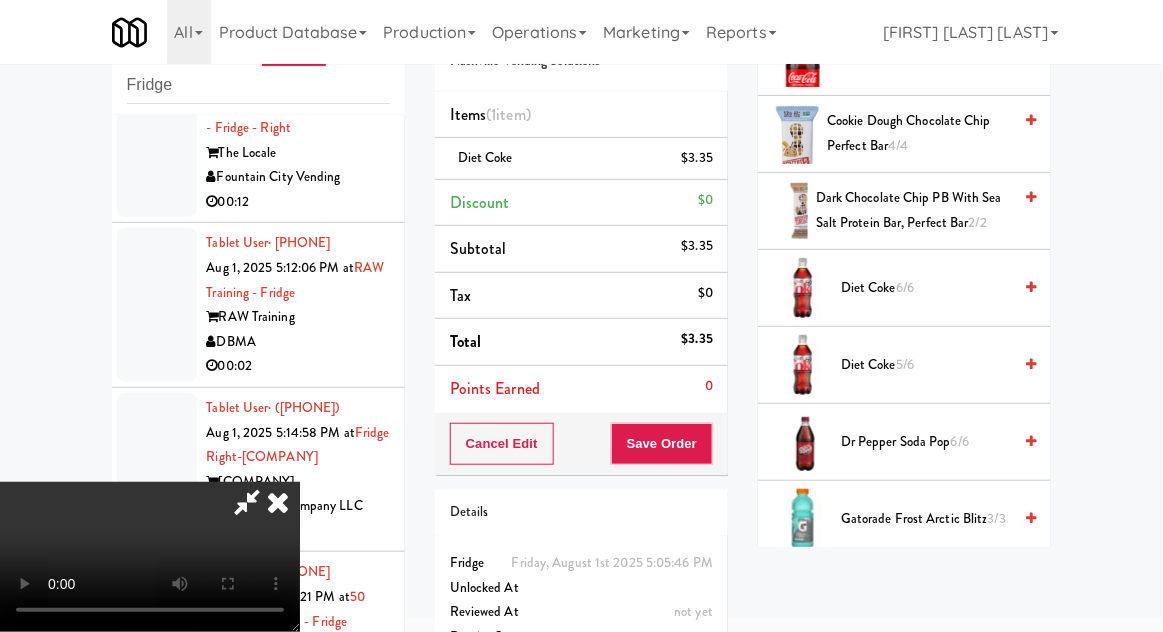click on "Diet Coke  5/6" at bounding box center (926, 365) 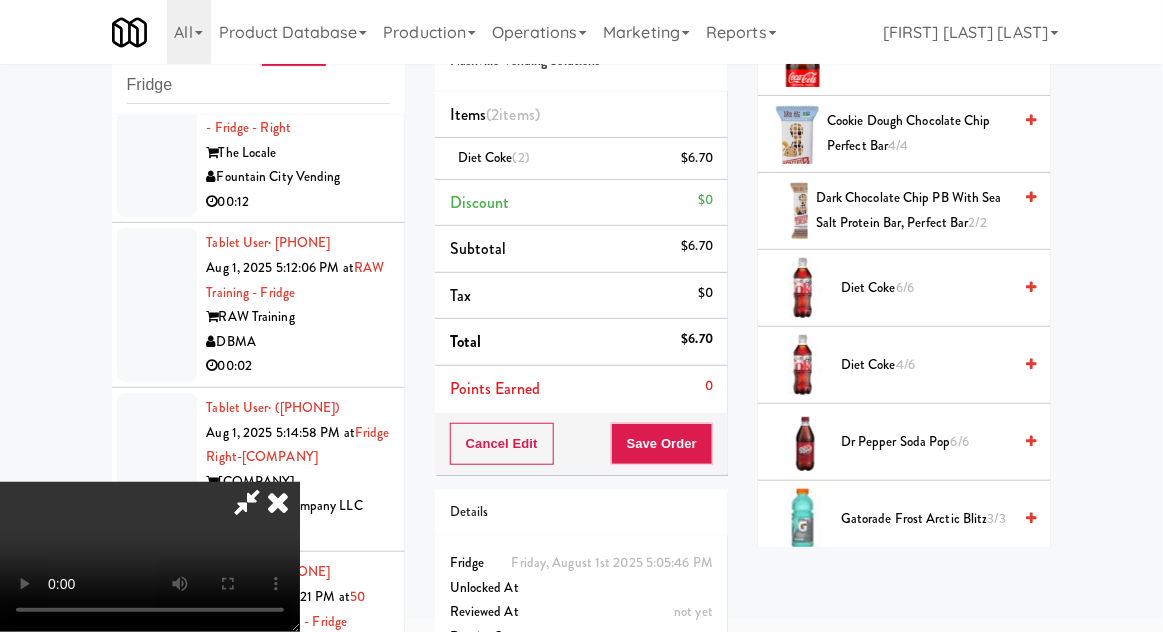 scroll, scrollTop: 73, scrollLeft: 0, axis: vertical 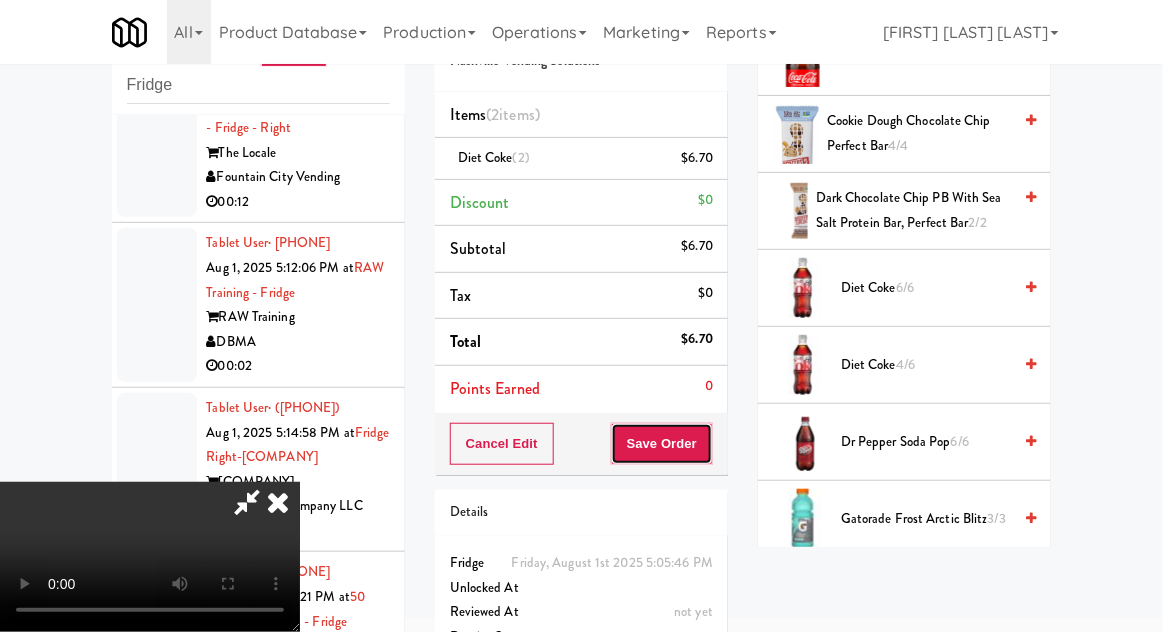 click on "Save Order" at bounding box center [662, 444] 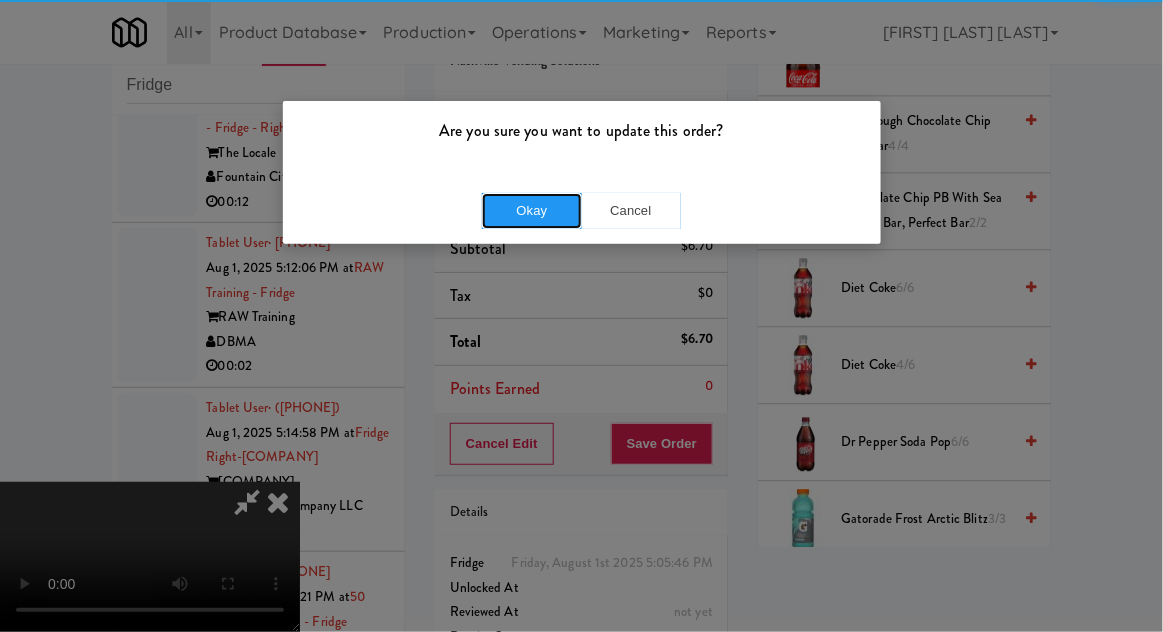 click on "Okay" at bounding box center [532, 211] 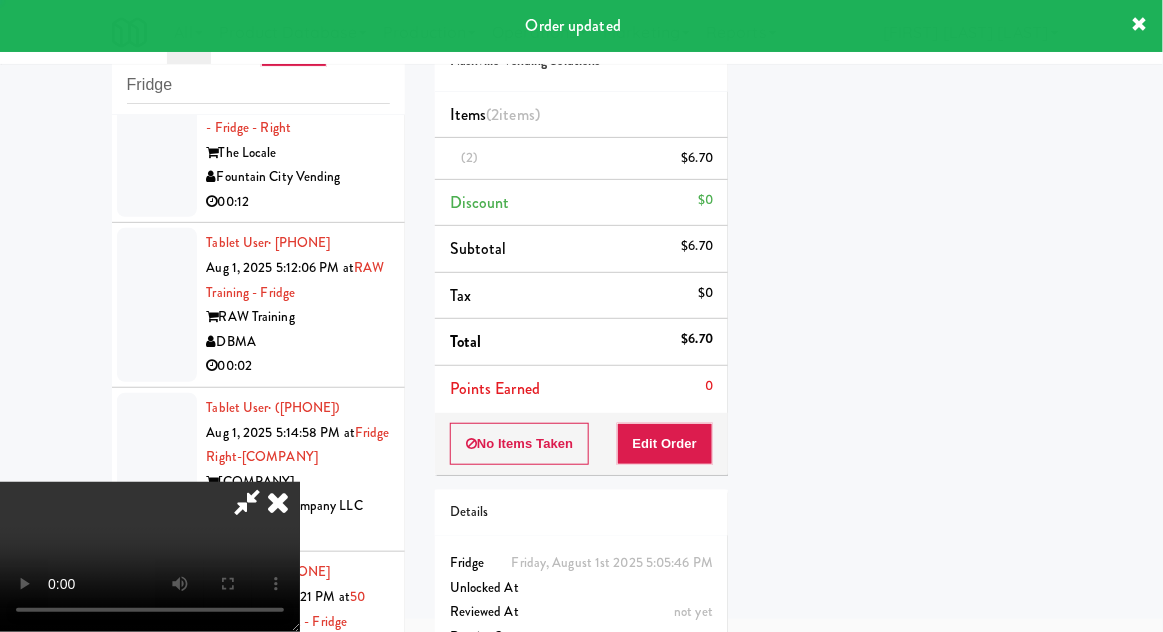 scroll, scrollTop: 197, scrollLeft: 0, axis: vertical 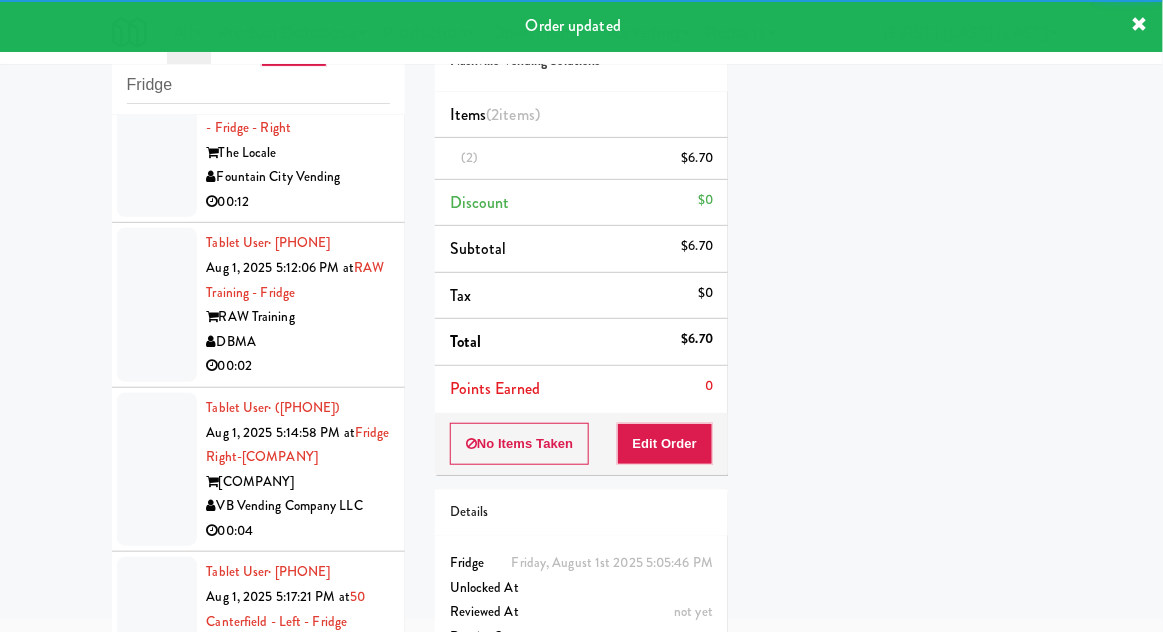 click at bounding box center [157, 141] 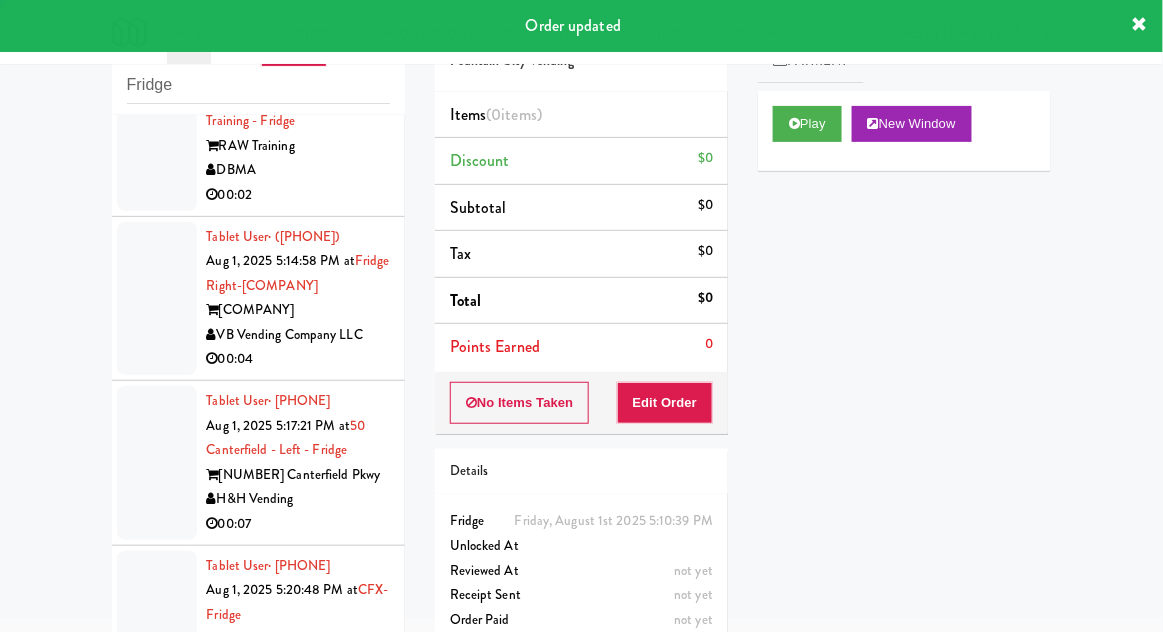 scroll, scrollTop: 3365, scrollLeft: 0, axis: vertical 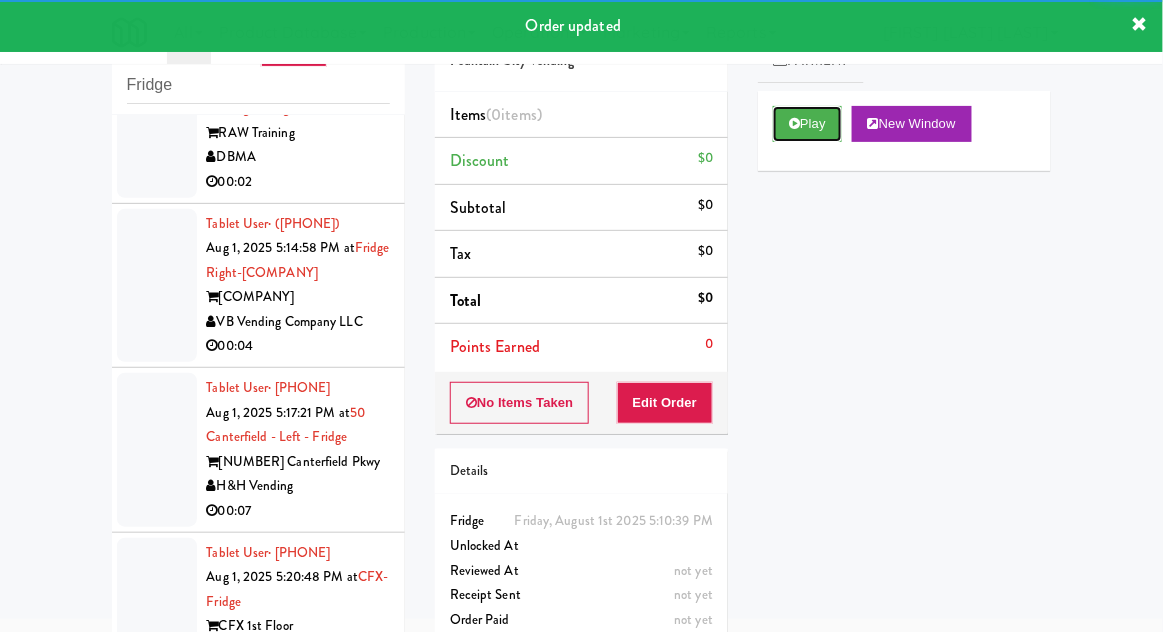 click on "Play" at bounding box center [807, 124] 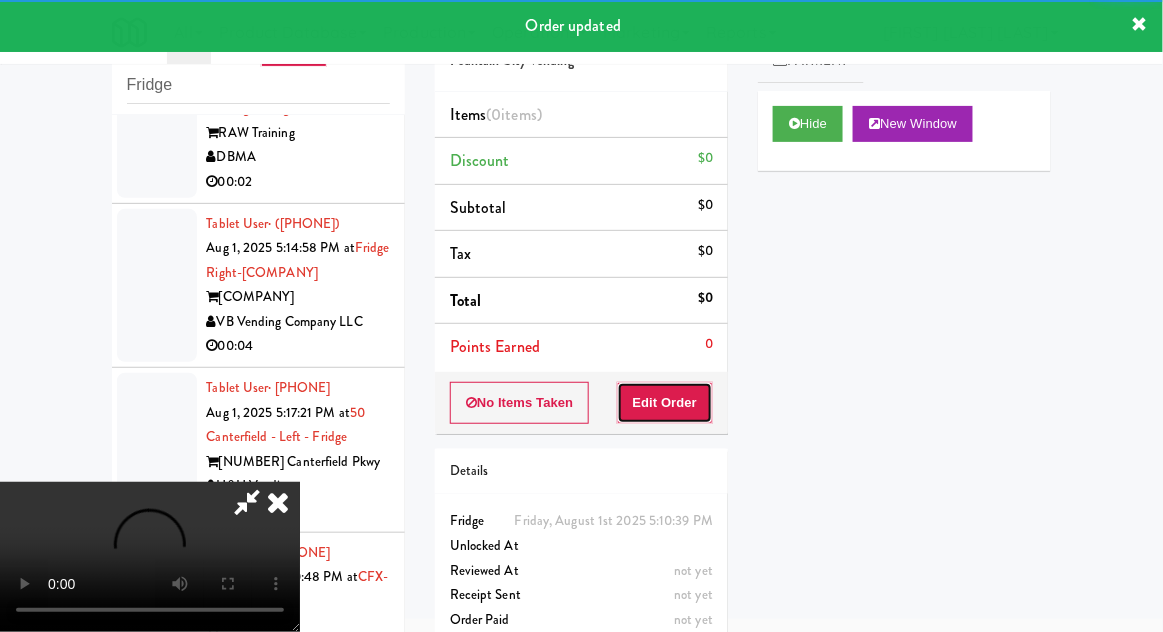 click on "Edit Order" at bounding box center (665, 403) 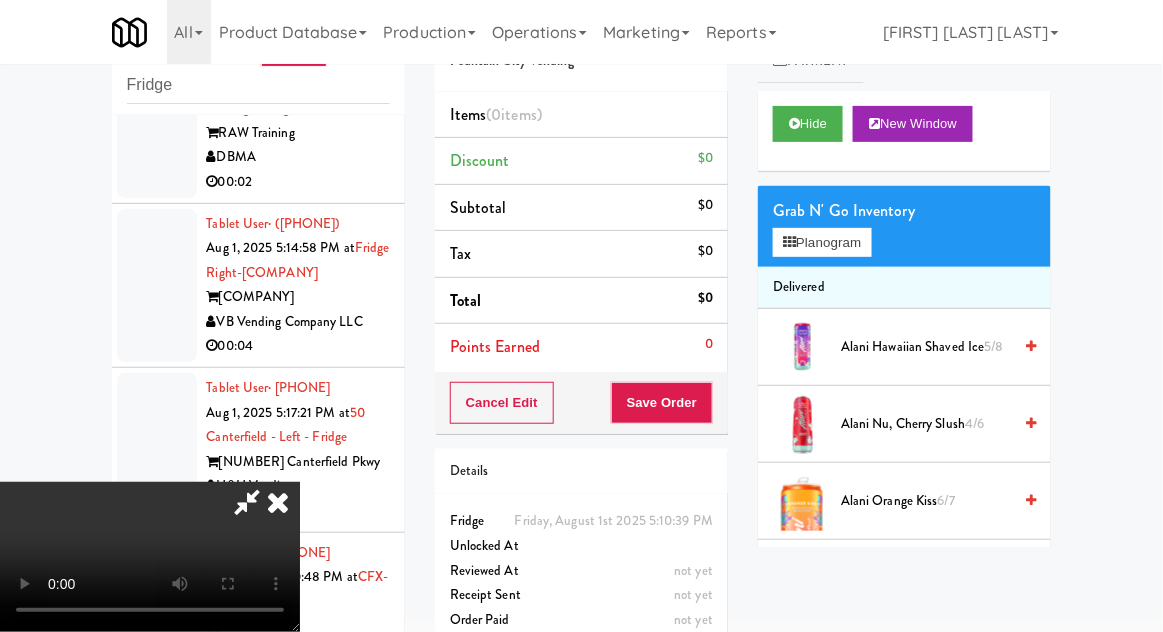 scroll, scrollTop: 73, scrollLeft: 0, axis: vertical 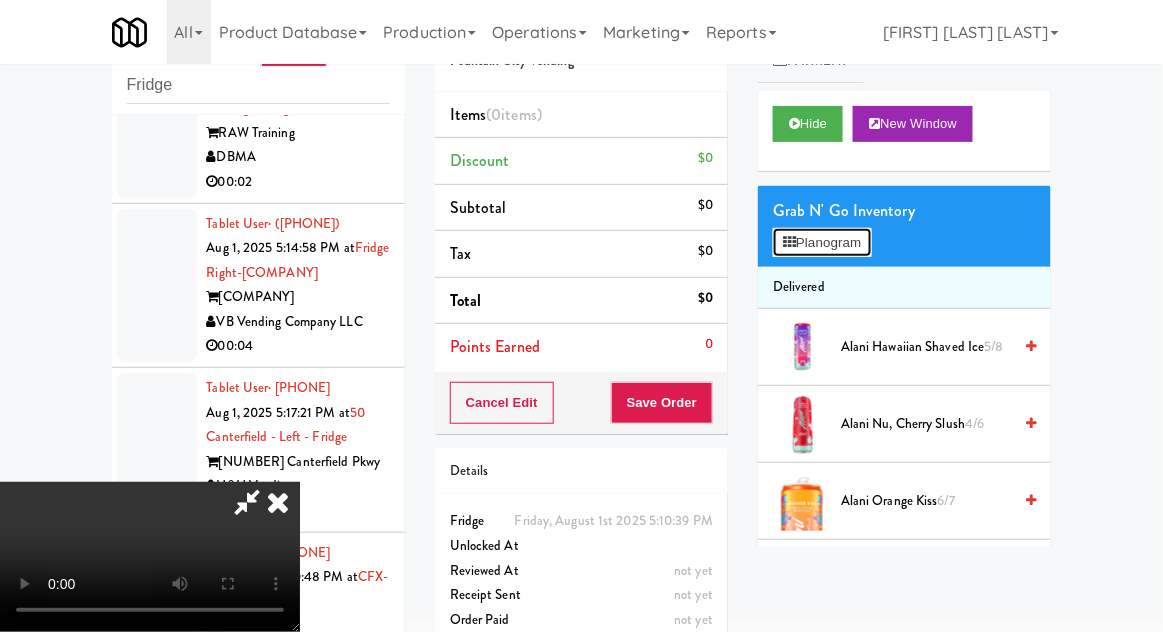 click on "Planogram" at bounding box center [822, 243] 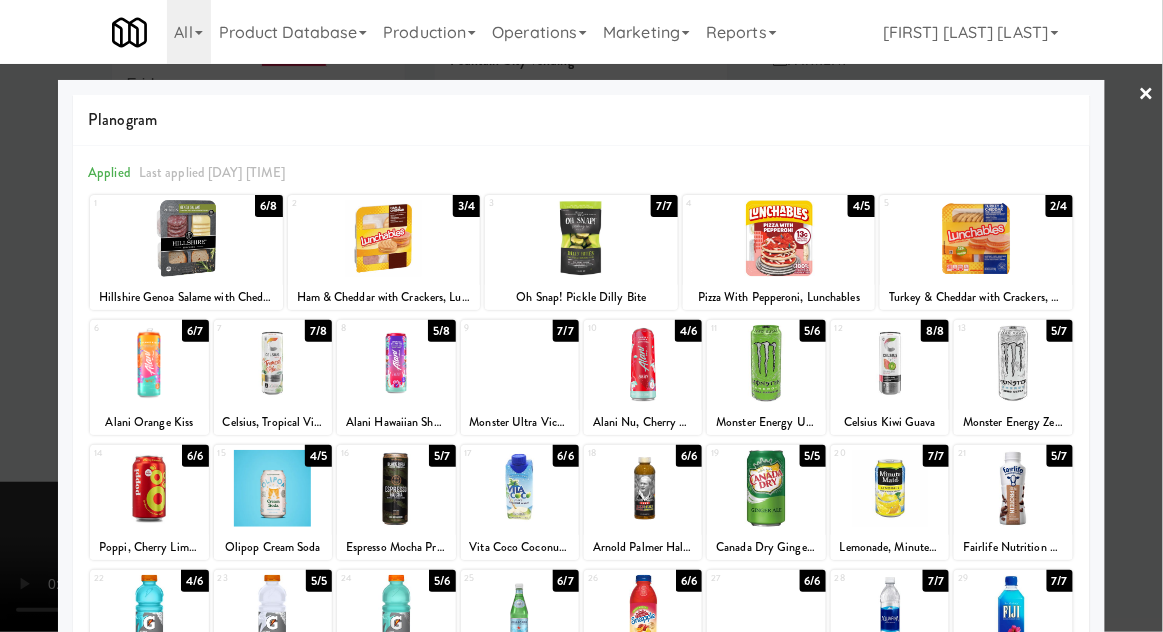 click at bounding box center [520, 363] 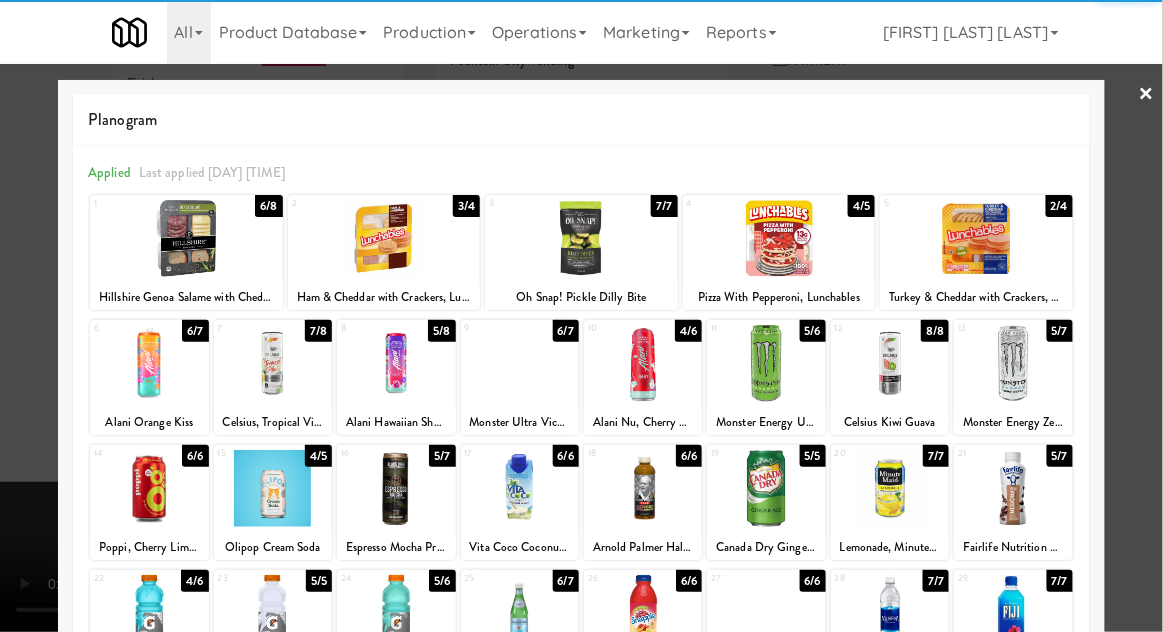 click at bounding box center [581, 316] 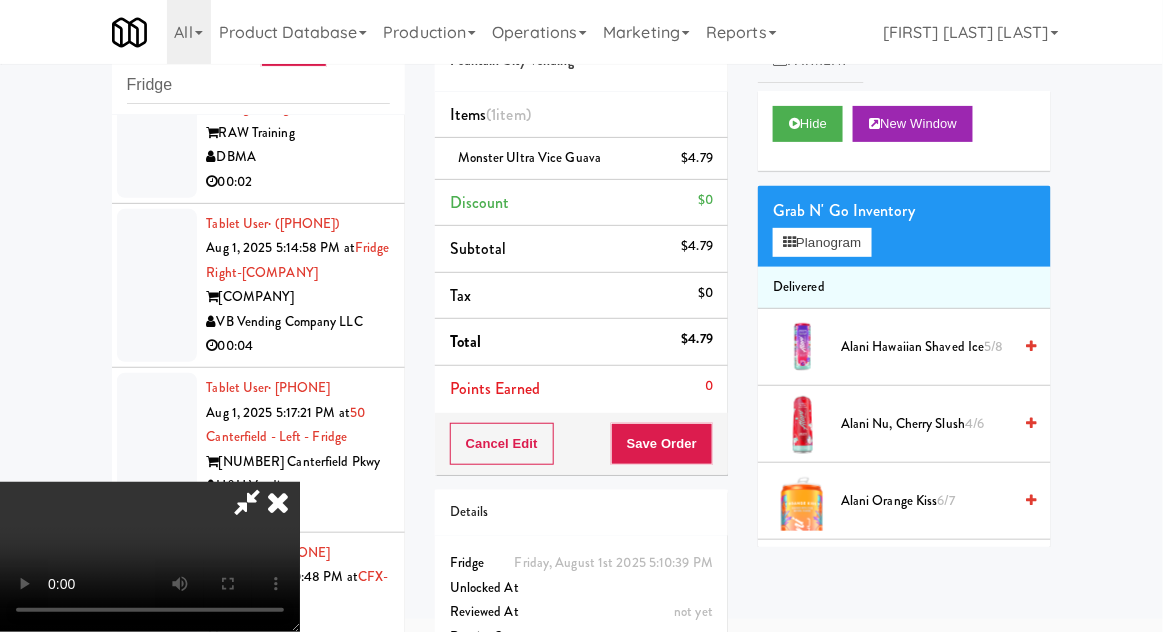 scroll, scrollTop: 73, scrollLeft: 0, axis: vertical 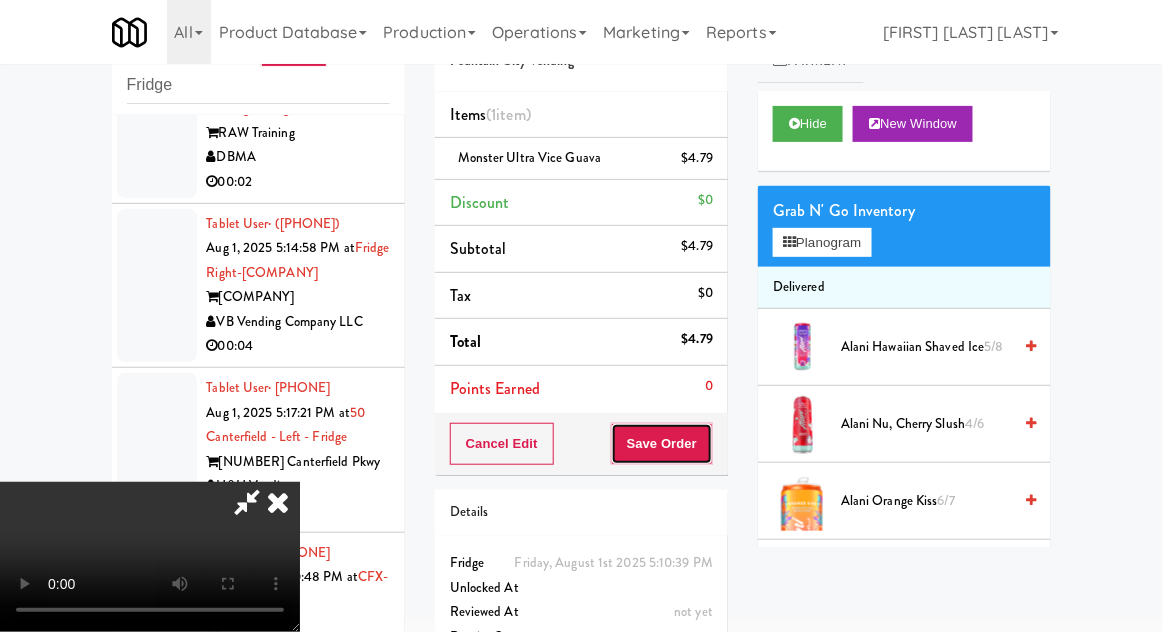 click on "Save Order" at bounding box center [662, 444] 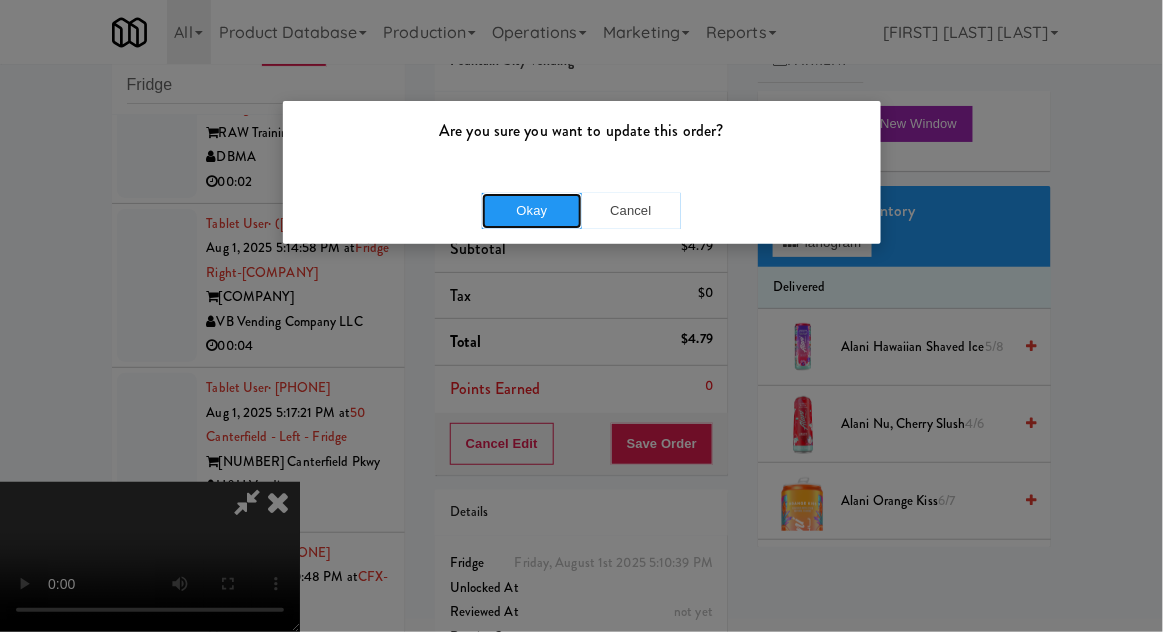 click on "Okay" at bounding box center [532, 211] 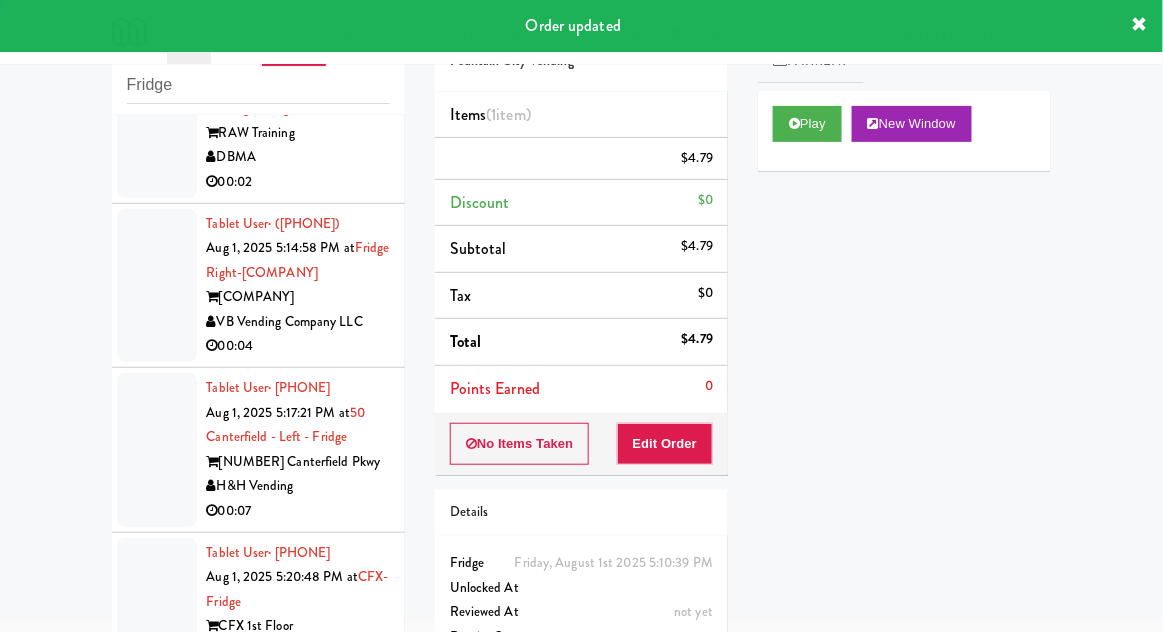 scroll, scrollTop: 0, scrollLeft: 0, axis: both 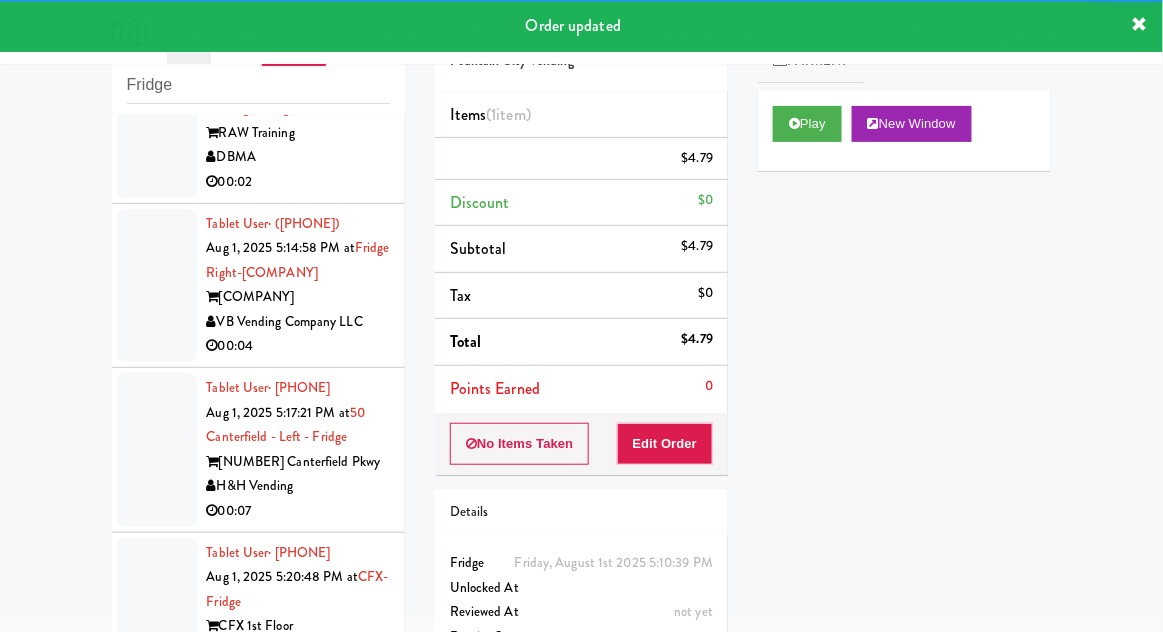 click at bounding box center [157, 121] 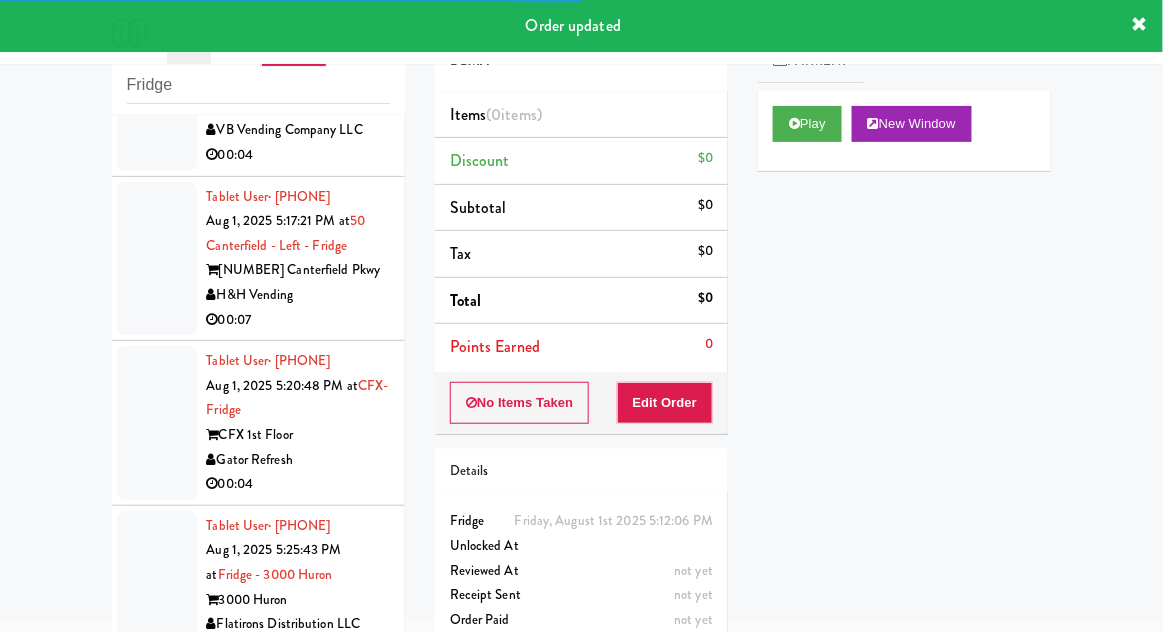 scroll, scrollTop: 3581, scrollLeft: 0, axis: vertical 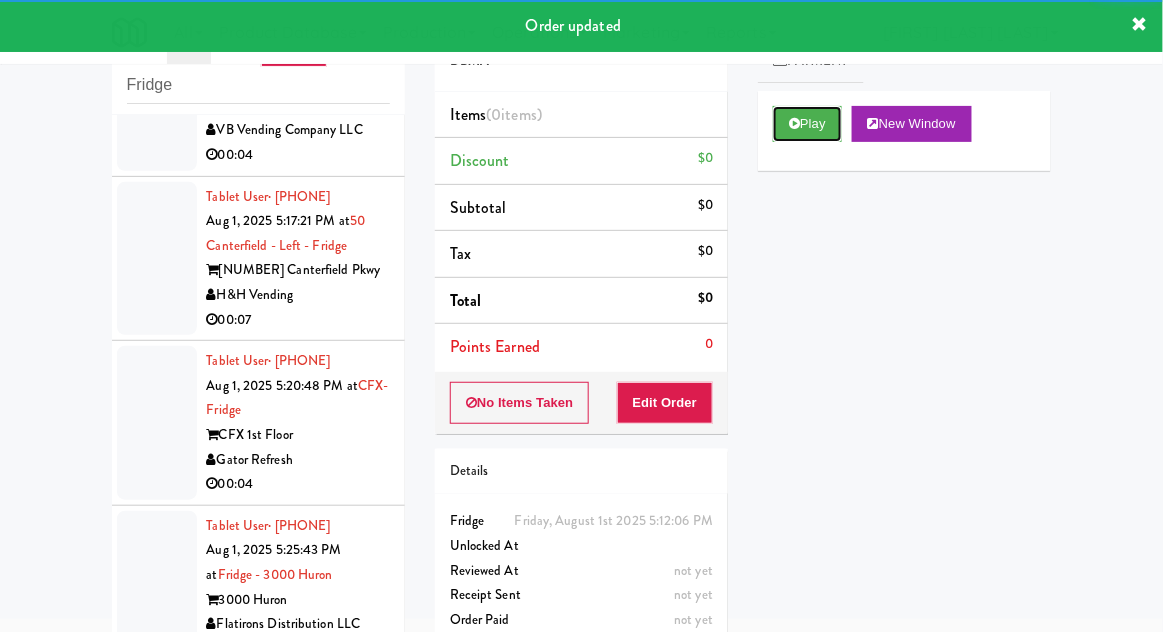click on "Play" at bounding box center [807, 124] 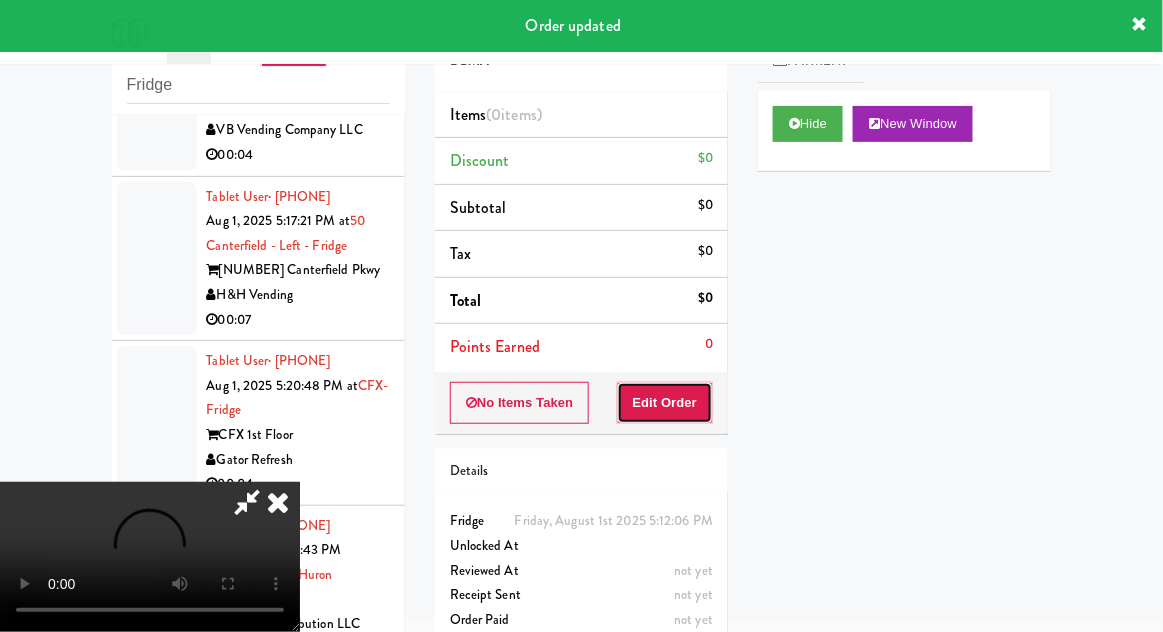 click on "Edit Order" at bounding box center (665, 403) 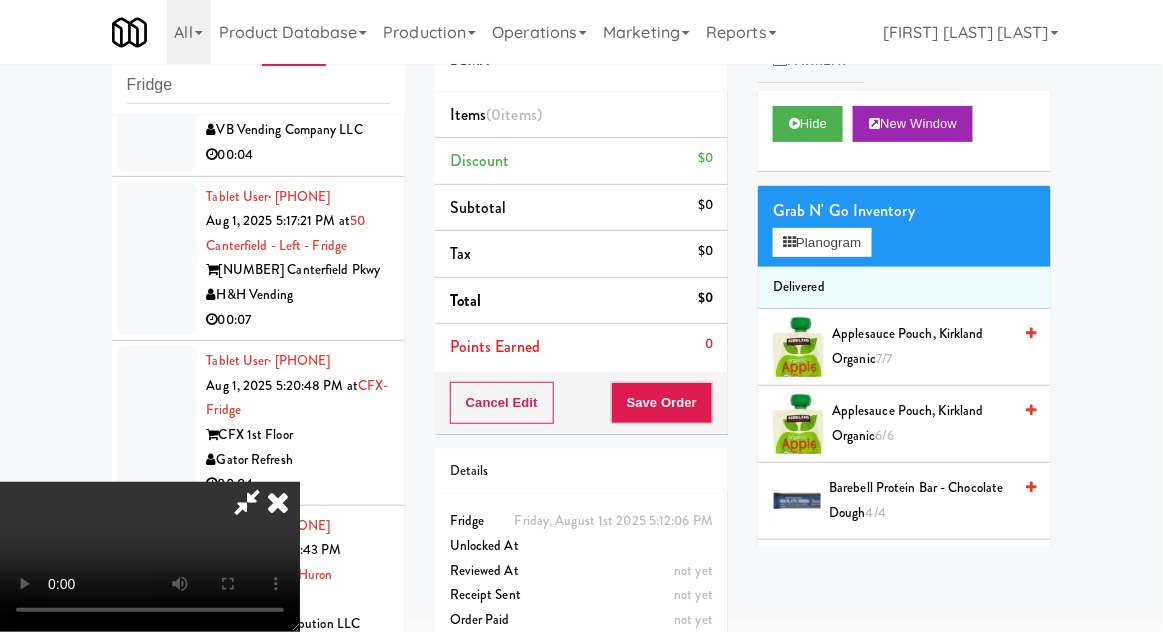 scroll, scrollTop: 73, scrollLeft: 0, axis: vertical 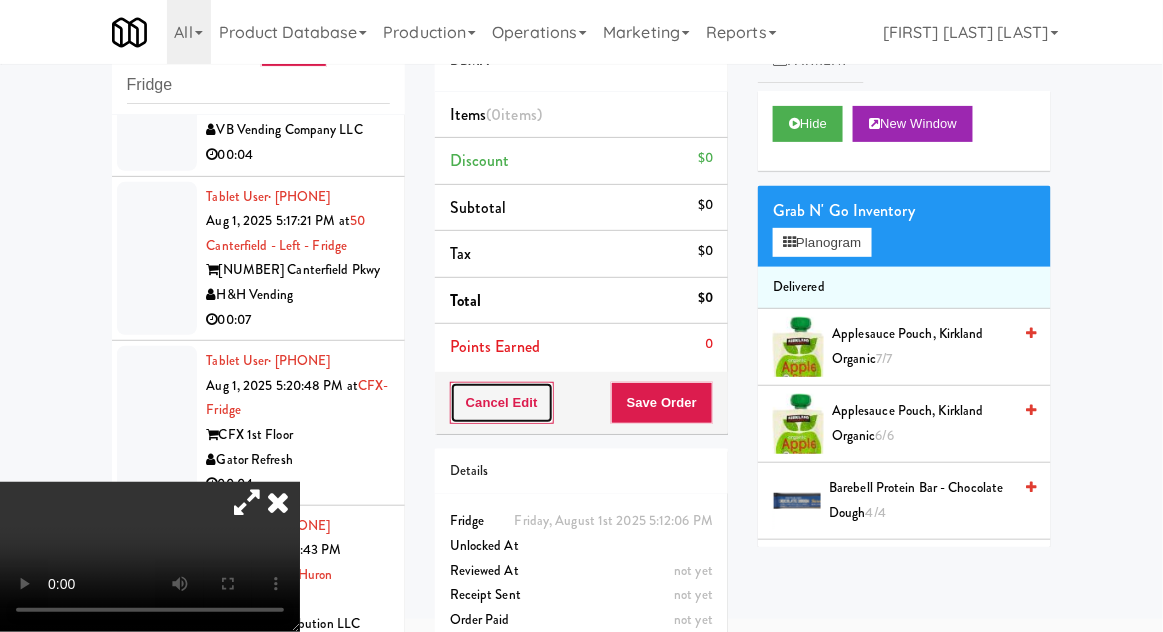 click on "Cancel Edit" at bounding box center [502, 403] 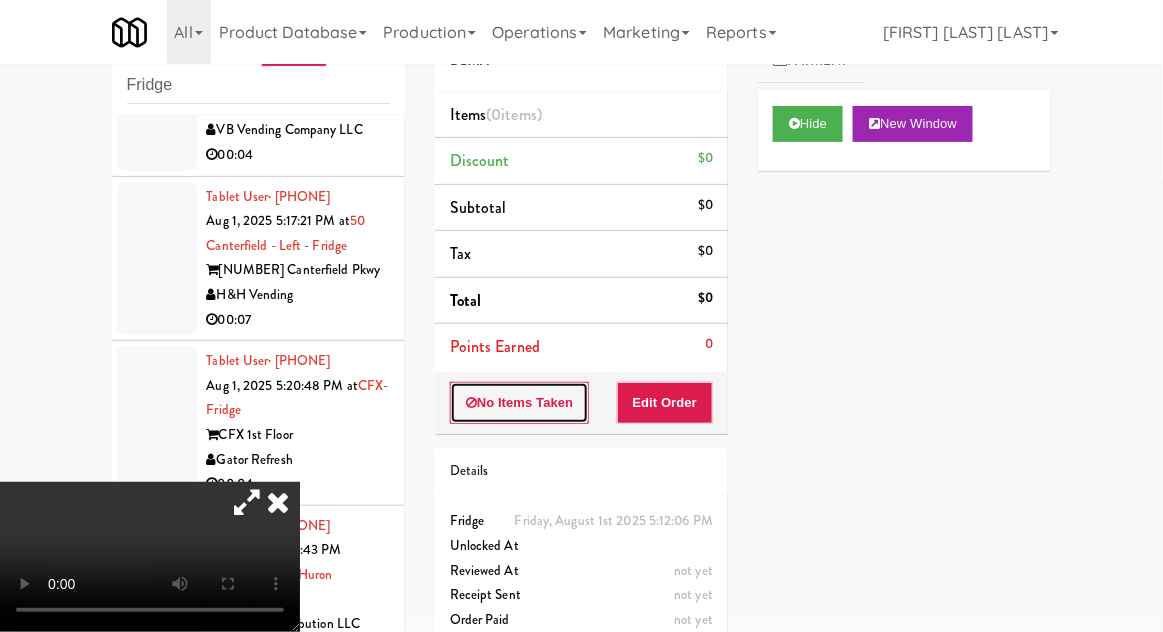 click on "No Items Taken" at bounding box center [520, 403] 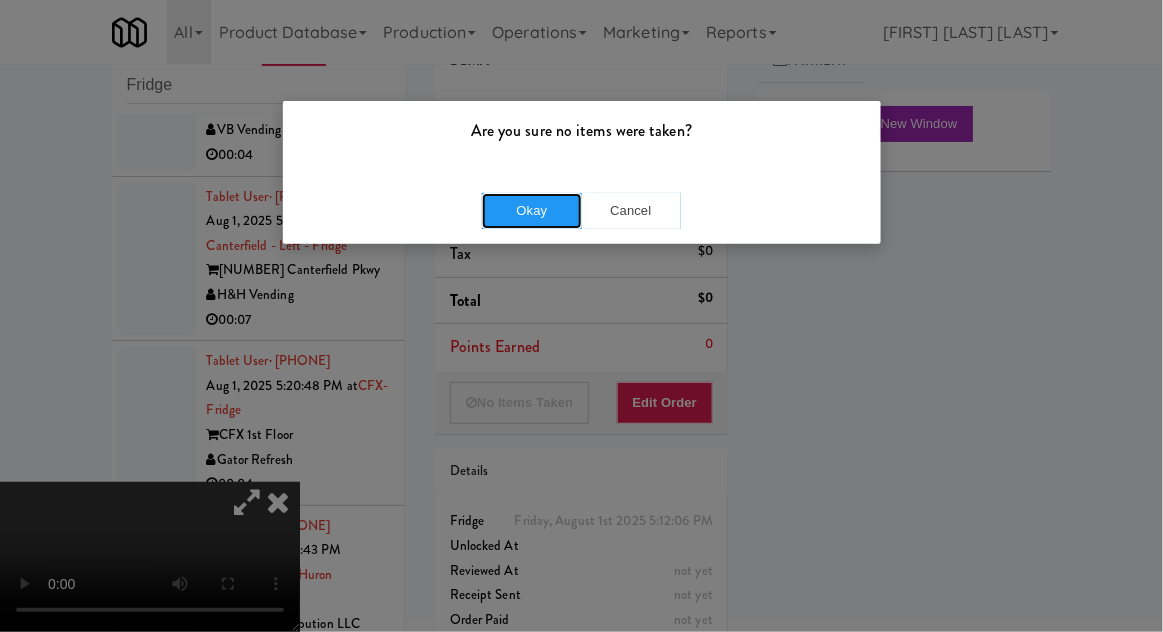 click on "Okay" at bounding box center [532, 211] 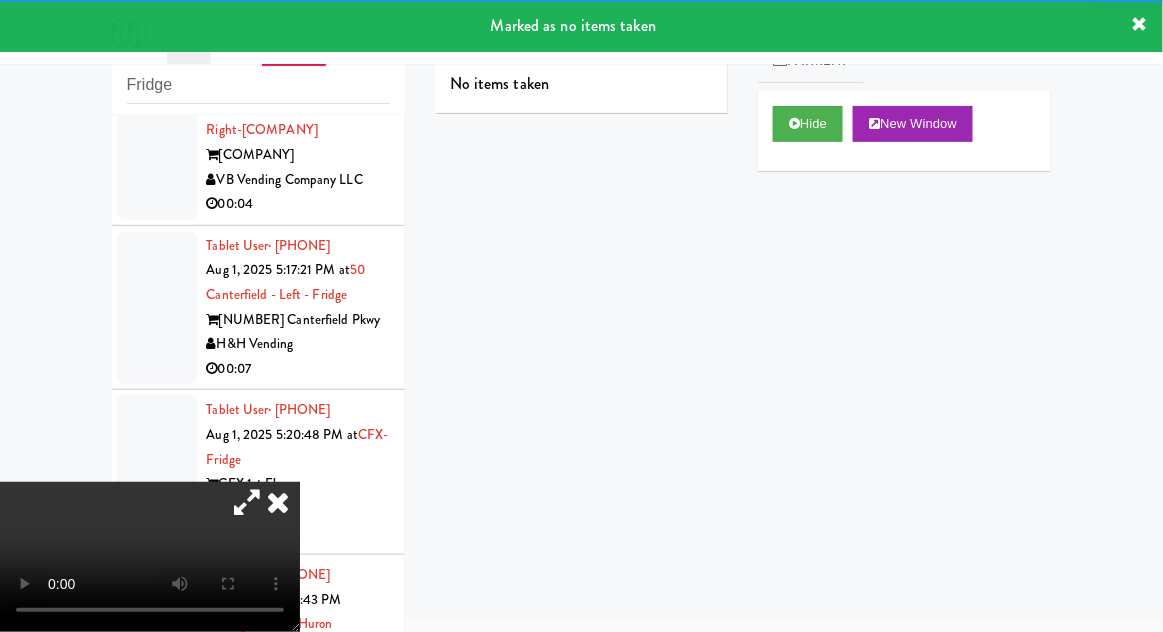 click at bounding box center (278, 502) 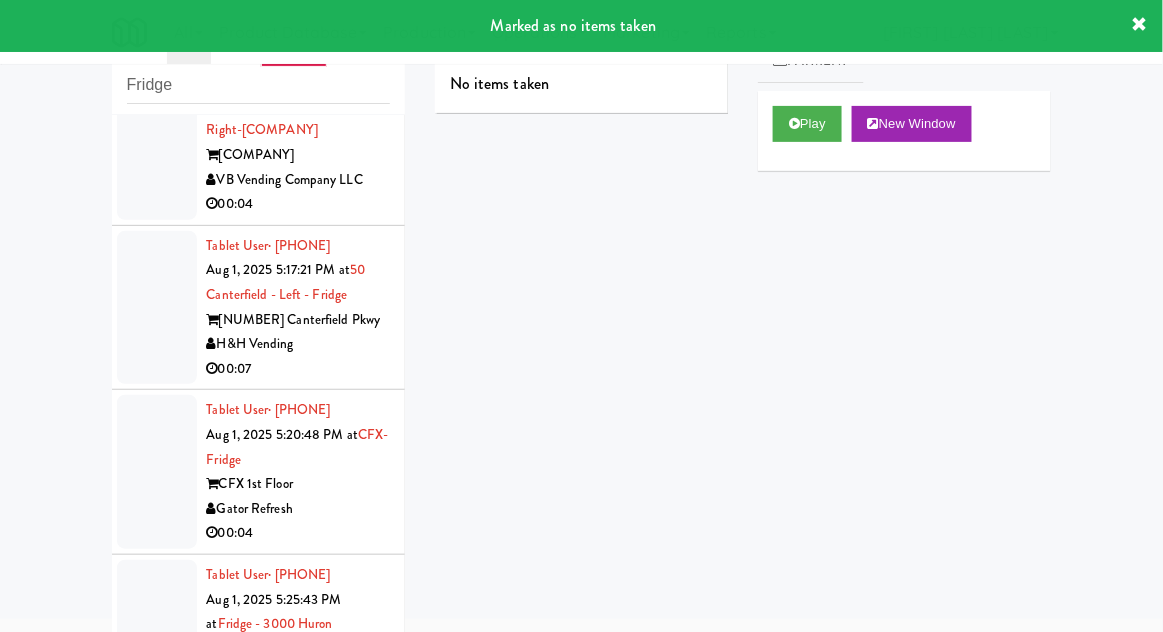 click at bounding box center (157, 143) 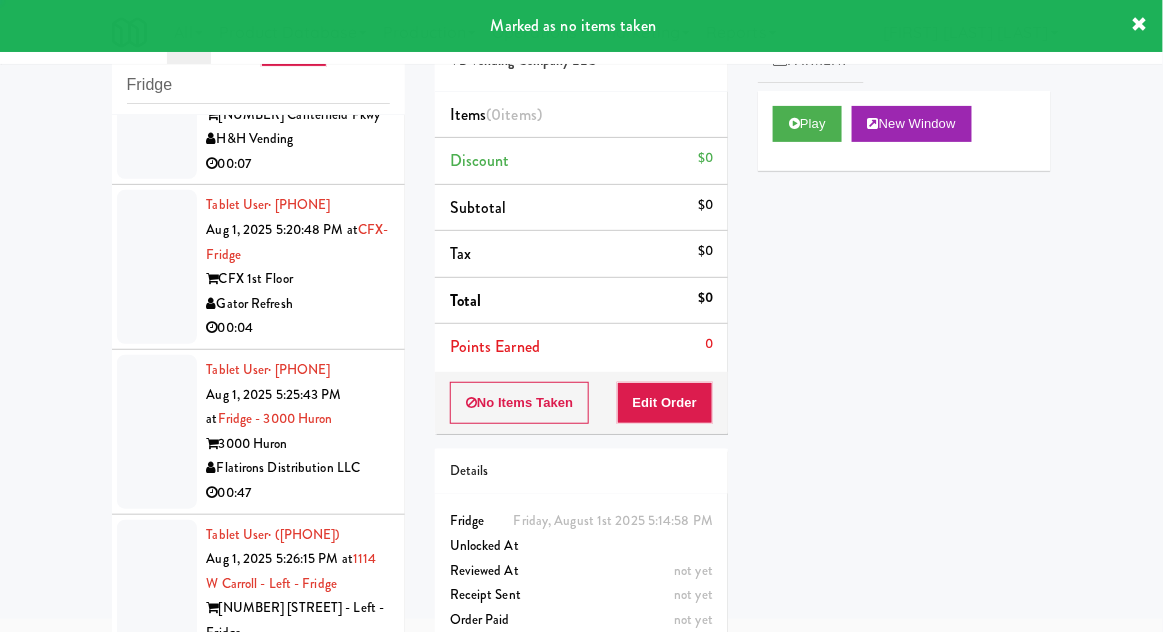 scroll, scrollTop: 3794, scrollLeft: 0, axis: vertical 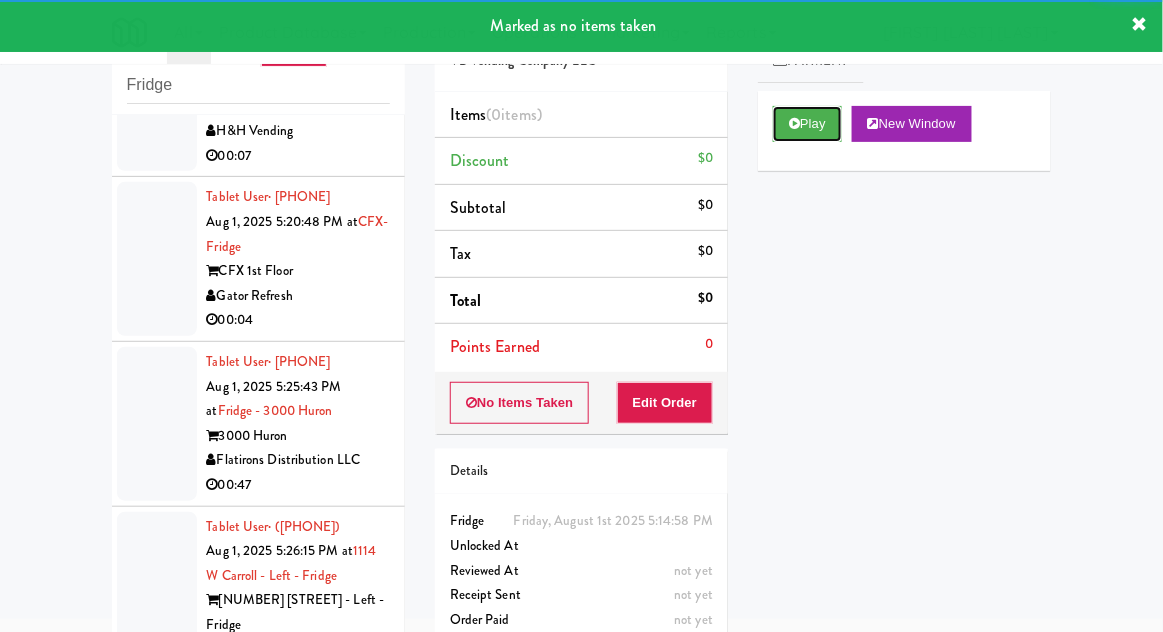 click on "Play" at bounding box center [807, 124] 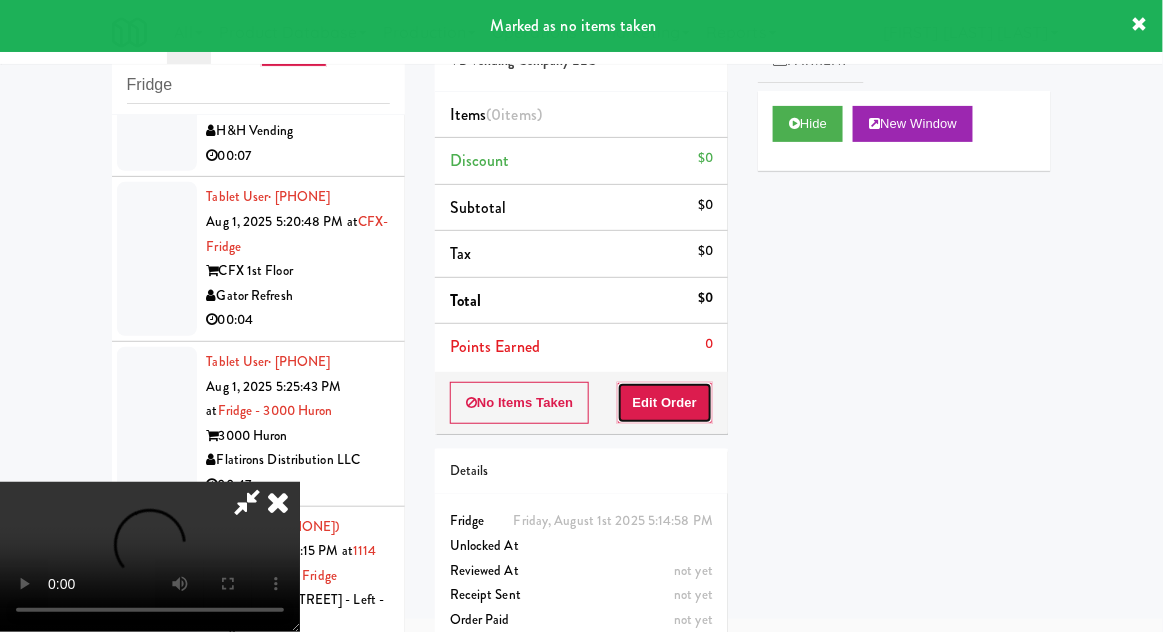 click on "Edit Order" at bounding box center [665, 403] 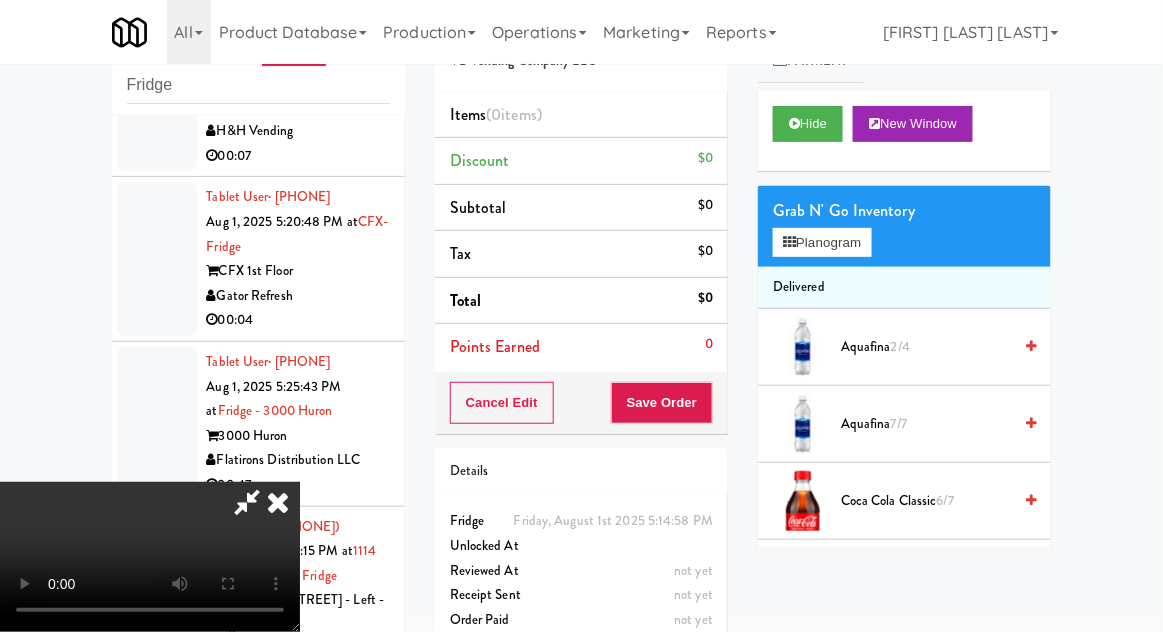 type 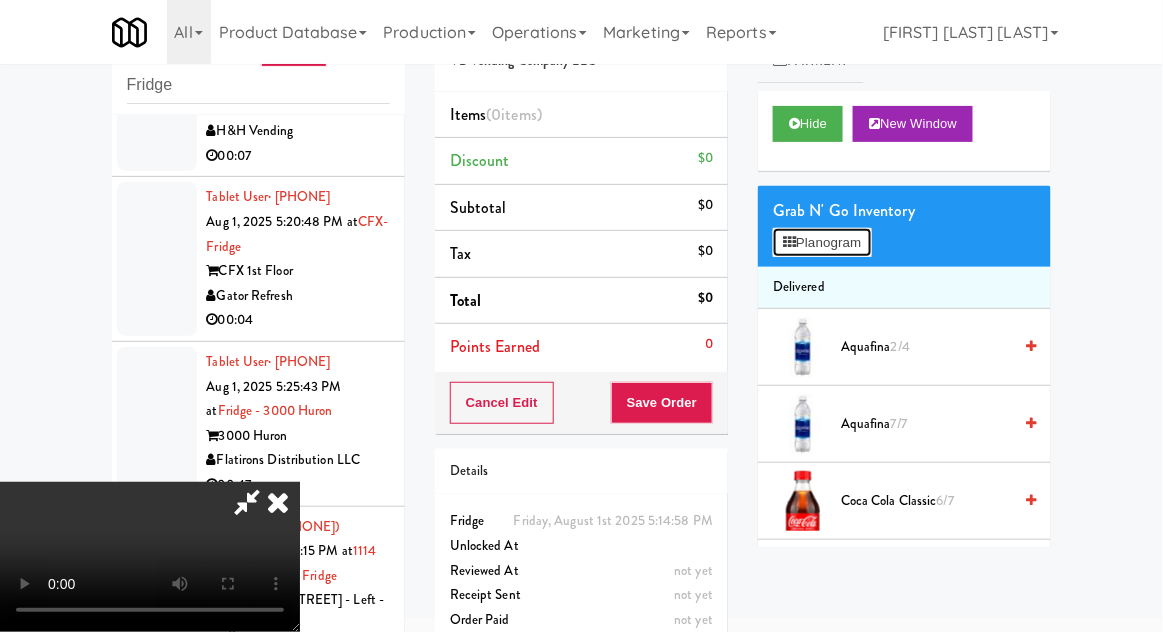click on "Planogram" at bounding box center (822, 243) 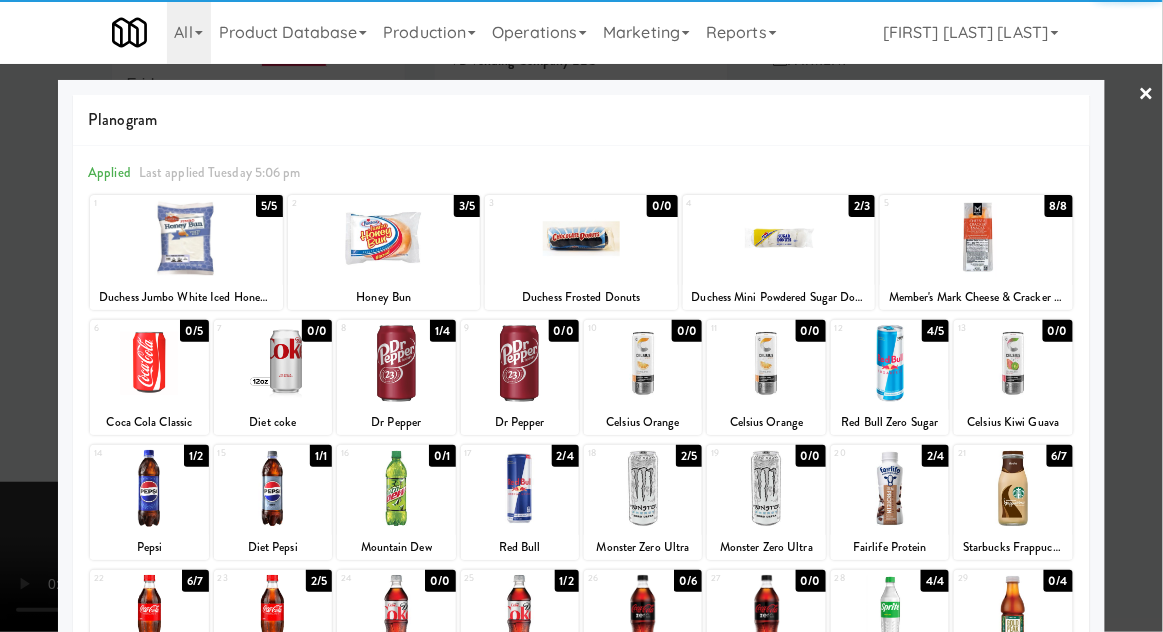 click at bounding box center [766, 488] 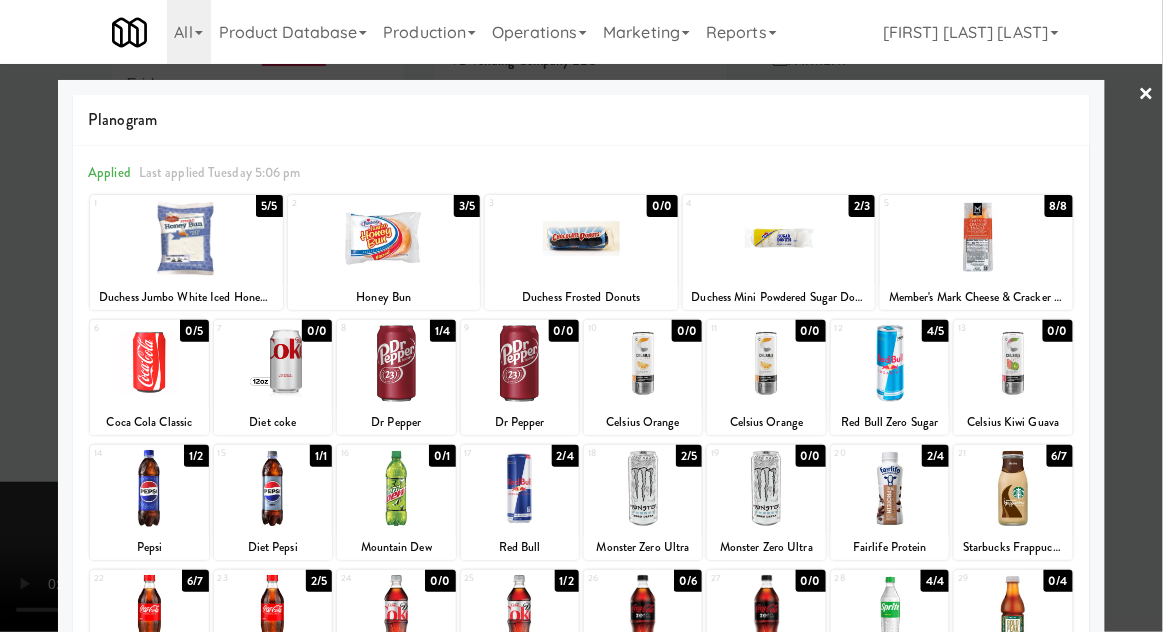 click at bounding box center [643, 488] 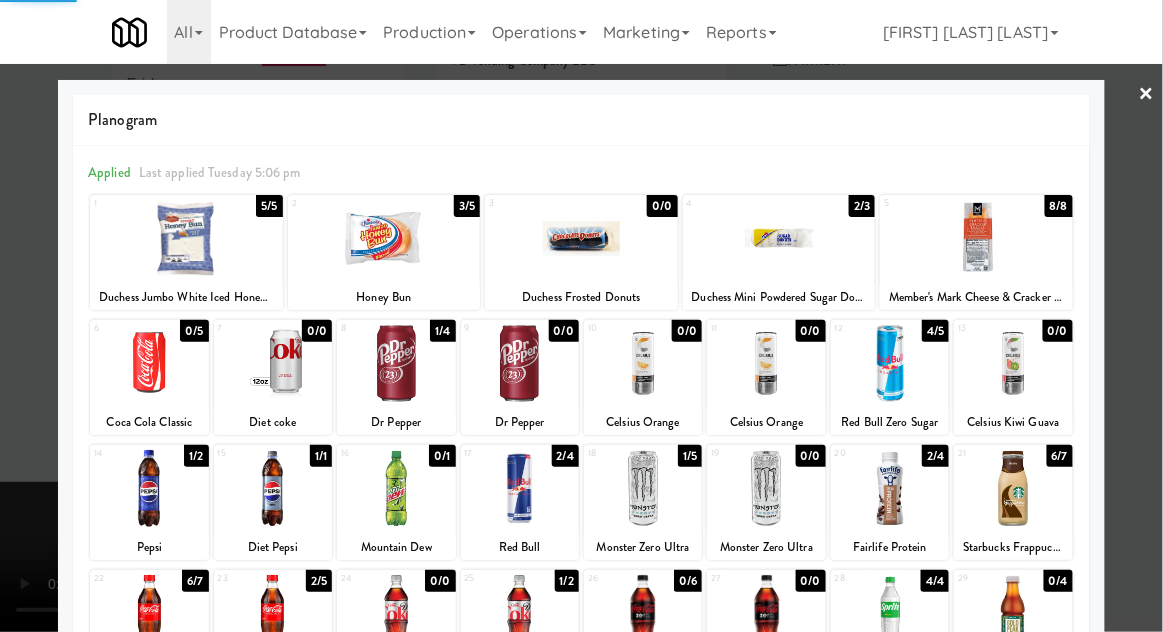click at bounding box center [581, 316] 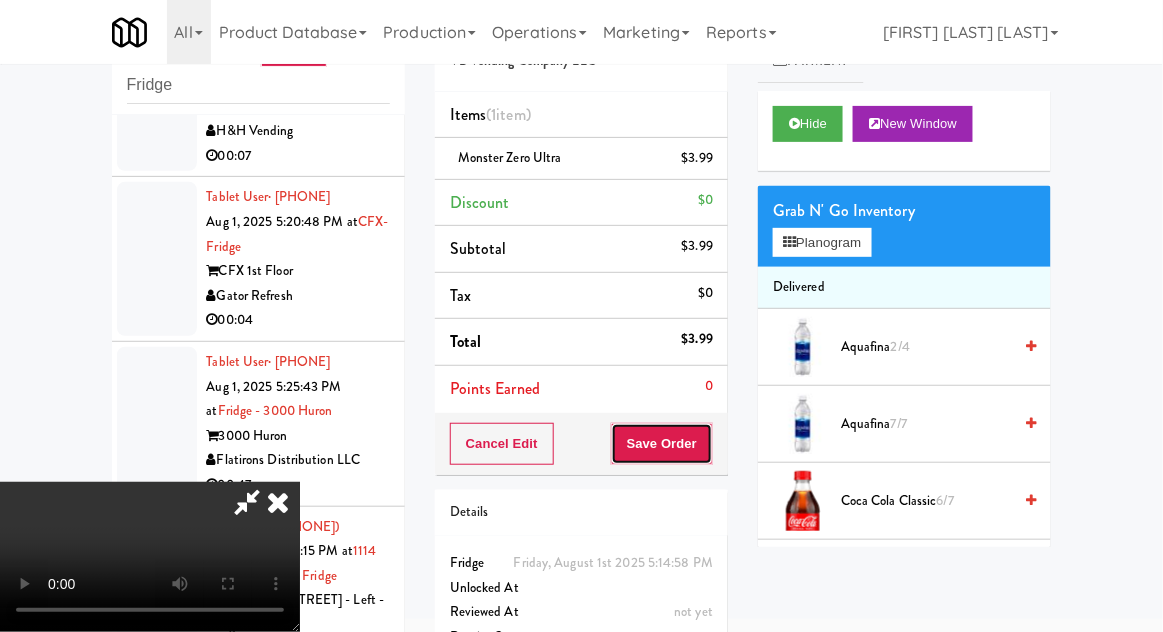 click on "Save Order" at bounding box center (662, 444) 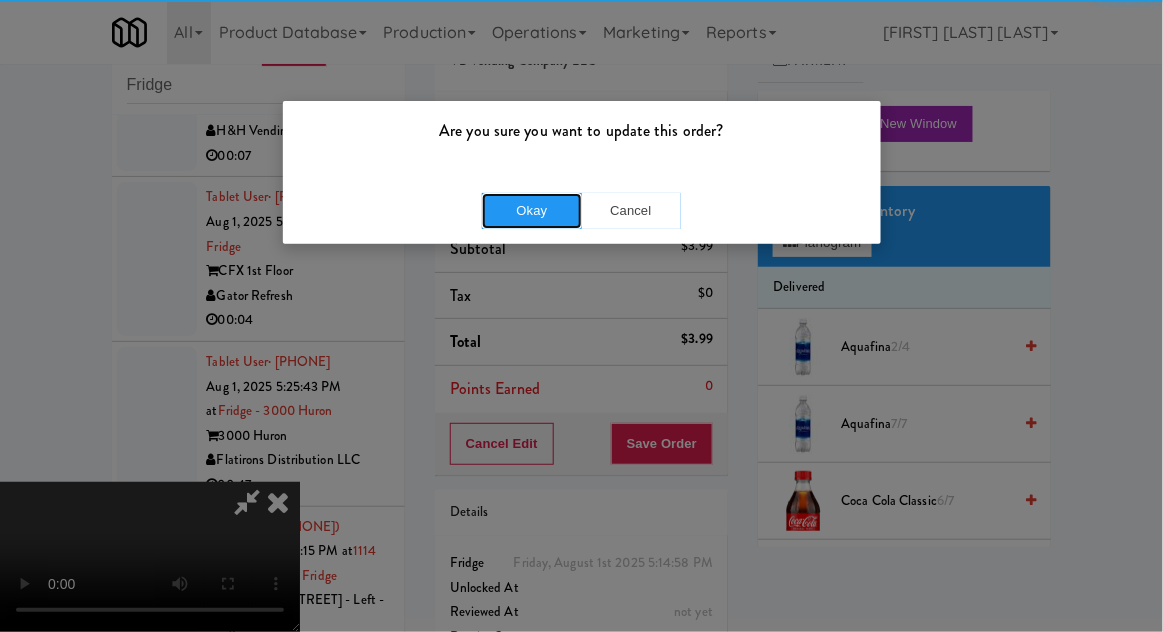 click on "Okay" at bounding box center [532, 211] 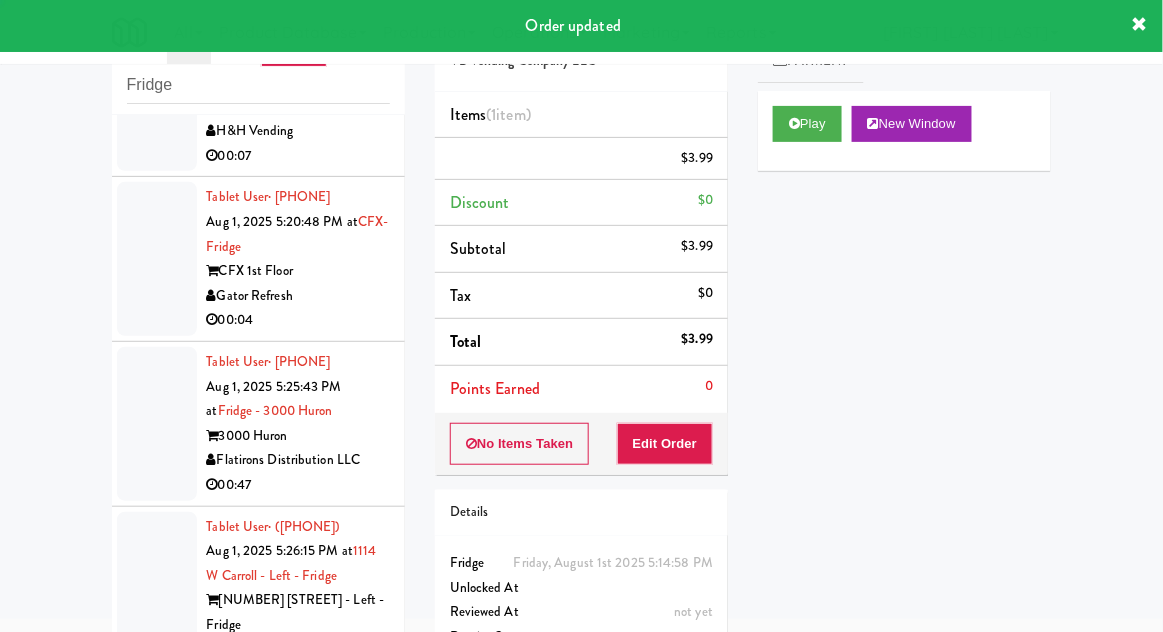 click at bounding box center (157, 95) 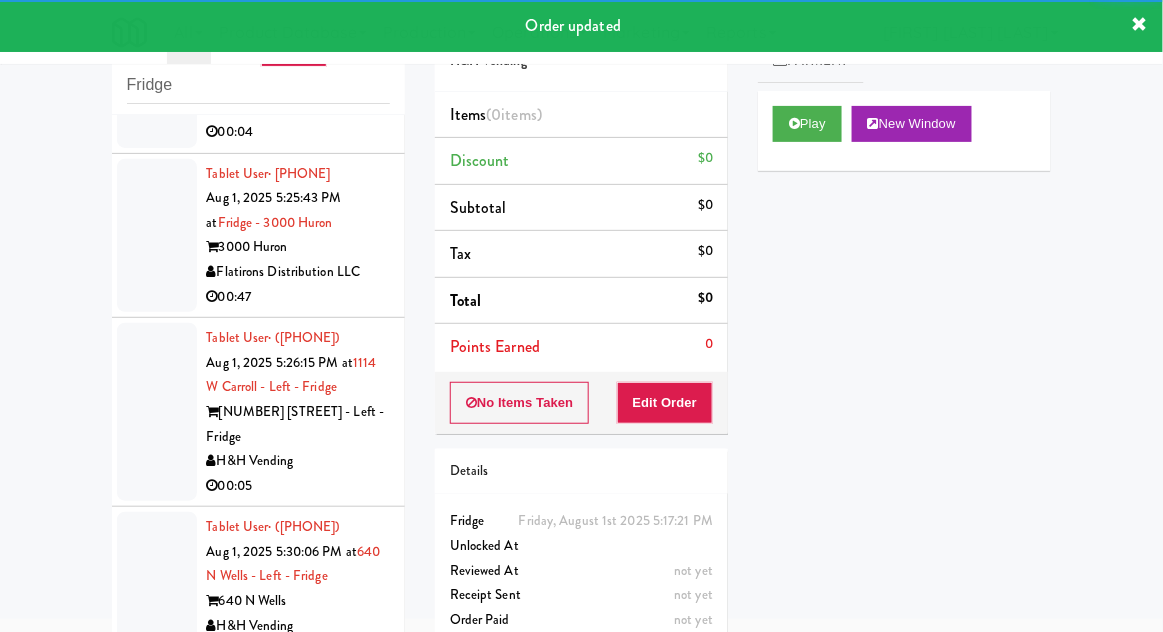 scroll, scrollTop: 4007, scrollLeft: 0, axis: vertical 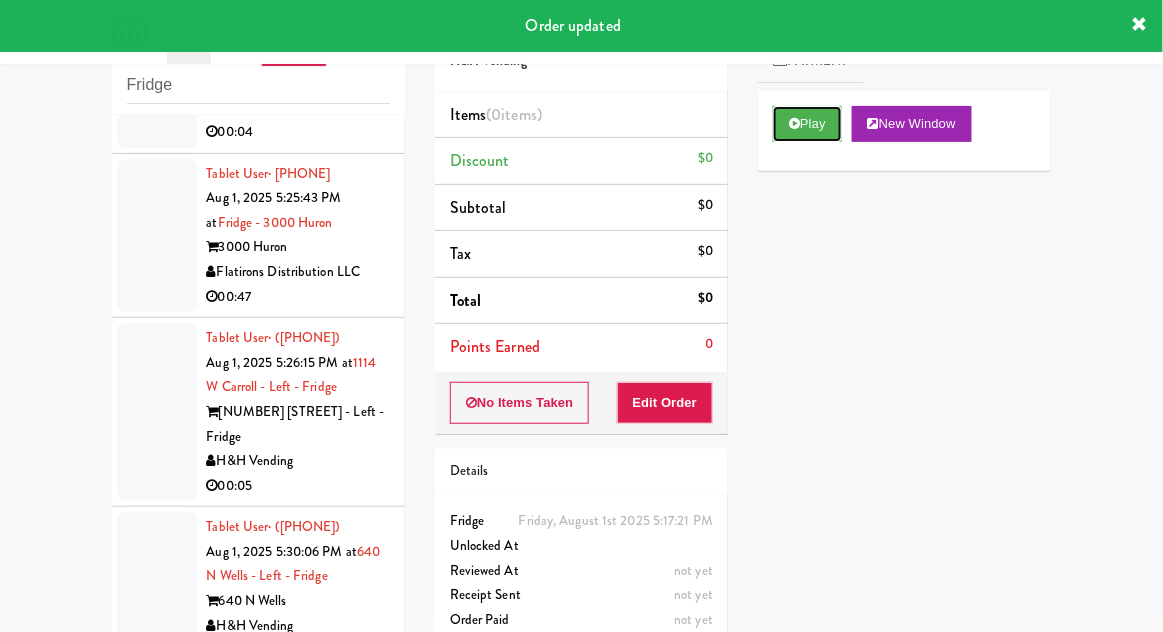 click on "Play" at bounding box center (807, 124) 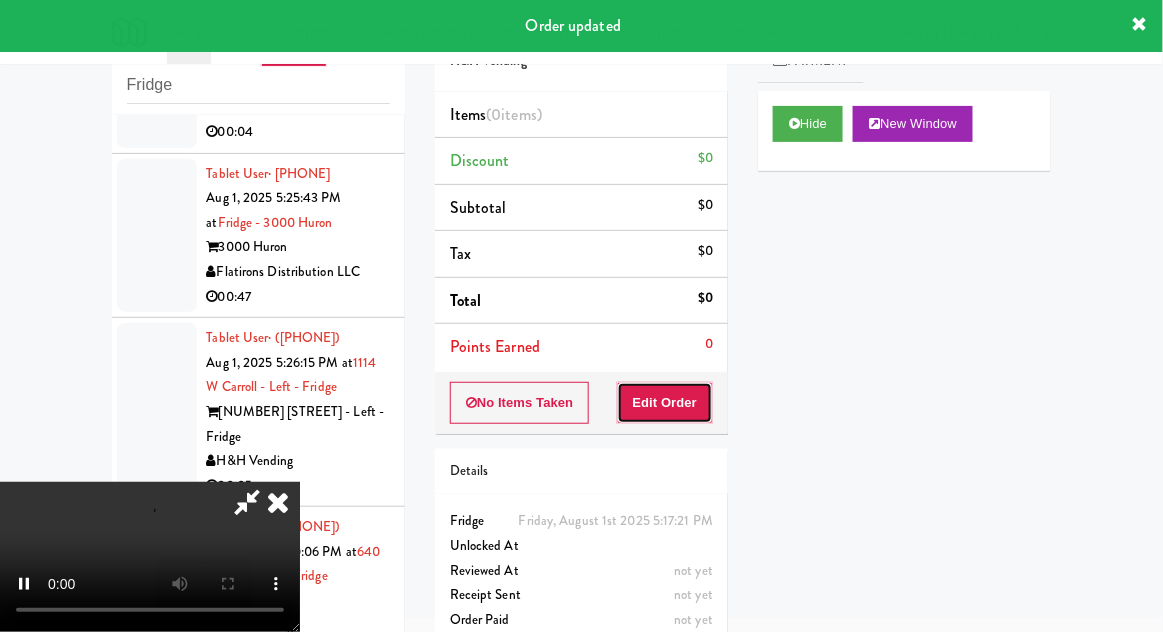 click on "Edit Order" at bounding box center [665, 403] 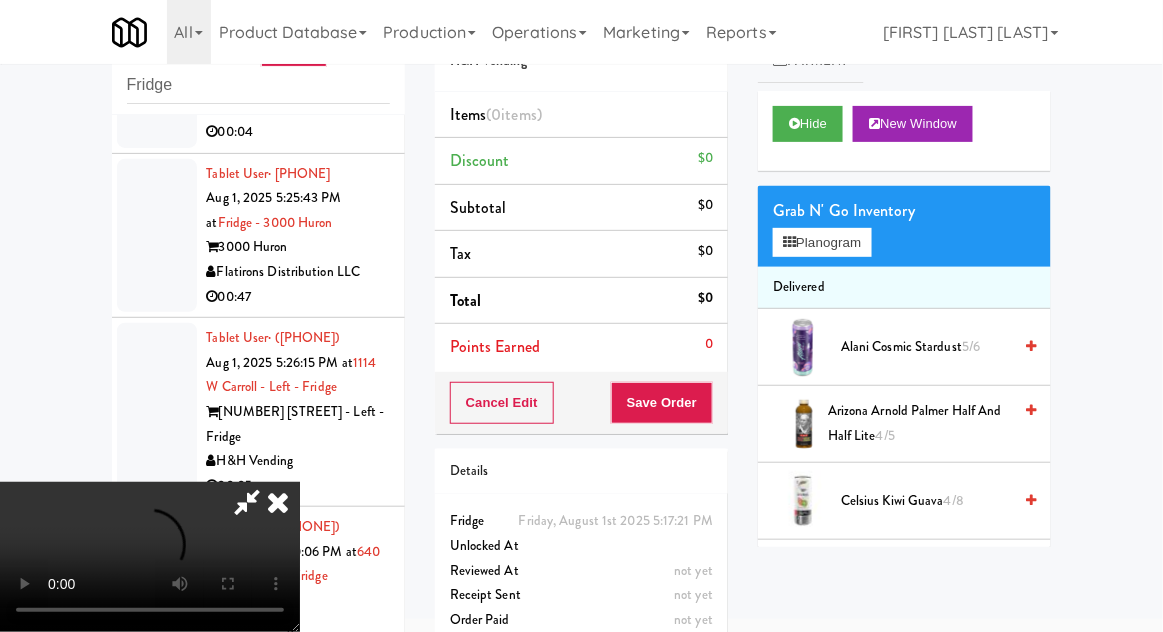 type 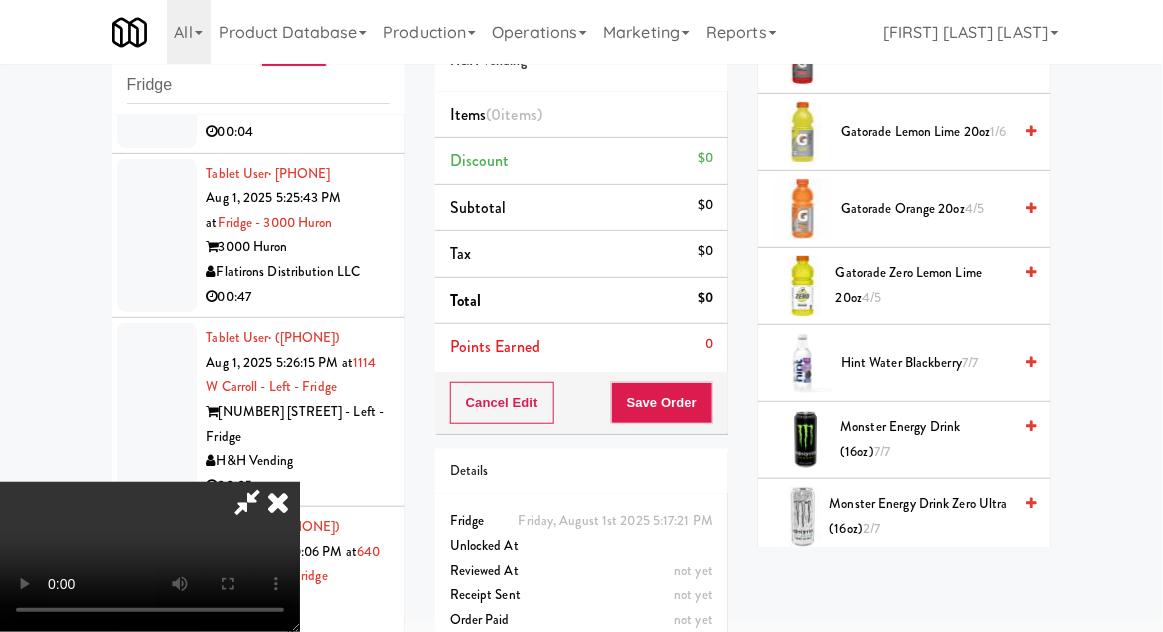scroll, scrollTop: 1217, scrollLeft: 0, axis: vertical 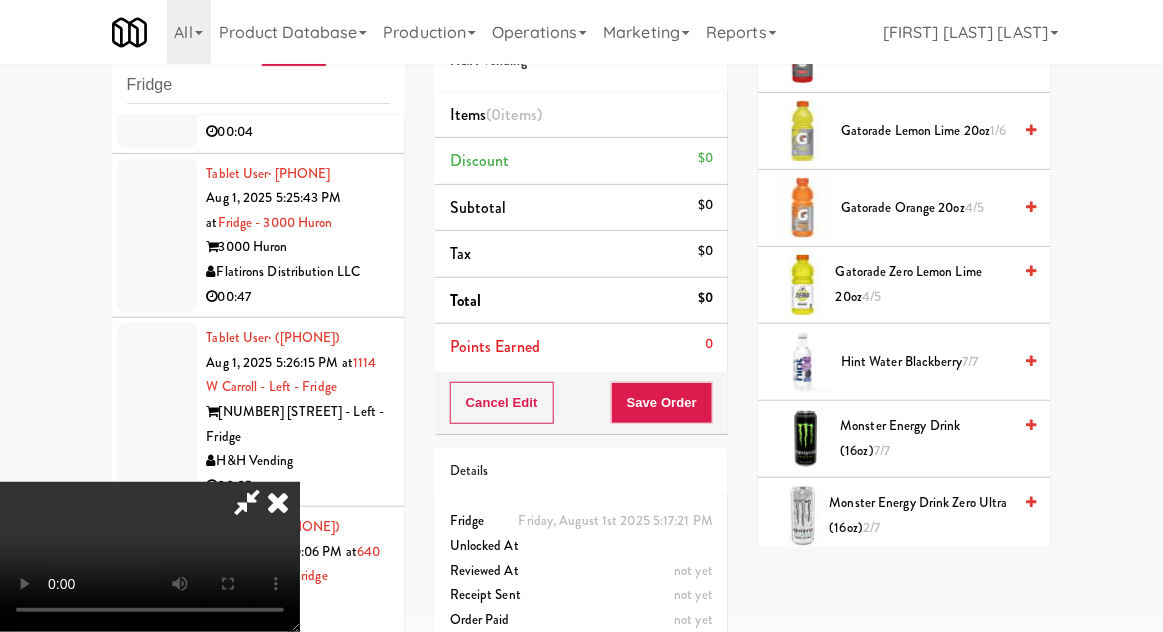 click on "Hint Water Blackberry  7/7" at bounding box center [926, 362] 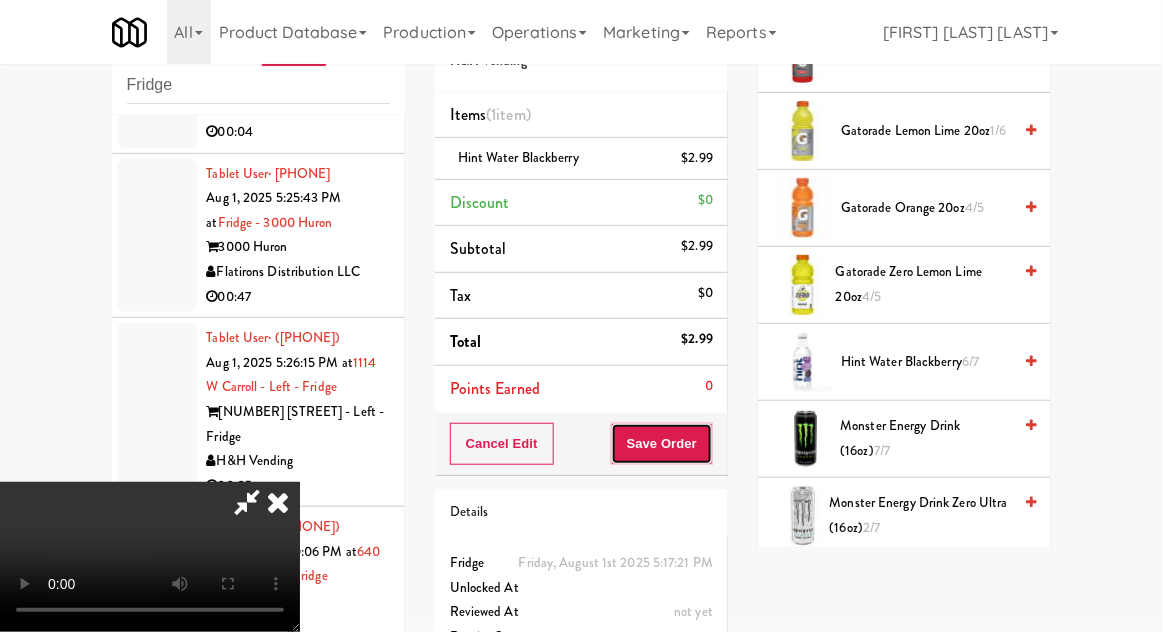 click on "Save Order" at bounding box center [662, 444] 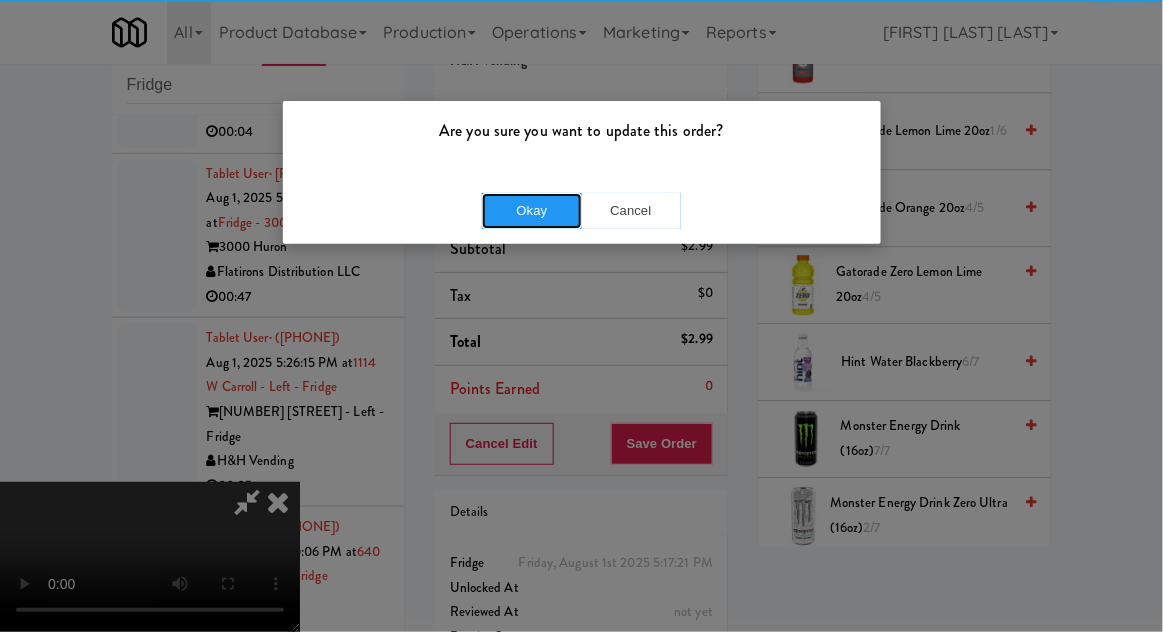 click on "Okay" at bounding box center (532, 211) 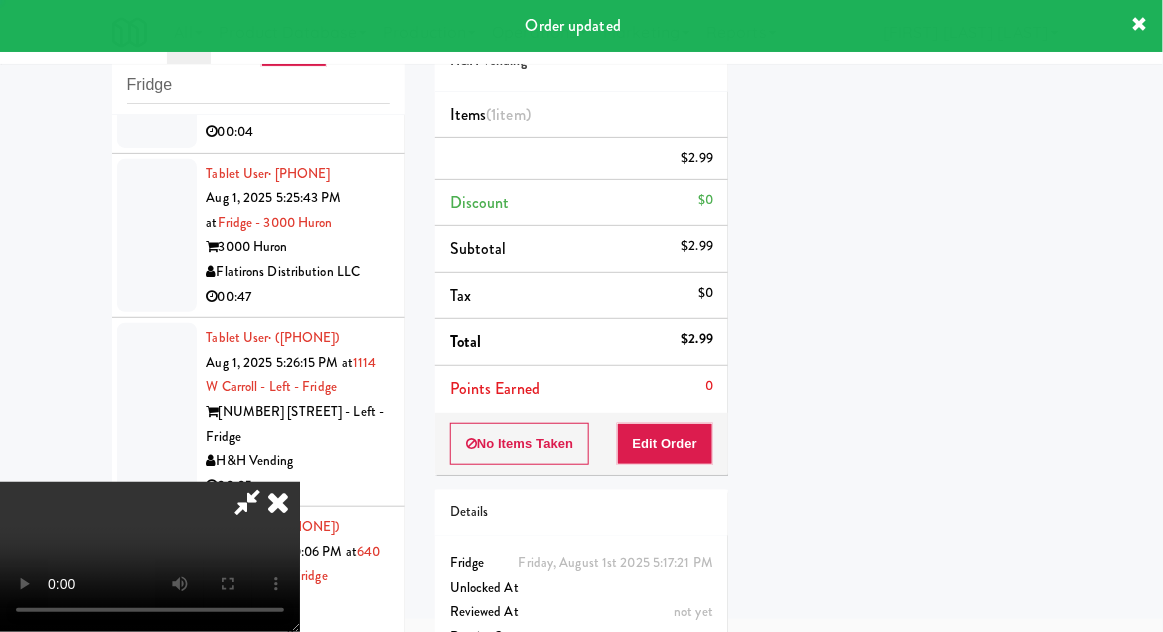 scroll, scrollTop: 197, scrollLeft: 0, axis: vertical 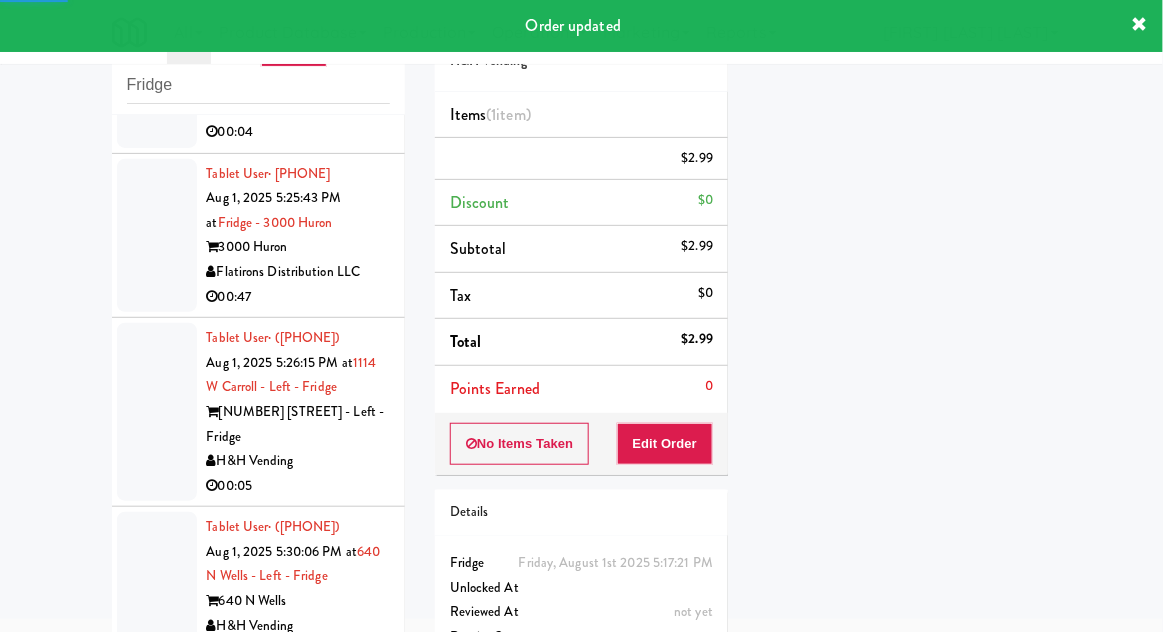 click at bounding box center [157, 71] 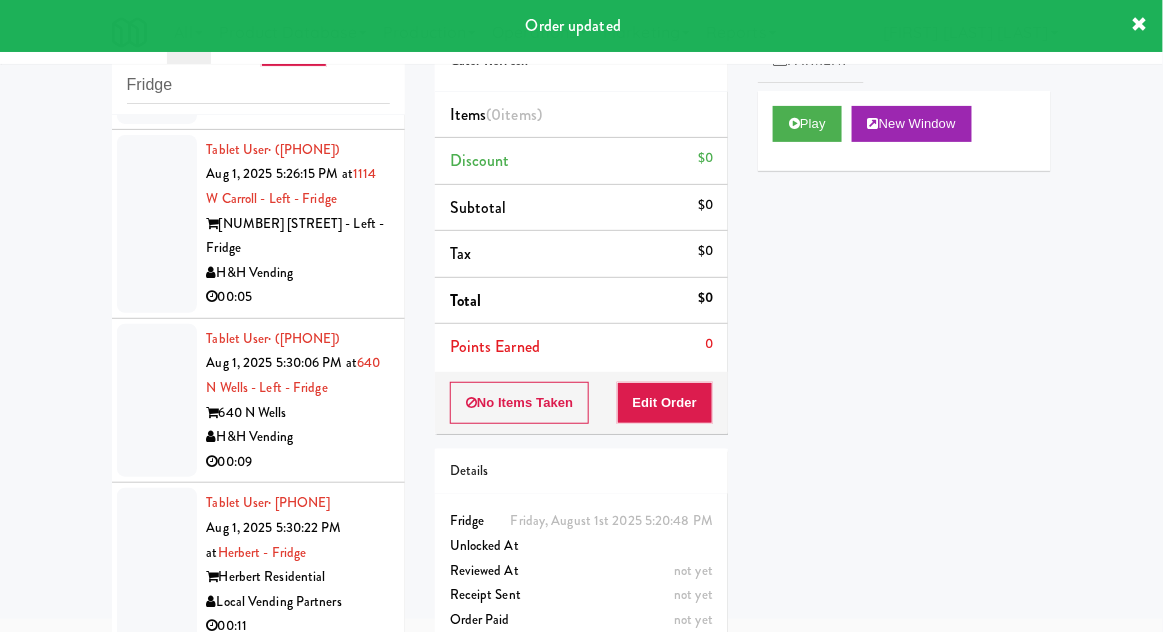 scroll, scrollTop: 4218, scrollLeft: 0, axis: vertical 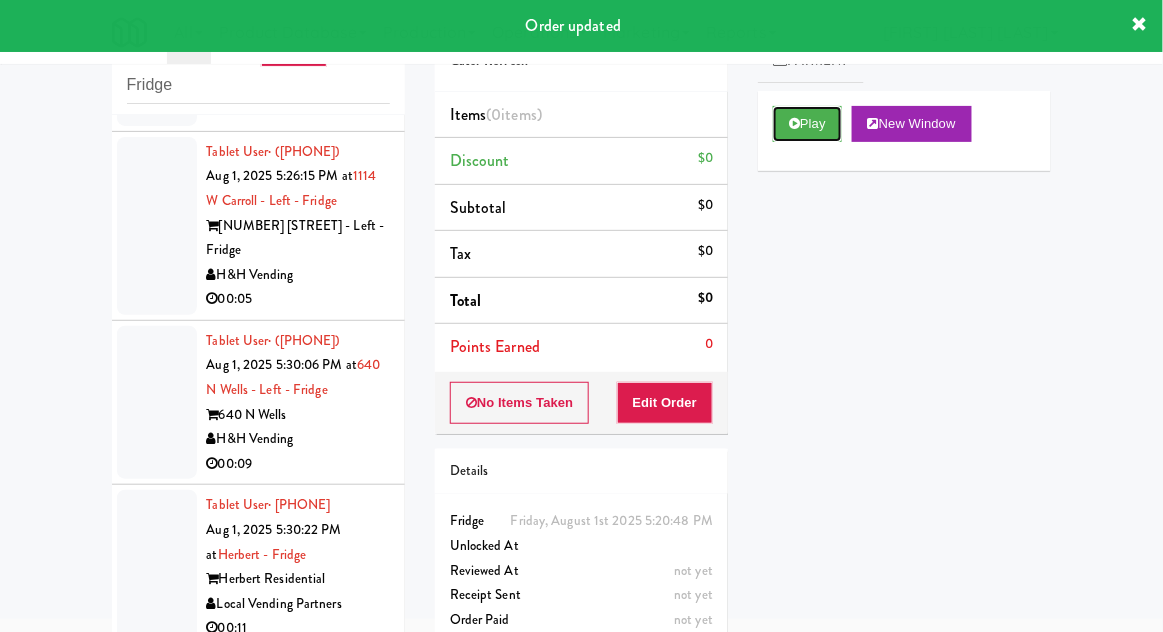 click at bounding box center (794, 123) 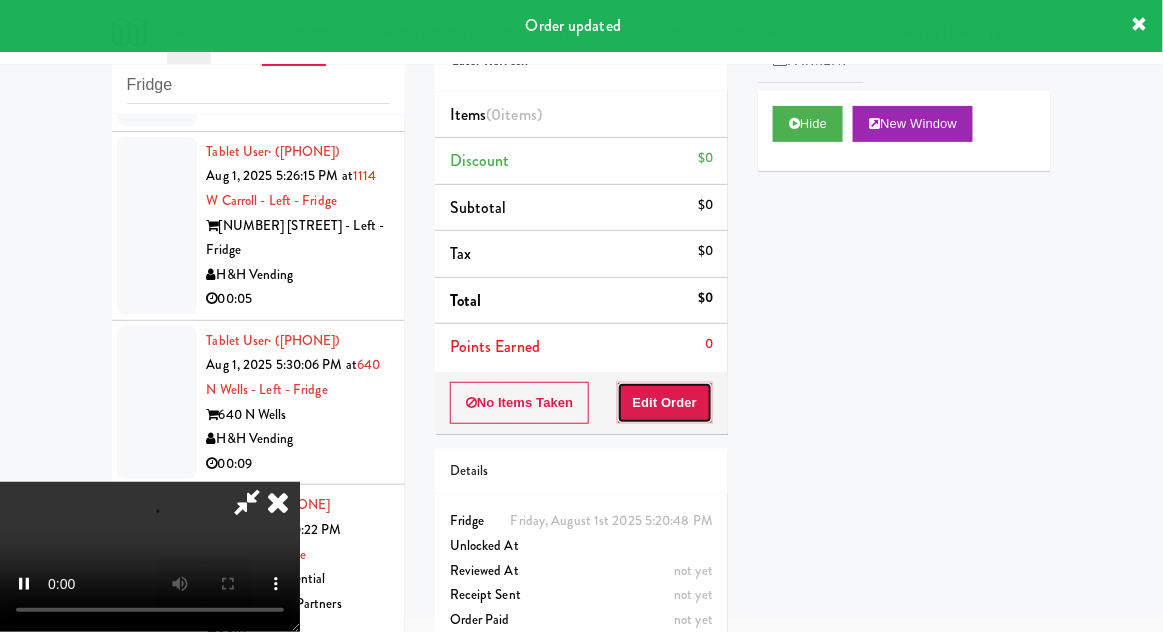 click on "Edit Order" at bounding box center (665, 403) 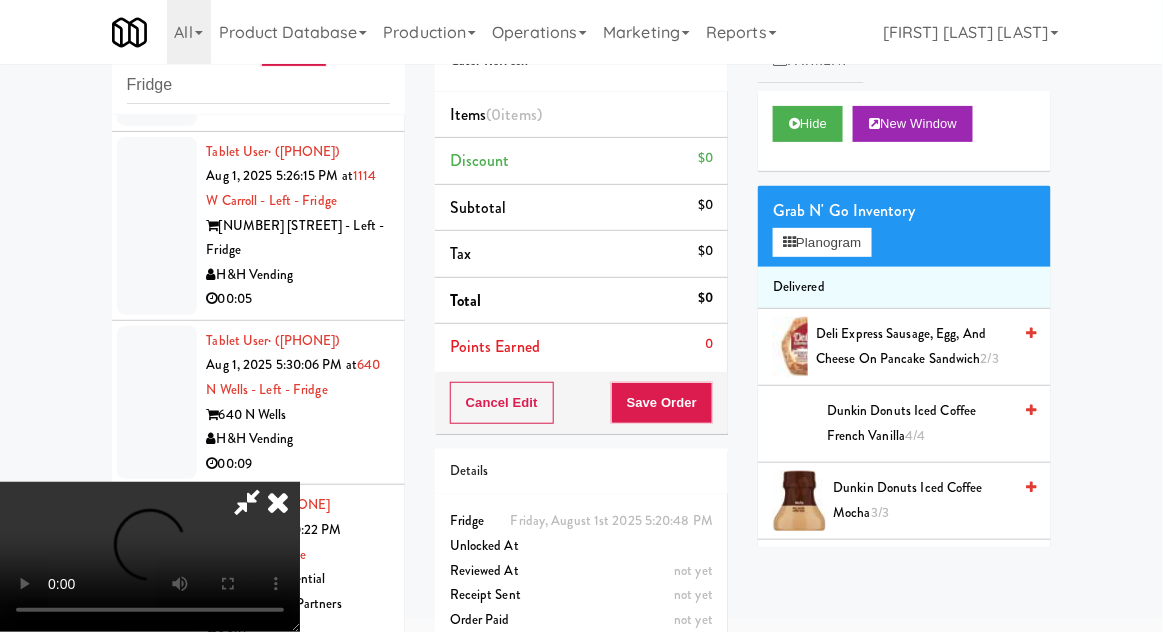 type 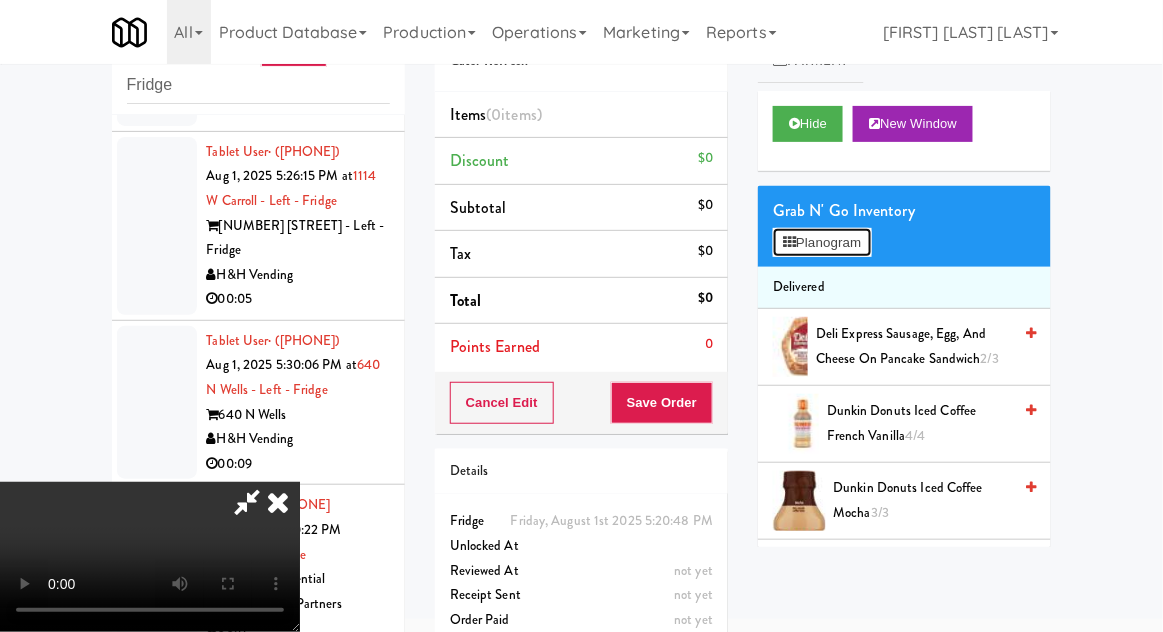 click on "Planogram" at bounding box center (822, 243) 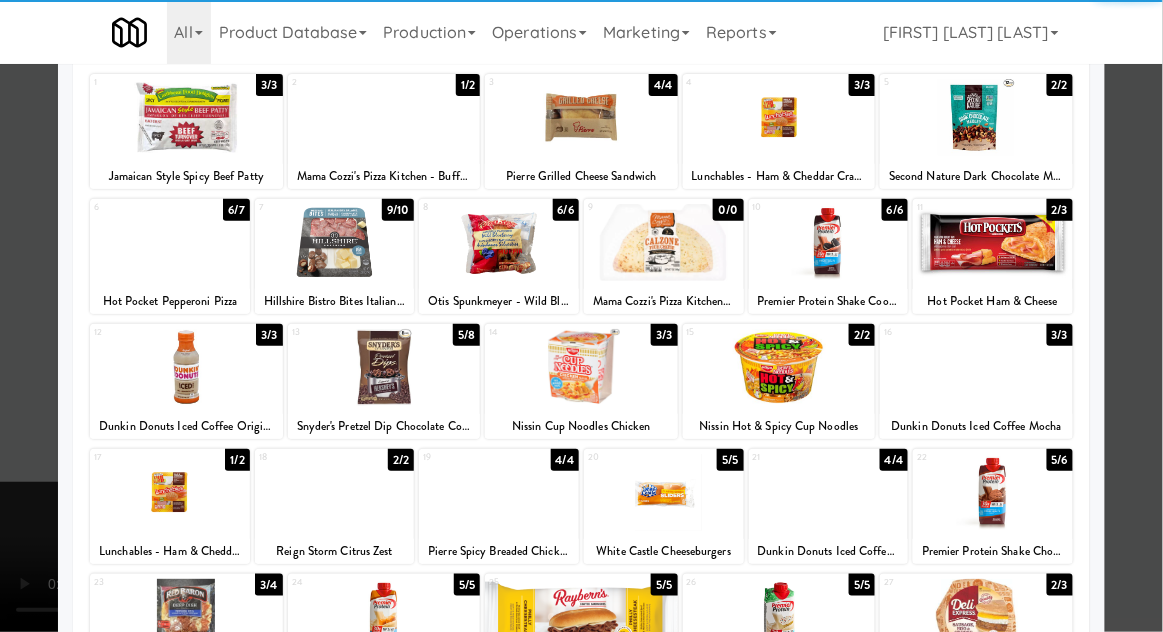 scroll, scrollTop: 253, scrollLeft: 0, axis: vertical 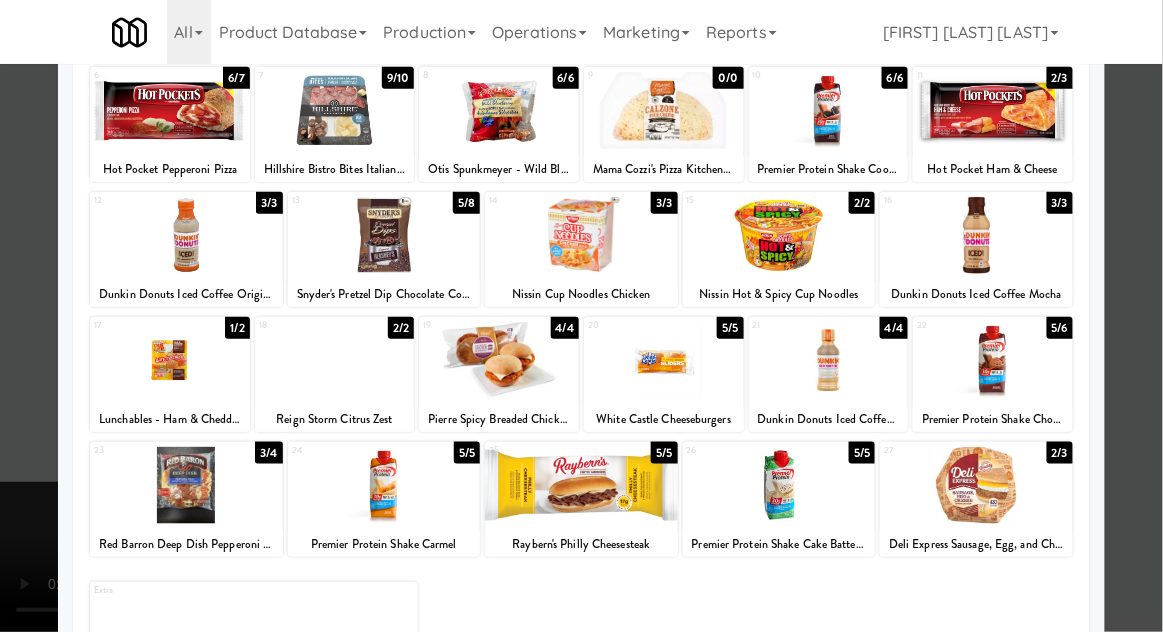 click at bounding box center (976, 485) 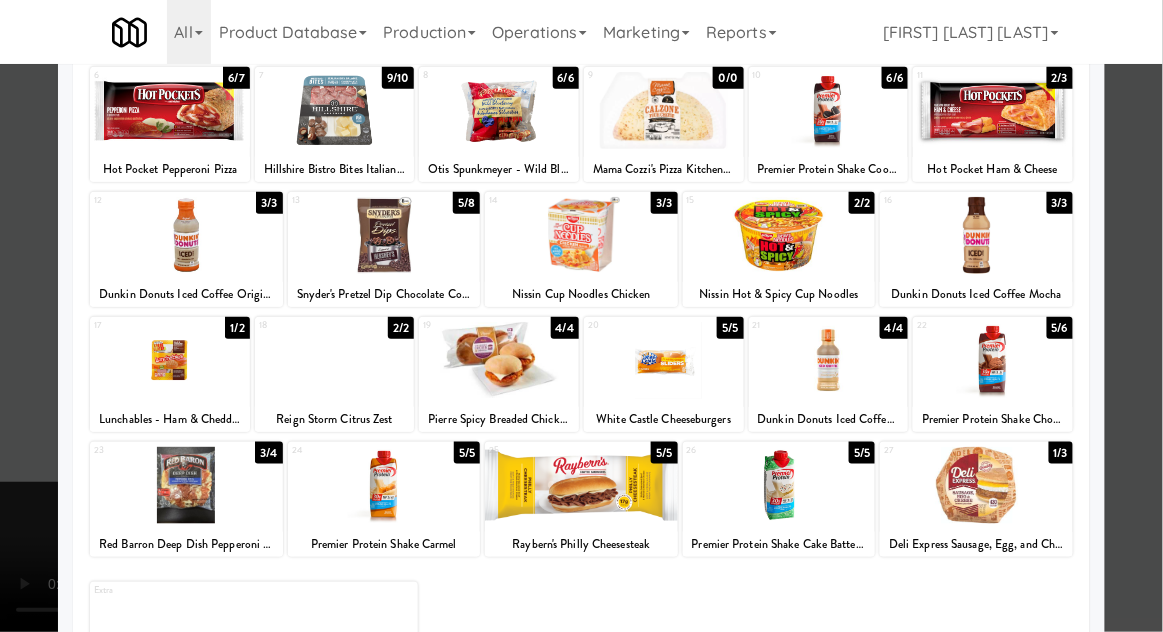click at bounding box center [581, 316] 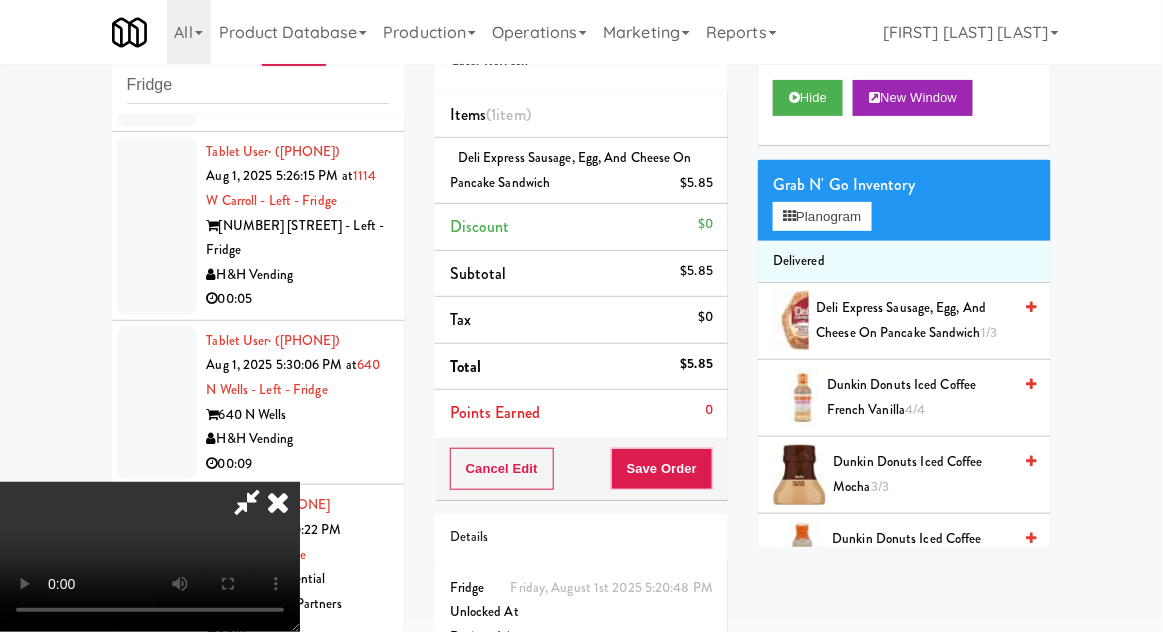 scroll, scrollTop: 0, scrollLeft: 0, axis: both 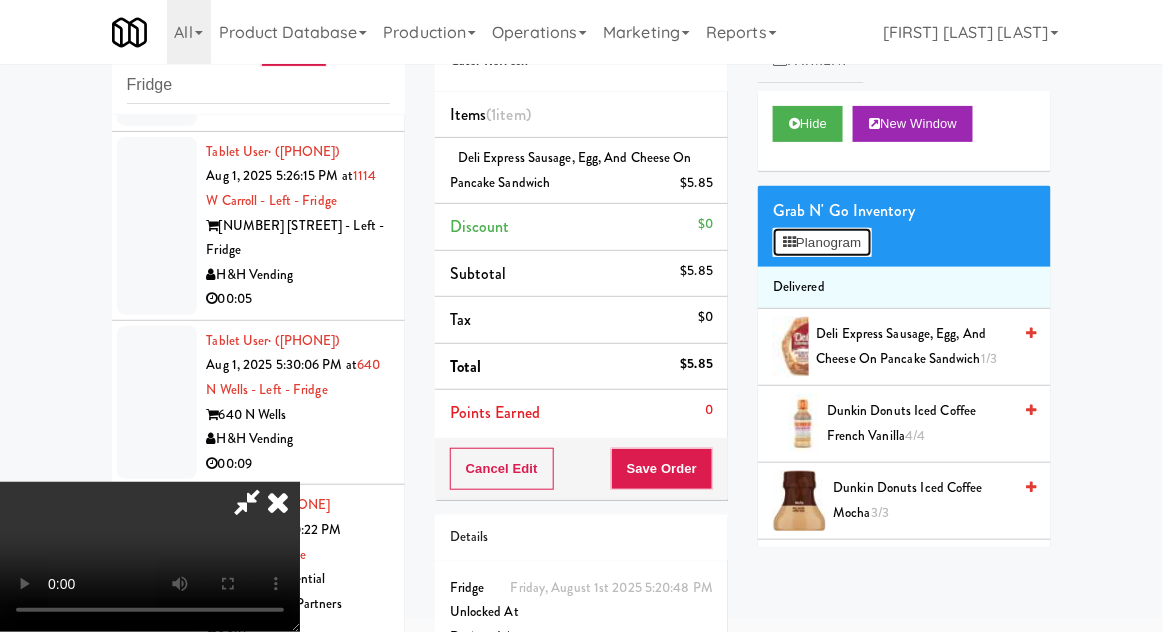 click on "Planogram" at bounding box center (822, 243) 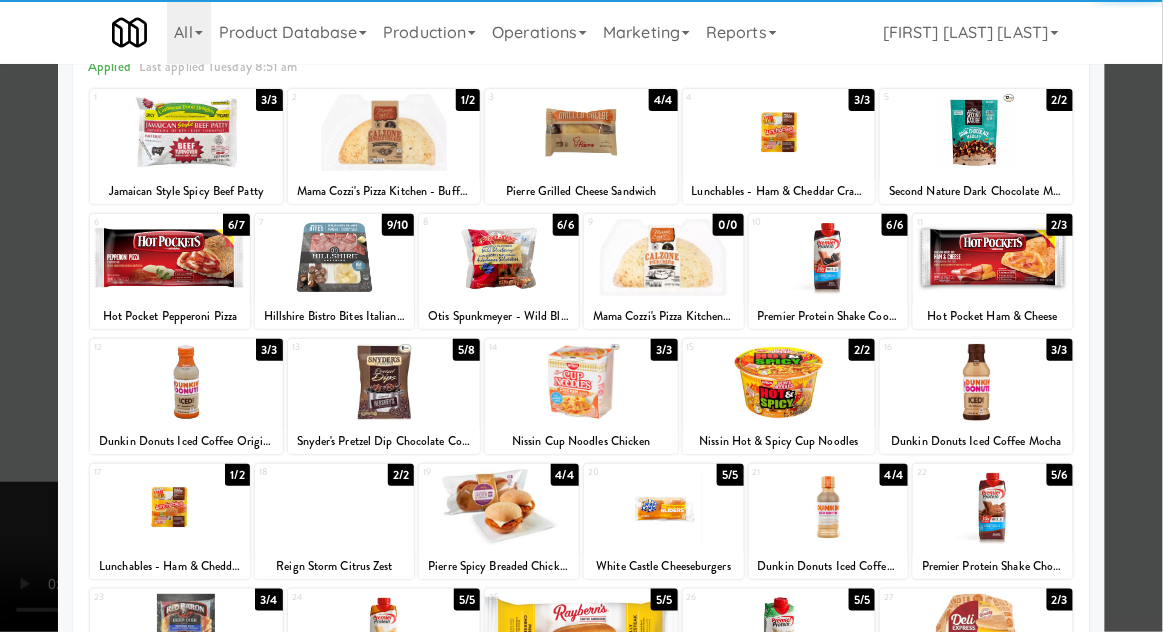 scroll, scrollTop: 176, scrollLeft: 0, axis: vertical 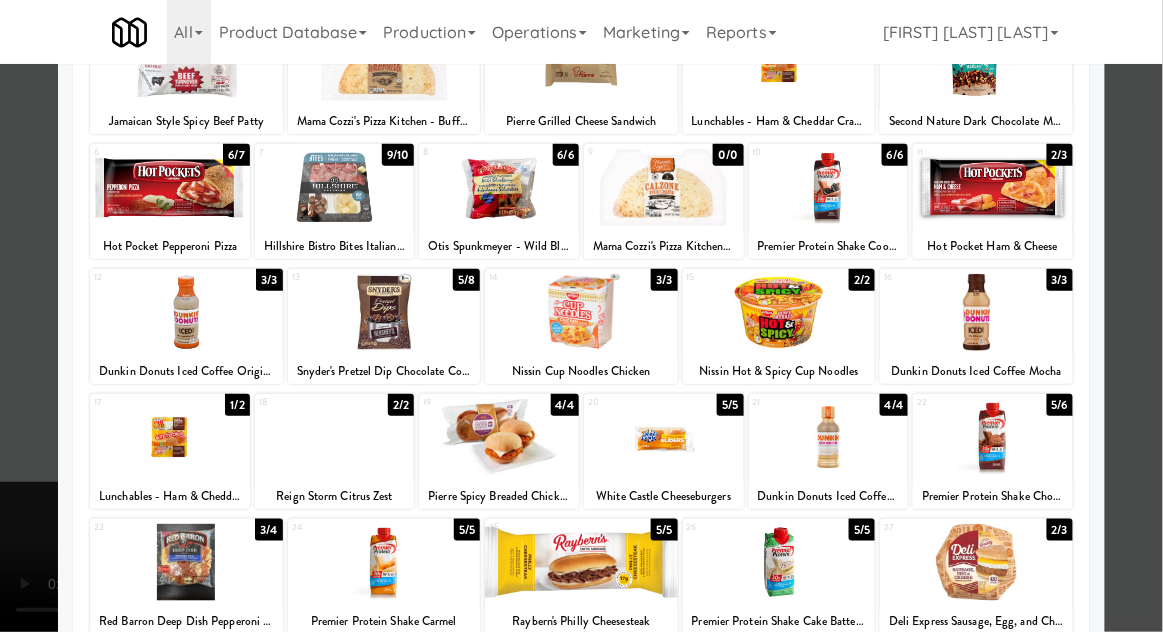 click at bounding box center (581, 316) 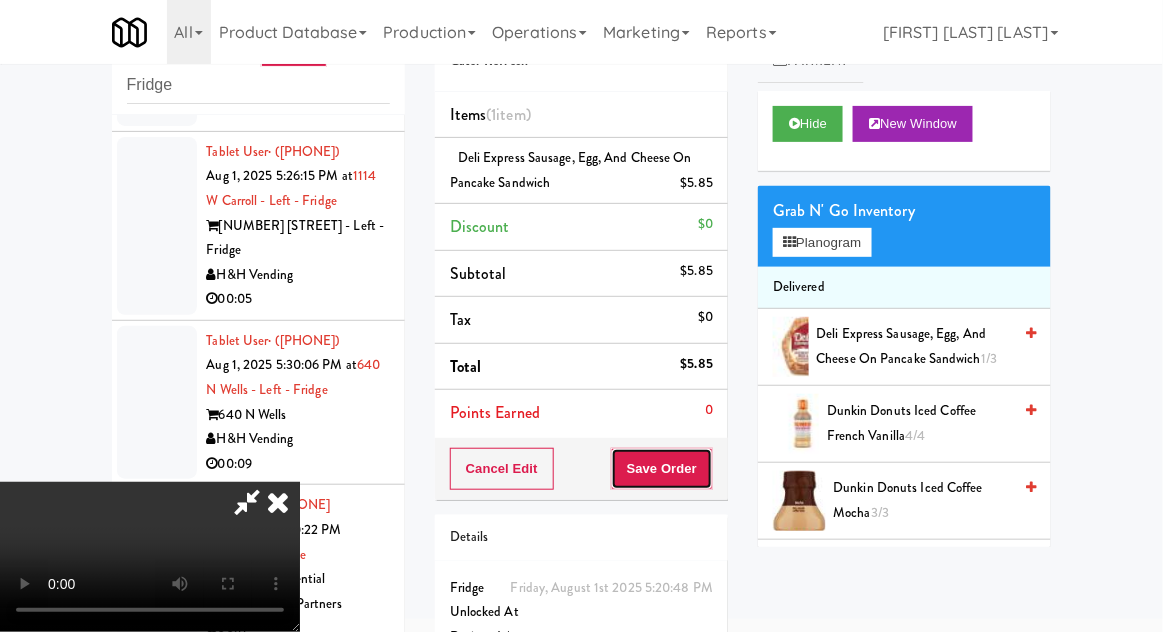 click on "Save Order" at bounding box center (662, 469) 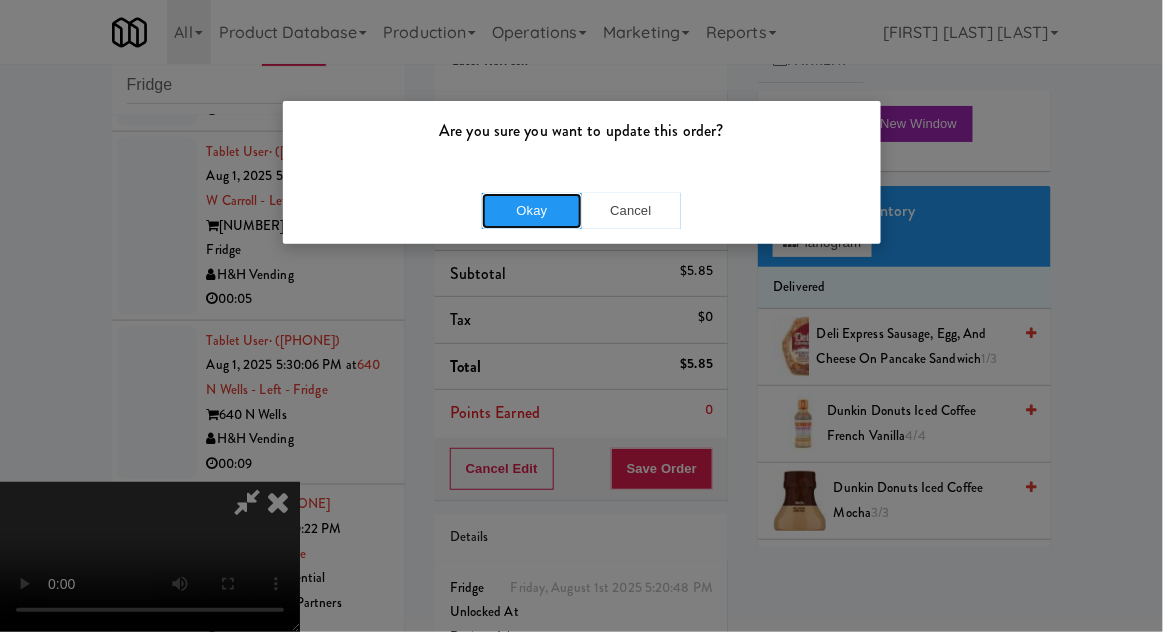 click on "Okay" at bounding box center [532, 211] 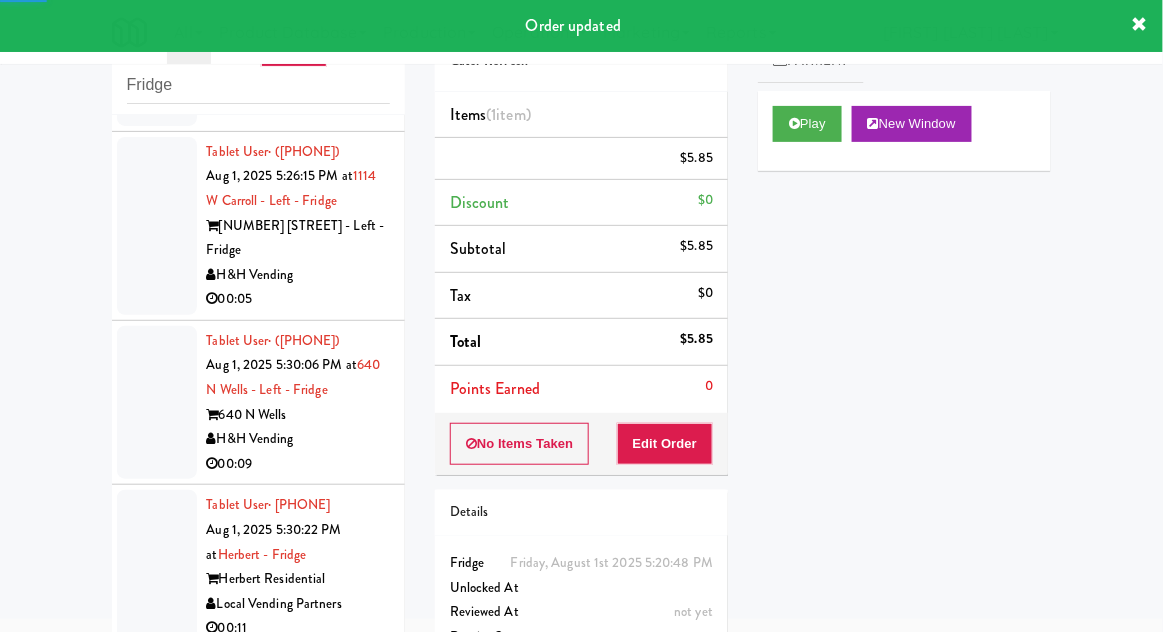 click at bounding box center [157, 49] 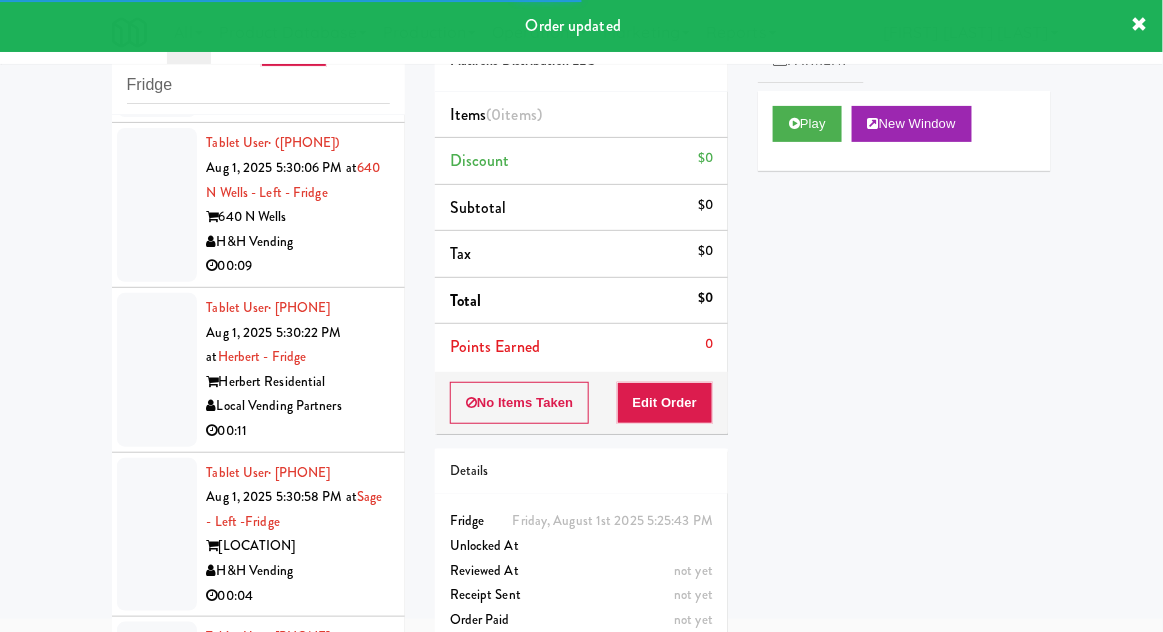 scroll, scrollTop: 4441, scrollLeft: 0, axis: vertical 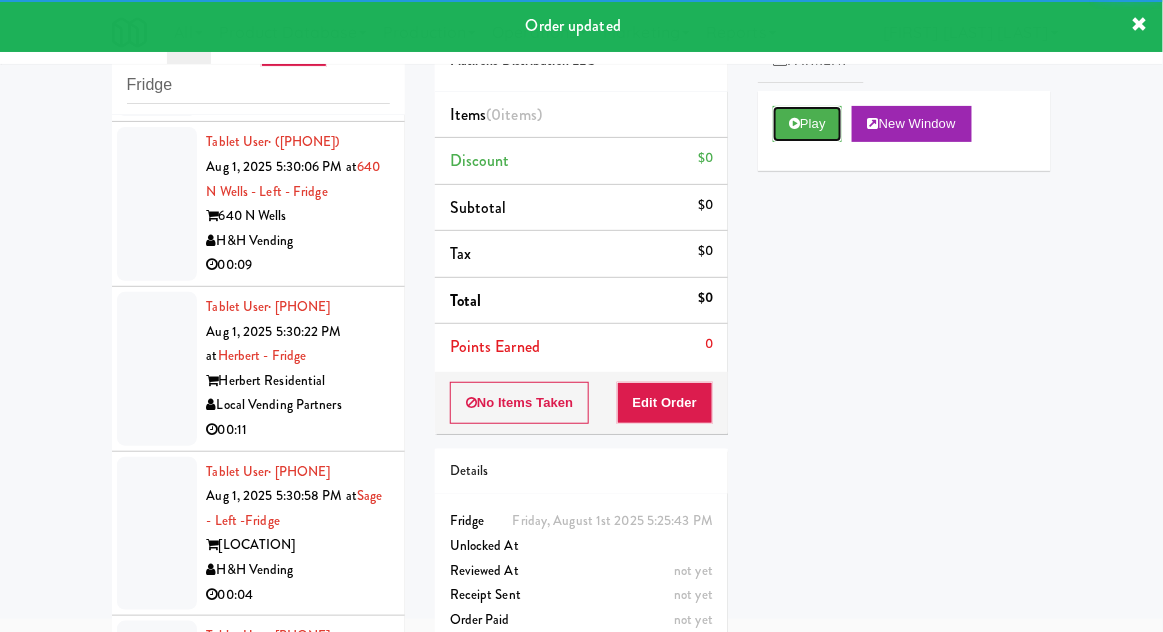 click on "Play" at bounding box center [807, 124] 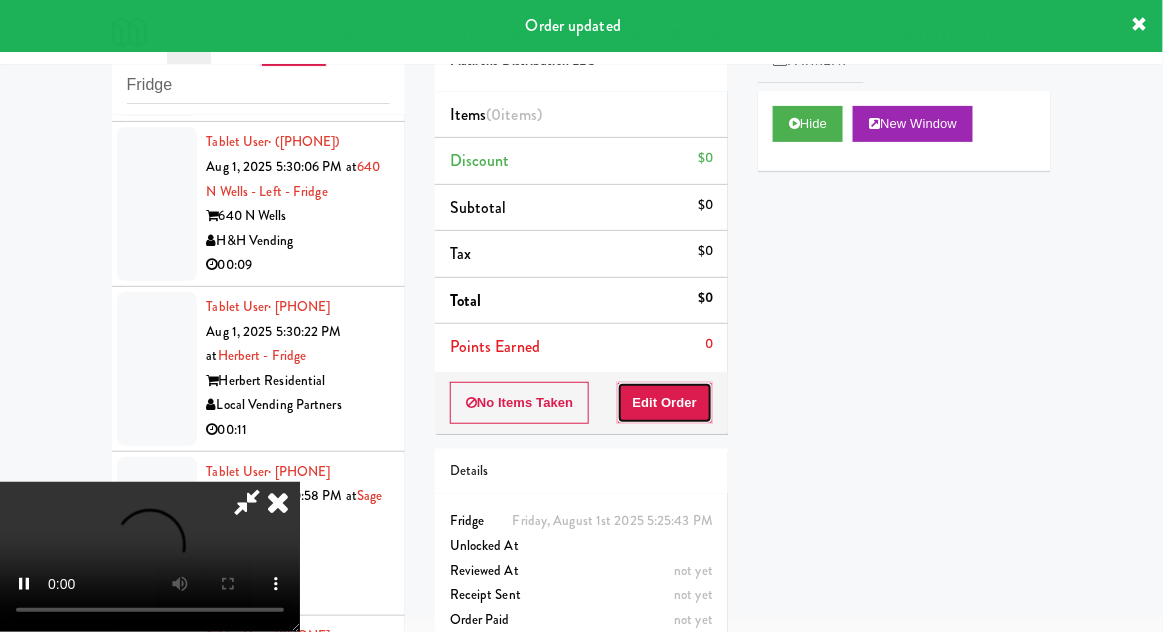 click on "Edit Order" at bounding box center [665, 403] 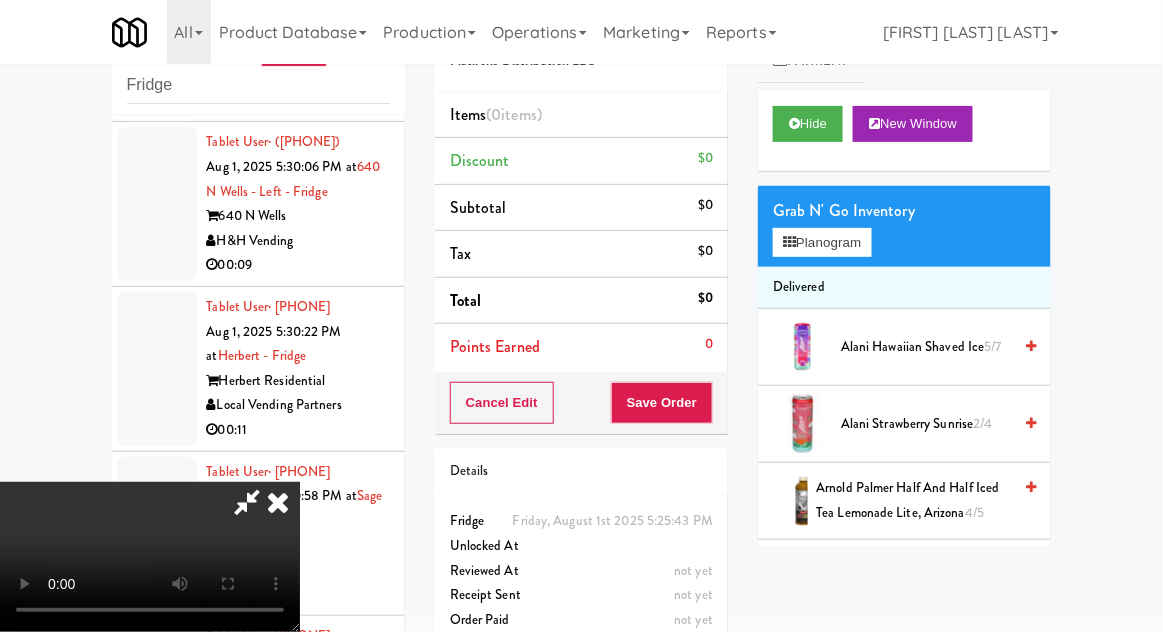 type 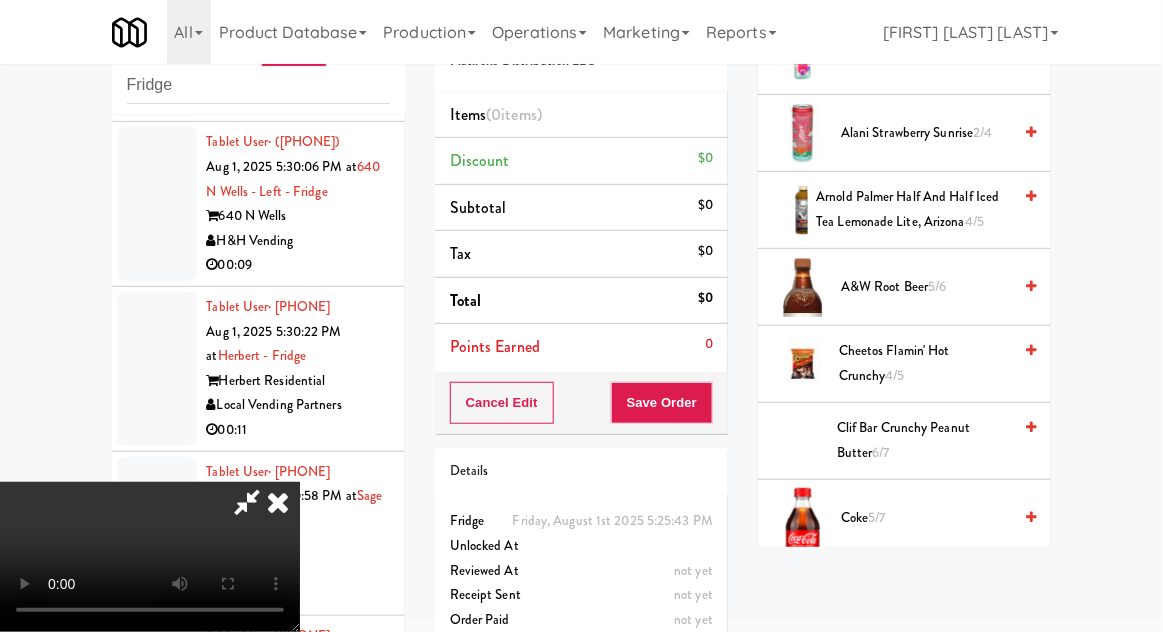 scroll, scrollTop: 306, scrollLeft: 0, axis: vertical 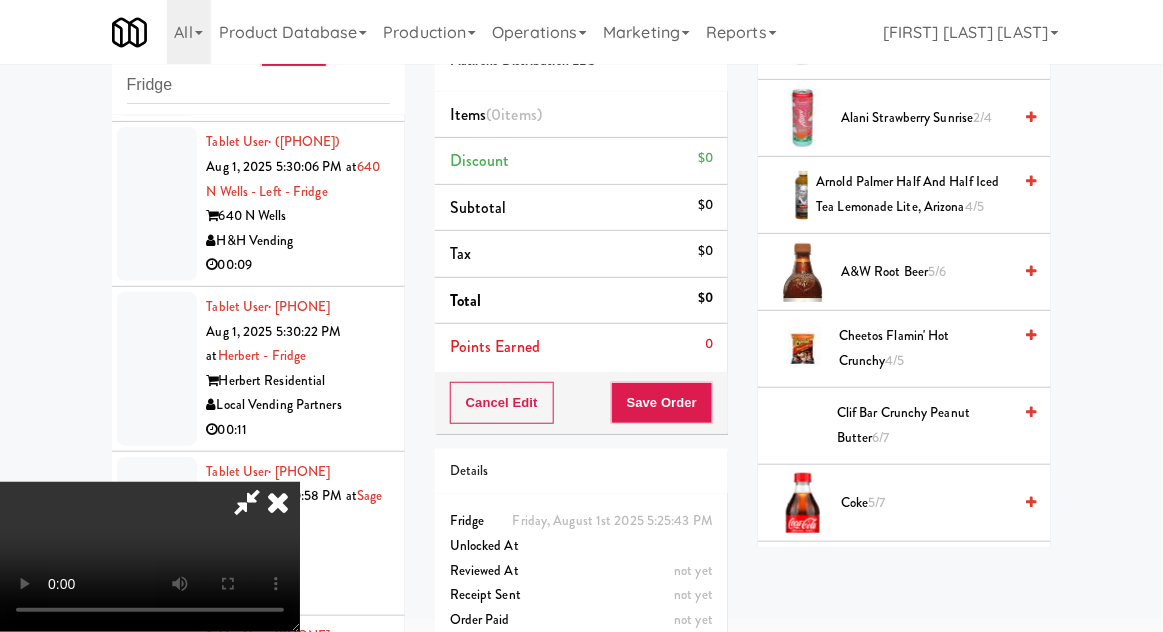 click on "Cheetos Flamin' Hot Crunchy  4/5" at bounding box center [925, 348] 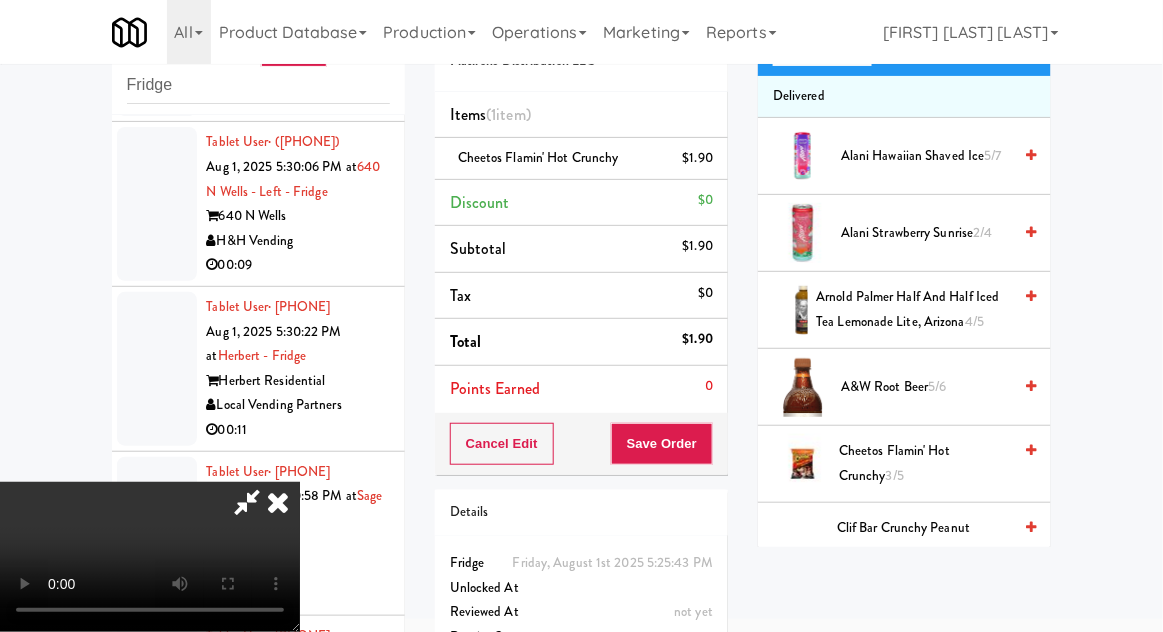 scroll, scrollTop: 0, scrollLeft: 0, axis: both 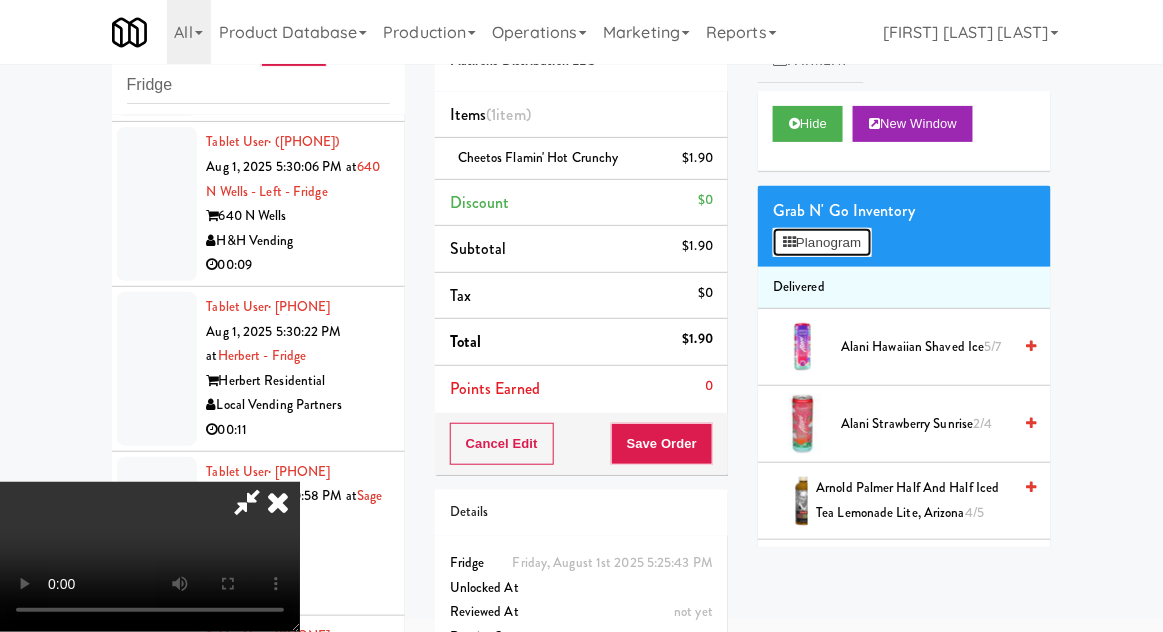 click on "Planogram" at bounding box center [822, 243] 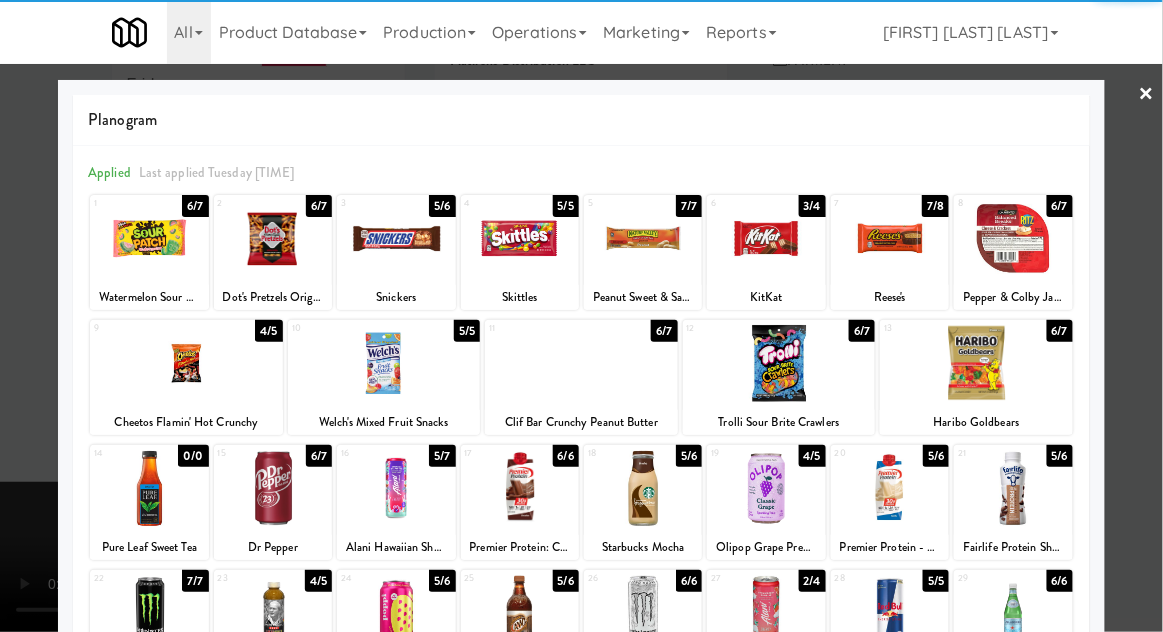 click at bounding box center [643, 238] 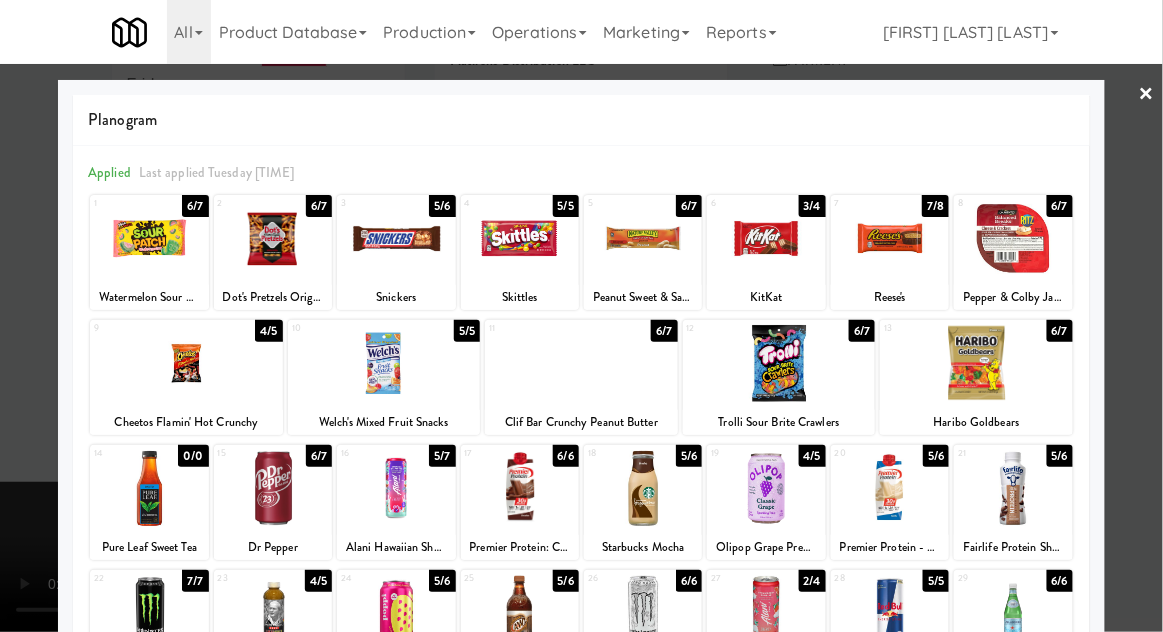 click at bounding box center [581, 316] 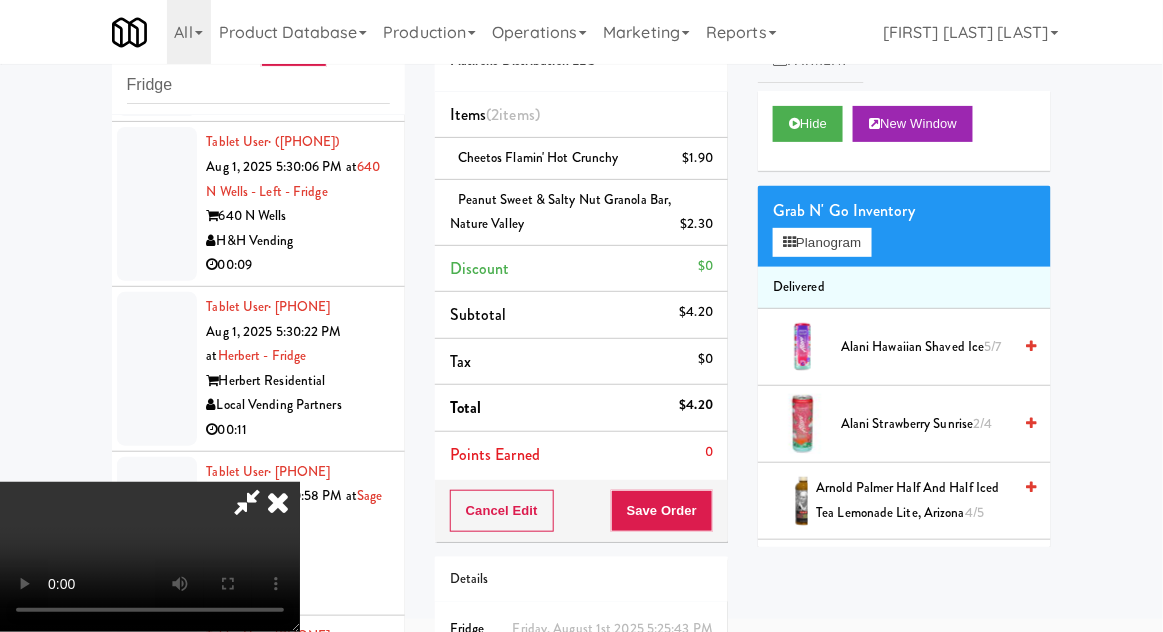 scroll, scrollTop: 116, scrollLeft: 0, axis: vertical 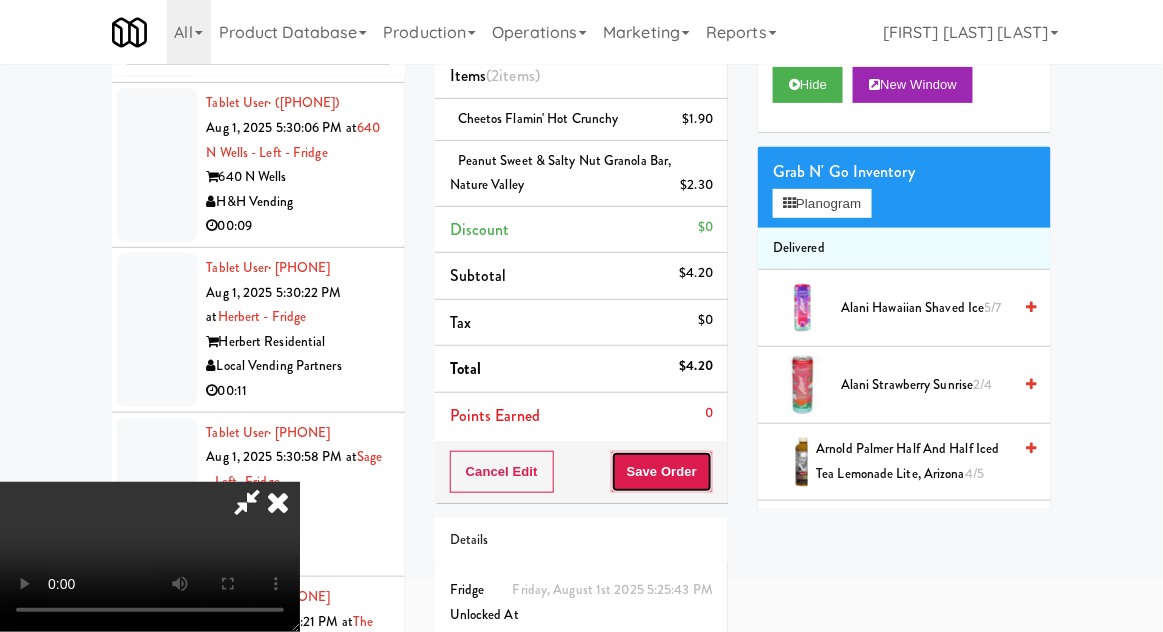 click on "Save Order" at bounding box center [662, 472] 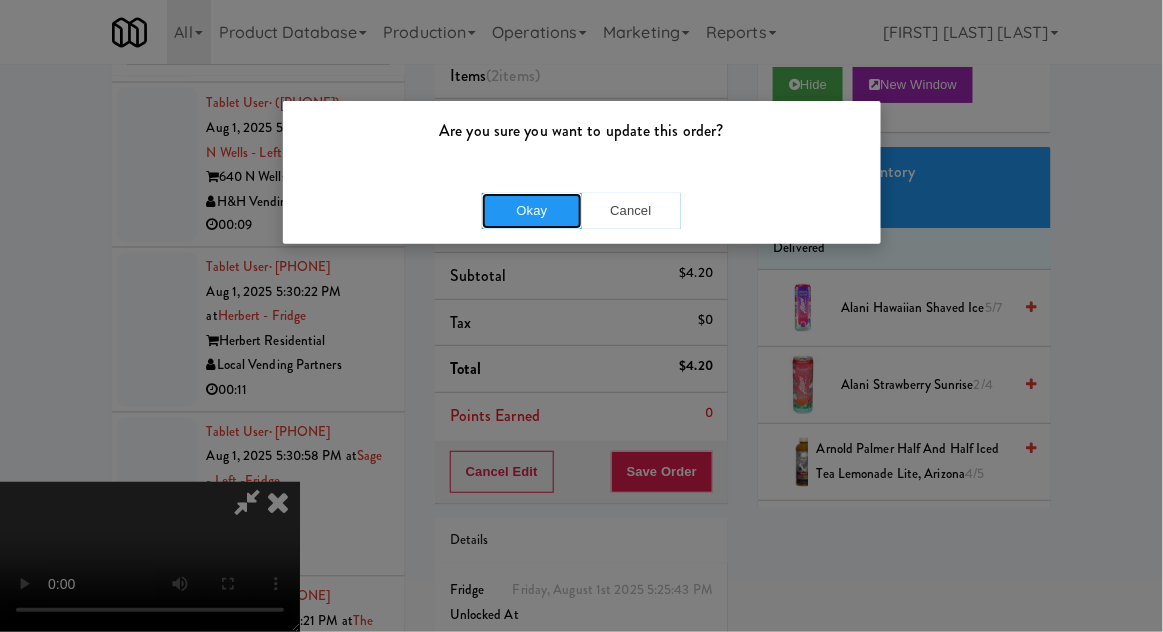 click on "Okay" at bounding box center (532, 211) 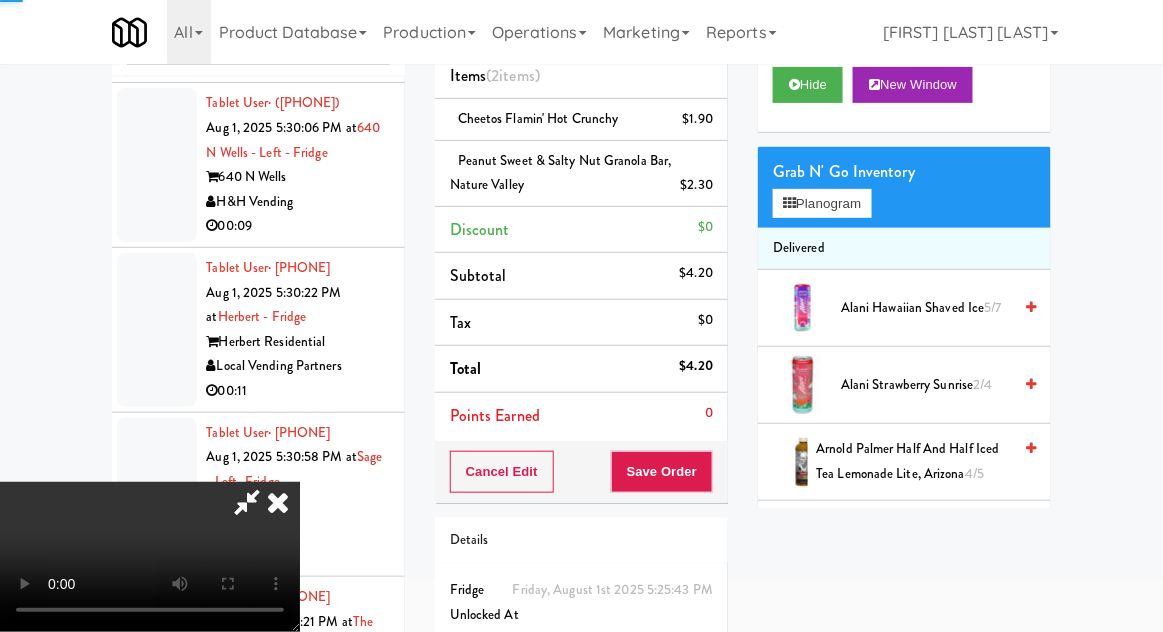 click at bounding box center (157, -12) 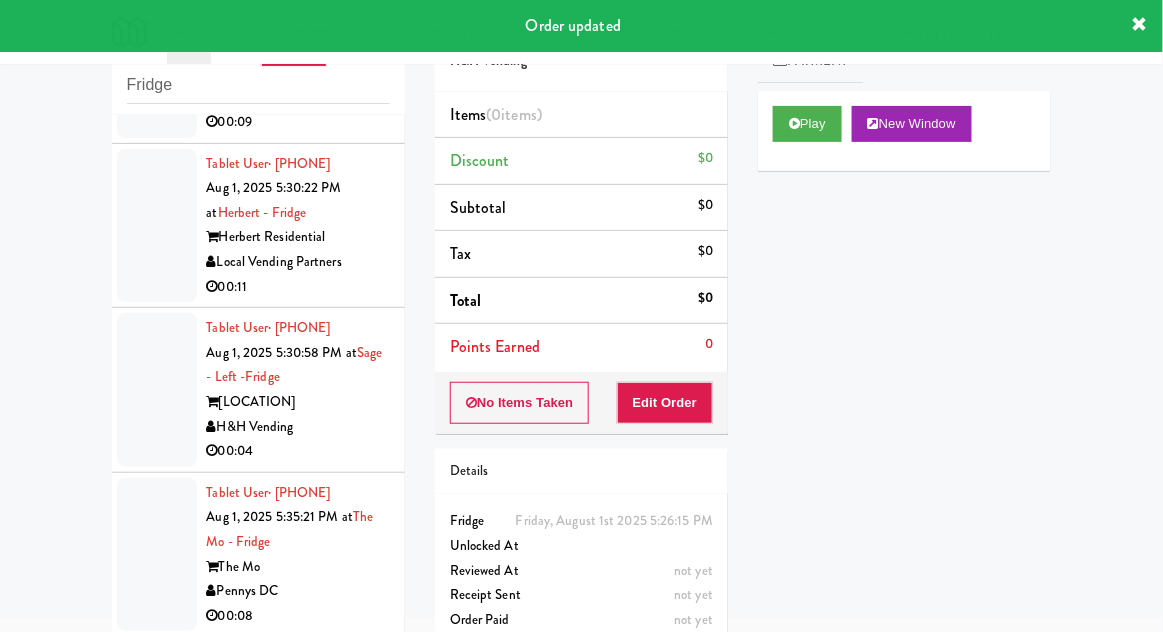 scroll, scrollTop: 4610, scrollLeft: 0, axis: vertical 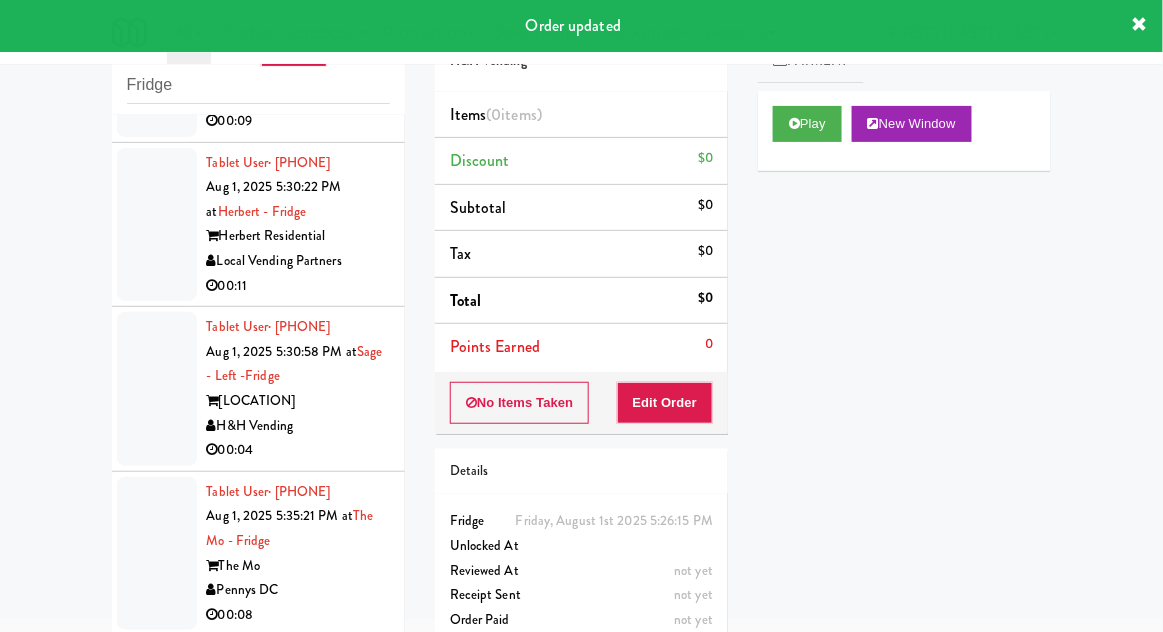 click on "Play  New Window" at bounding box center (904, 131) 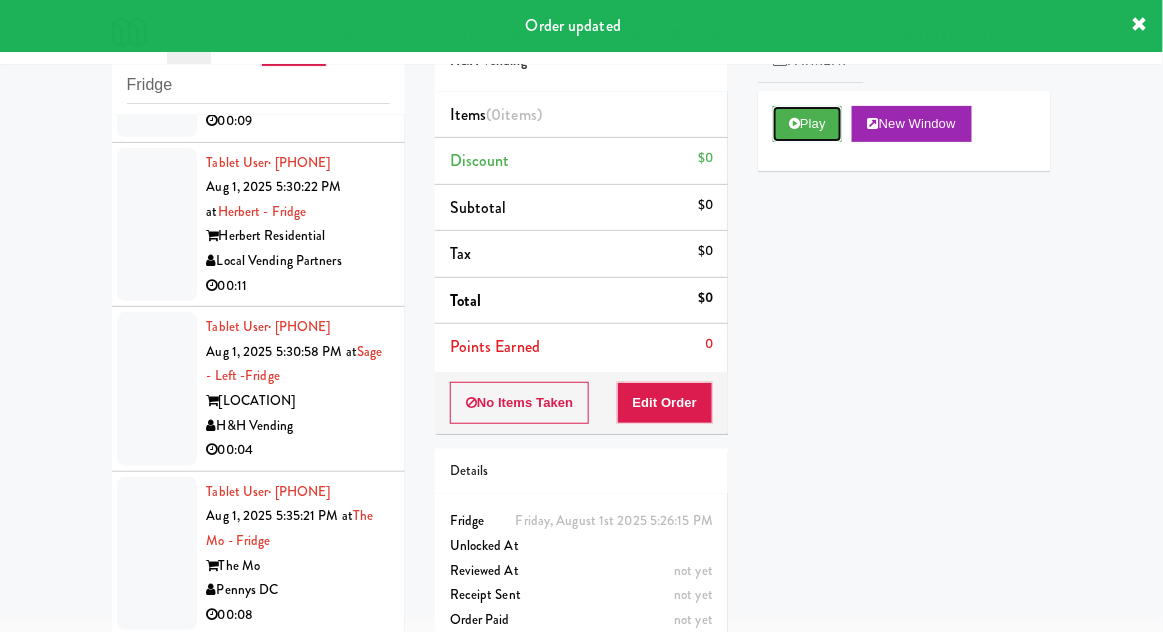 click at bounding box center (794, 123) 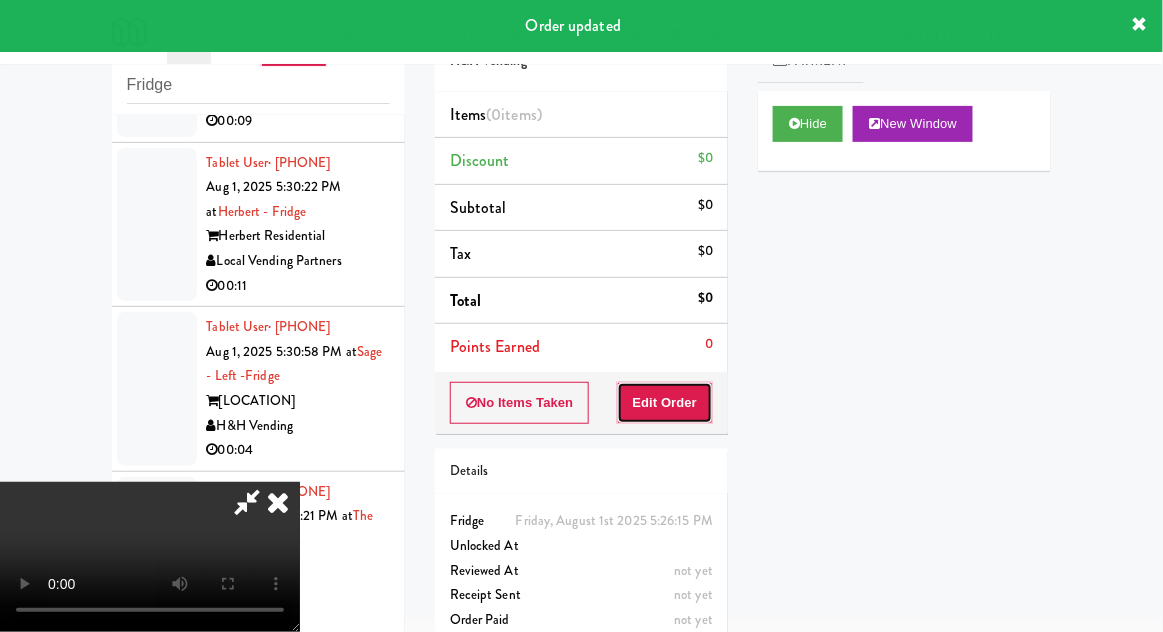 click on "Edit Order" at bounding box center (665, 403) 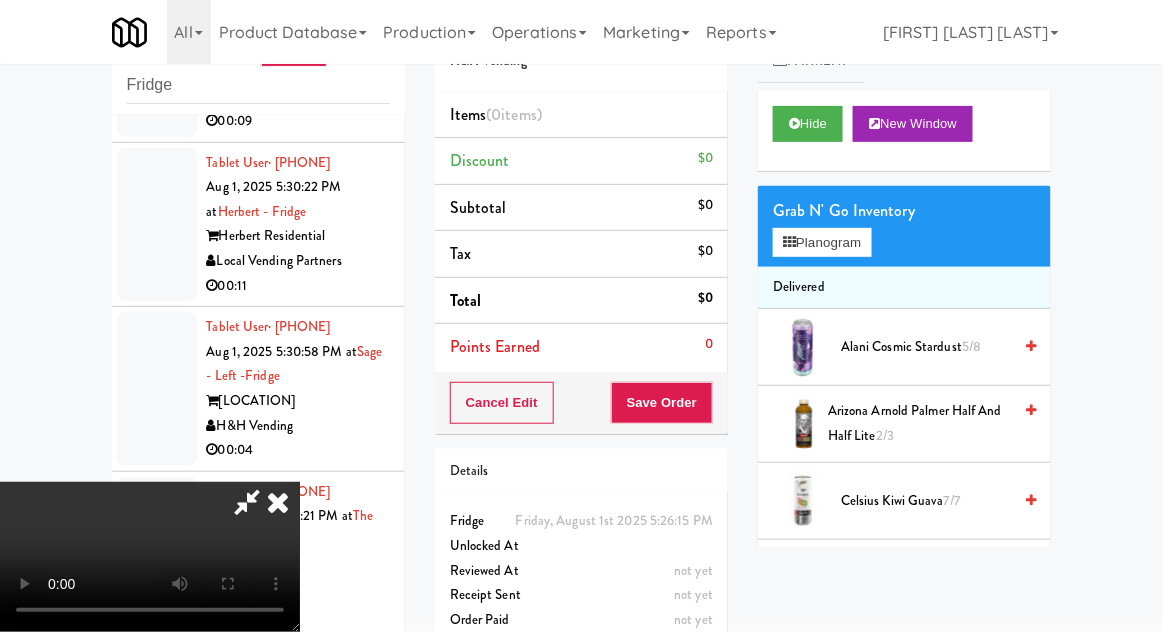 scroll, scrollTop: 73, scrollLeft: 0, axis: vertical 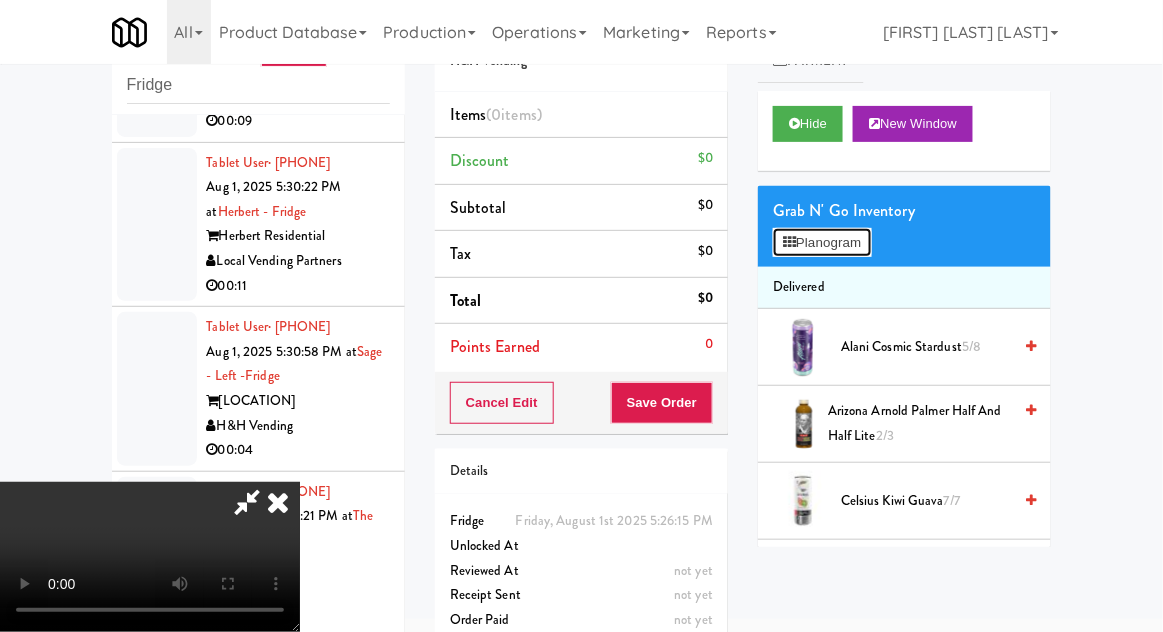 click on "Planogram" at bounding box center [822, 243] 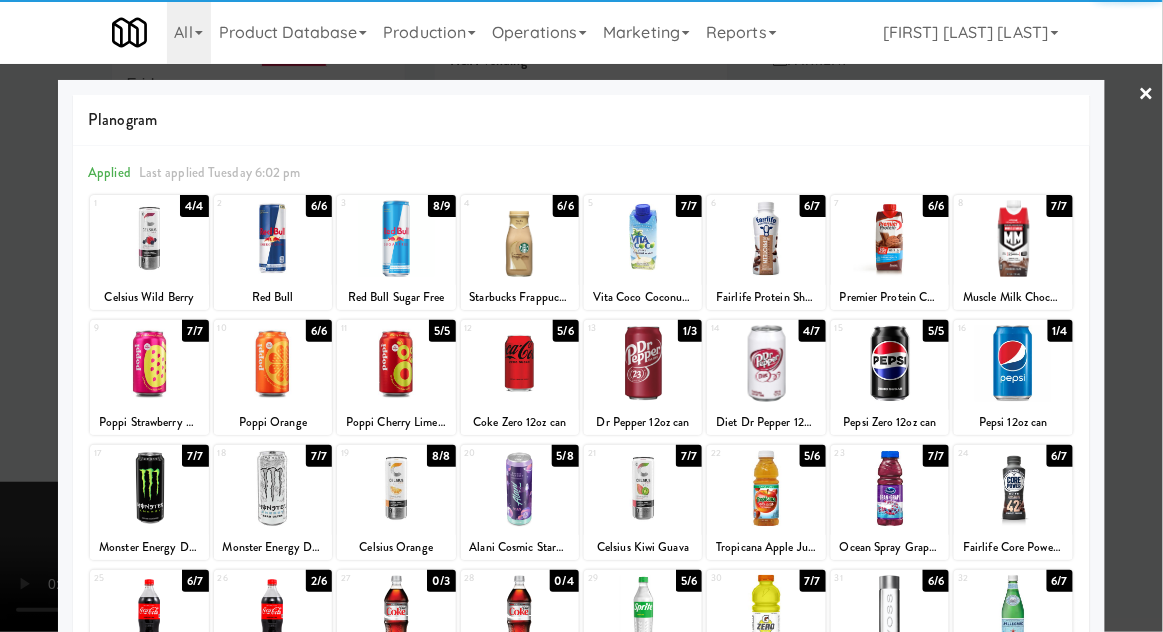 click at bounding box center (520, 363) 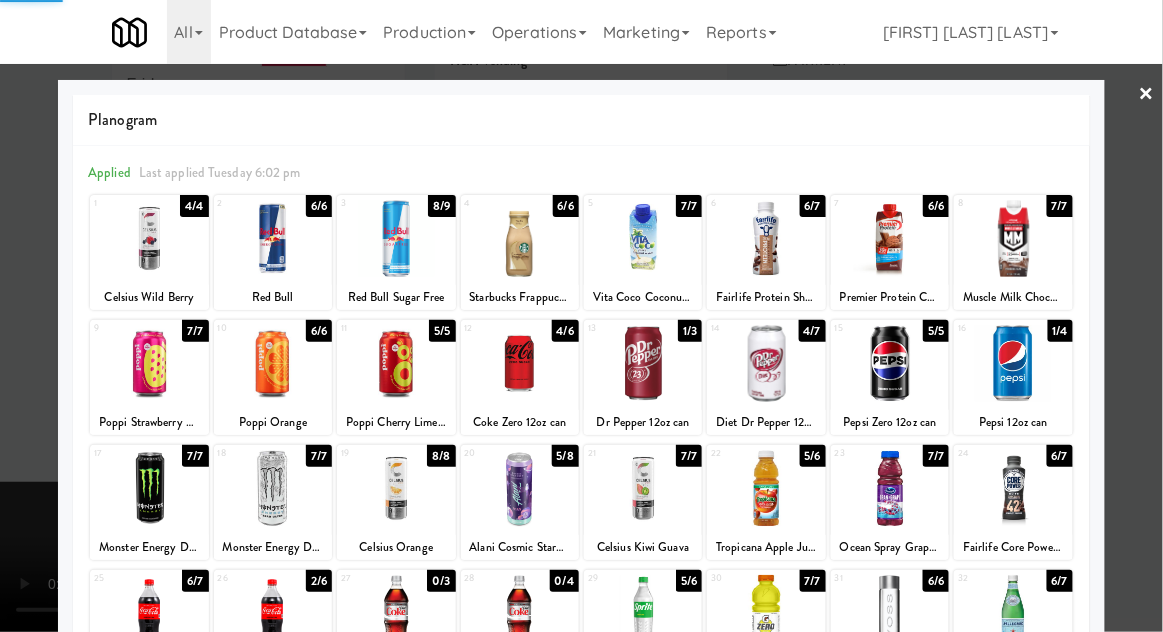 click at bounding box center (581, 316) 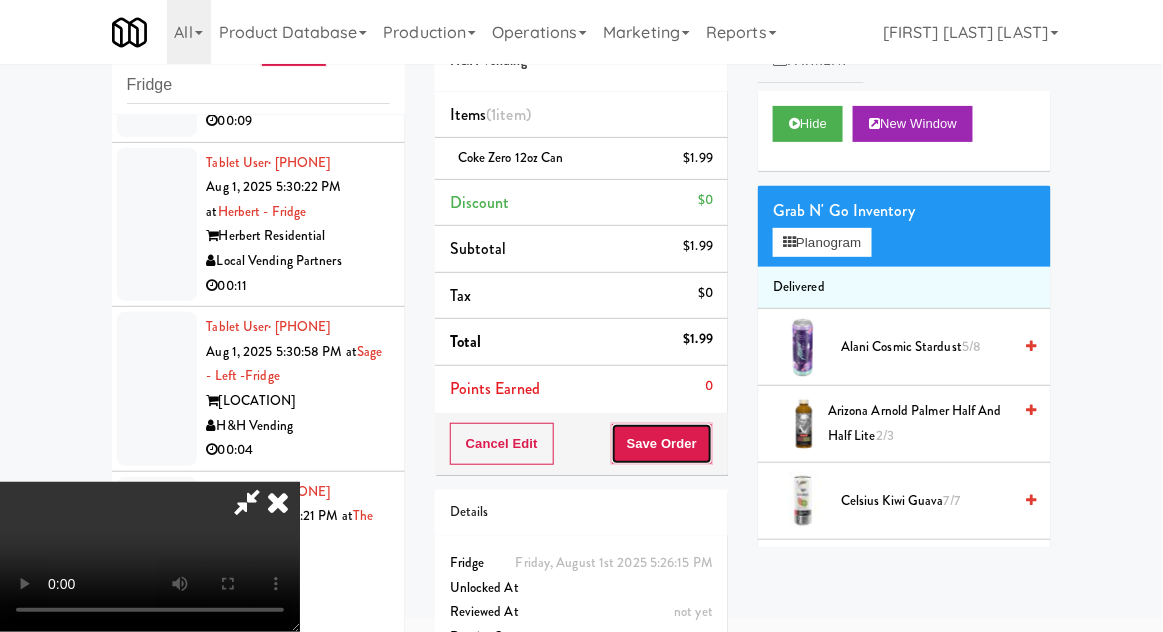click on "Save Order" at bounding box center (662, 444) 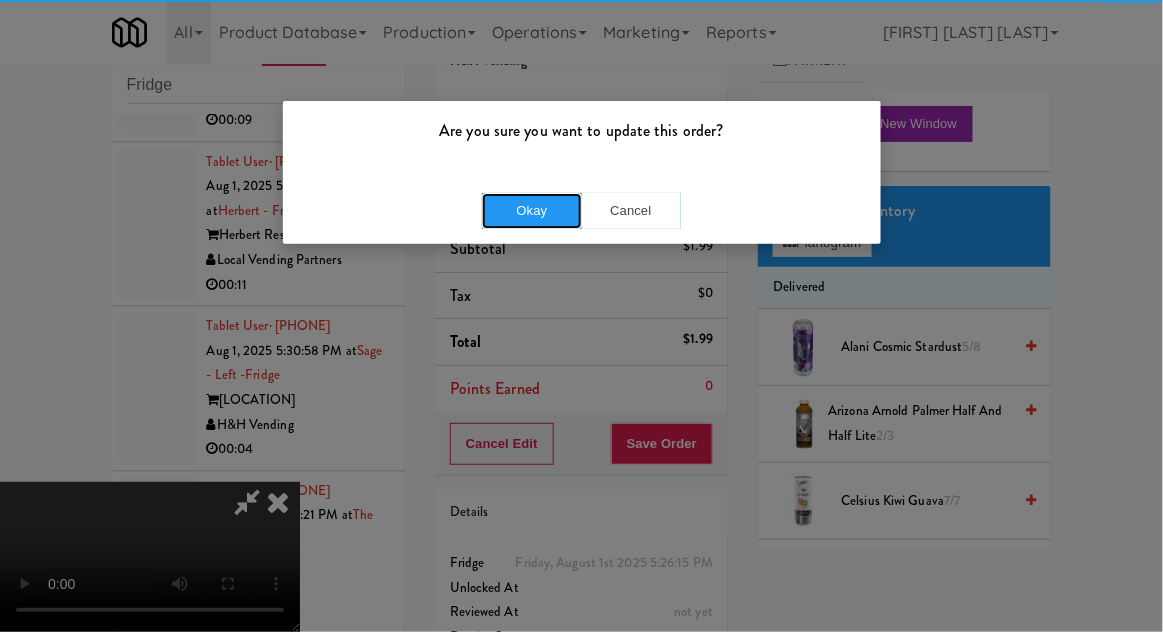 click on "Okay" at bounding box center [532, 211] 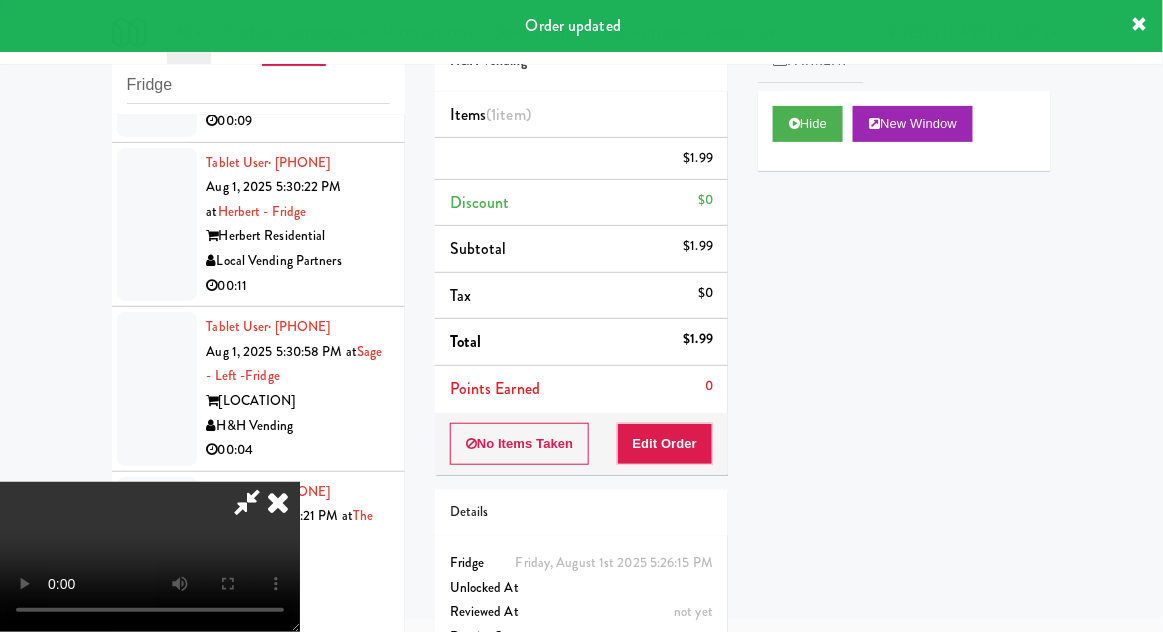scroll, scrollTop: 0, scrollLeft: 0, axis: both 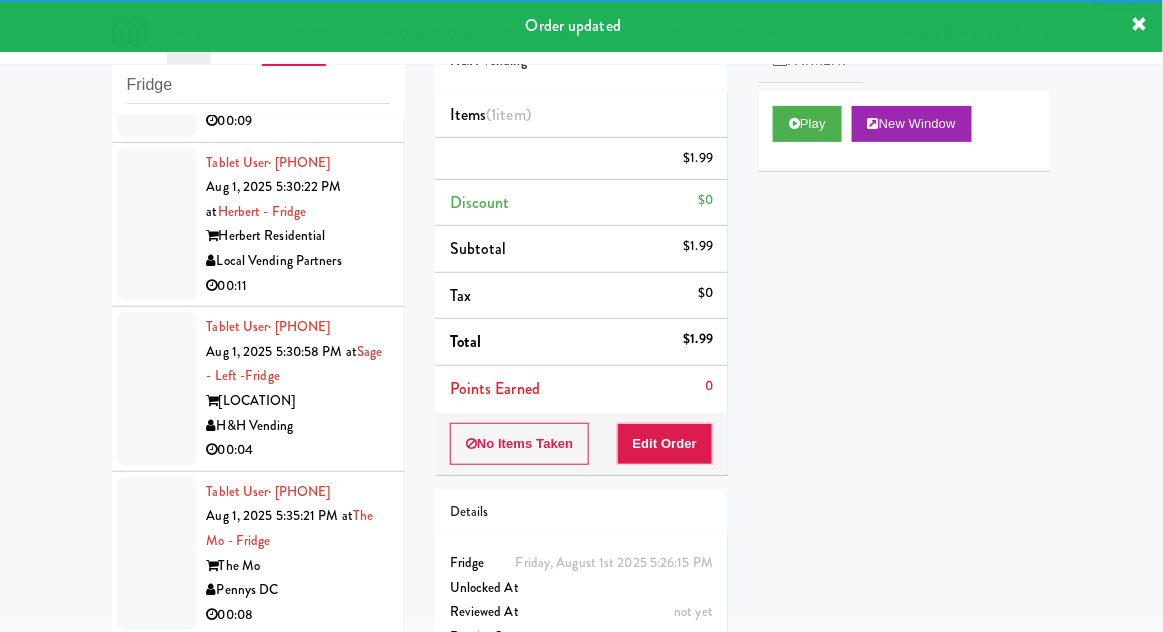click at bounding box center [157, 60] 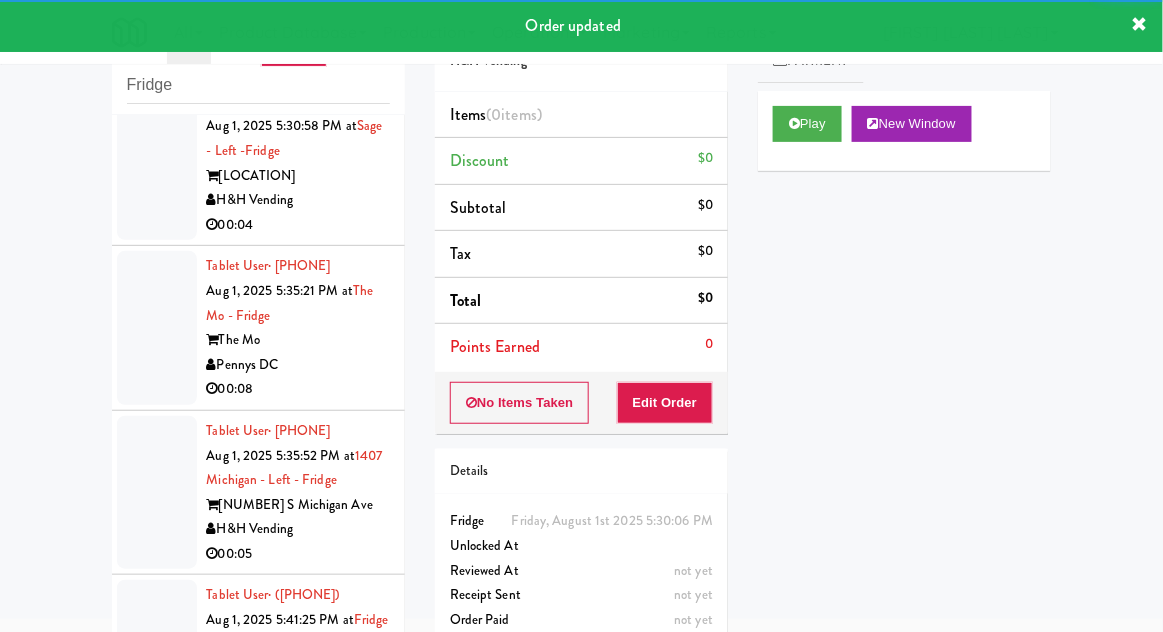 scroll, scrollTop: 4862, scrollLeft: 0, axis: vertical 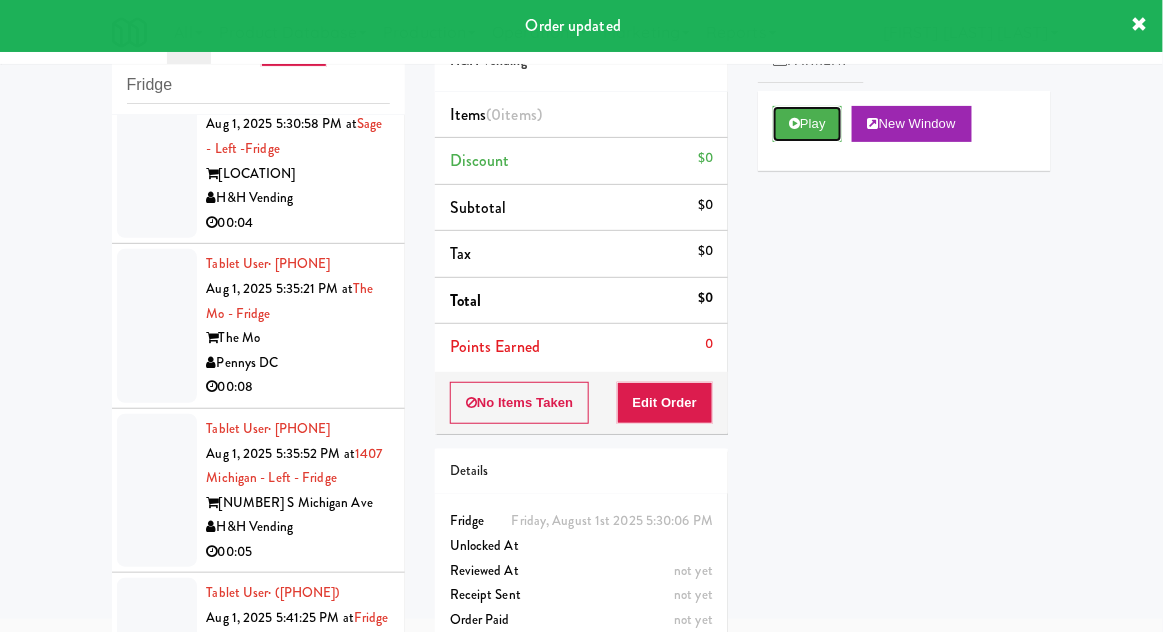click at bounding box center (794, 123) 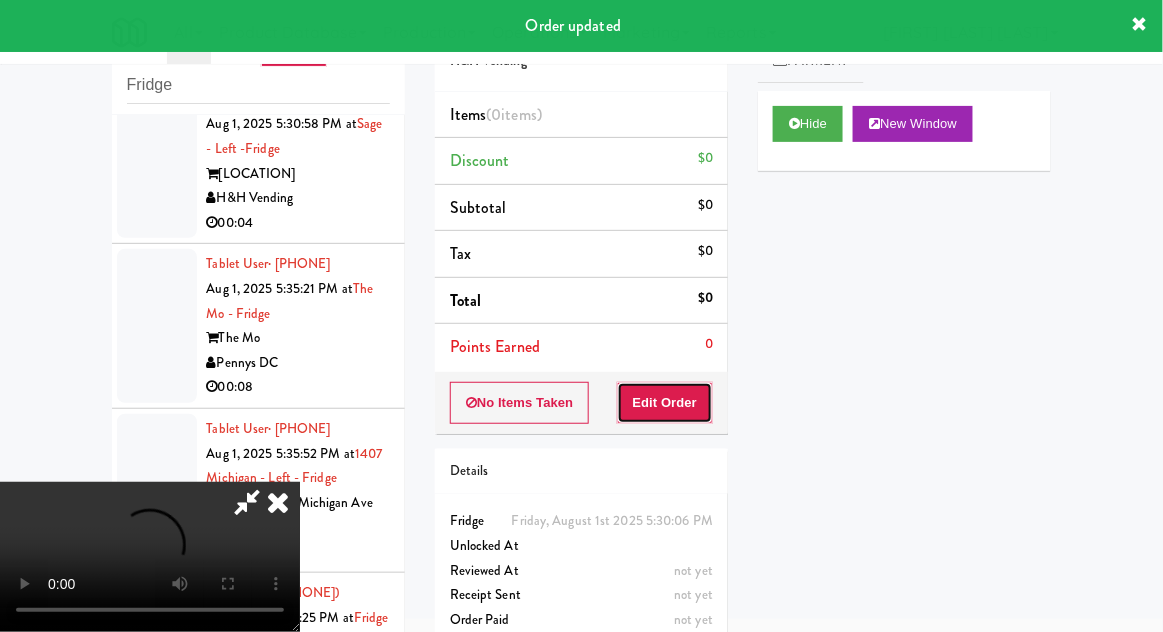 click on "Edit Order" at bounding box center [665, 403] 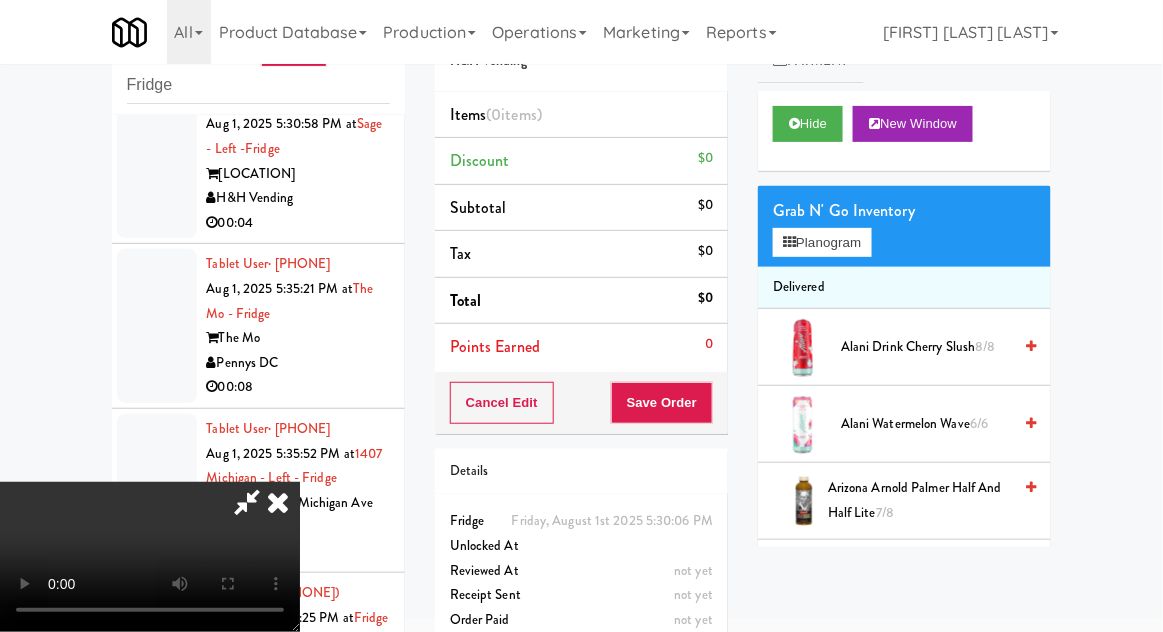 scroll, scrollTop: 73, scrollLeft: 0, axis: vertical 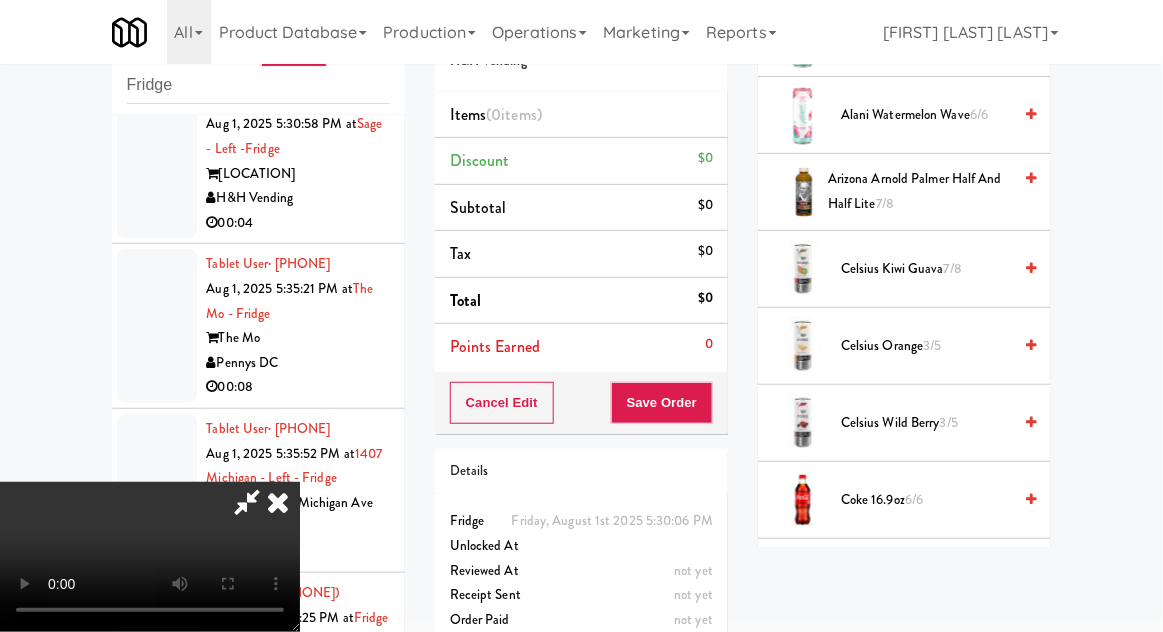 click on "3/5" at bounding box center [949, 422] 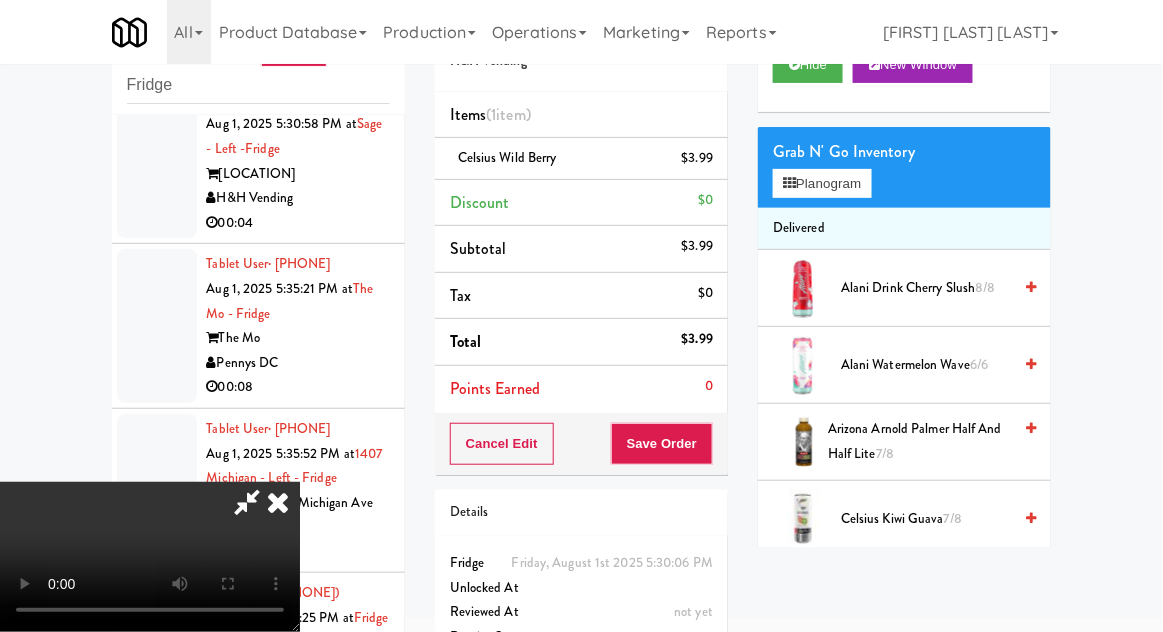 scroll, scrollTop: 61, scrollLeft: 0, axis: vertical 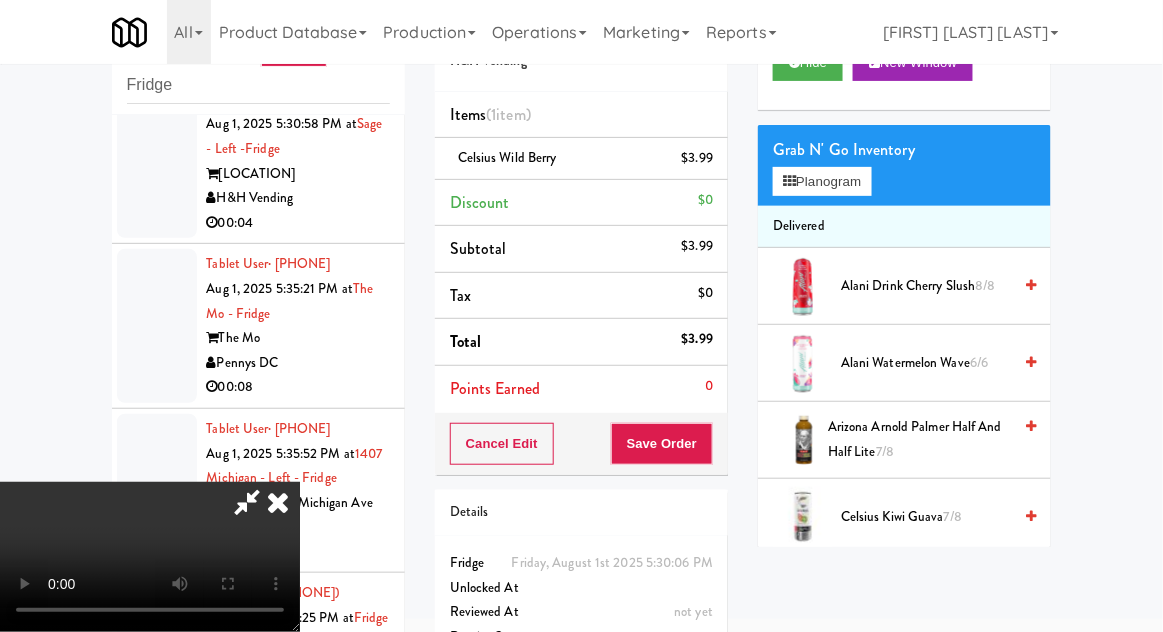click on "Alani Watermelon Wave  6/6" at bounding box center [926, 363] 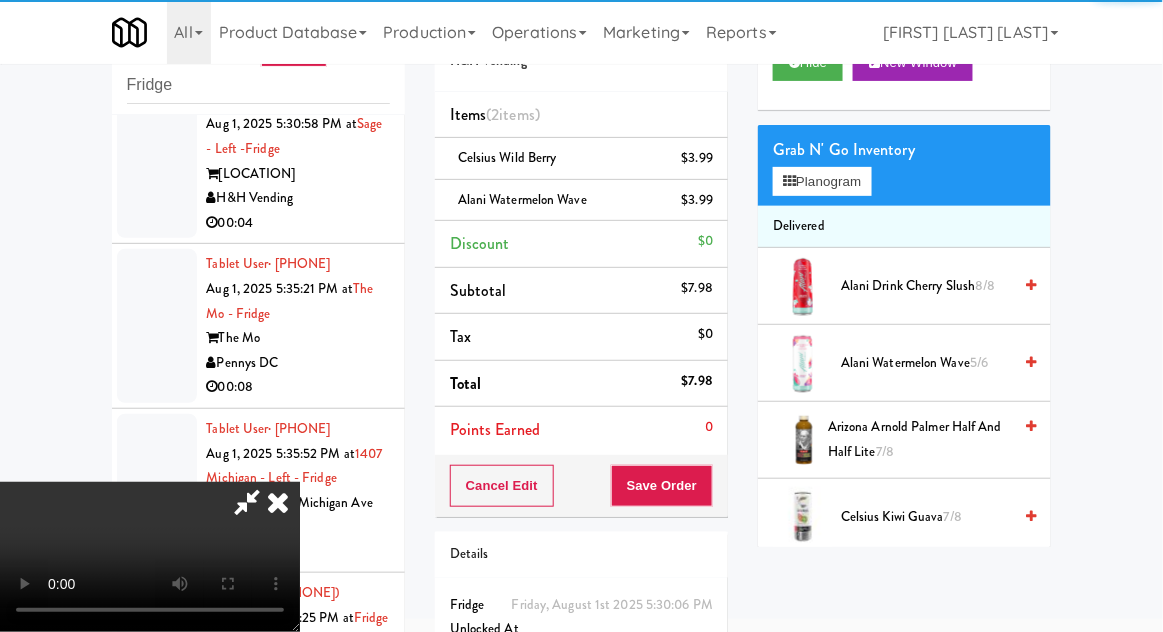 scroll, scrollTop: 73, scrollLeft: 0, axis: vertical 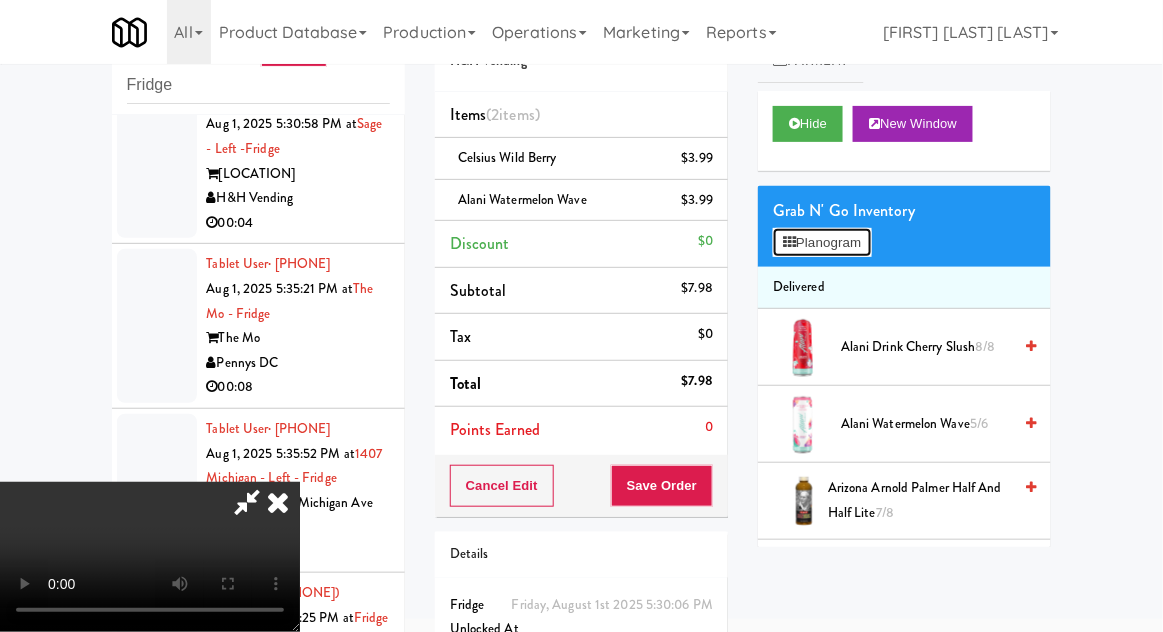 click on "Planogram" at bounding box center [822, 243] 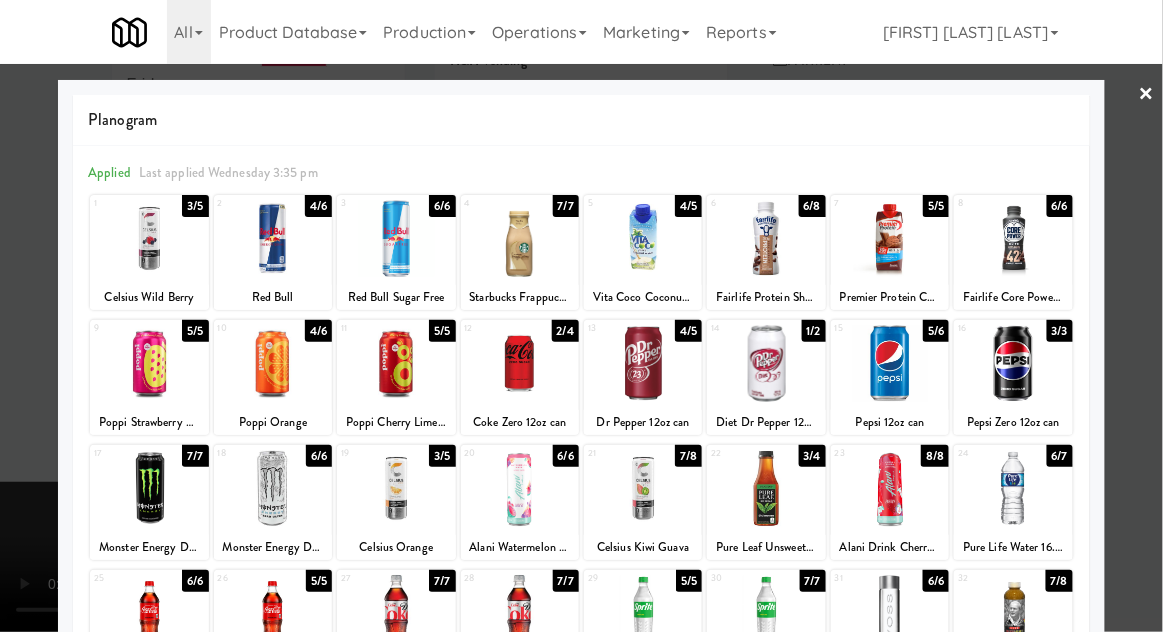 click at bounding box center [581, 316] 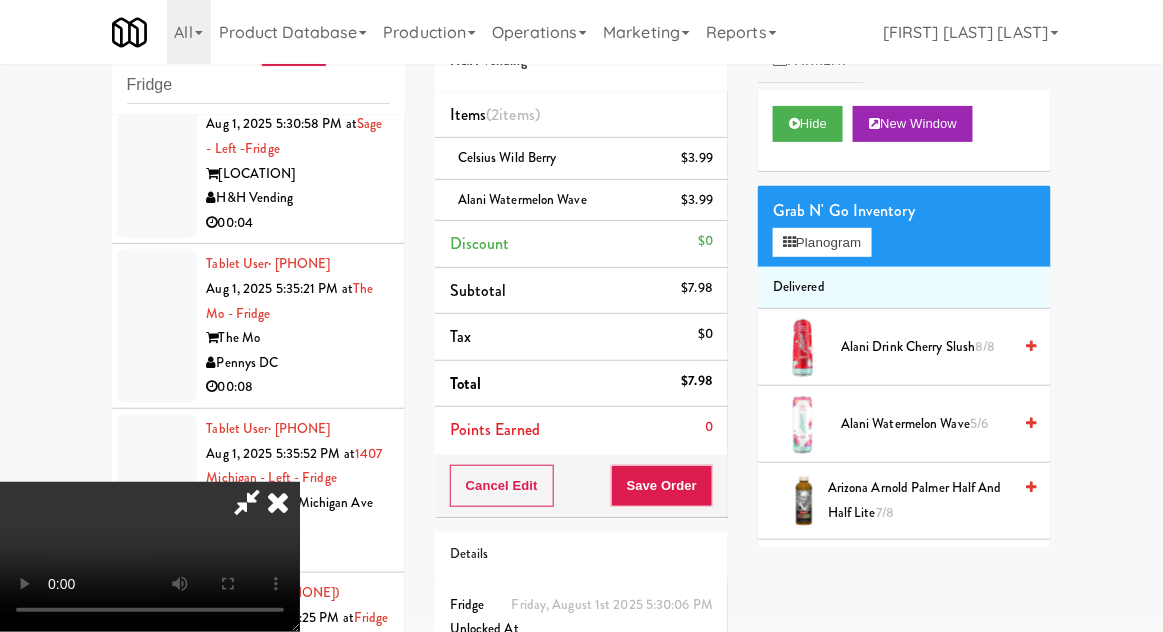 scroll, scrollTop: 91, scrollLeft: 0, axis: vertical 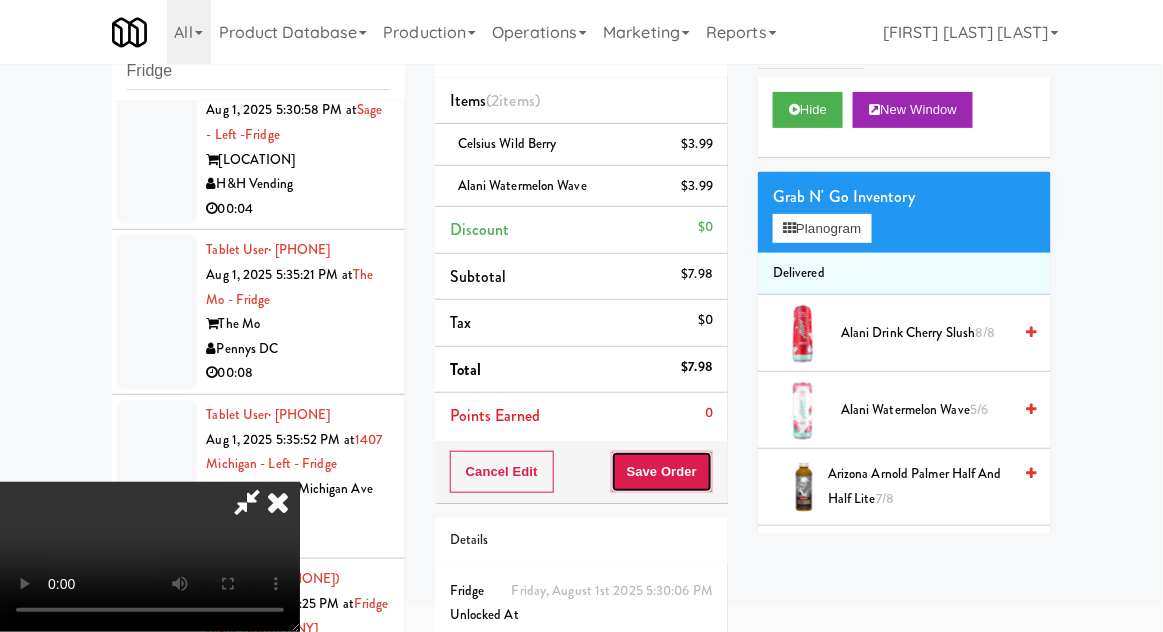 click on "Save Order" at bounding box center (662, 472) 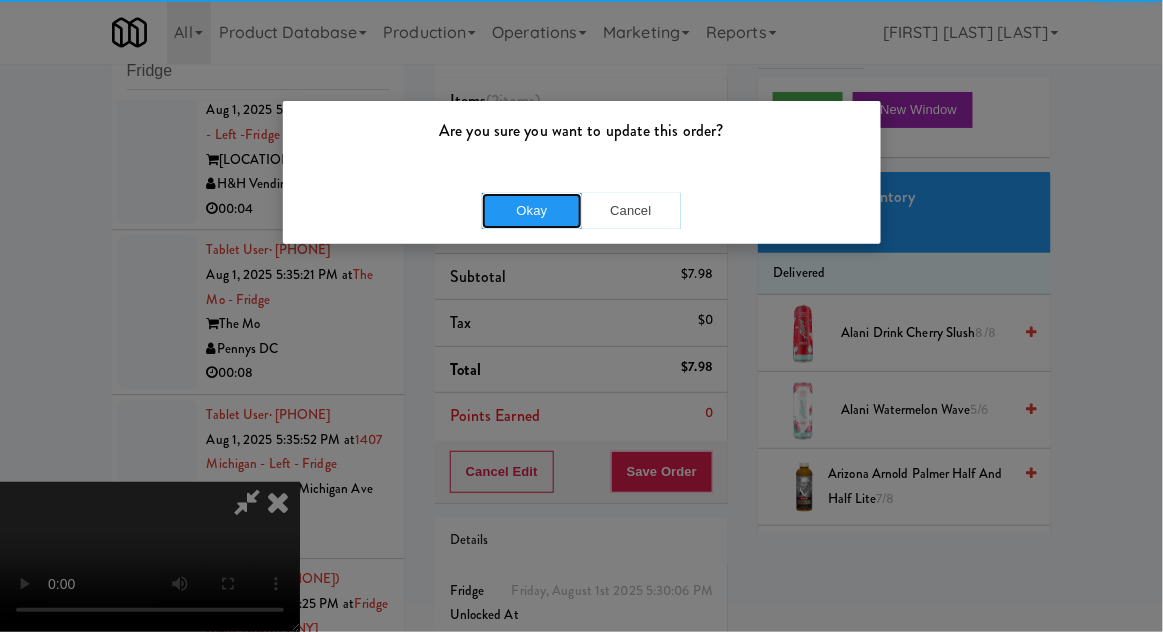 click on "Okay" at bounding box center (532, 211) 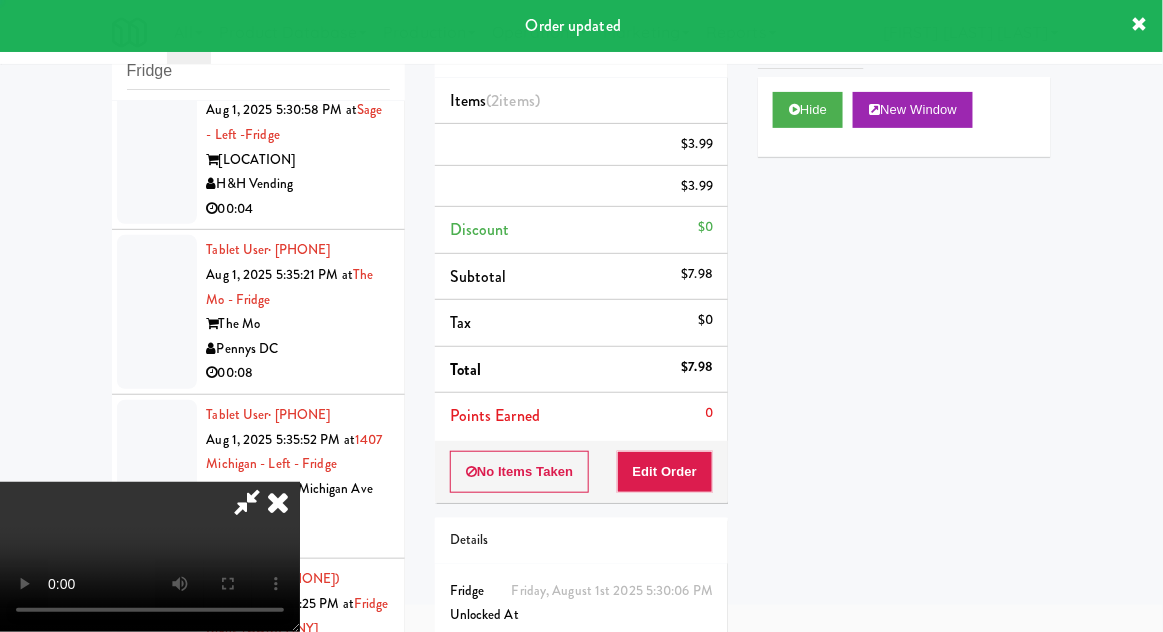 scroll, scrollTop: 0, scrollLeft: 0, axis: both 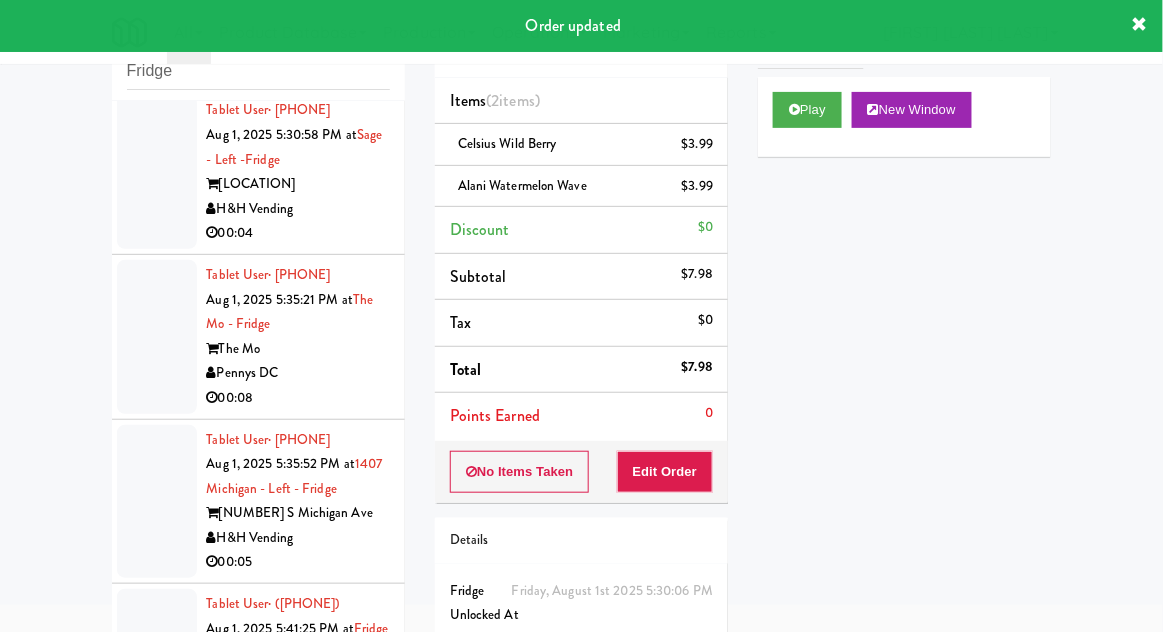 click at bounding box center [157, 8] 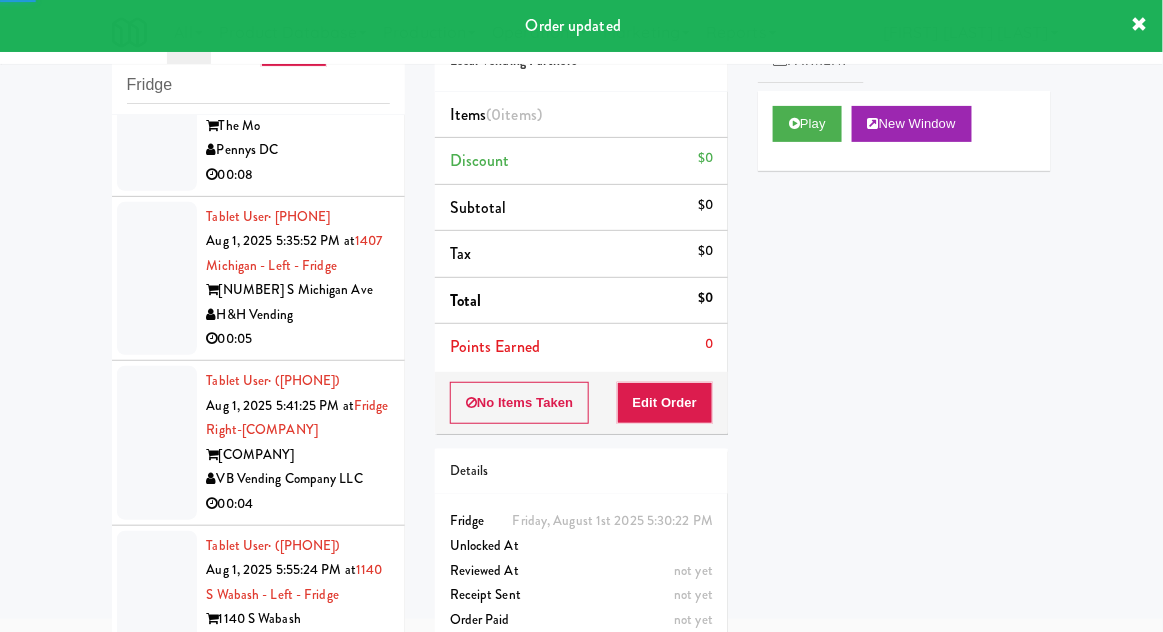 scroll, scrollTop: 5103, scrollLeft: 0, axis: vertical 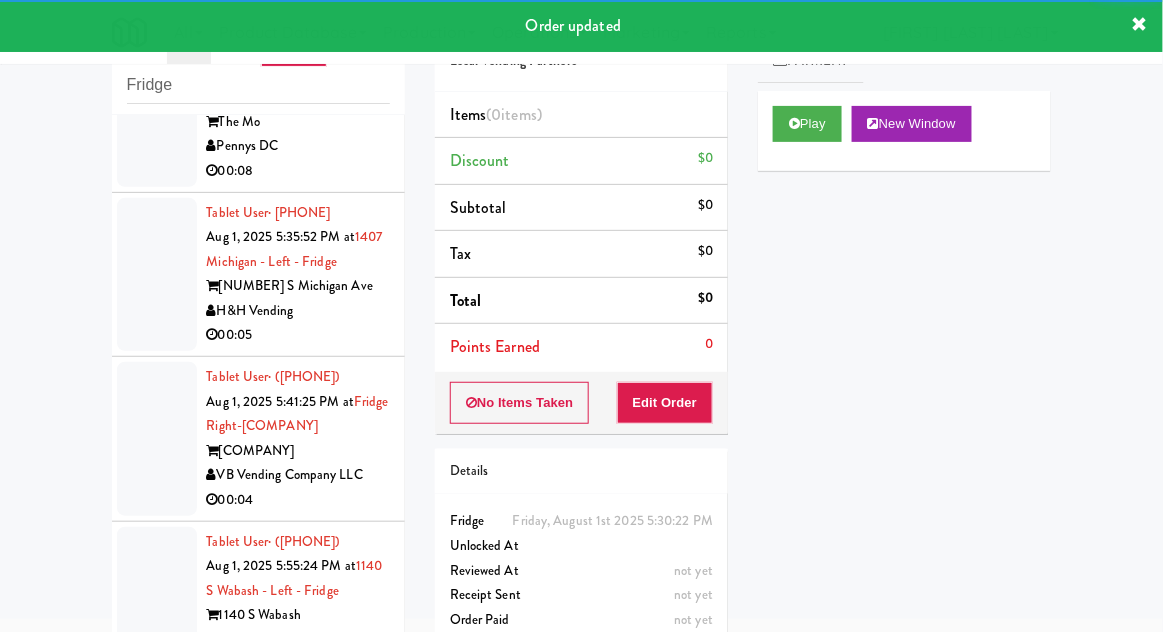 click on "Play  New Window" at bounding box center [904, 131] 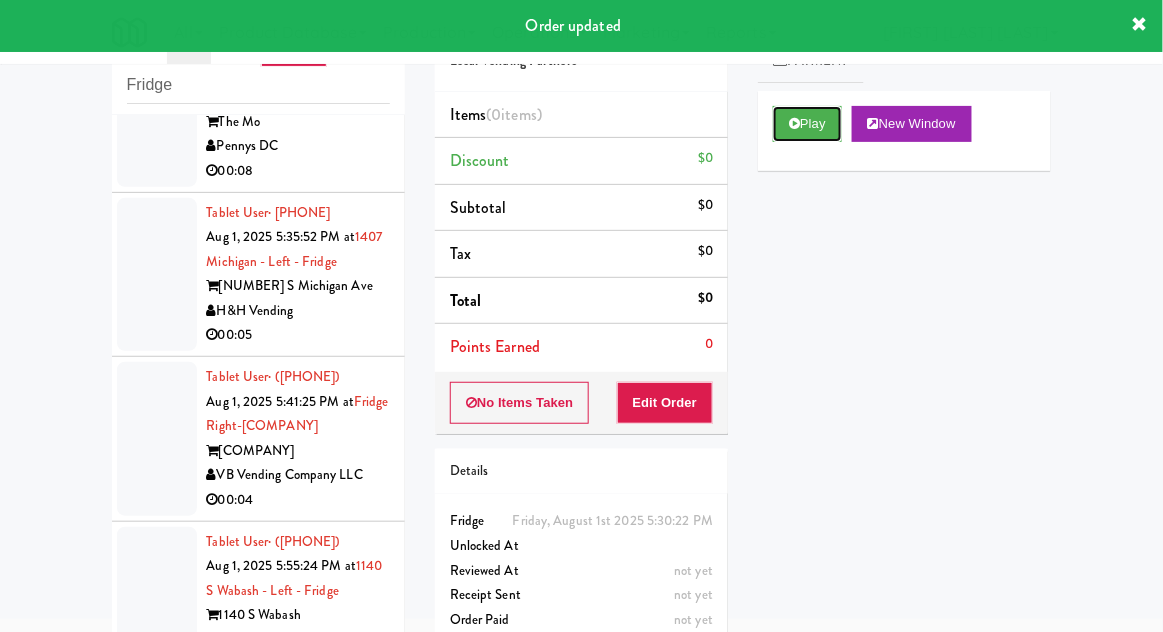click at bounding box center (794, 123) 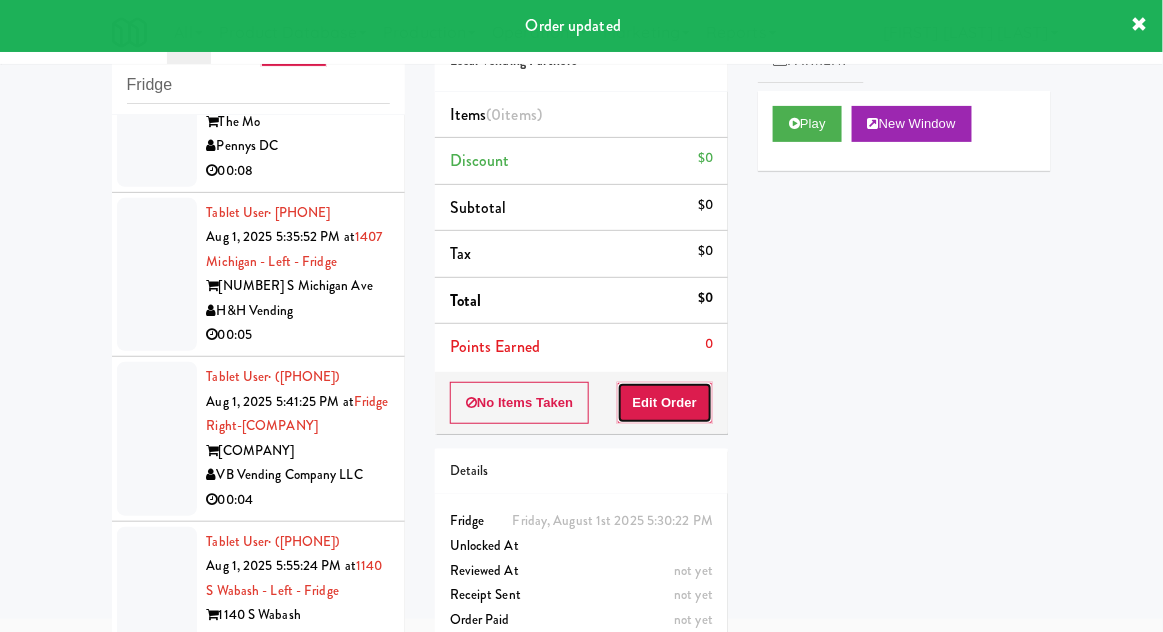 click on "Edit Order" at bounding box center [665, 403] 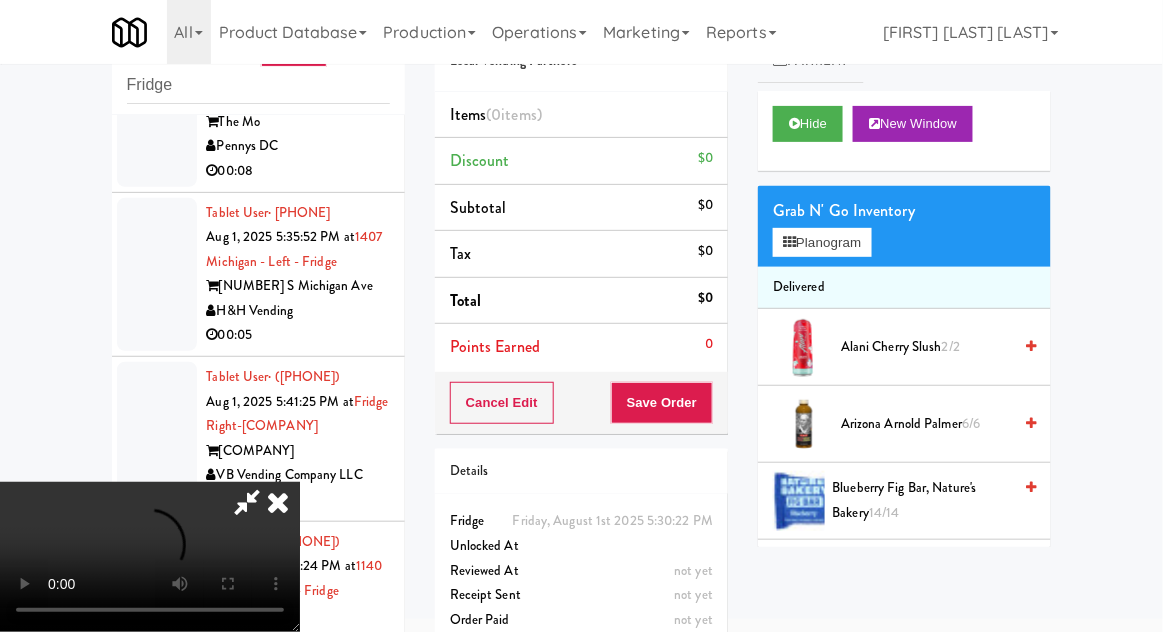 type 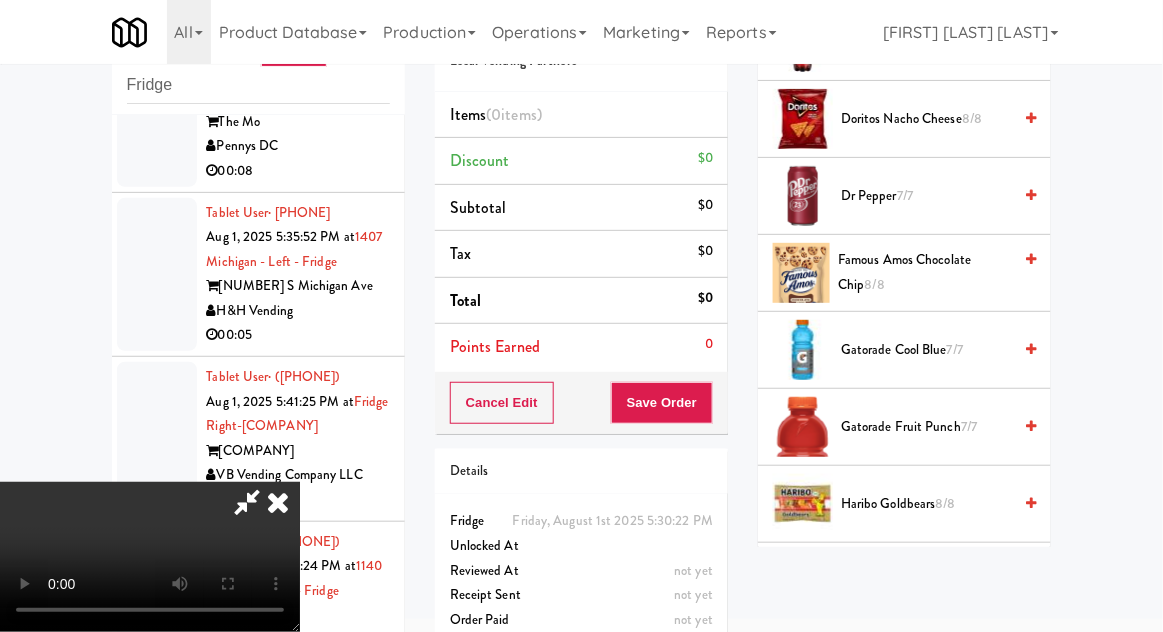 scroll, scrollTop: 1077, scrollLeft: 0, axis: vertical 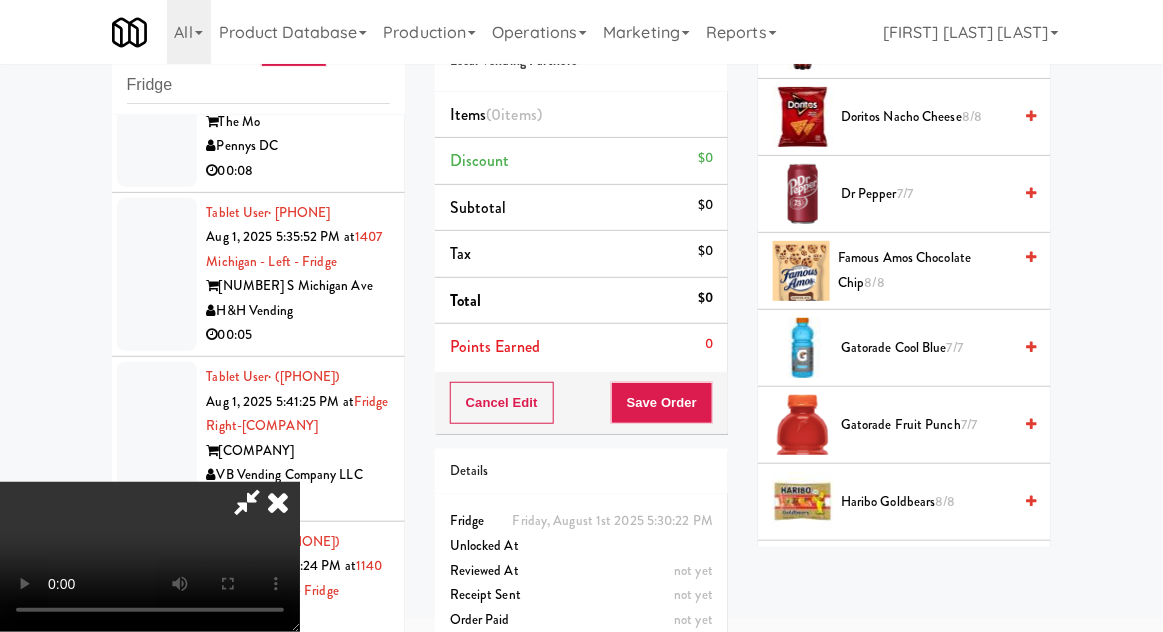 click on "7/7" at bounding box center (955, 347) 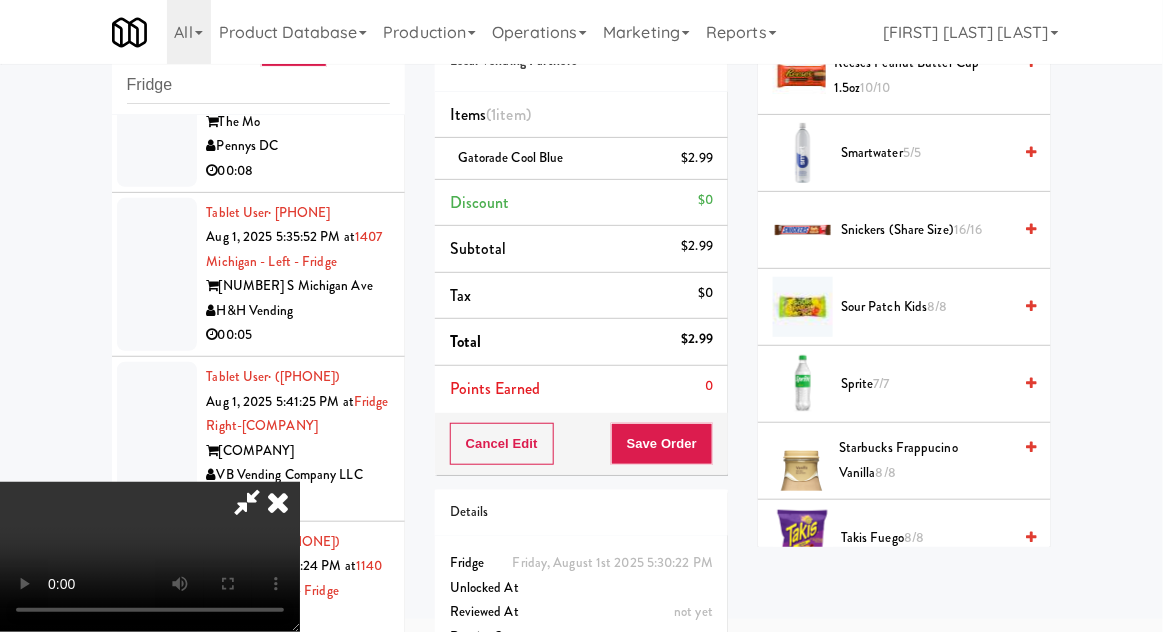 scroll, scrollTop: 2270, scrollLeft: 0, axis: vertical 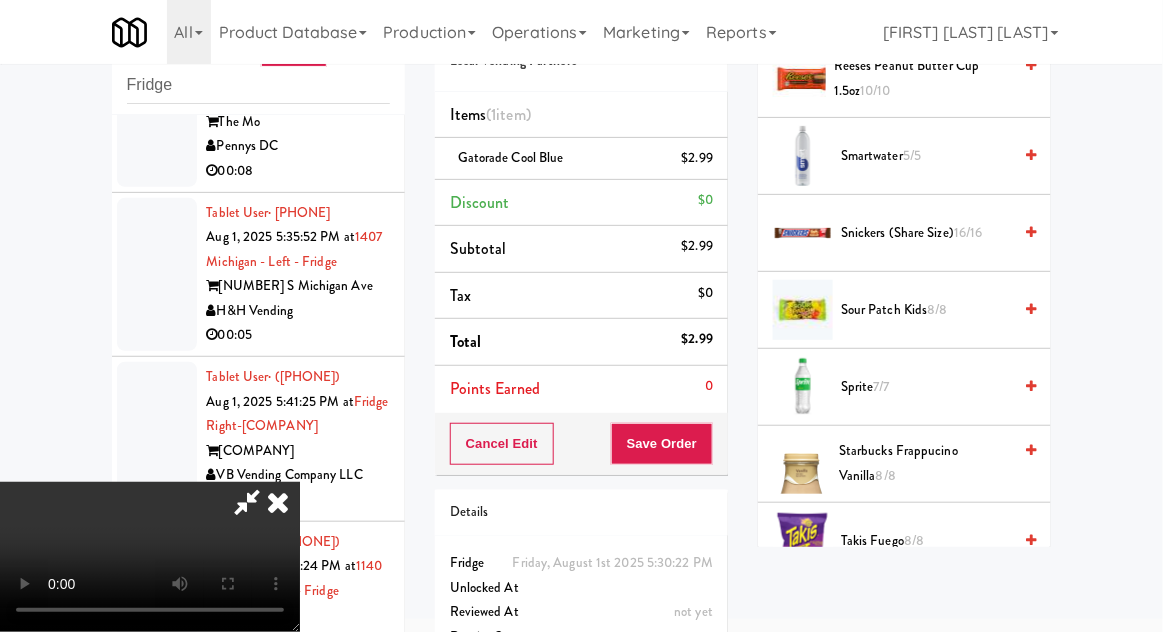 click on "Sprite  7/7" at bounding box center (926, 387) 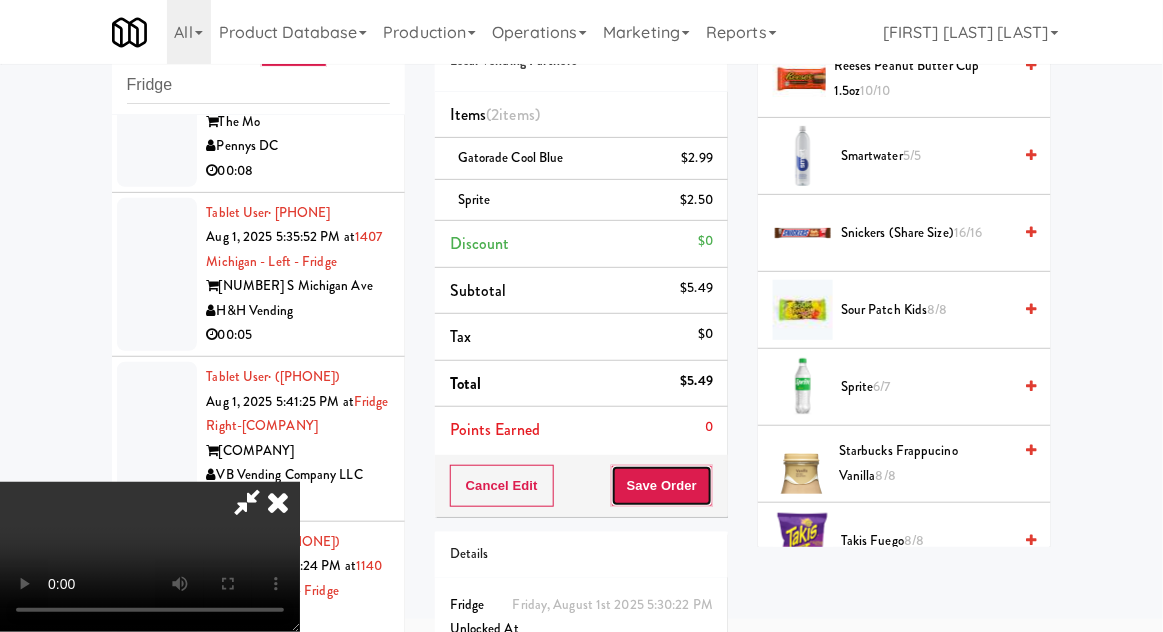 click on "Save Order" at bounding box center [662, 486] 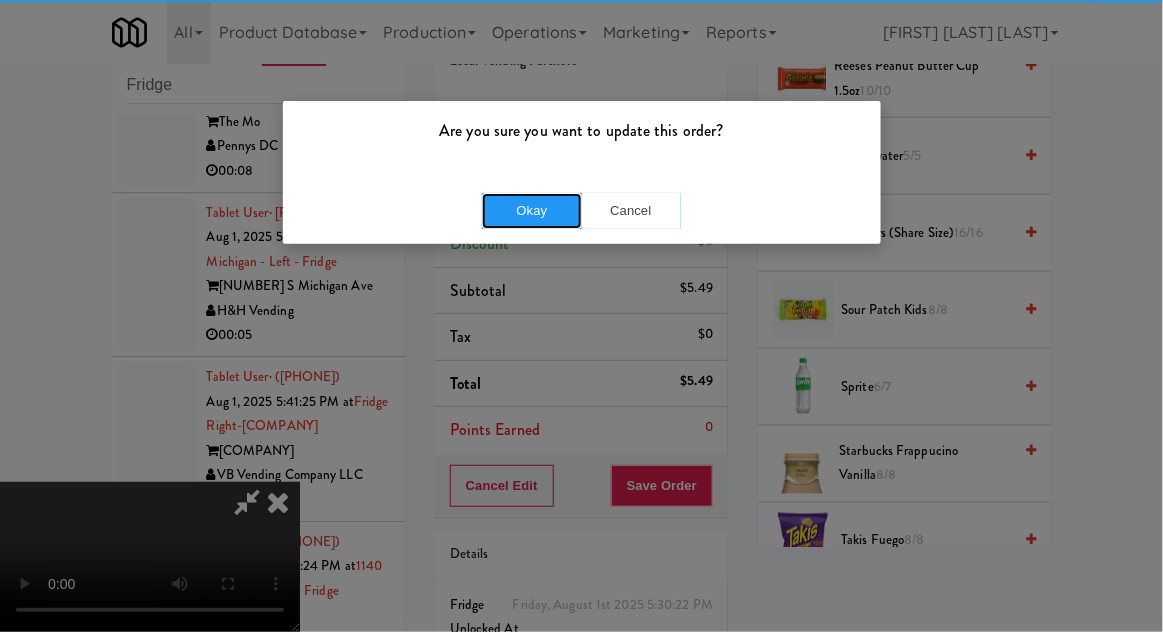 click on "Okay" at bounding box center (532, 211) 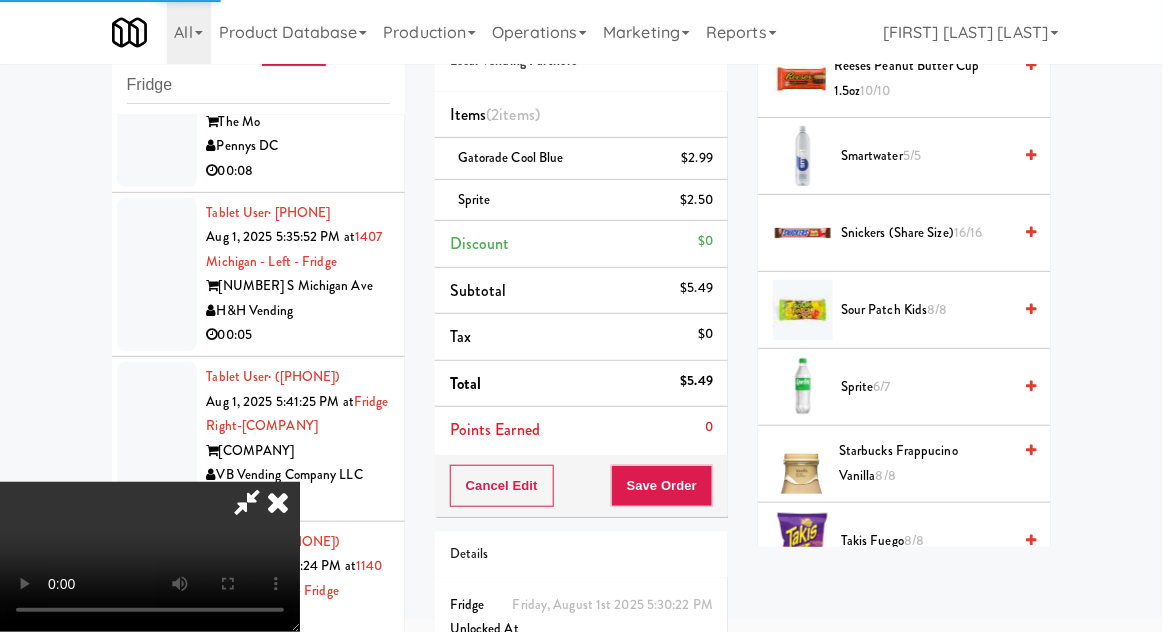 scroll, scrollTop: 197, scrollLeft: 0, axis: vertical 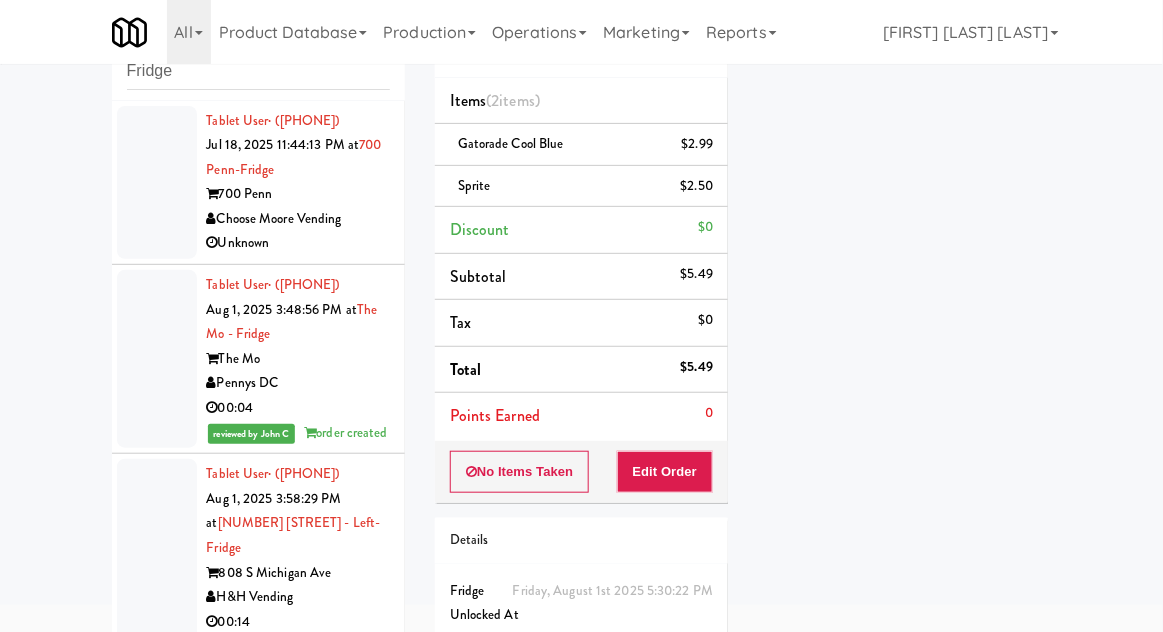 click at bounding box center [157, 359] 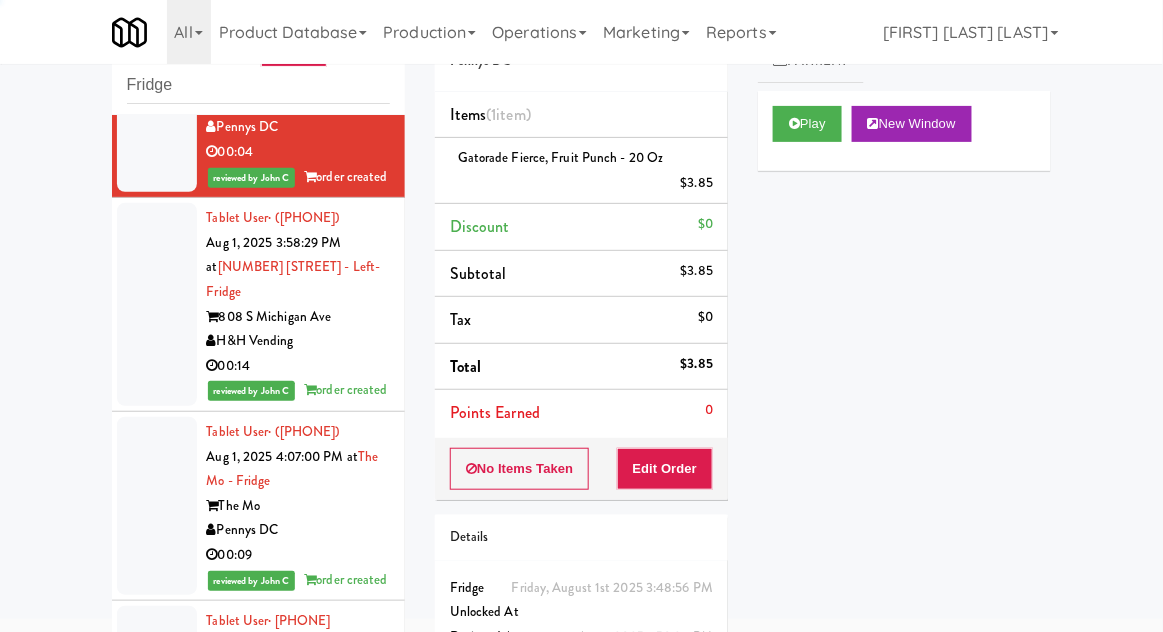 click at bounding box center (157, 304) 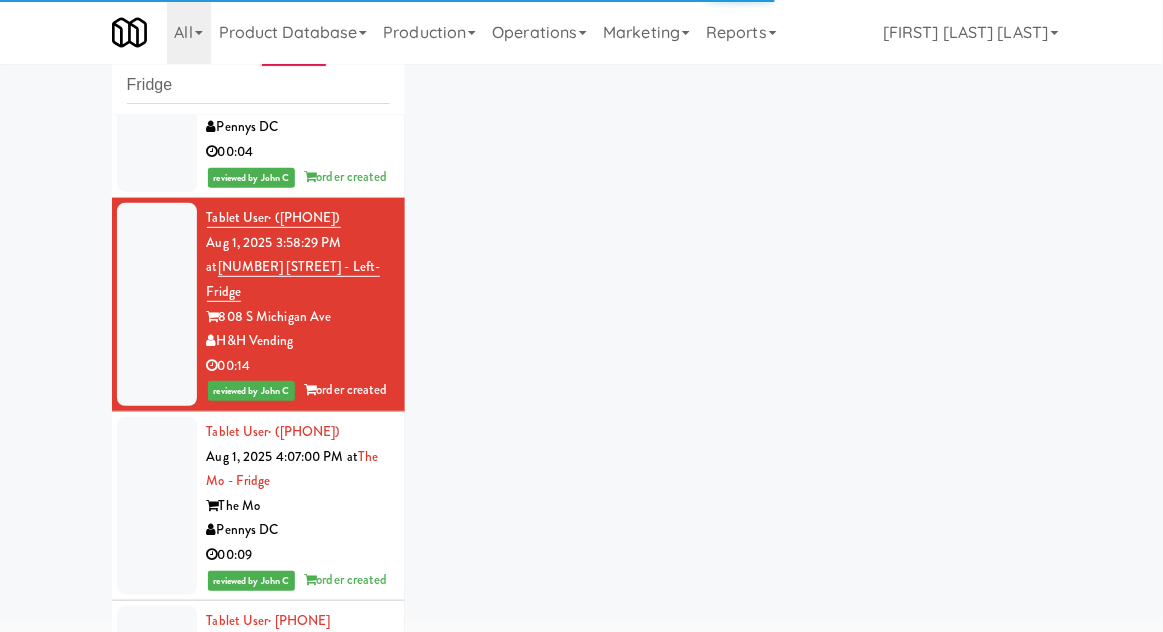 click at bounding box center [157, 506] 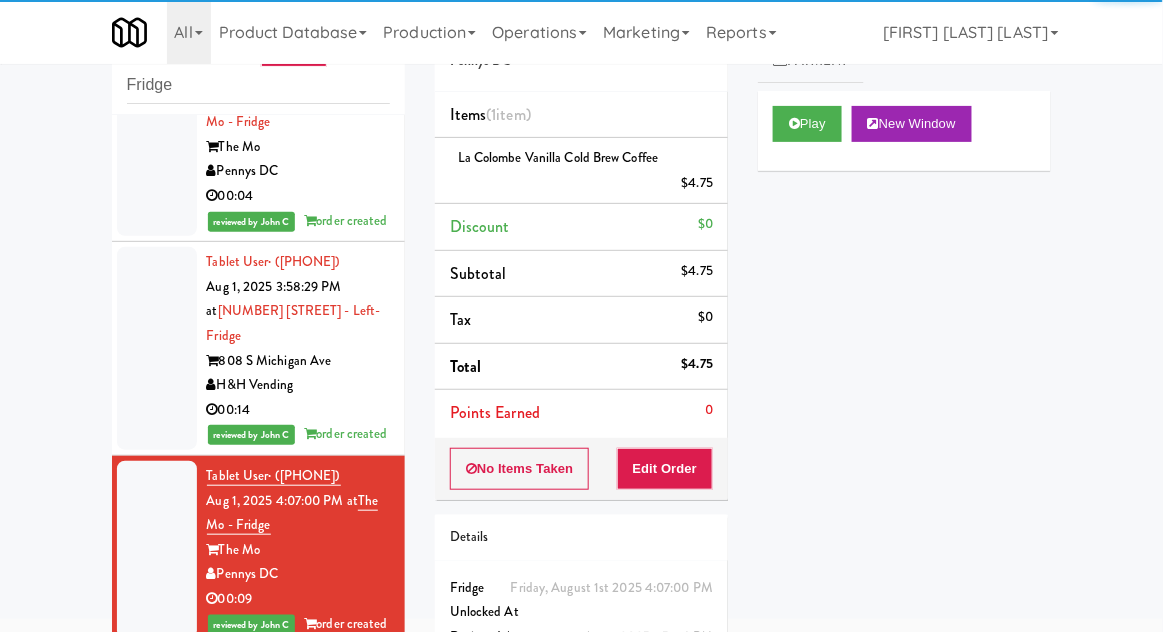 scroll, scrollTop: 226, scrollLeft: 0, axis: vertical 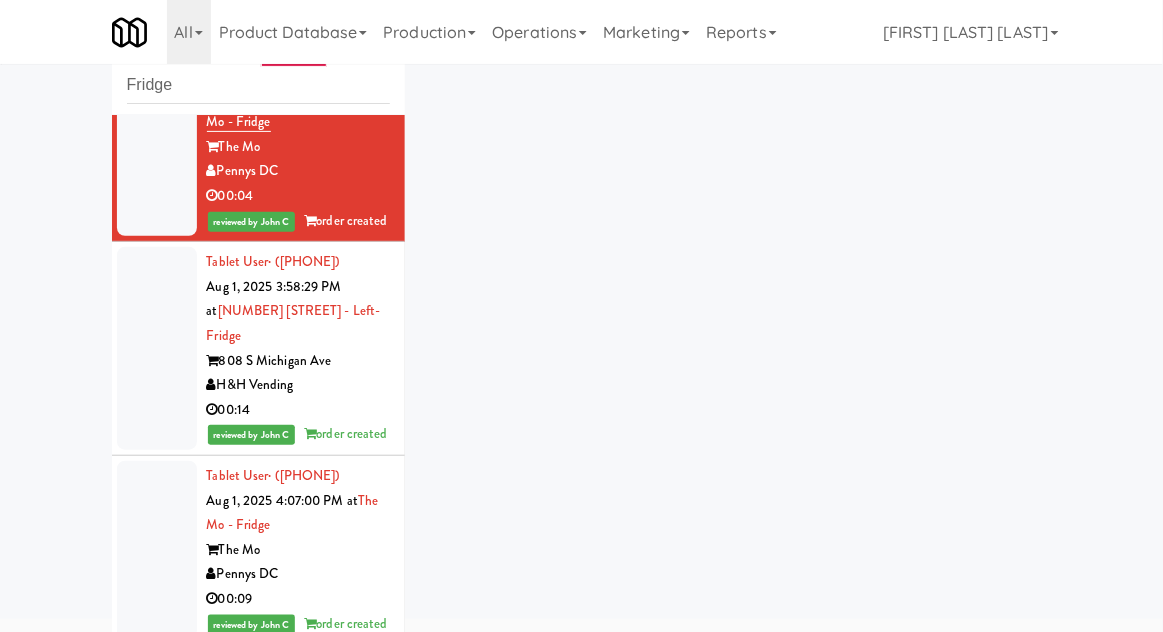 click at bounding box center (157, 348) 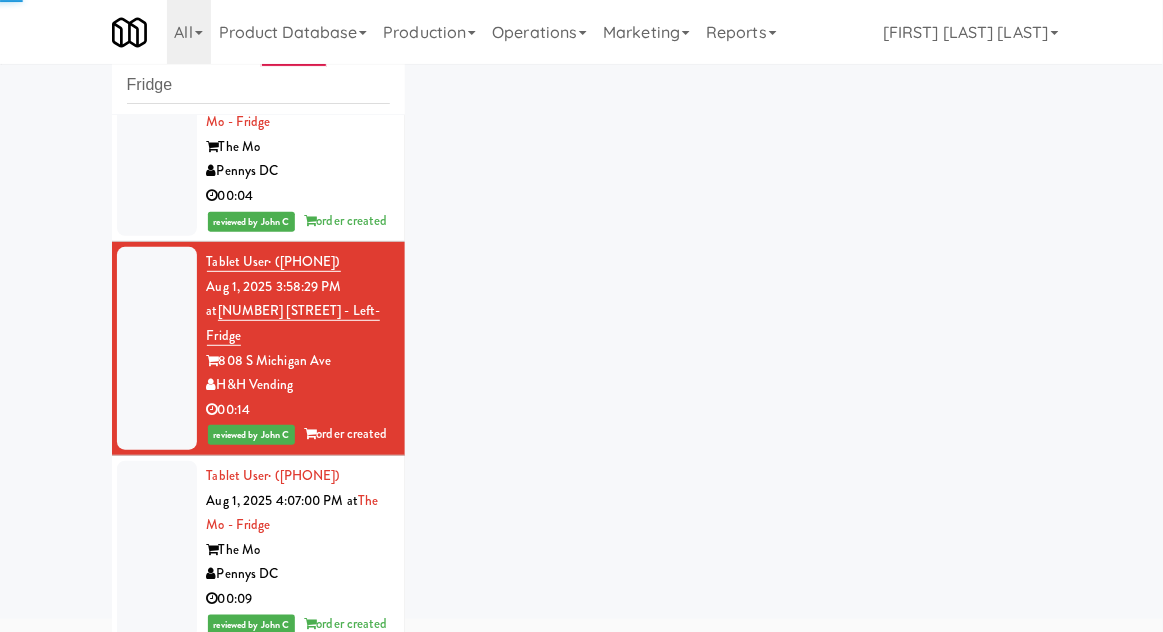 click at bounding box center [157, 550] 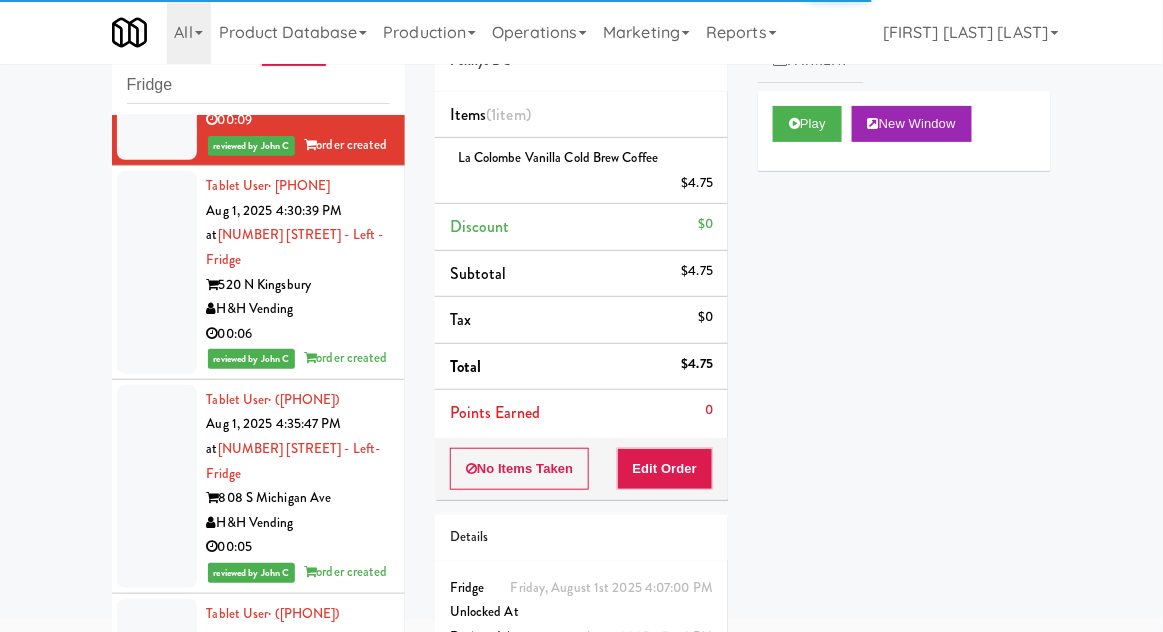 click at bounding box center [157, 272] 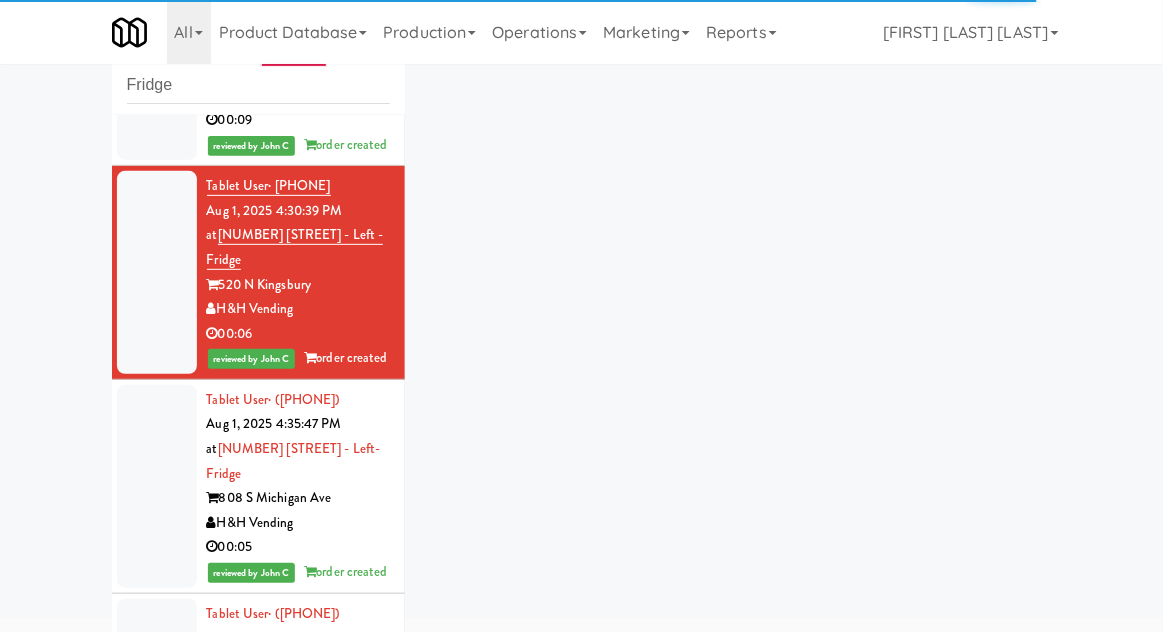 click at bounding box center [157, 486] 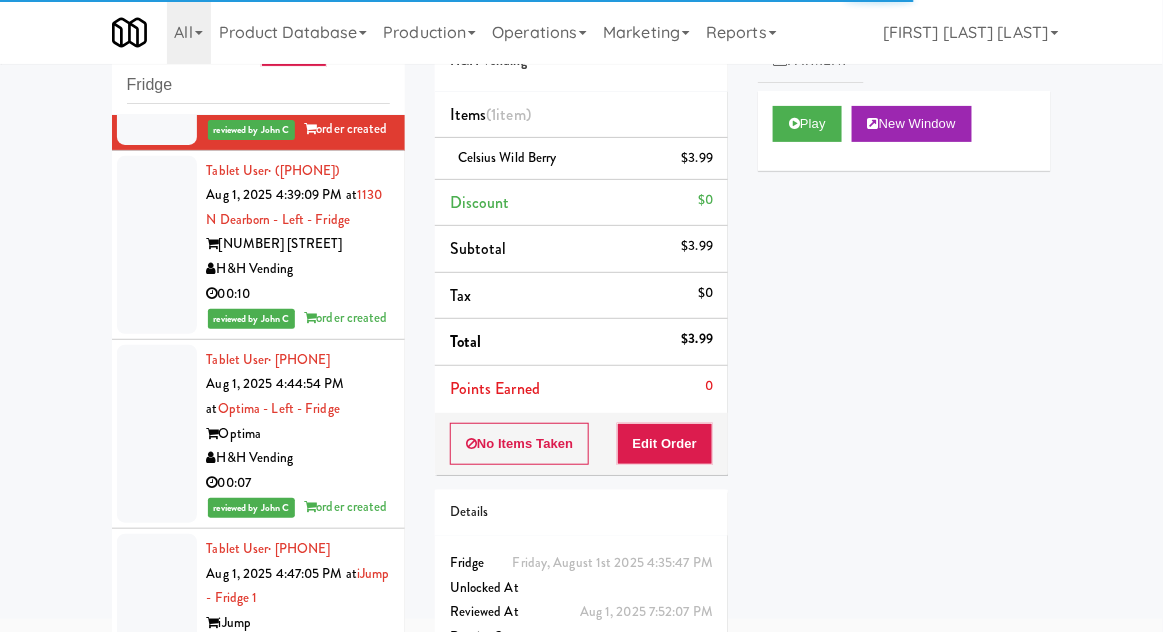 click at bounding box center [157, 245] 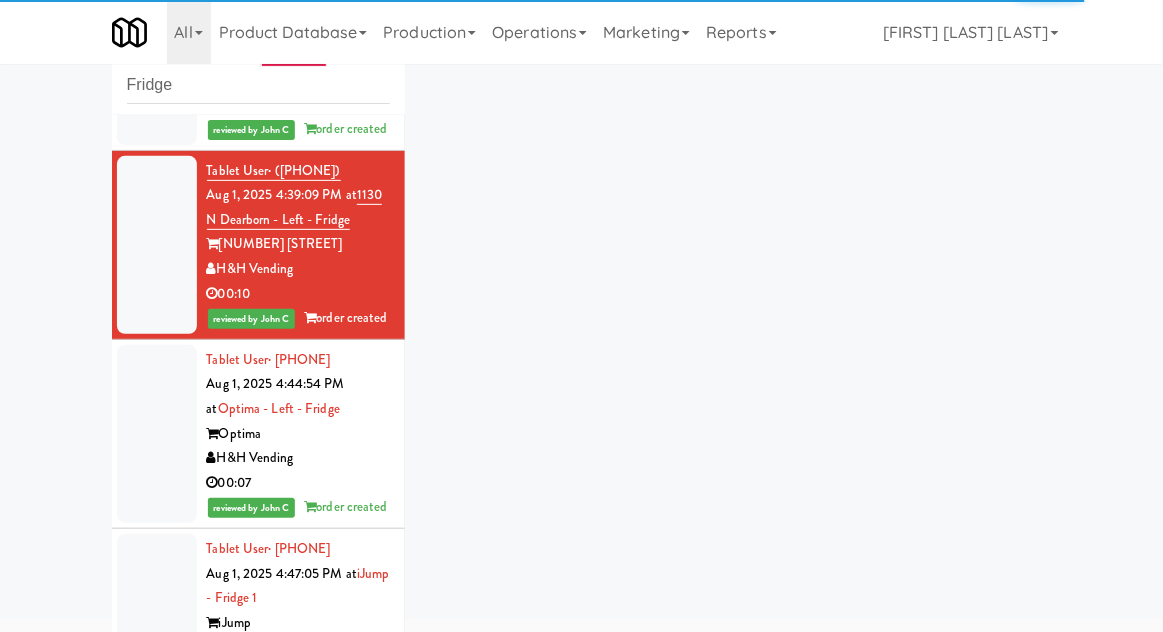 click at bounding box center (157, 434) 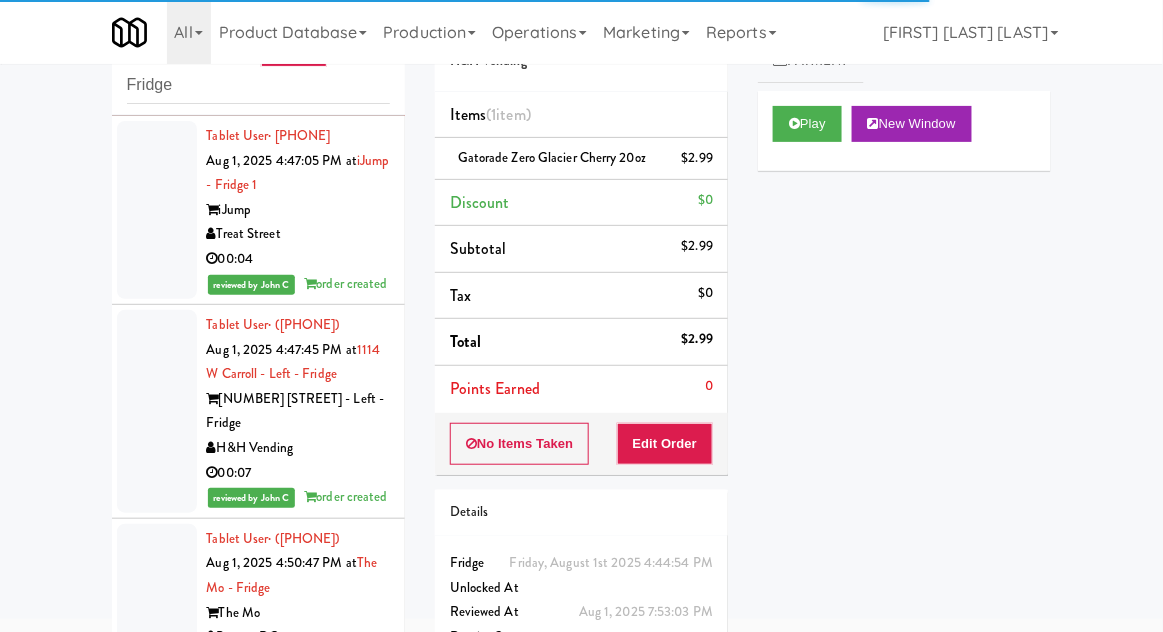 click at bounding box center [157, 210] 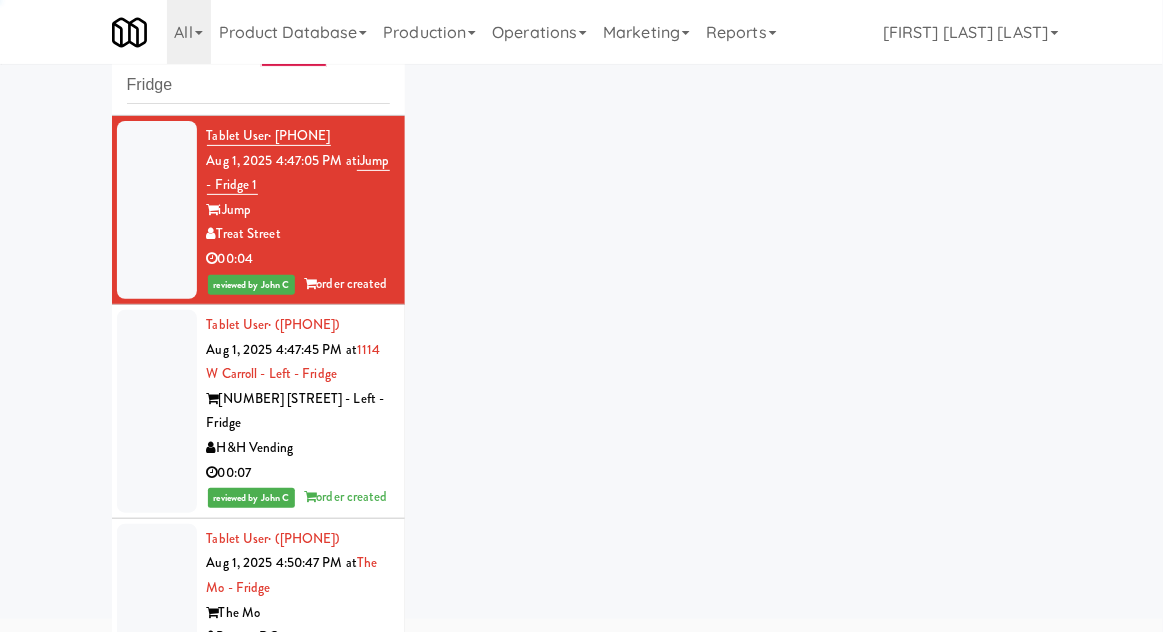 click at bounding box center [157, 411] 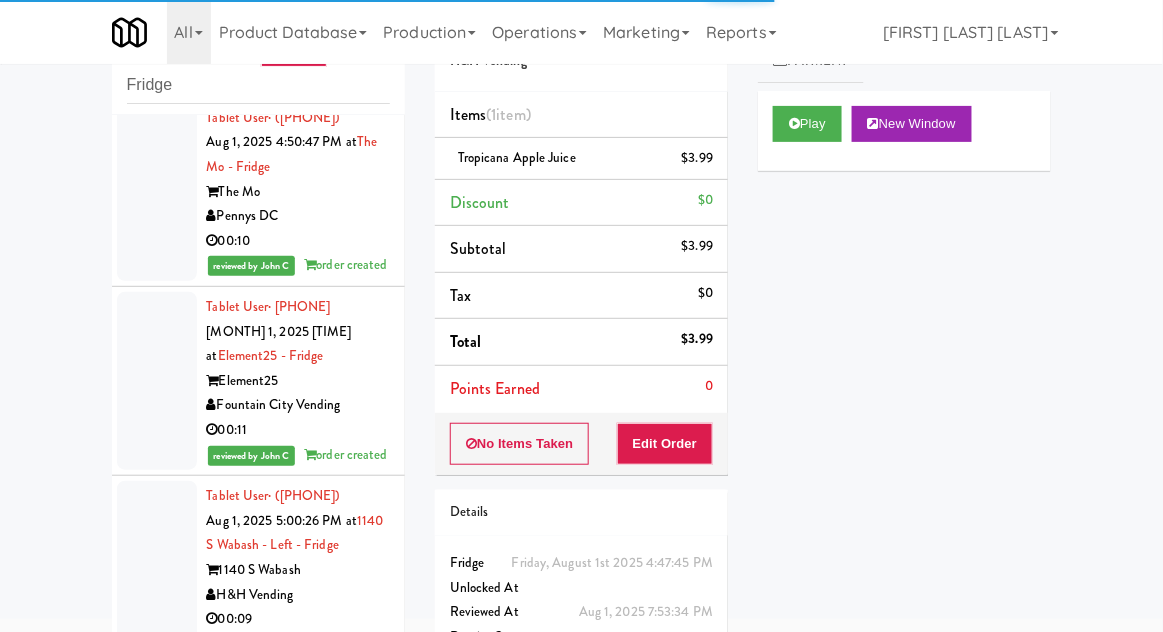 click at bounding box center (157, 192) 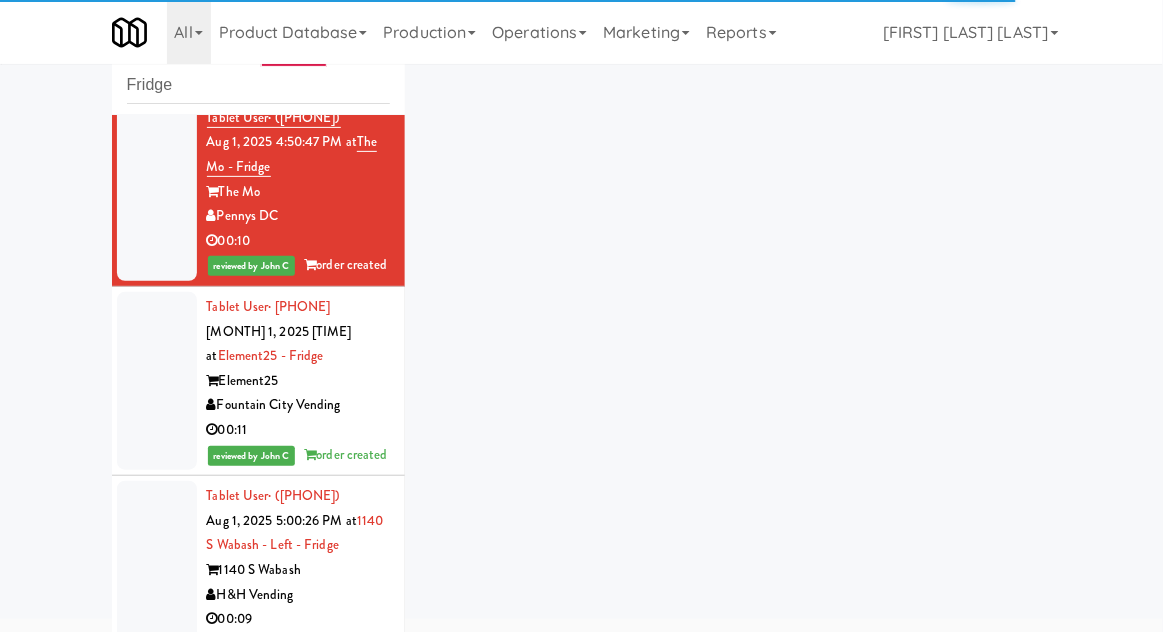 click at bounding box center (157, 381) 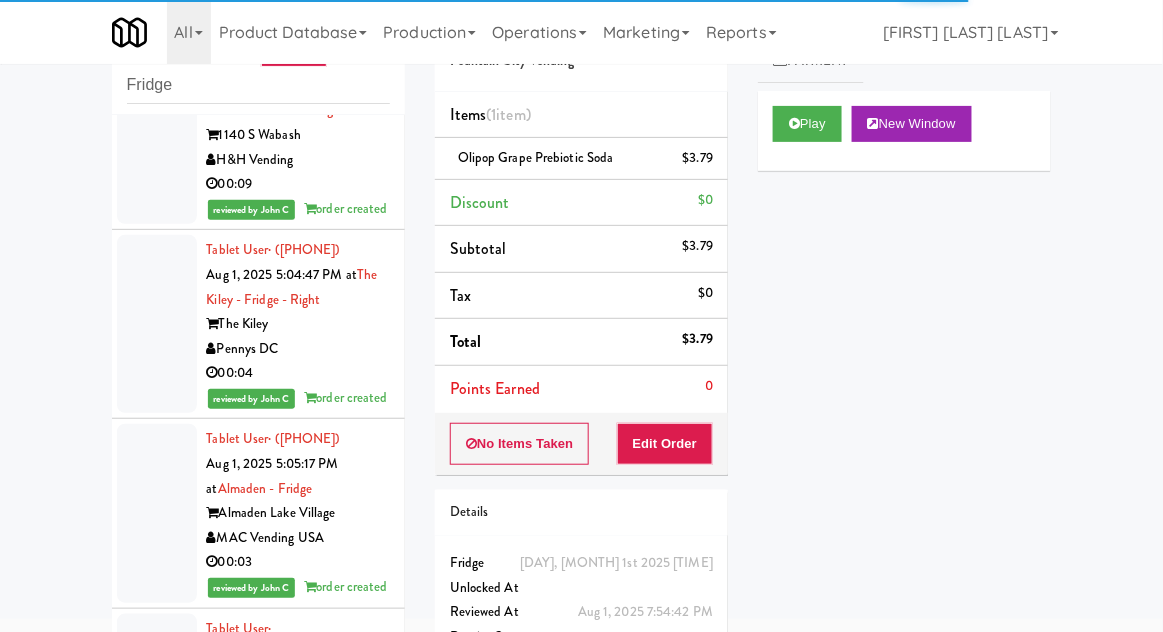 click at bounding box center [157, 135] 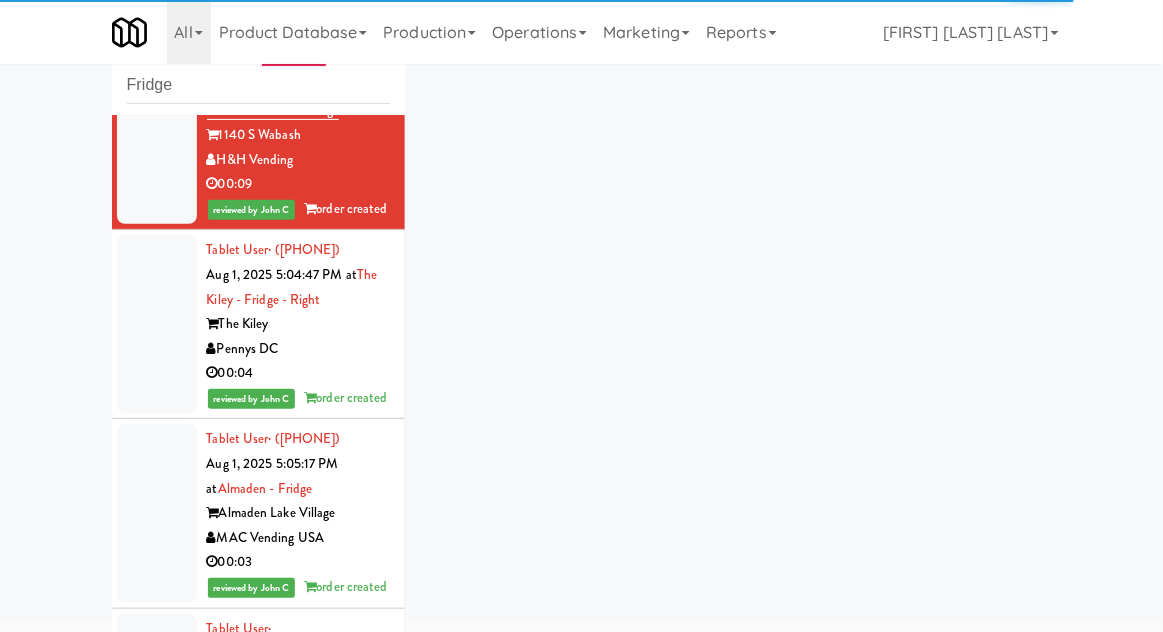 click at bounding box center [157, 324] 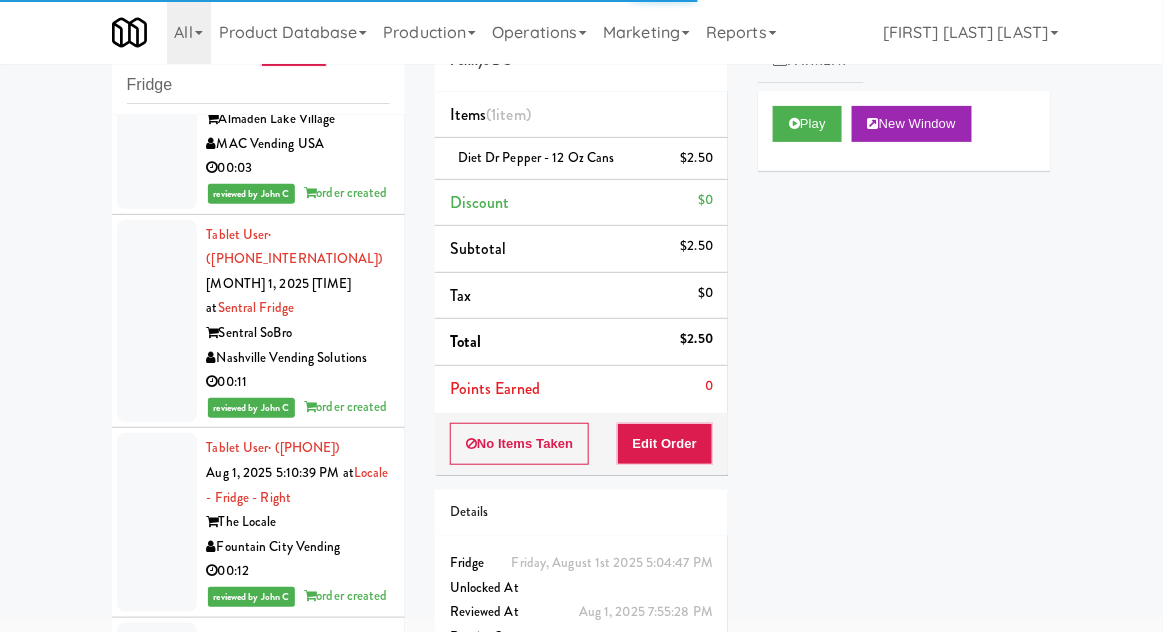 click at bounding box center (157, 119) 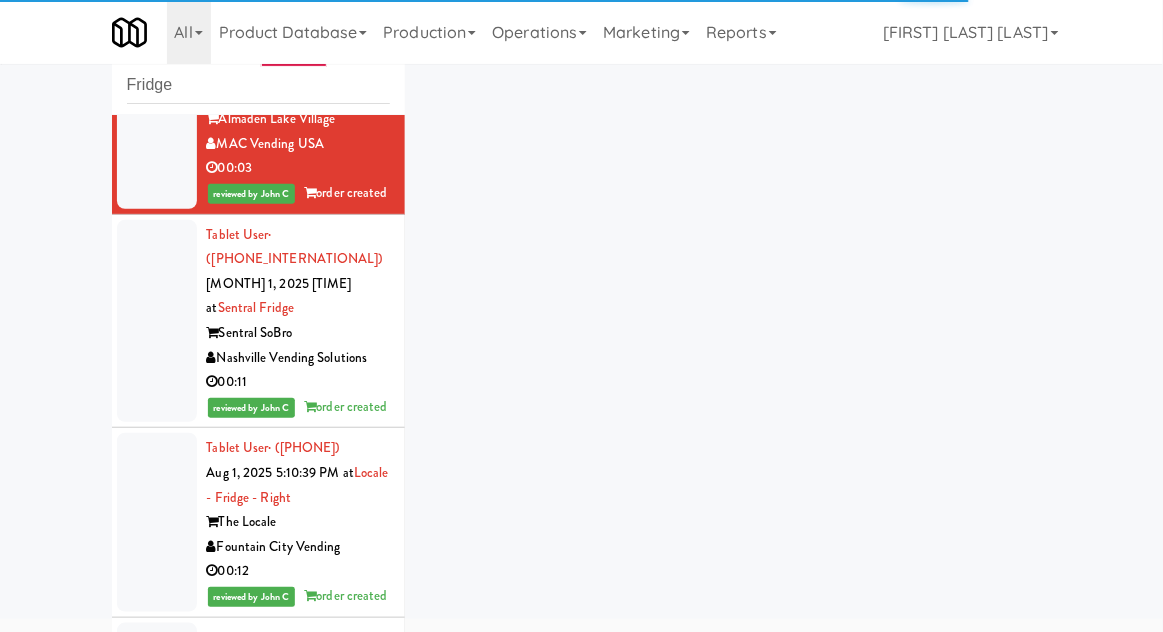 click at bounding box center [157, 321] 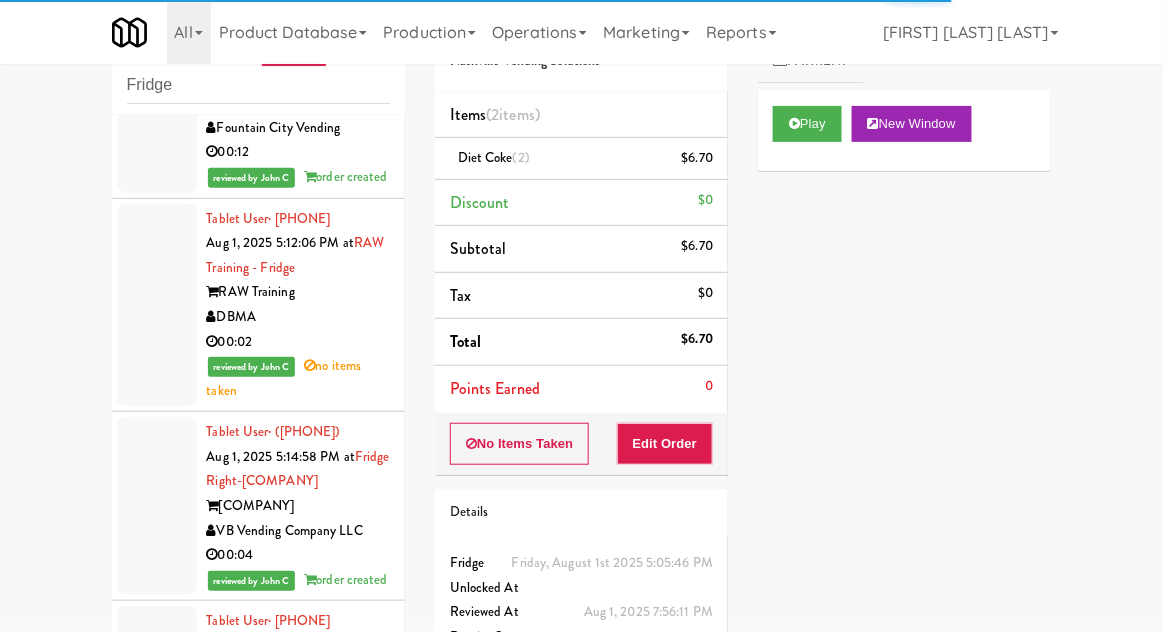 click at bounding box center [157, 103] 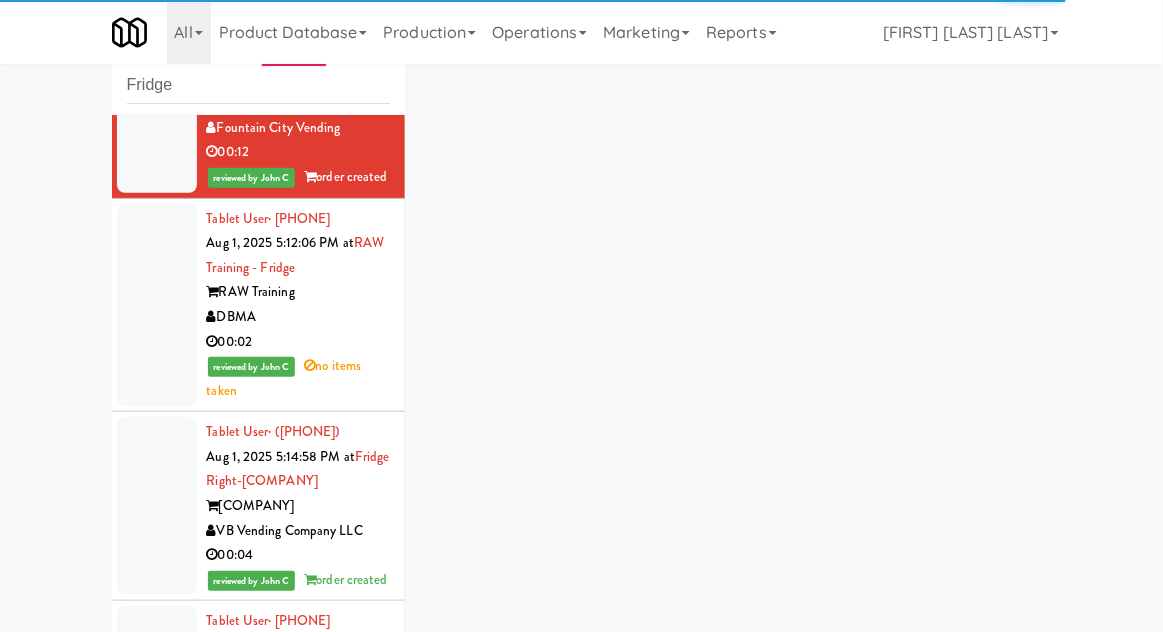 click at bounding box center [157, 305] 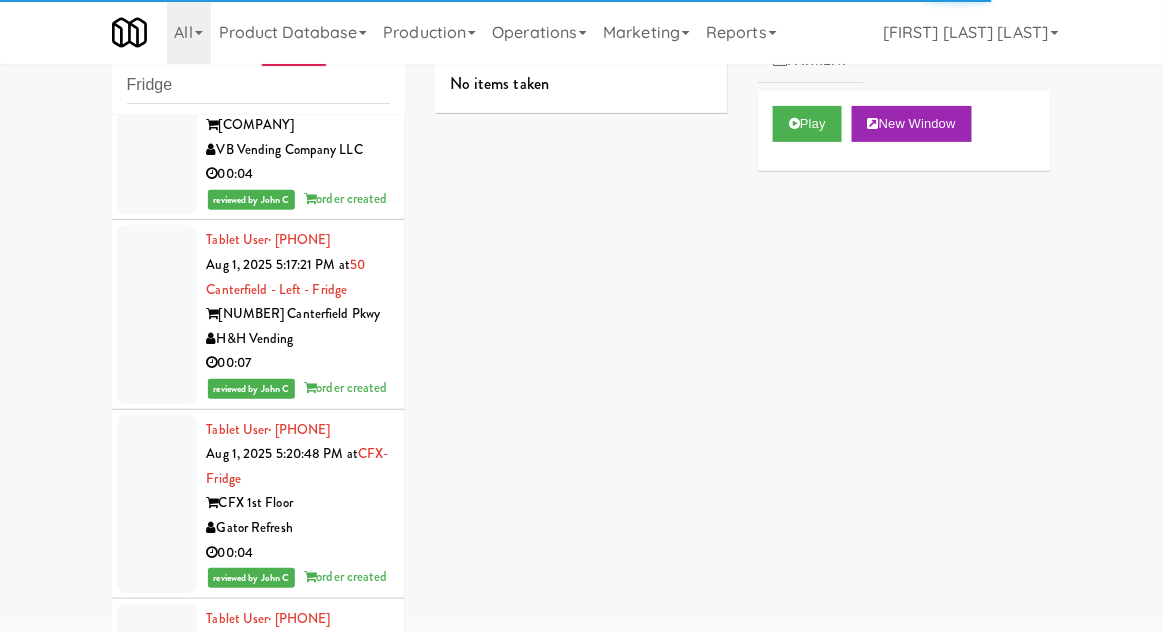 click at bounding box center (157, 125) 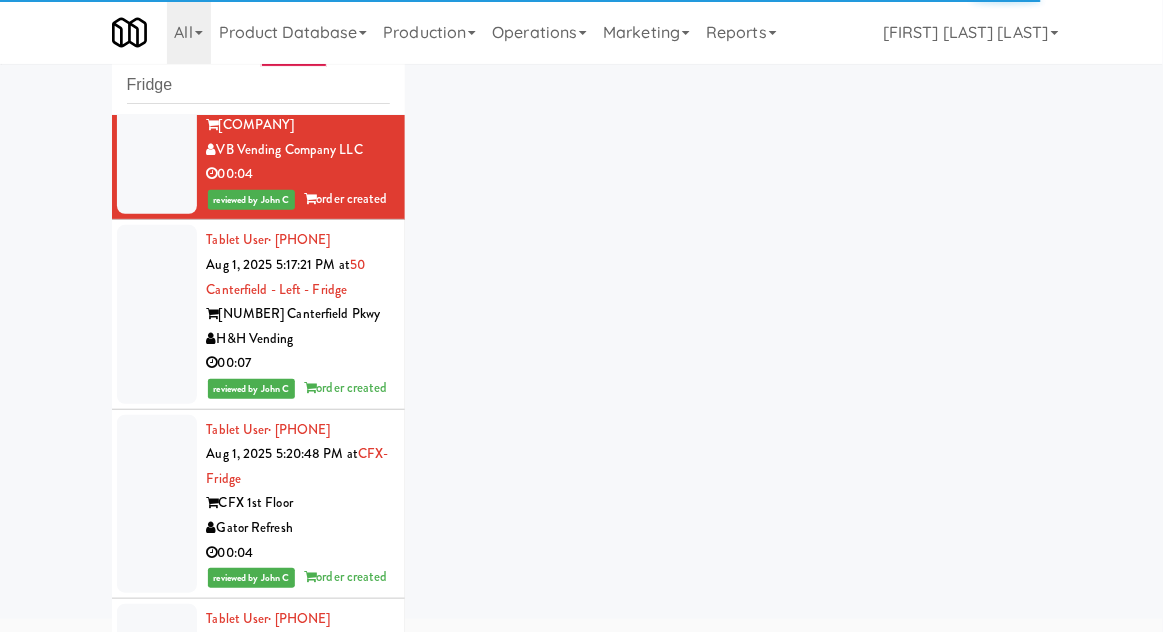 click at bounding box center (157, 314) 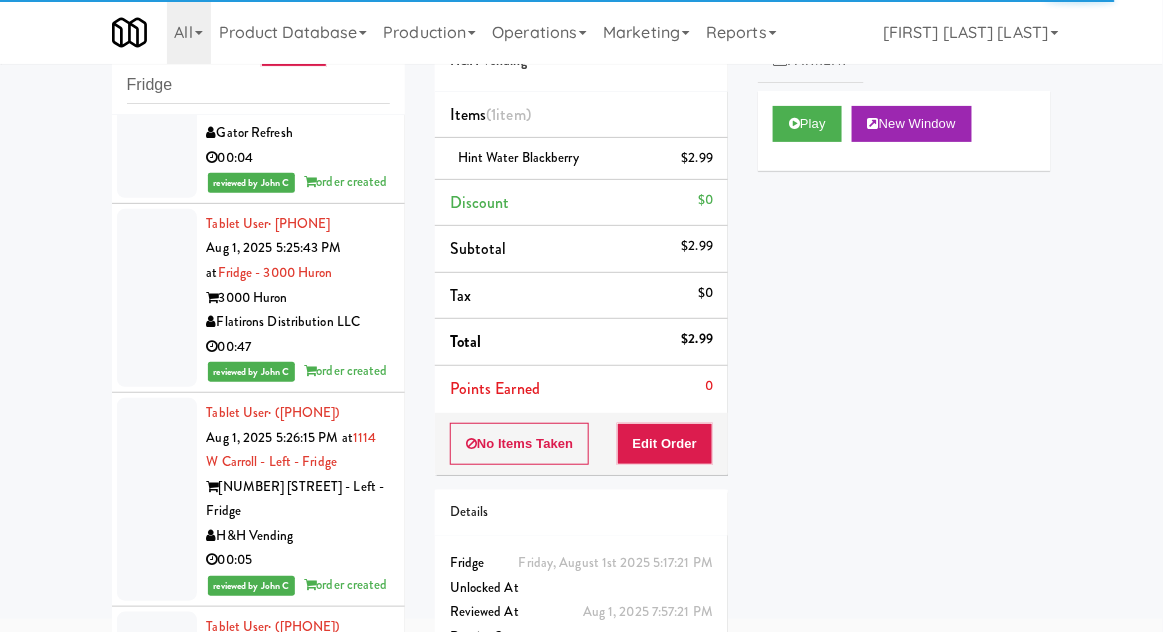 click at bounding box center (157, 109) 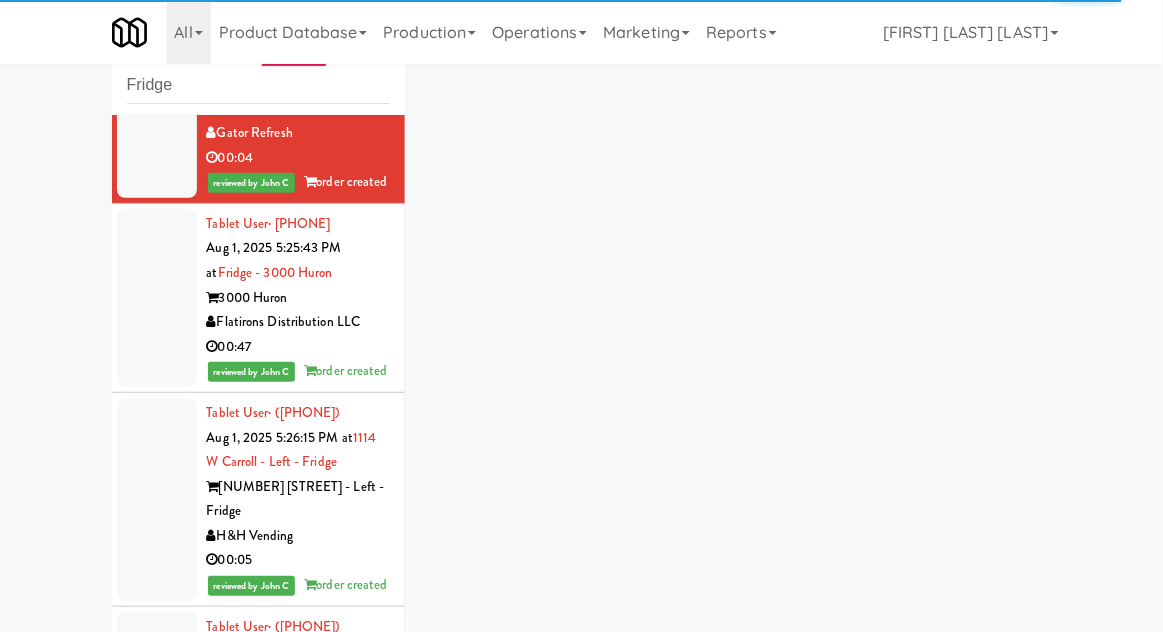 click at bounding box center [157, 298] 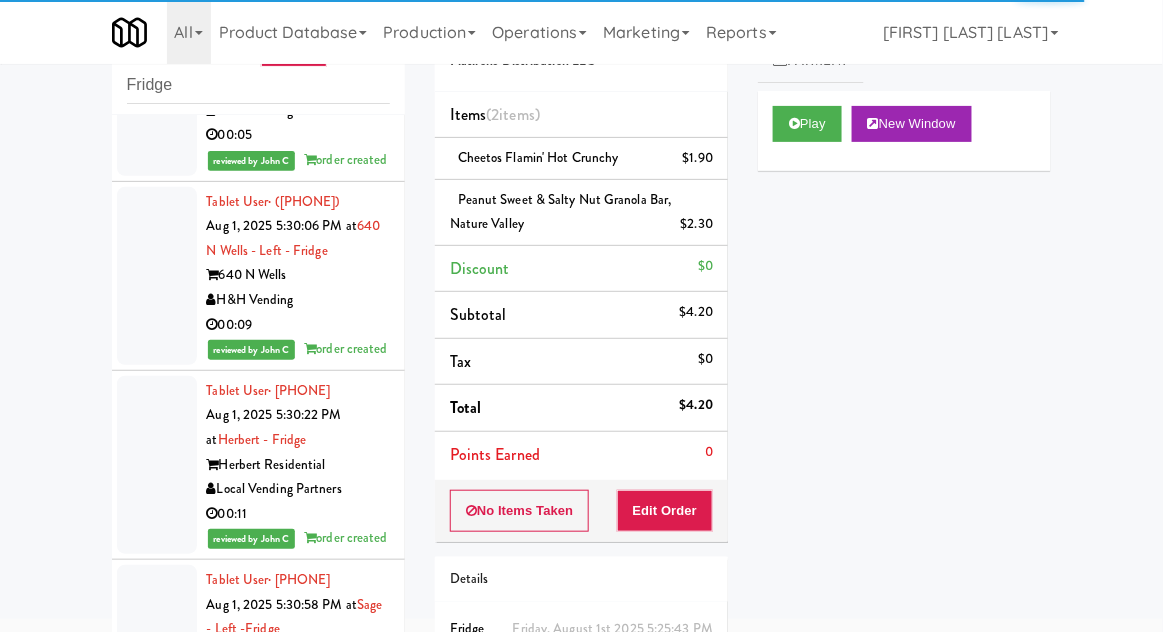 click at bounding box center (157, 74) 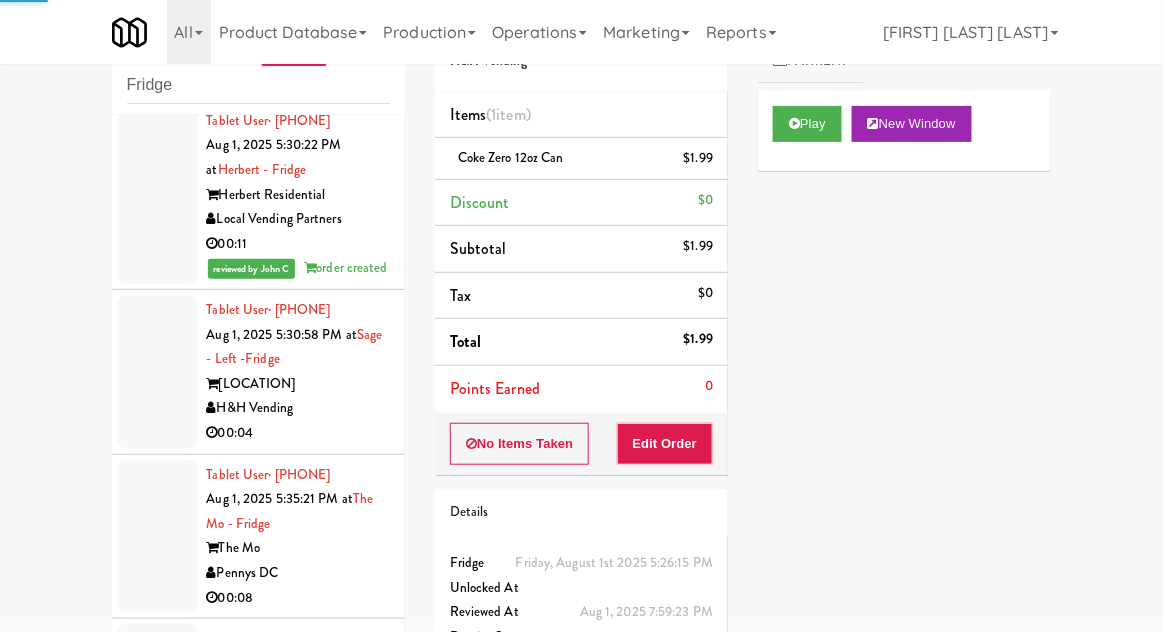 click at bounding box center (157, 6) 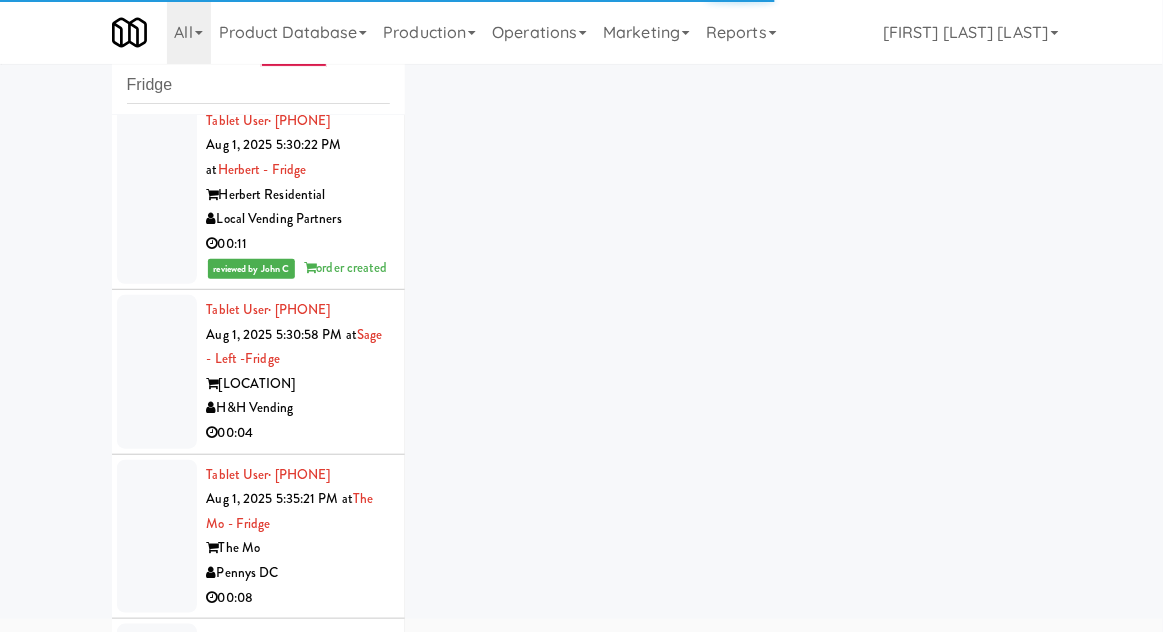click at bounding box center (157, 195) 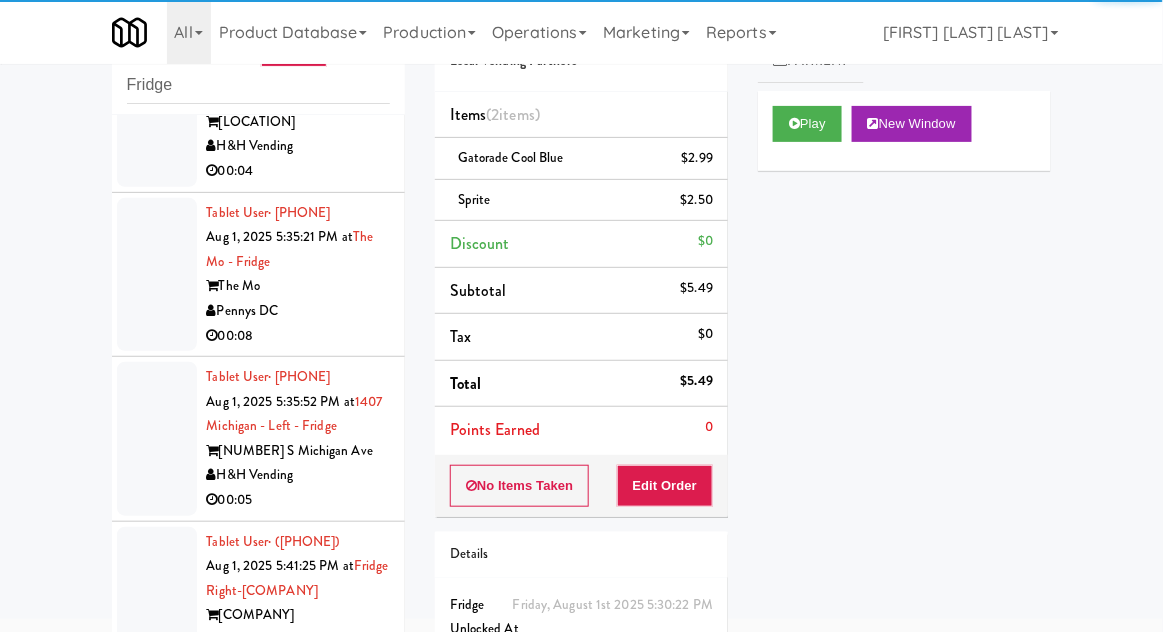 scroll, scrollTop: 4953, scrollLeft: 0, axis: vertical 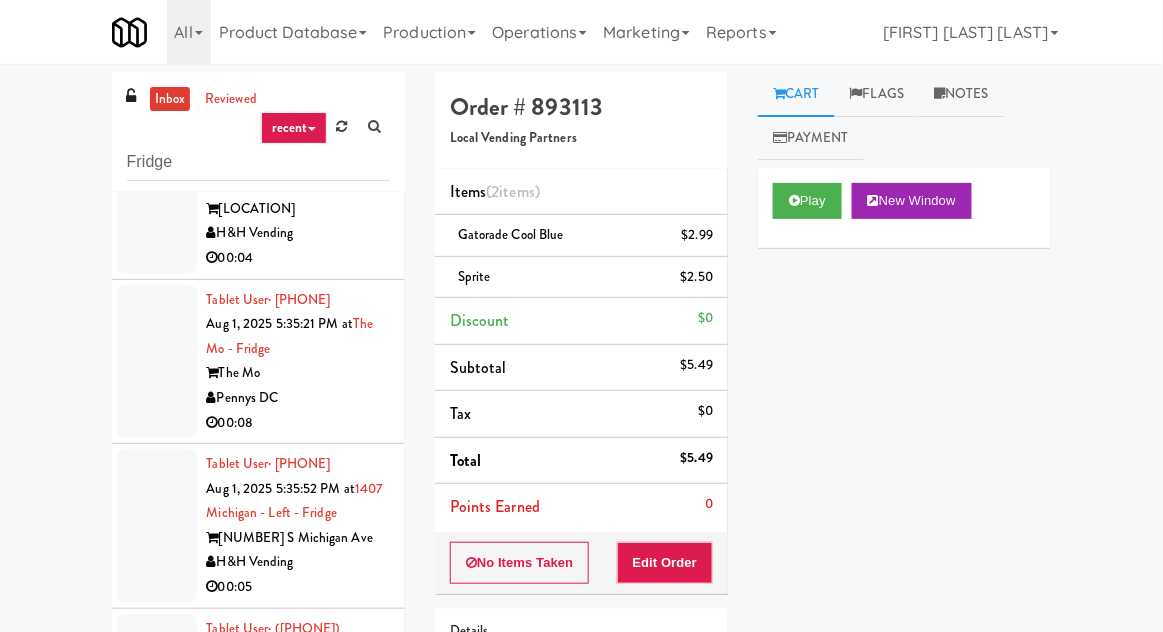 click on "inbox" at bounding box center [170, 99] 